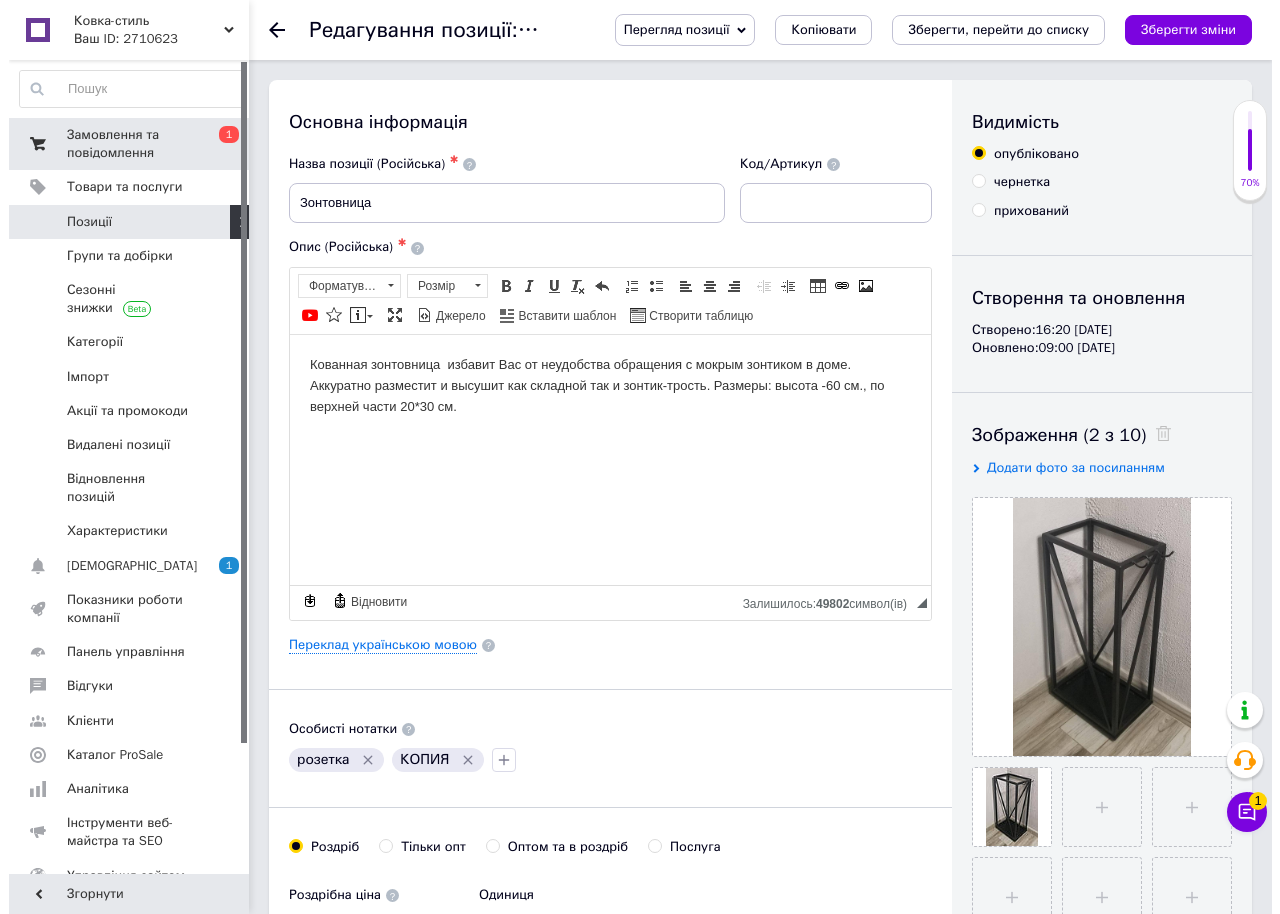 scroll, scrollTop: 0, scrollLeft: 0, axis: both 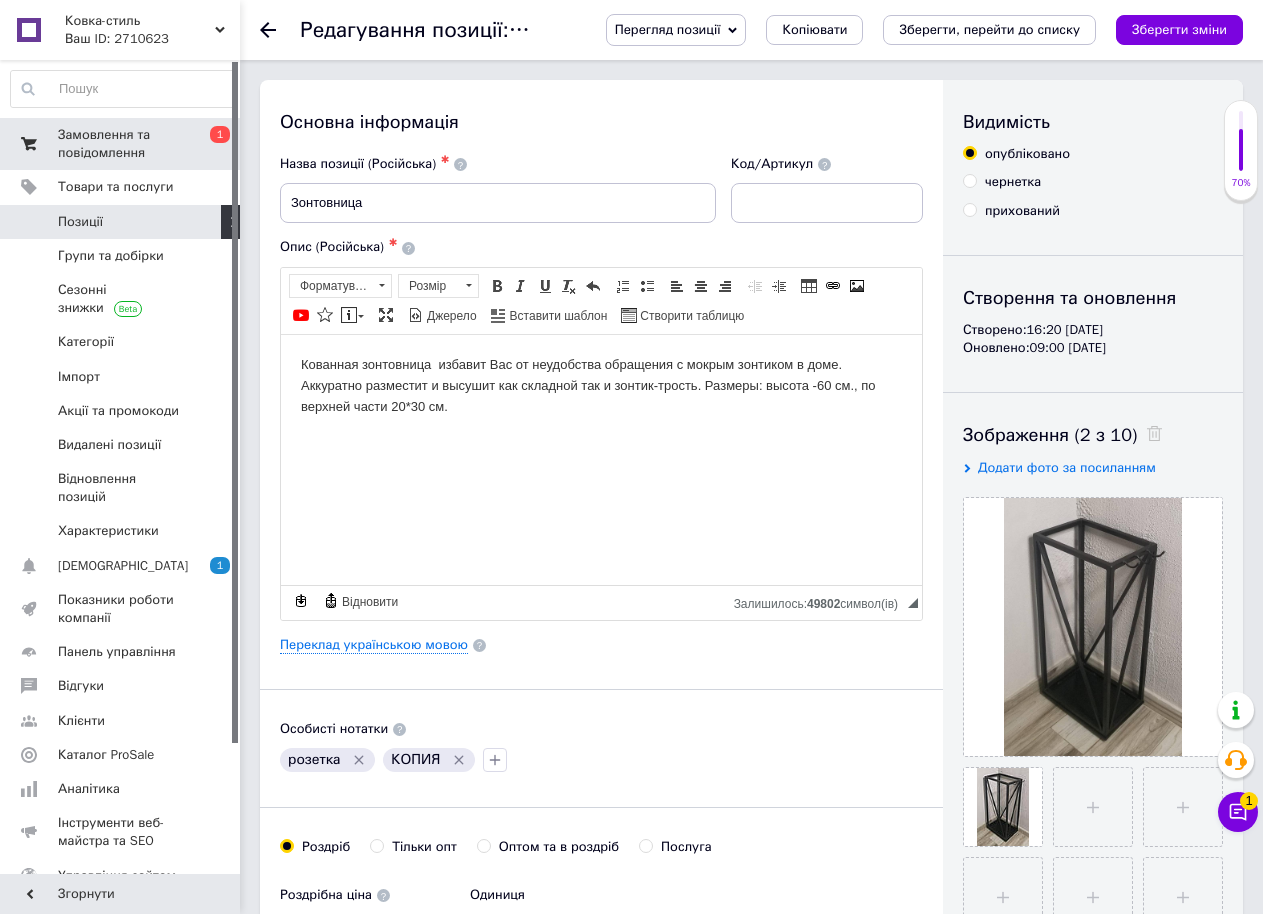 click on "Замовлення та повідомлення" at bounding box center [121, 144] 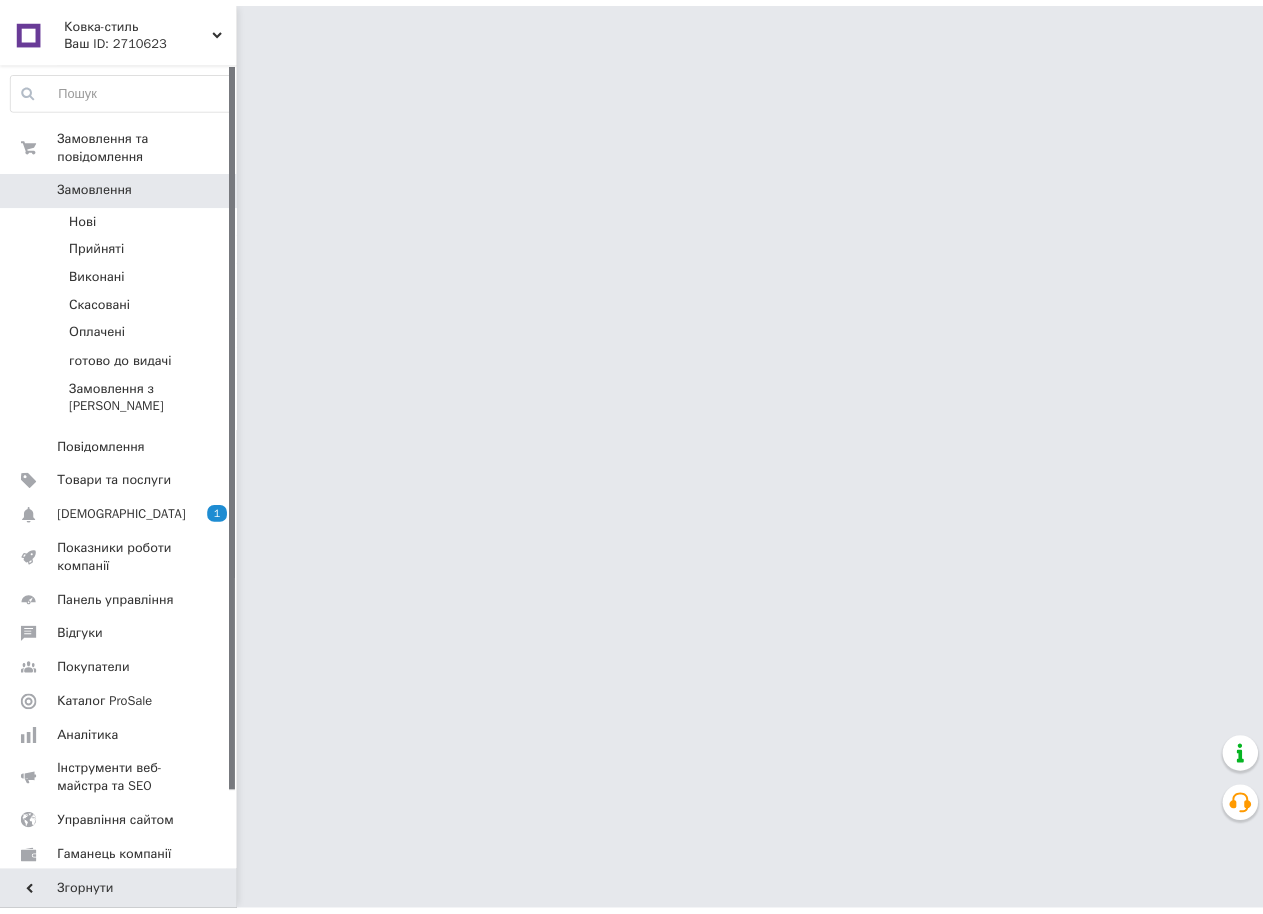 scroll, scrollTop: 0, scrollLeft: 0, axis: both 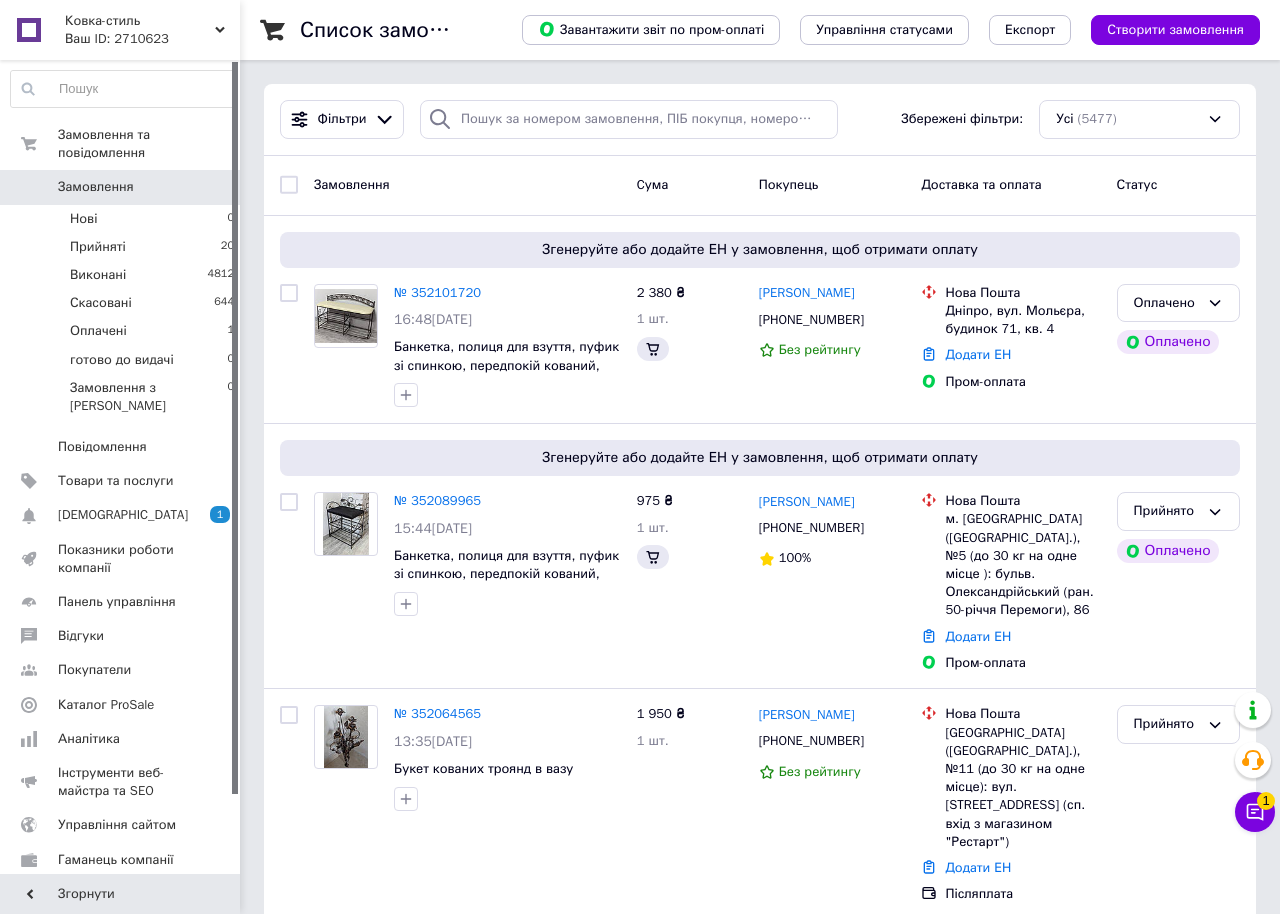 click 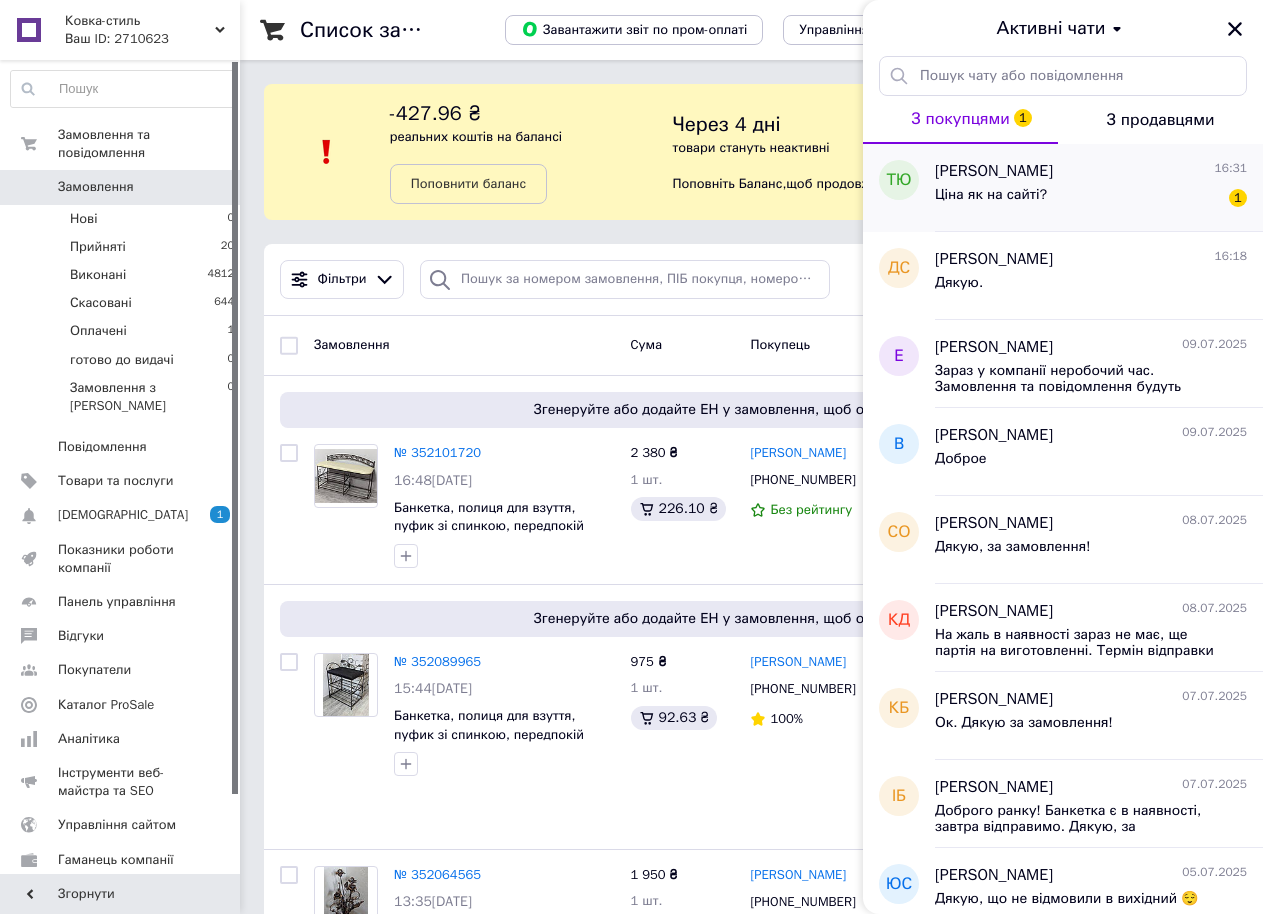 click on "Ціна як на сайті?" at bounding box center (991, 201) 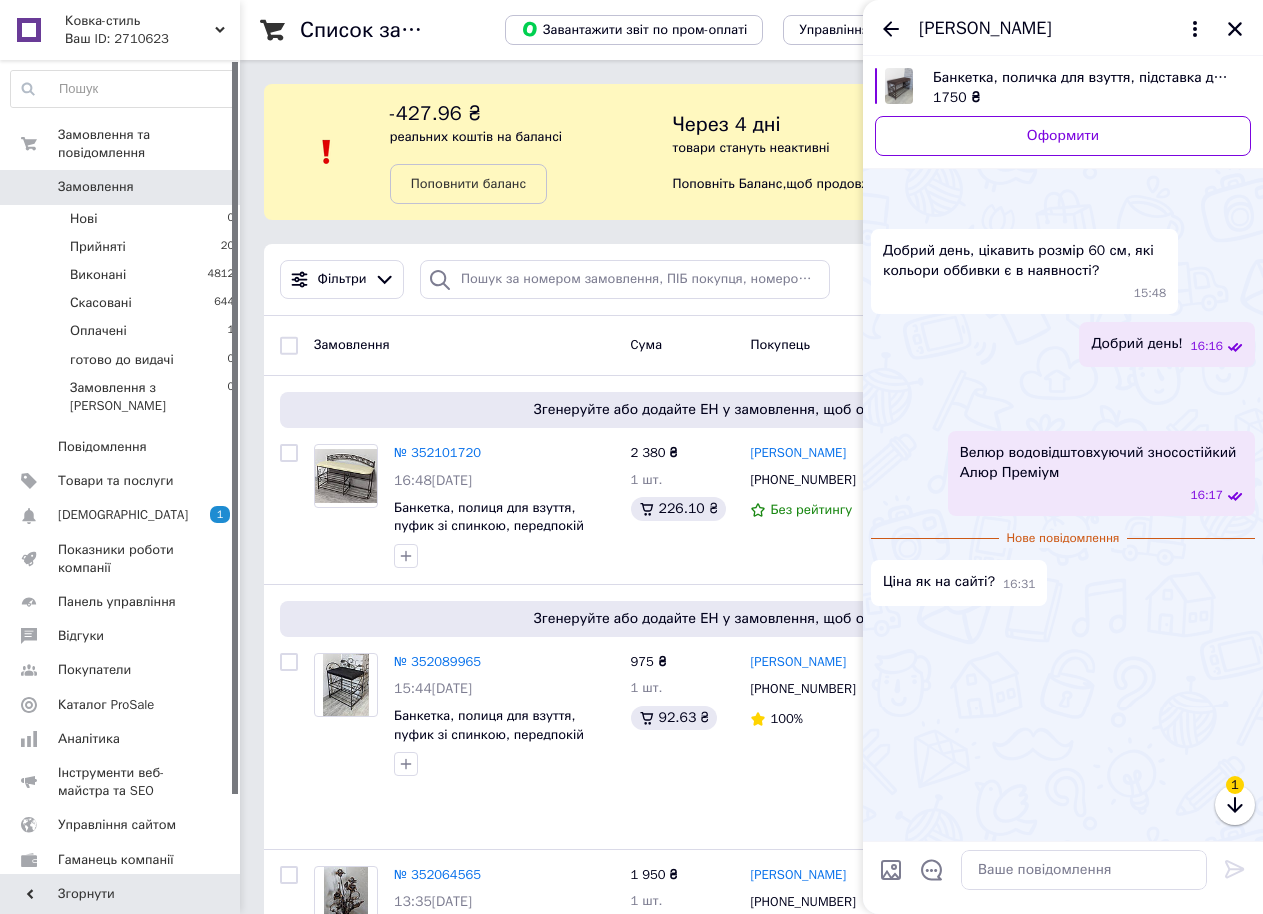scroll, scrollTop: 333, scrollLeft: 0, axis: vertical 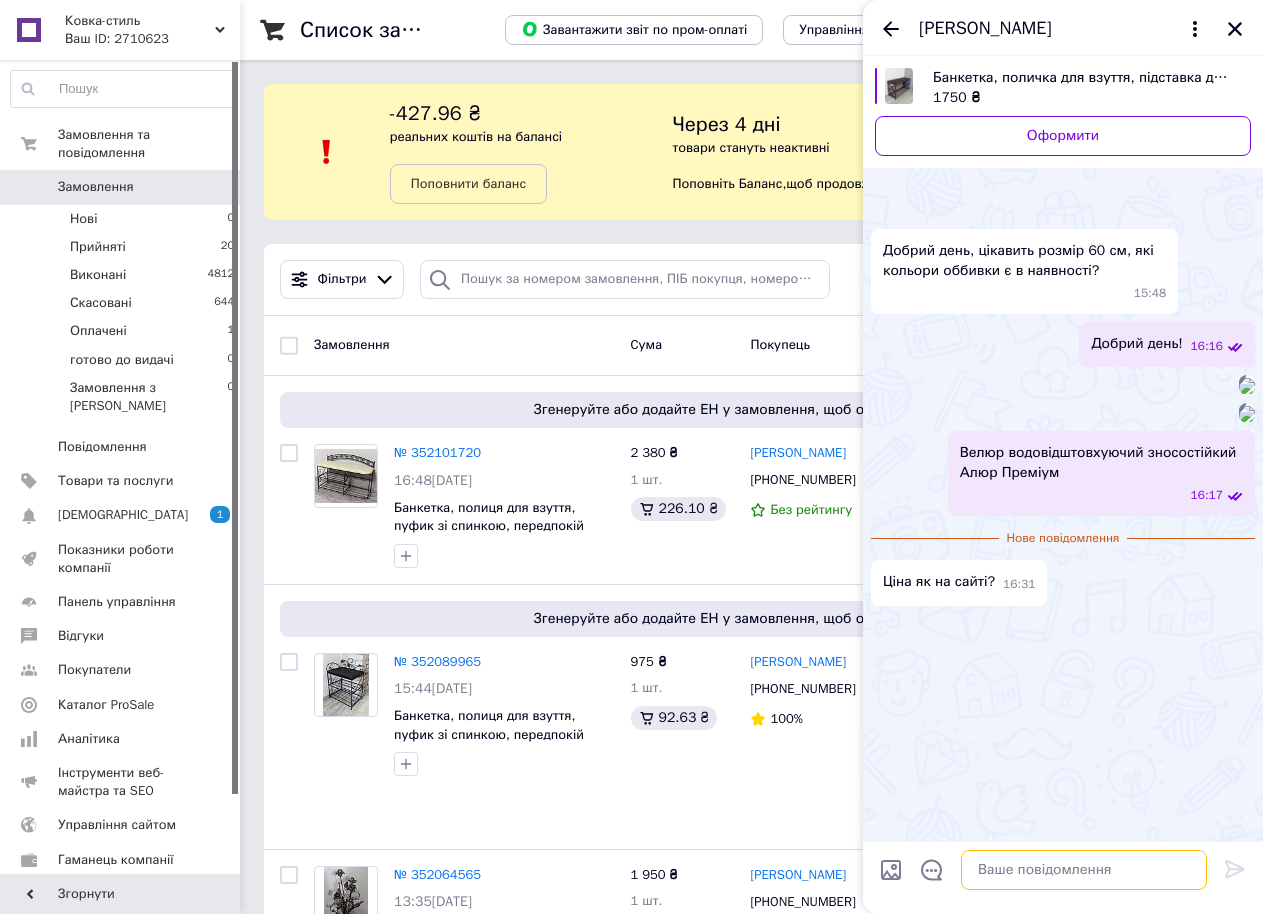click at bounding box center [1084, 870] 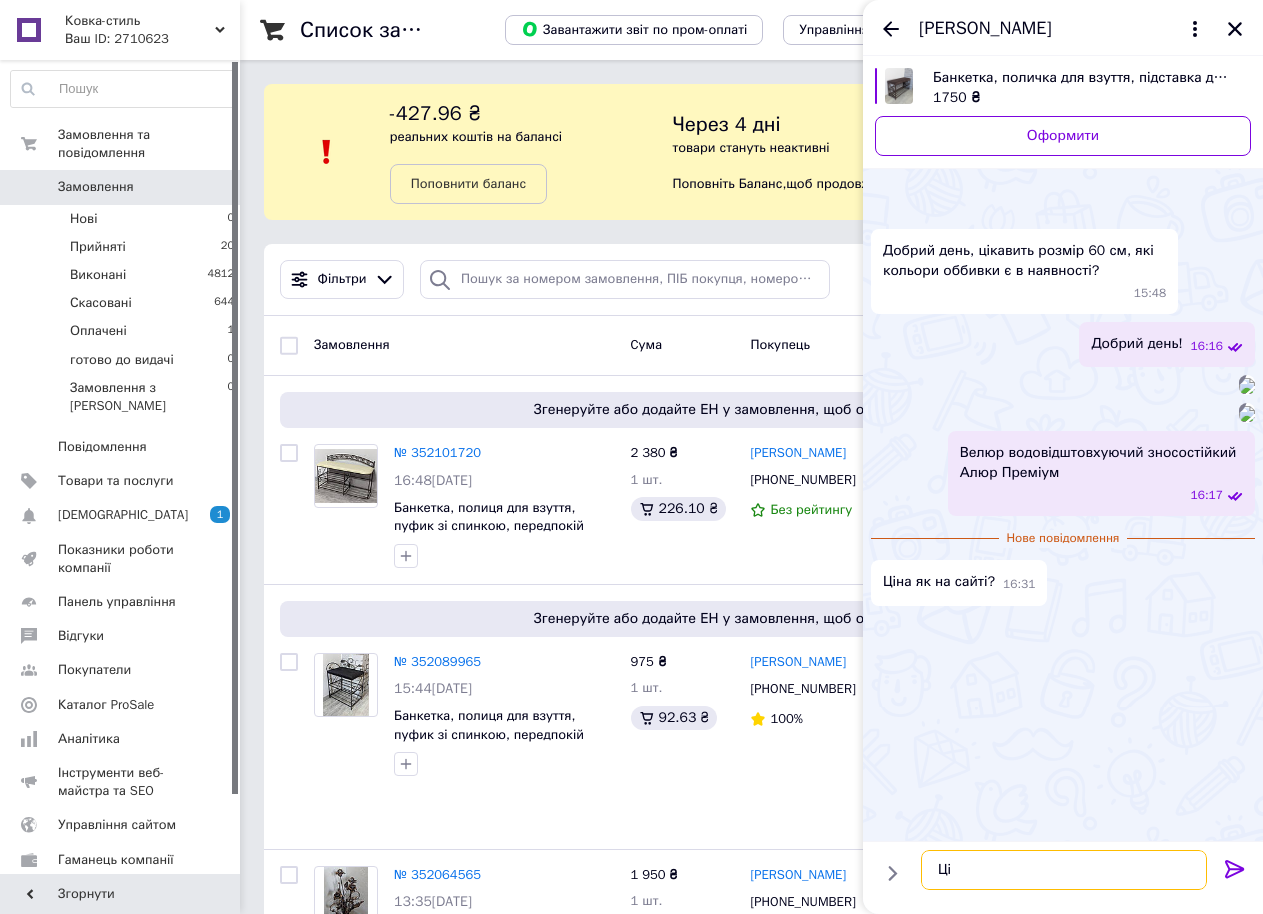 type on "Ц" 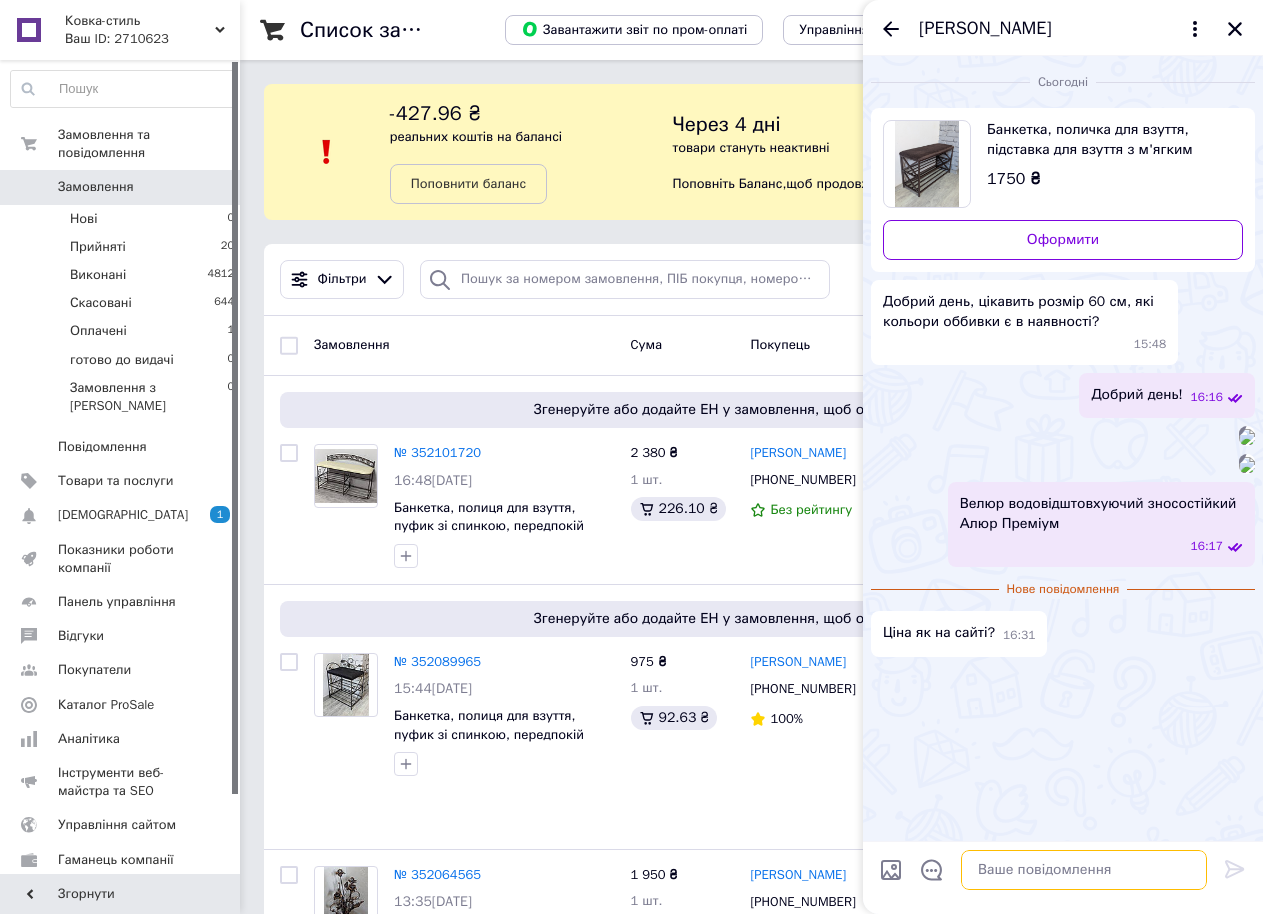 scroll, scrollTop: 0, scrollLeft: 0, axis: both 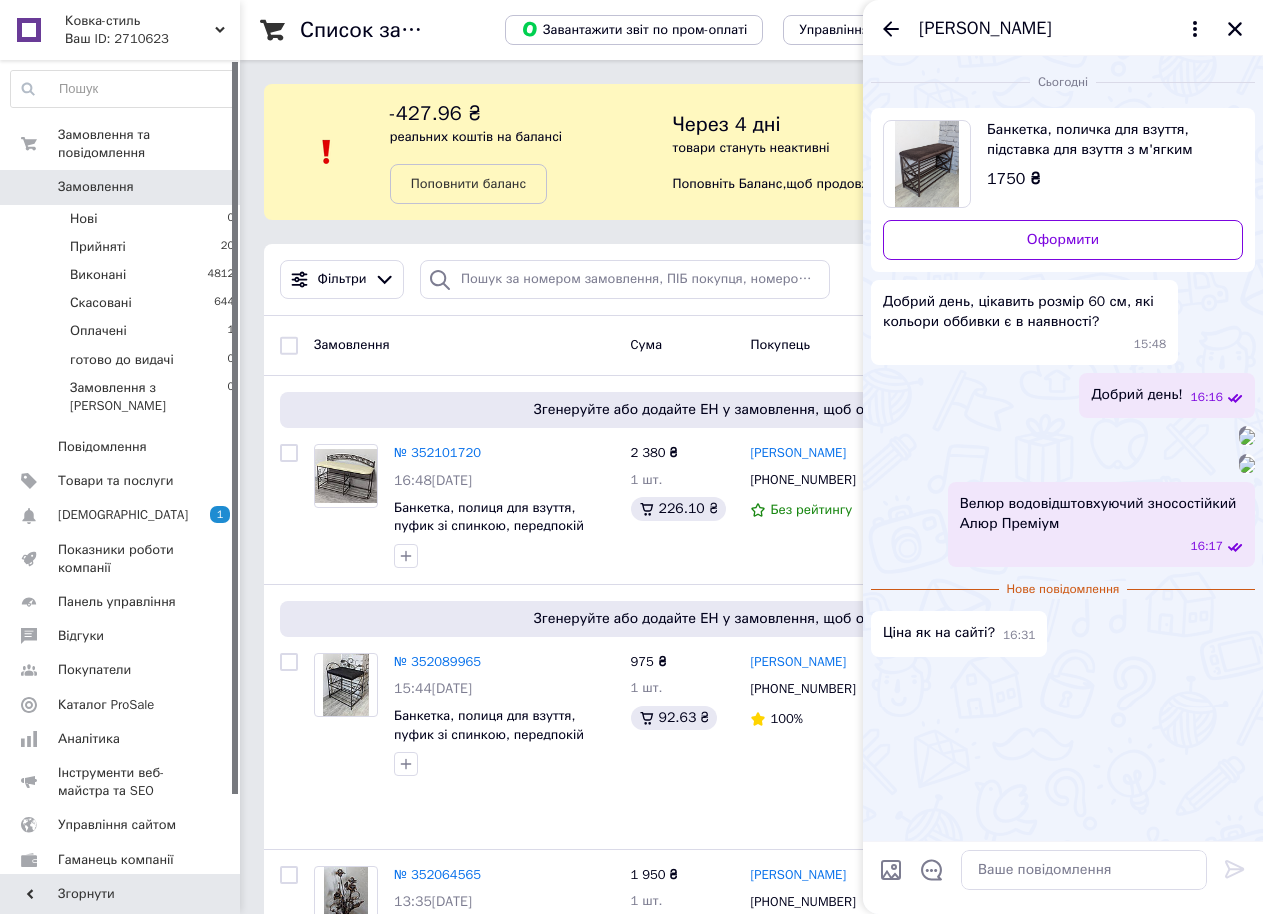 click on "Банкетка, поличка для взуття, підставка для взуття з м'ягким сидінням Лофт ХП 60 см" at bounding box center (1107, 140) 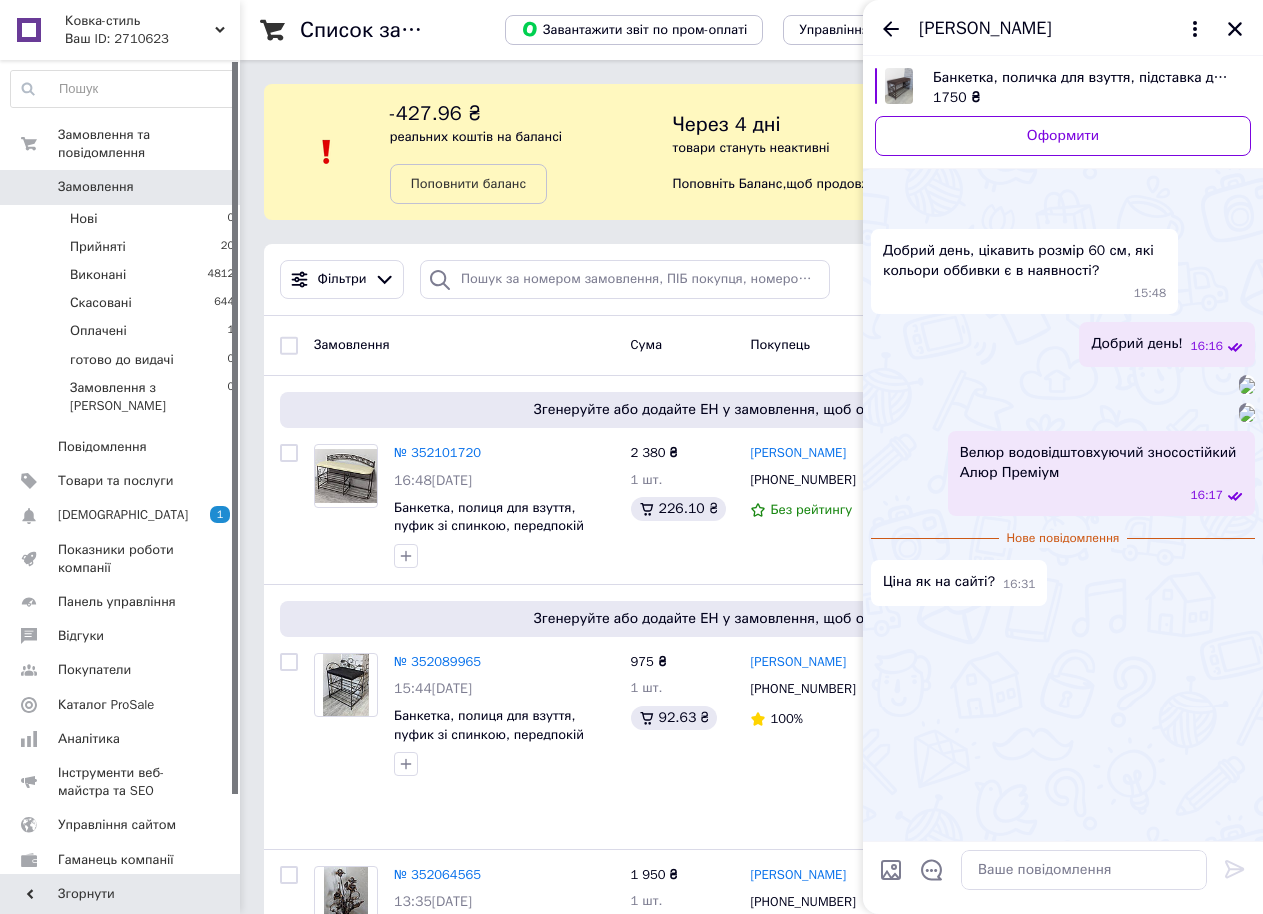 scroll, scrollTop: 333, scrollLeft: 0, axis: vertical 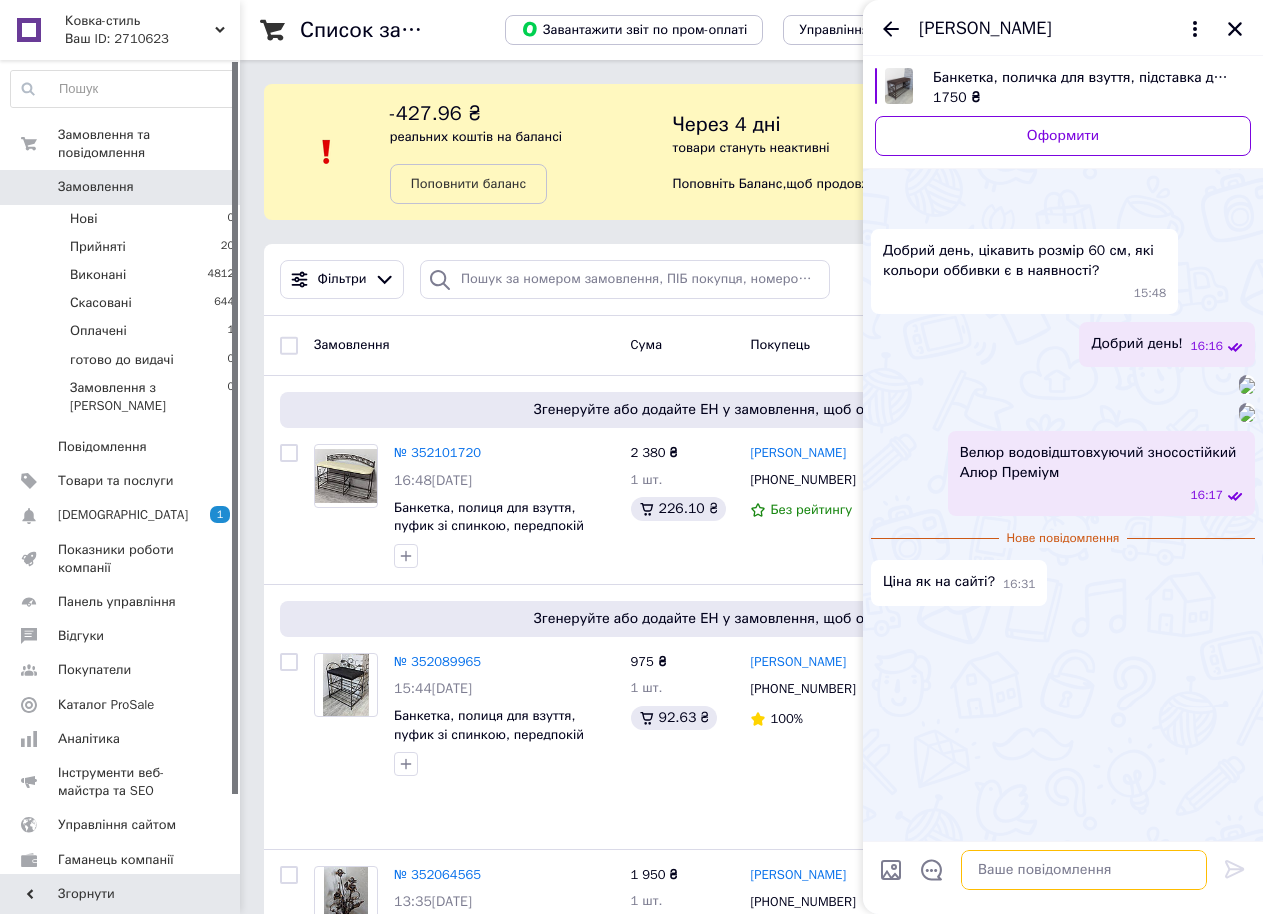 click at bounding box center [1084, 870] 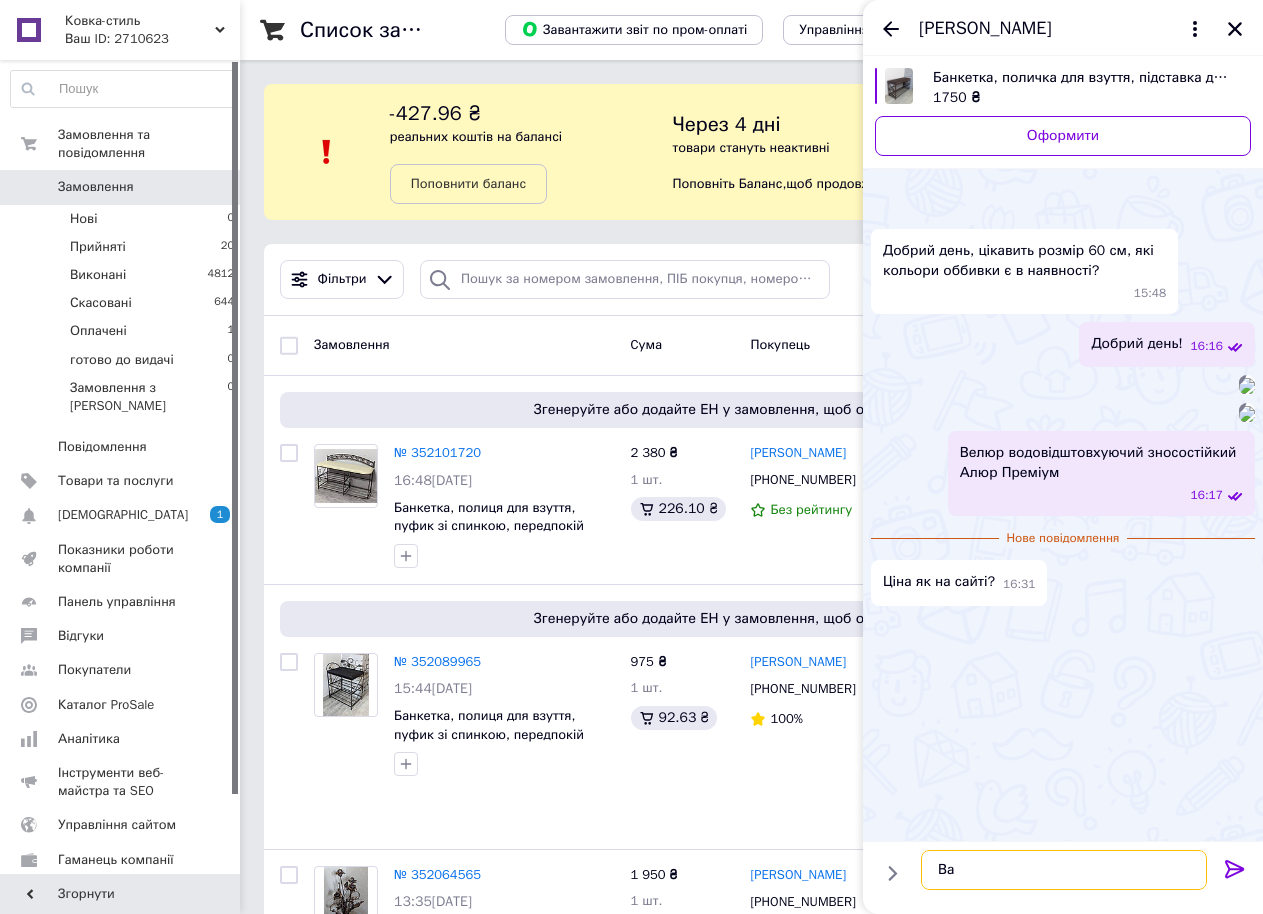 type on "В" 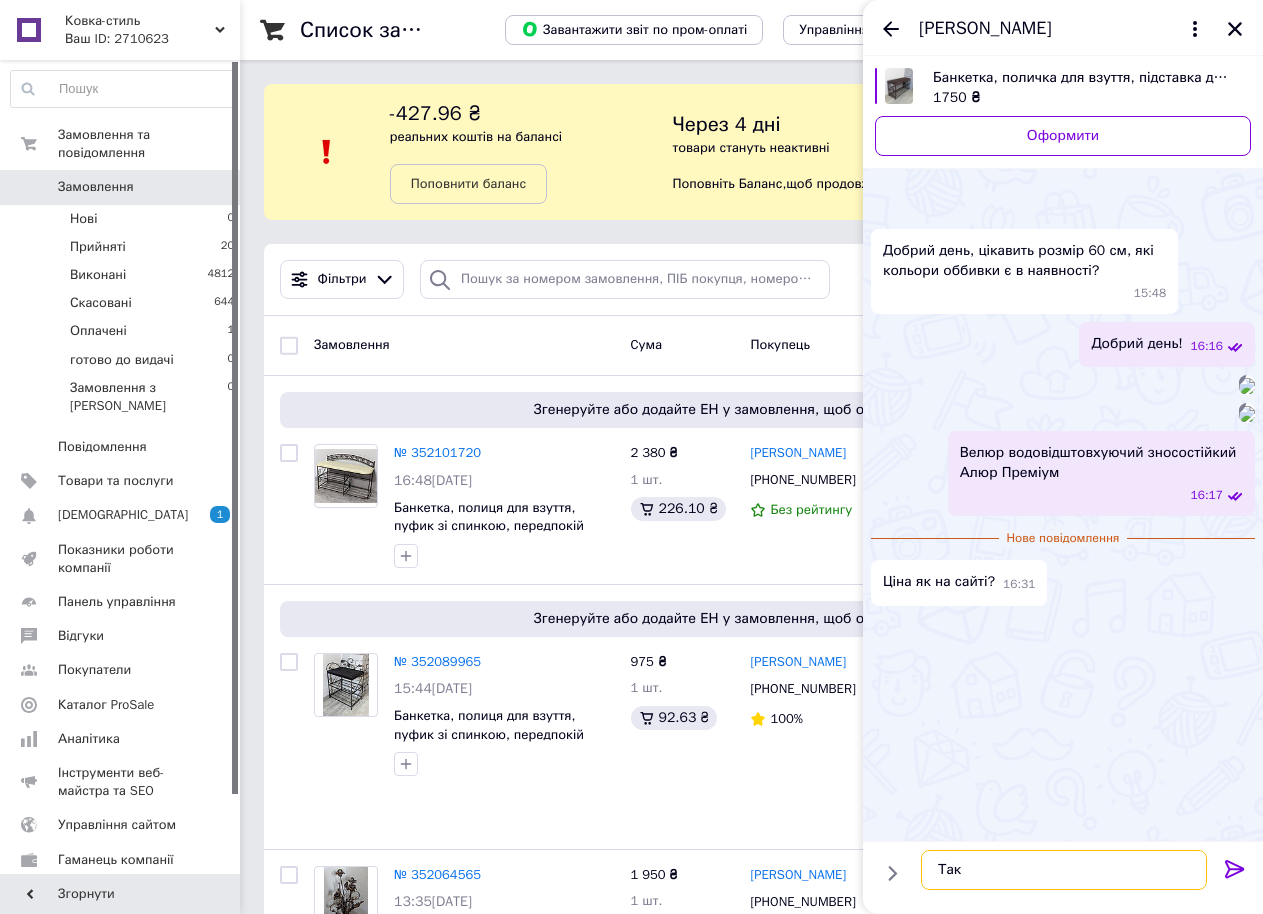 type on "Так" 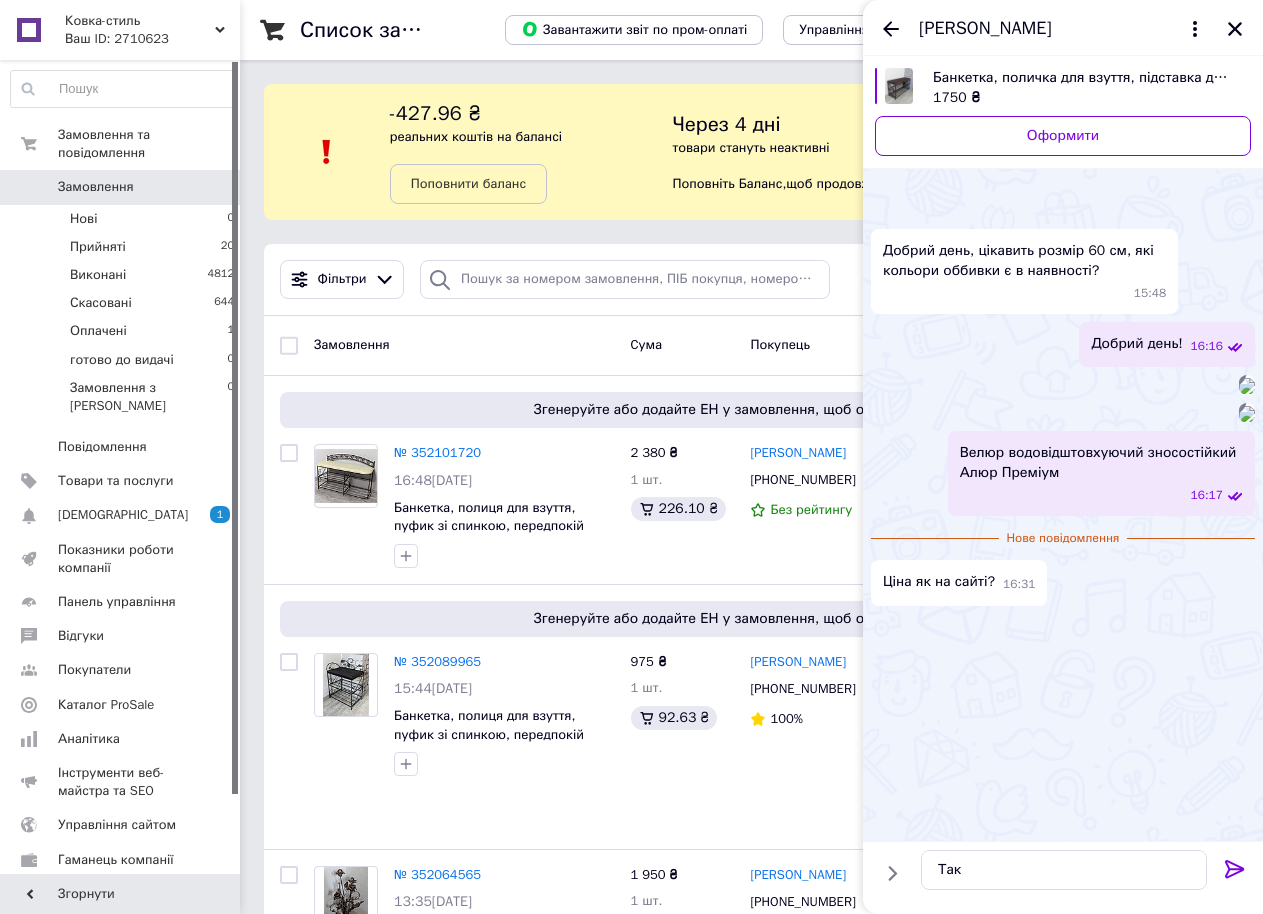 click 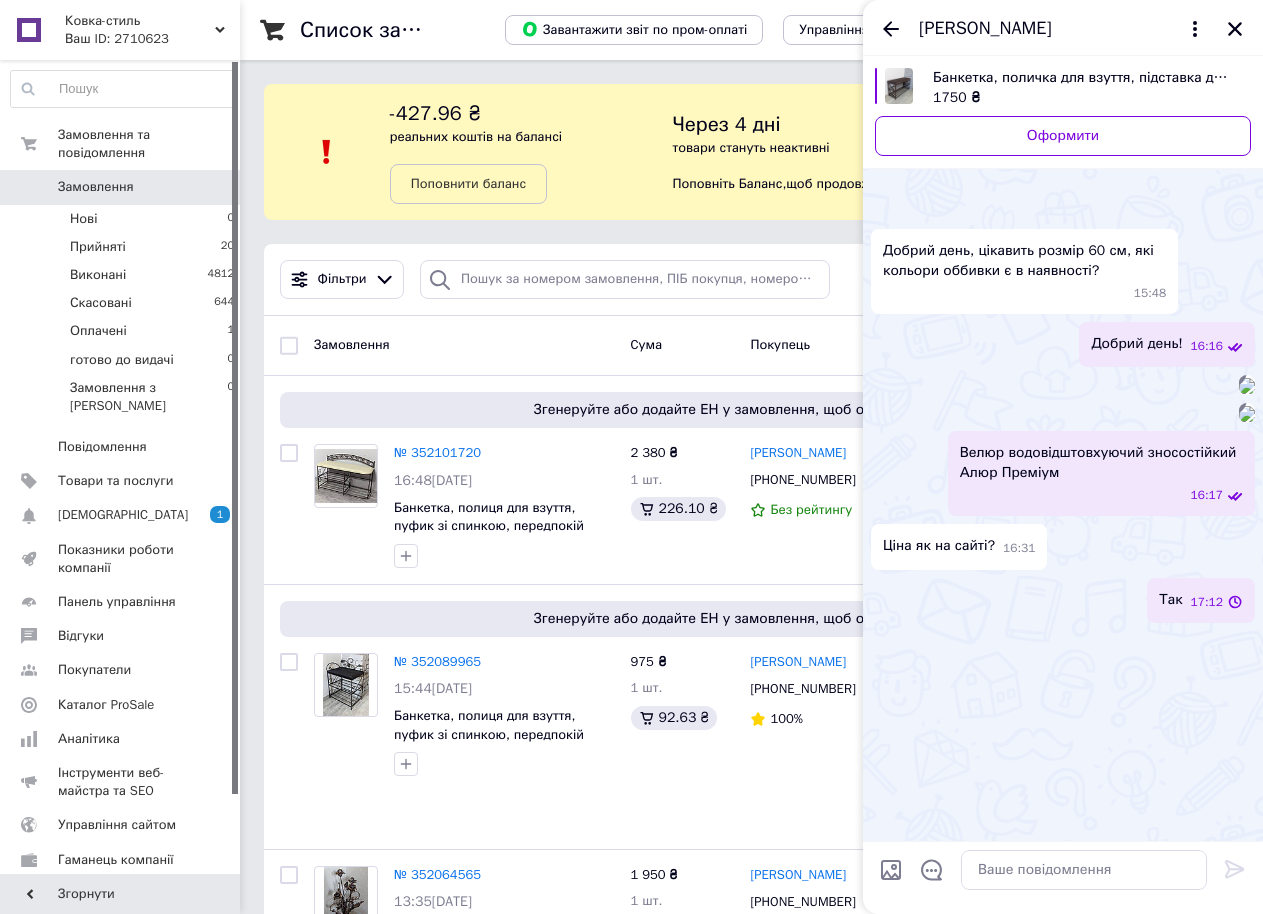 scroll, scrollTop: 350, scrollLeft: 0, axis: vertical 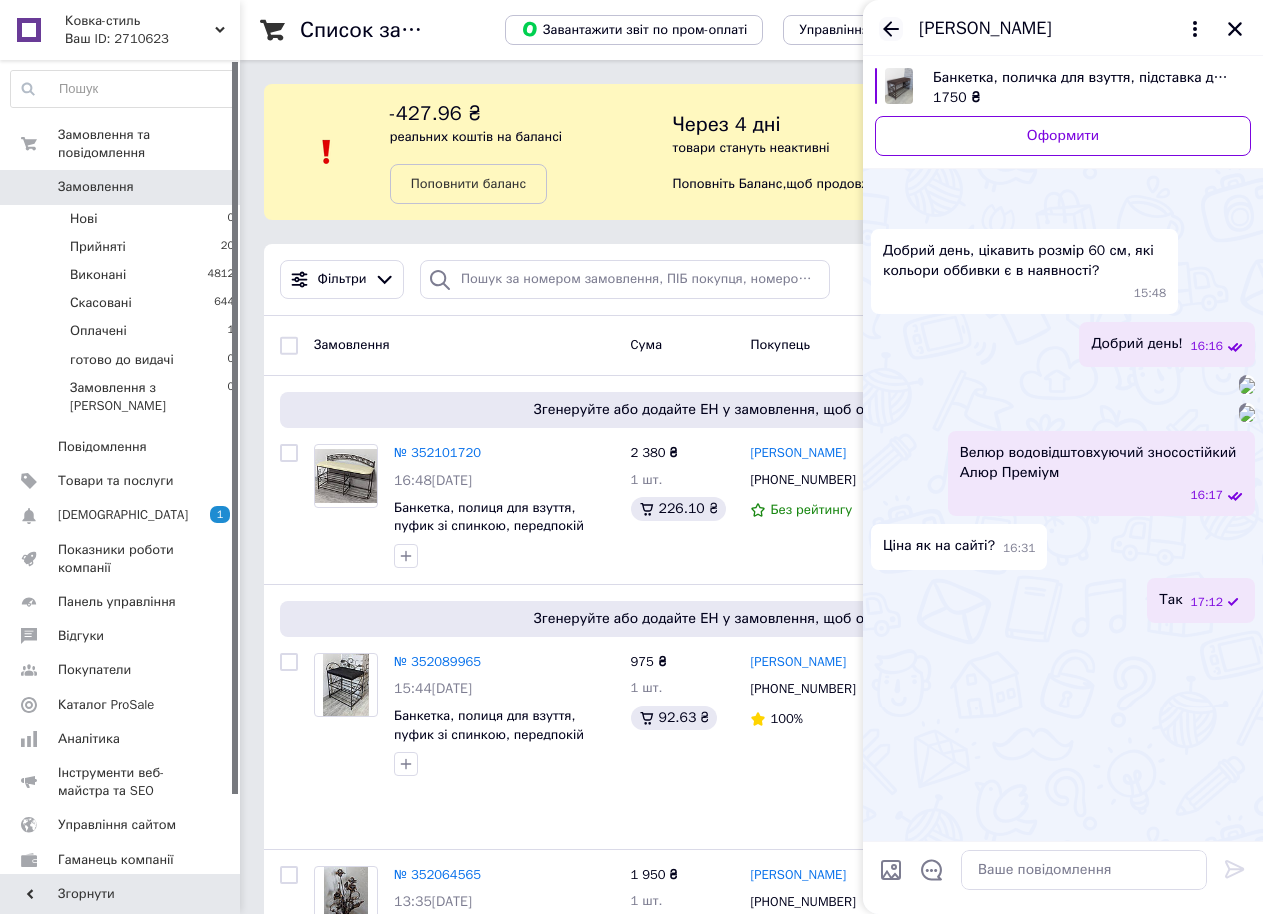 click 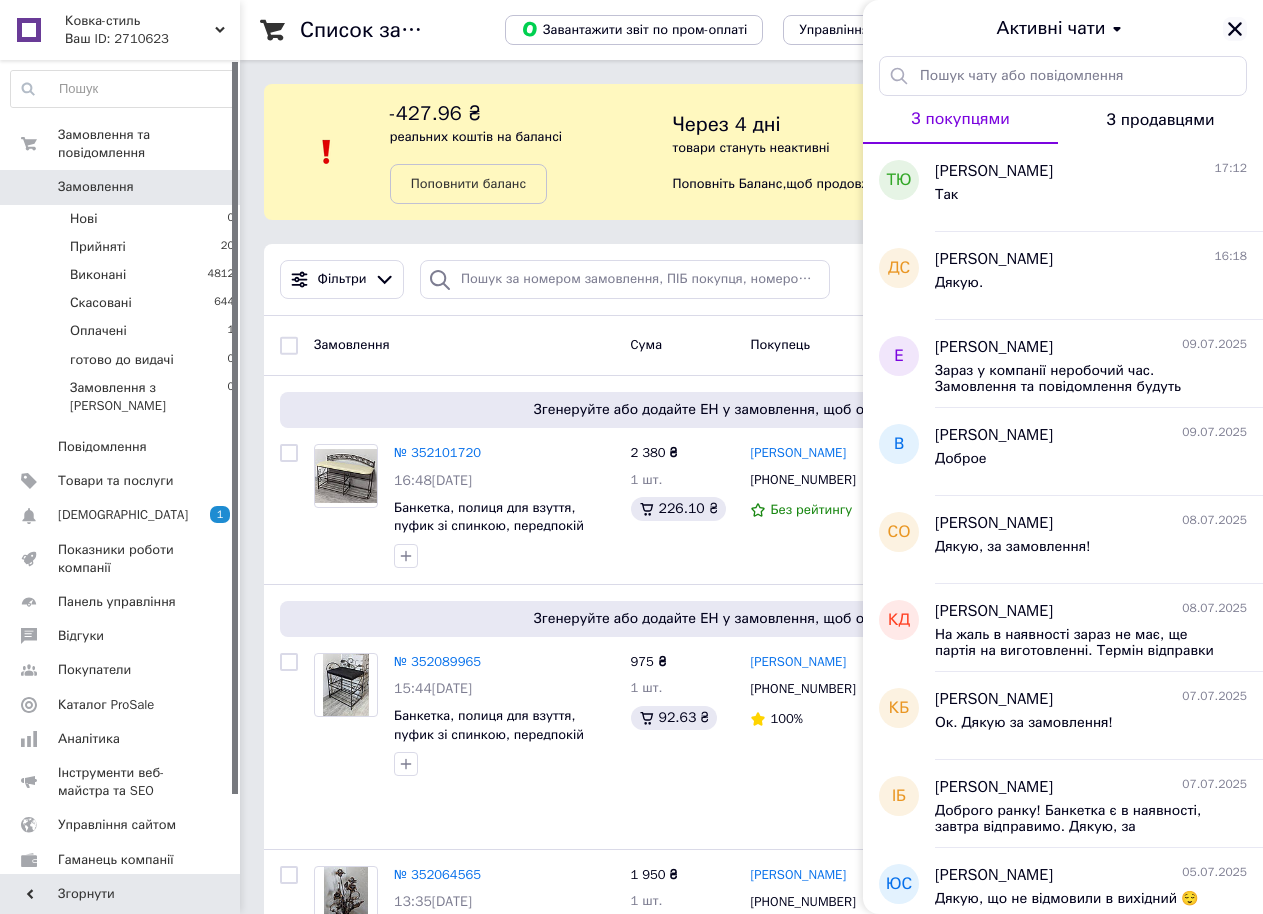 click 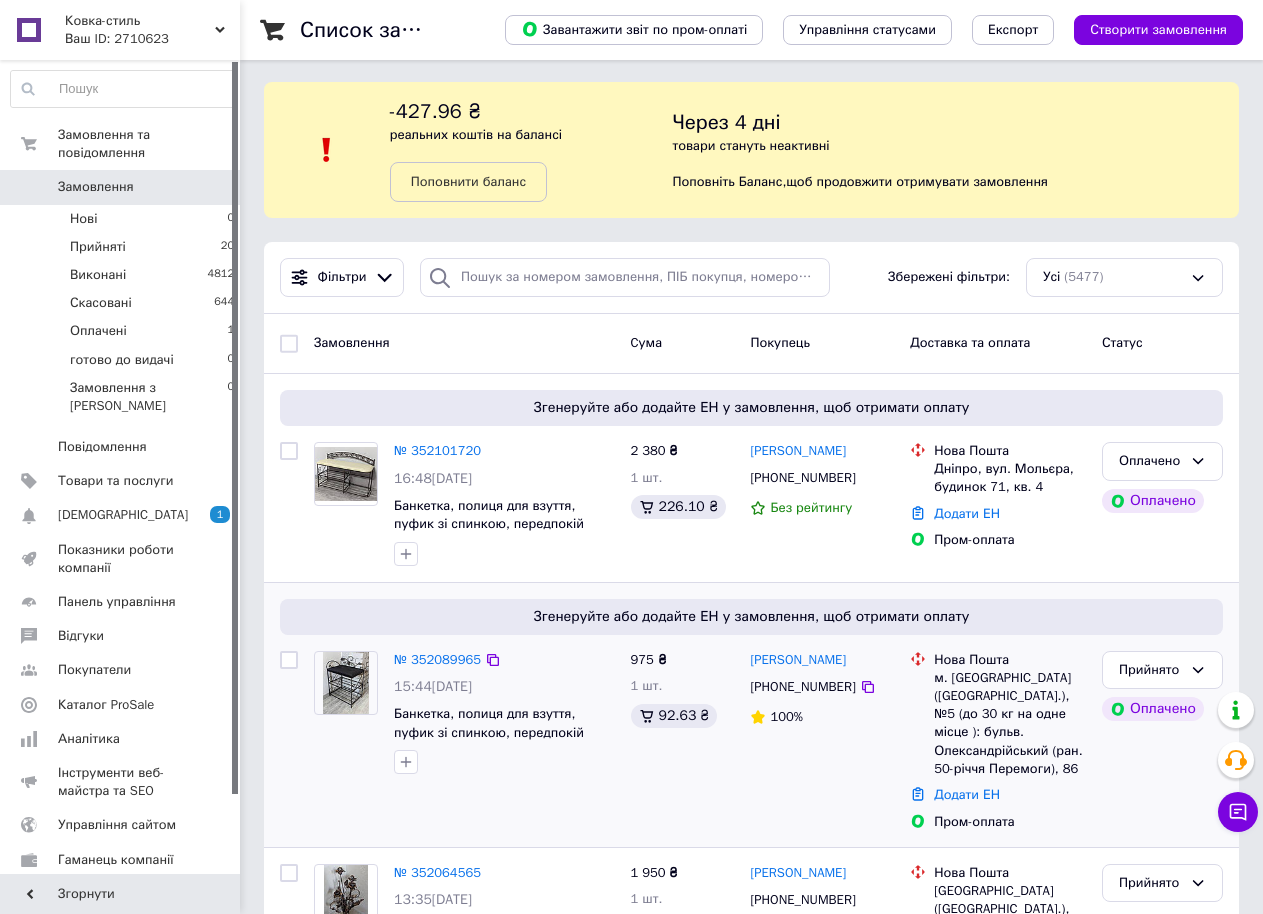 scroll, scrollTop: 0, scrollLeft: 0, axis: both 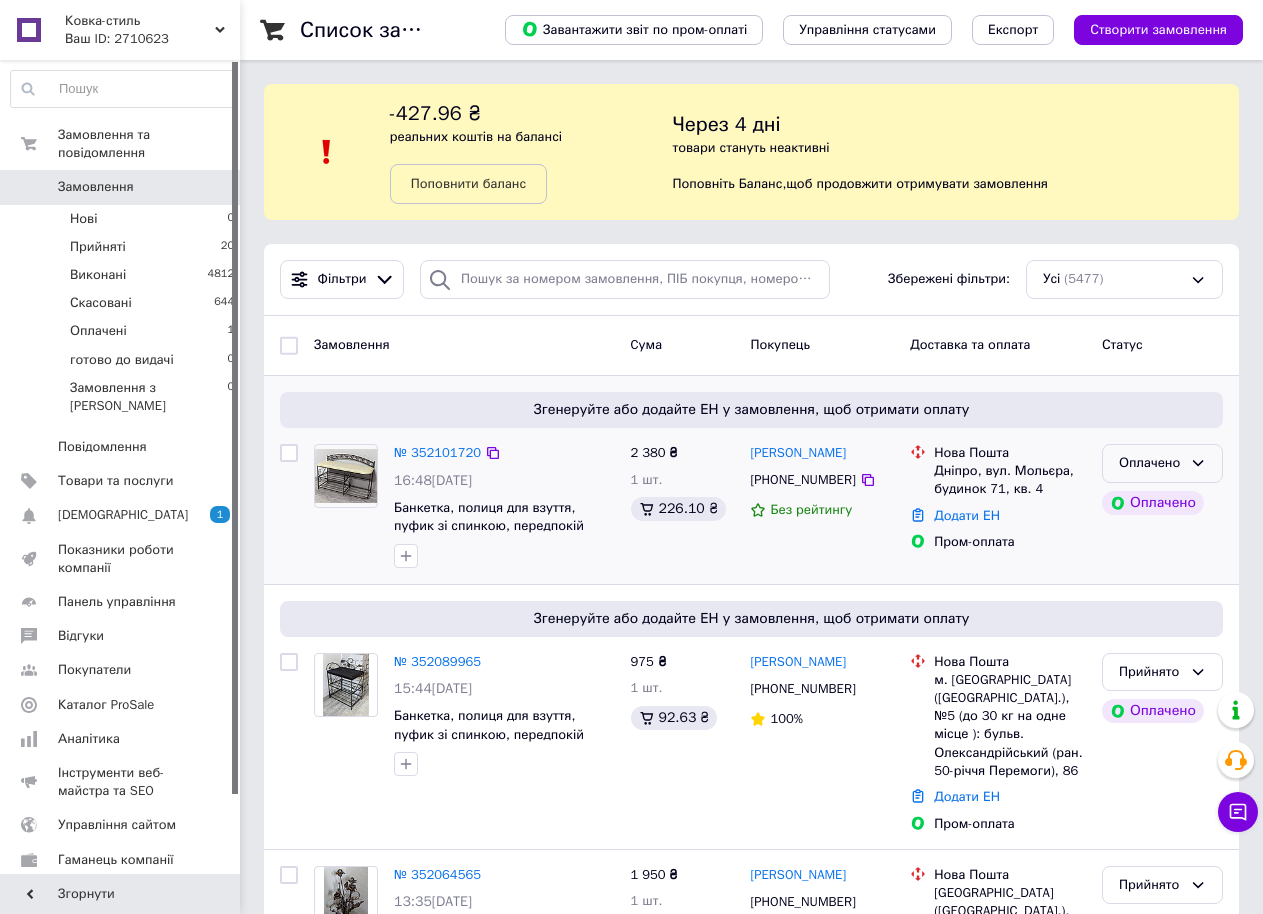click on "Оплачено" at bounding box center [1150, 463] 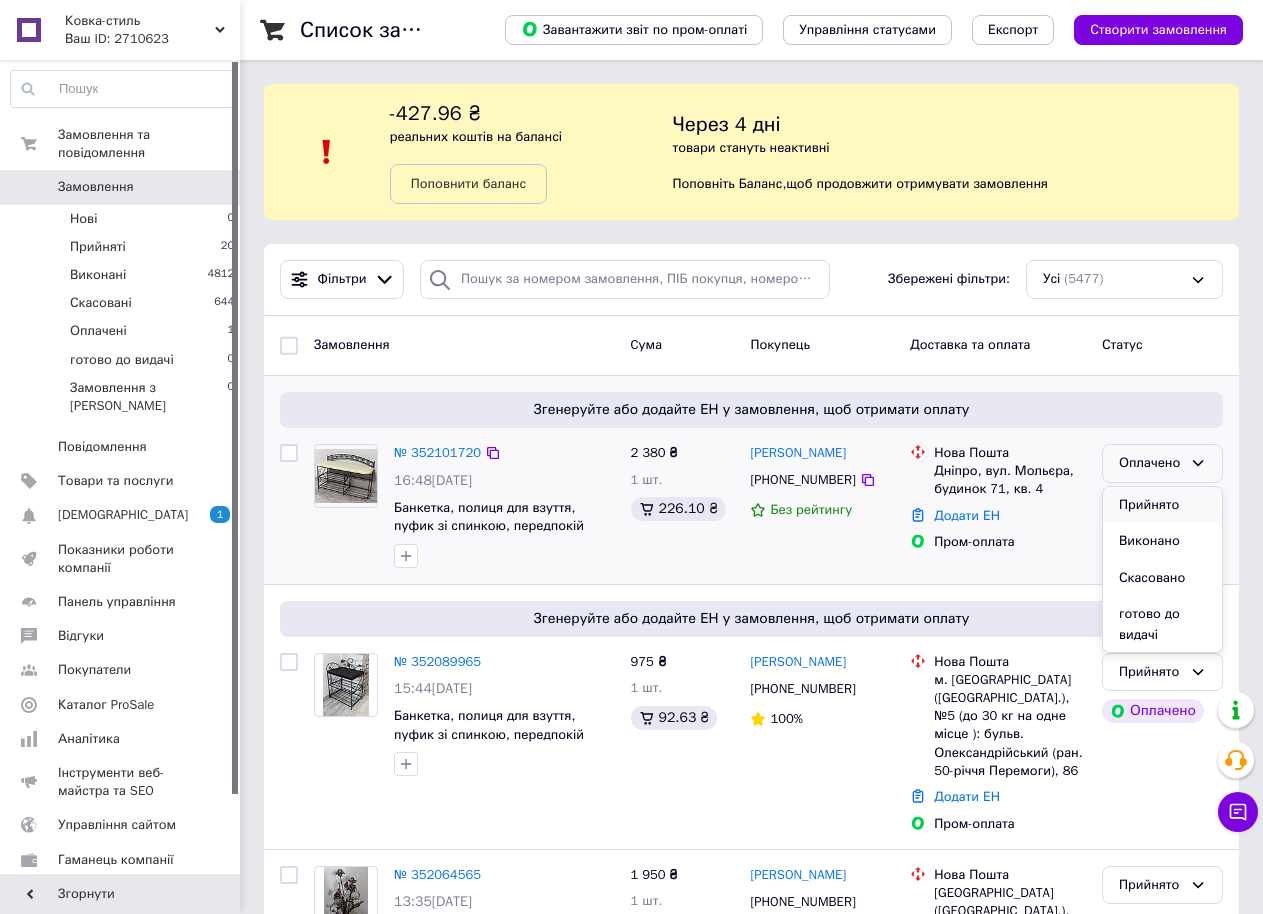 click on "Прийнято" at bounding box center (1162, 505) 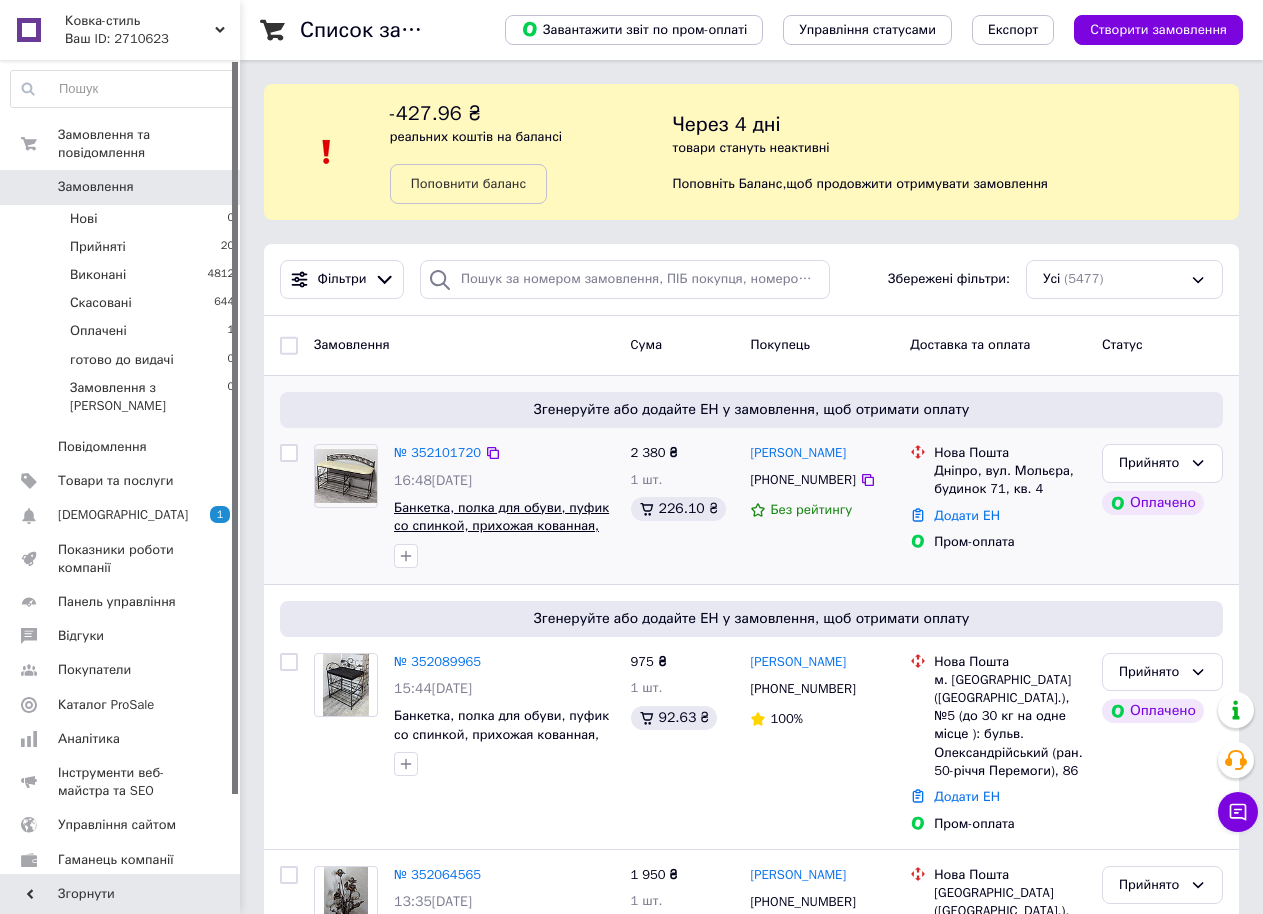 click on "Банкетка, полка для обуви, пуфик со спинкой, прихожая кованная, полочка с мягким сиденьем правосторонняя 100 см" at bounding box center (501, 535) 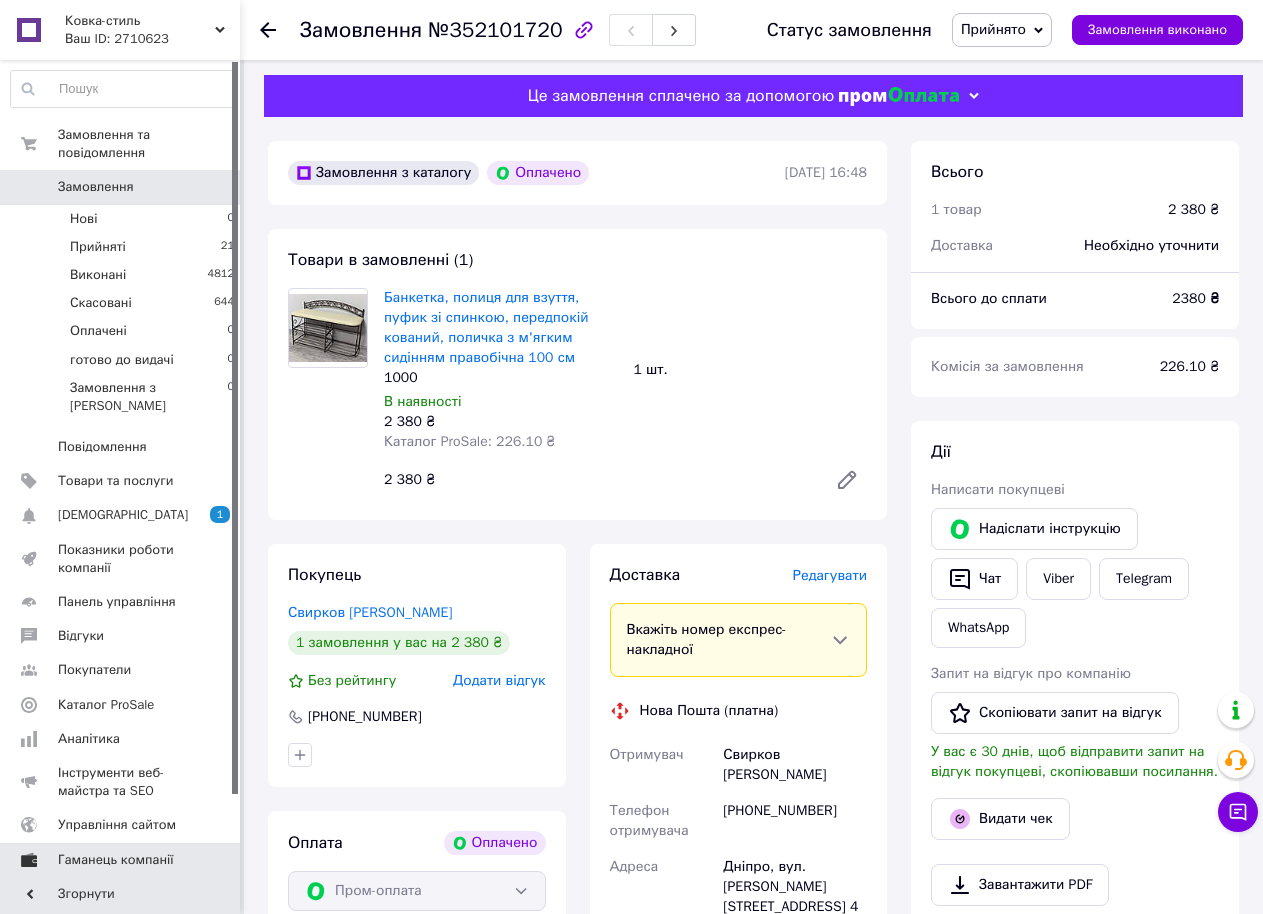 scroll, scrollTop: 0, scrollLeft: 0, axis: both 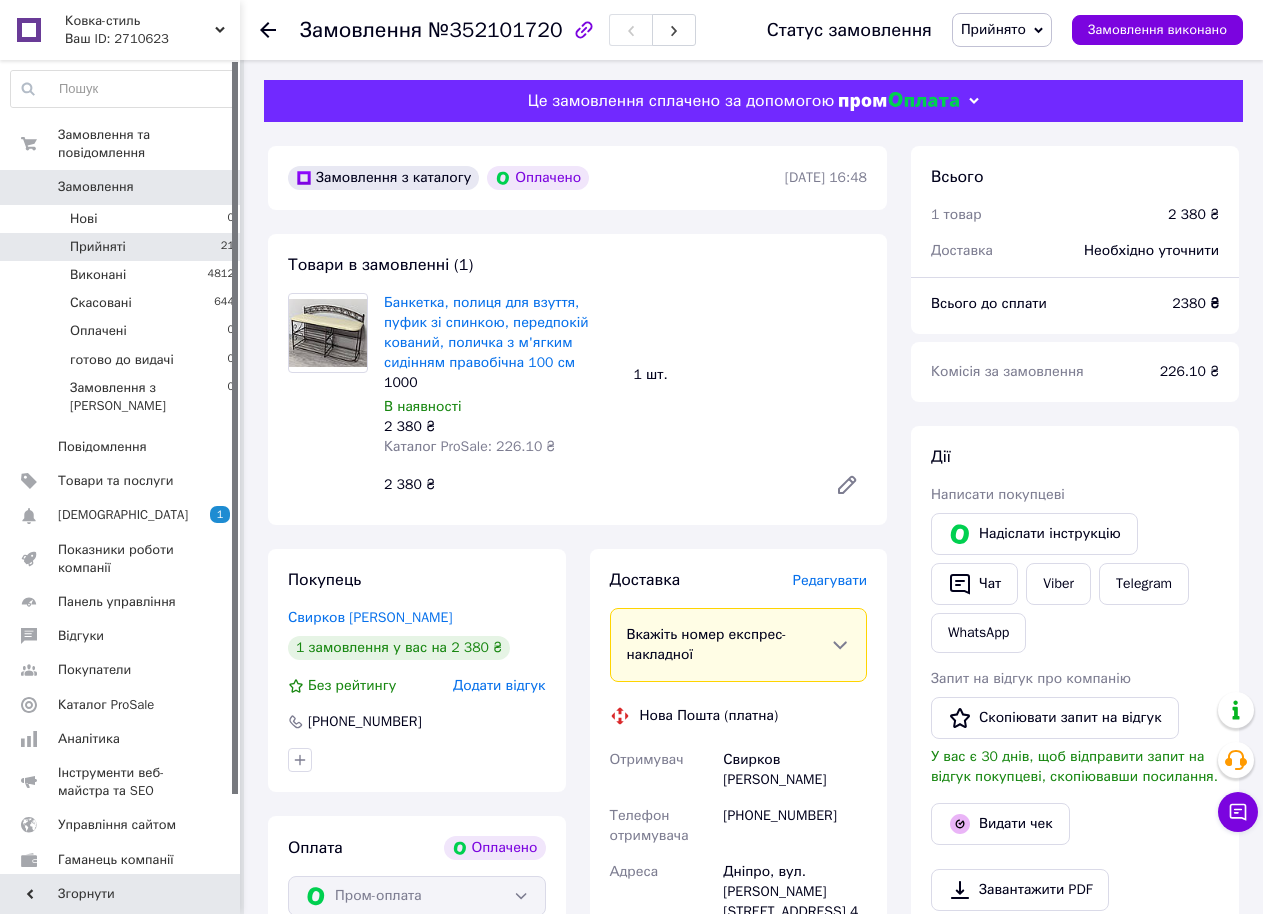 click on "Прийняті" at bounding box center (98, 247) 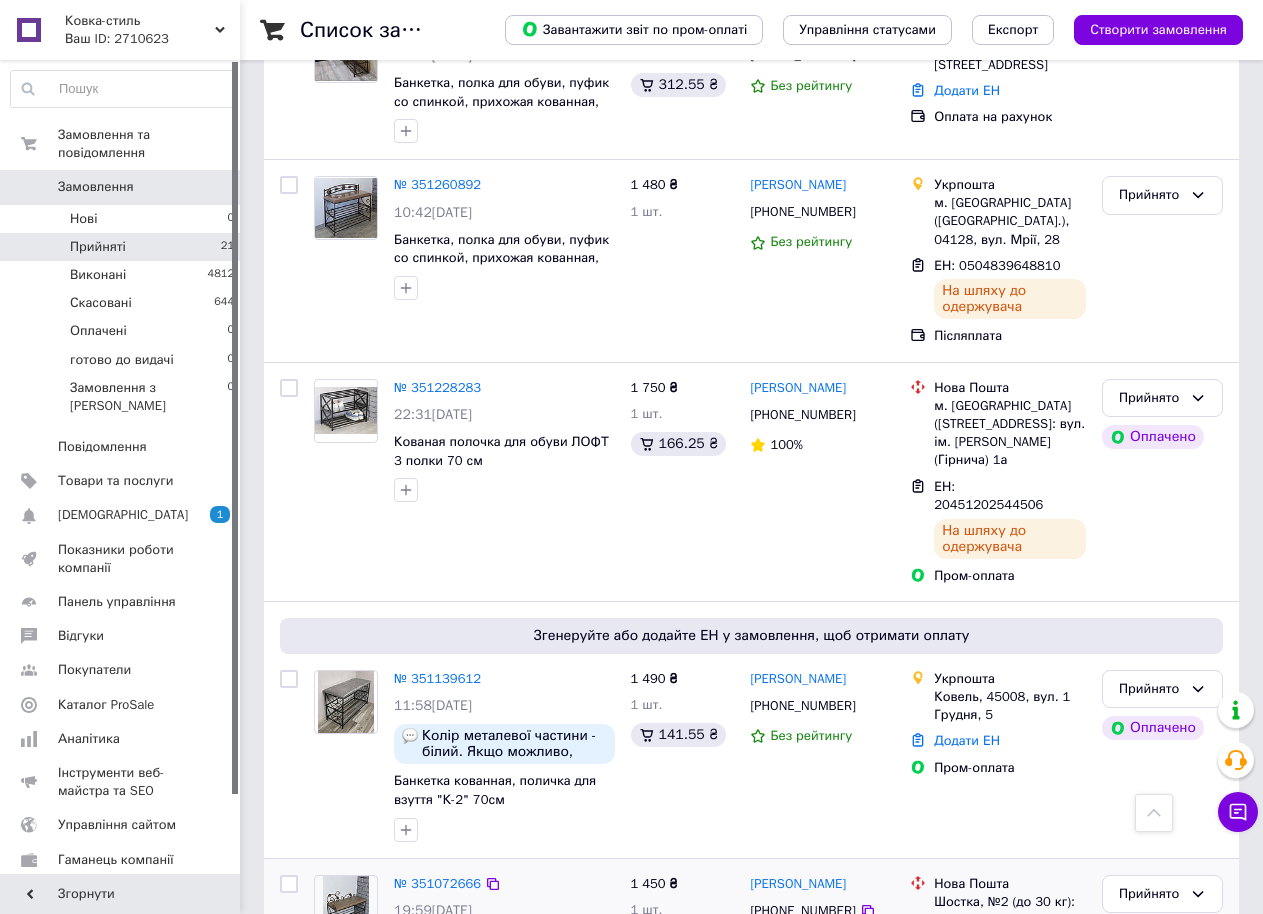 scroll, scrollTop: 3773, scrollLeft: 0, axis: vertical 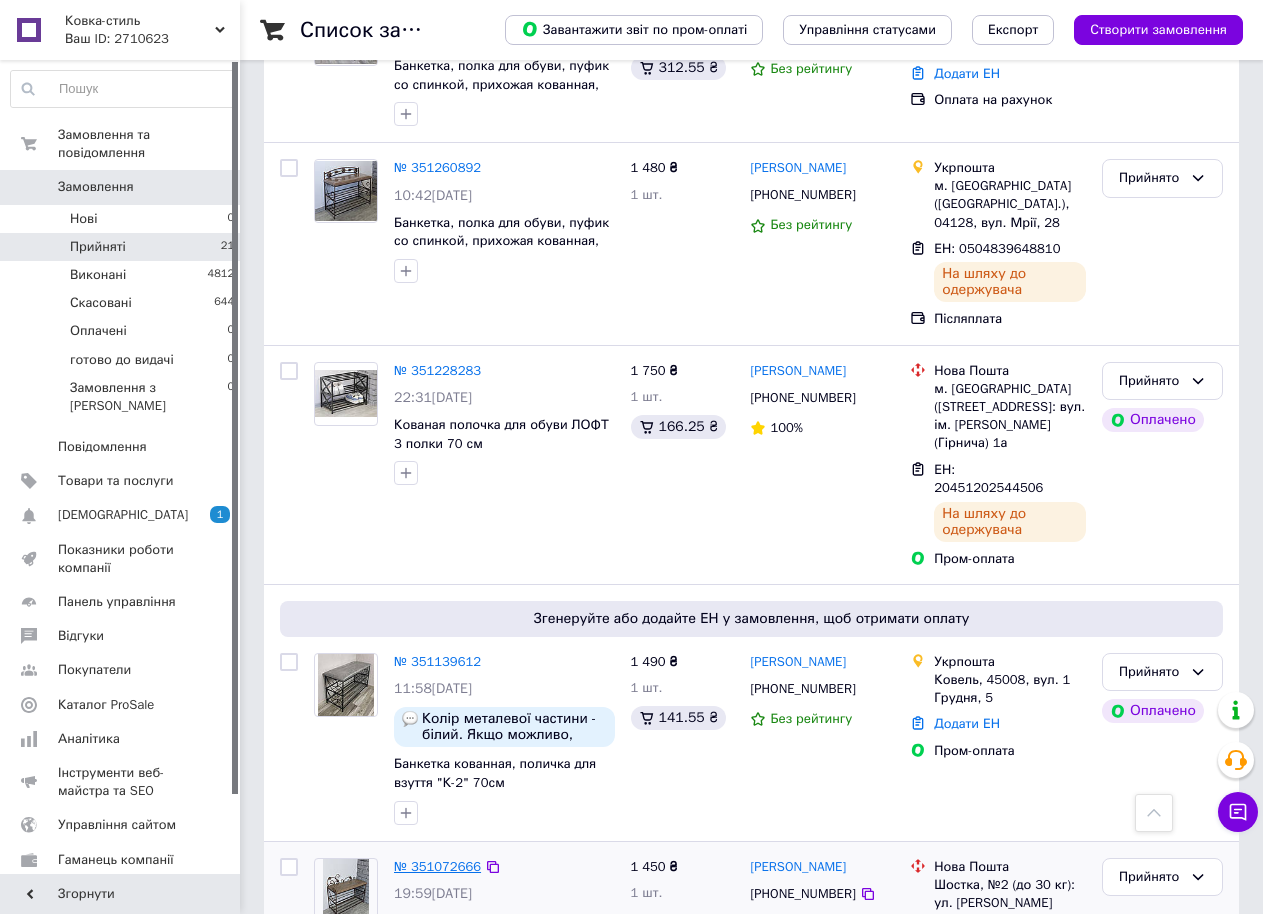 click on "№ 351072666" at bounding box center [437, 866] 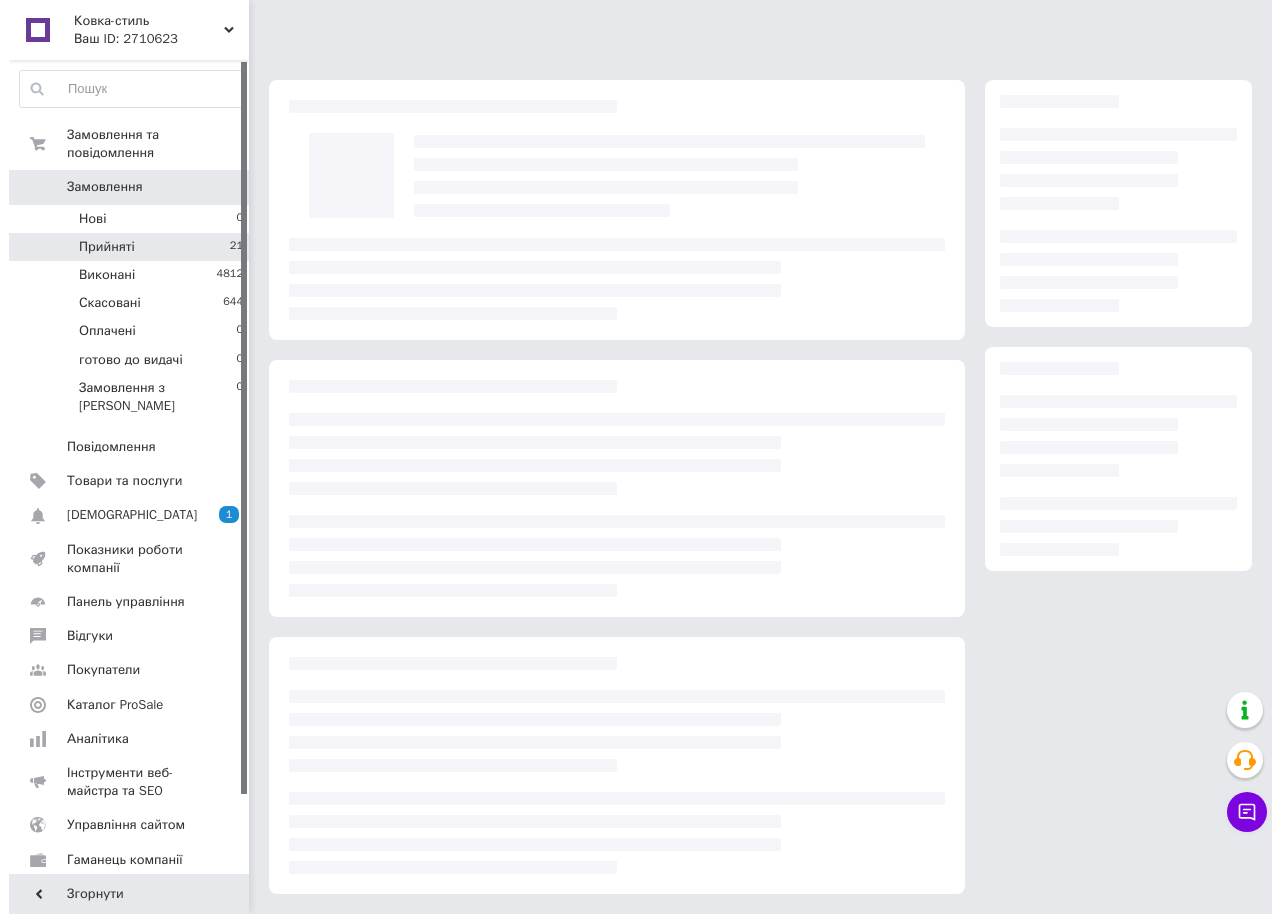 scroll, scrollTop: 0, scrollLeft: 0, axis: both 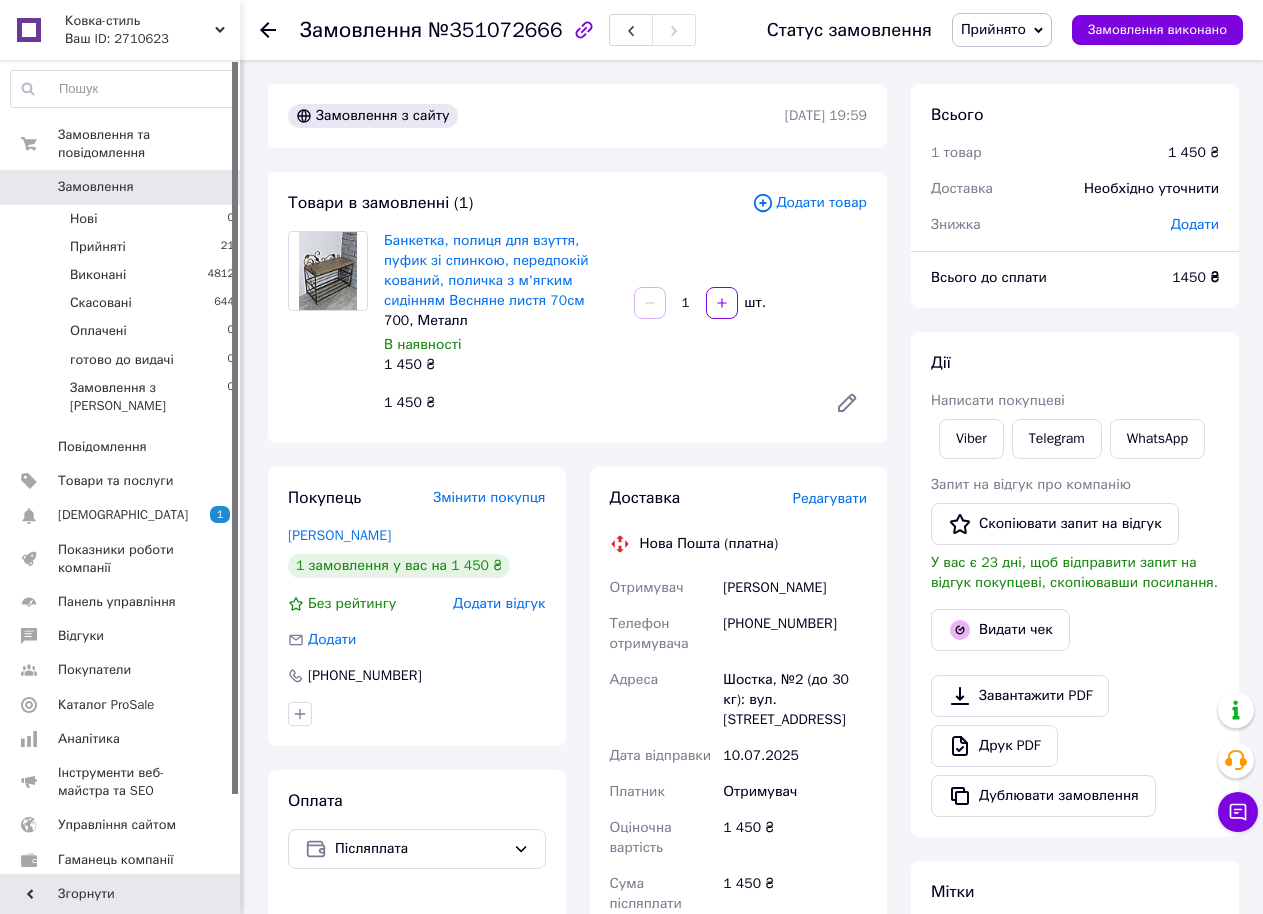 click on "Редагувати" at bounding box center [830, 498] 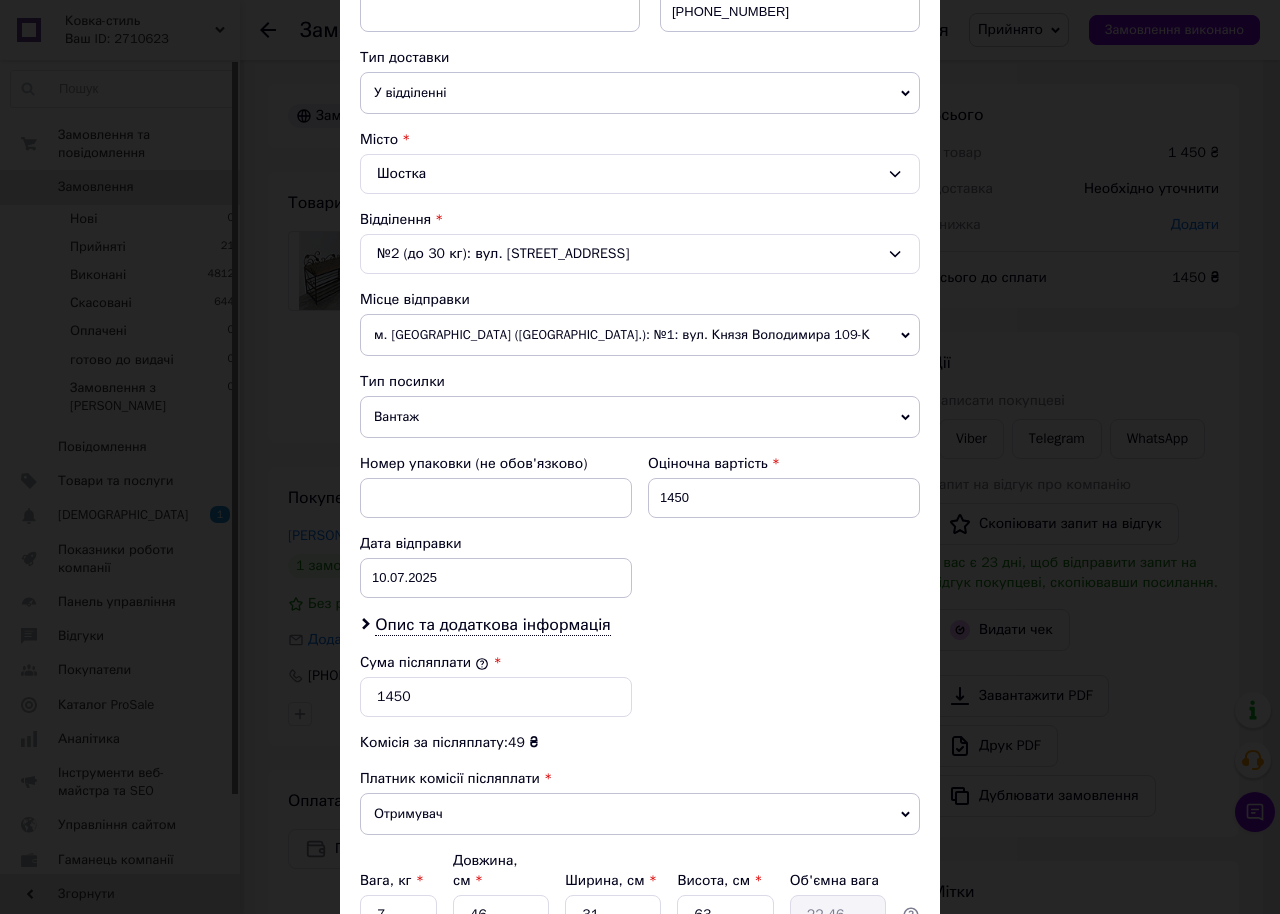 scroll, scrollTop: 612, scrollLeft: 0, axis: vertical 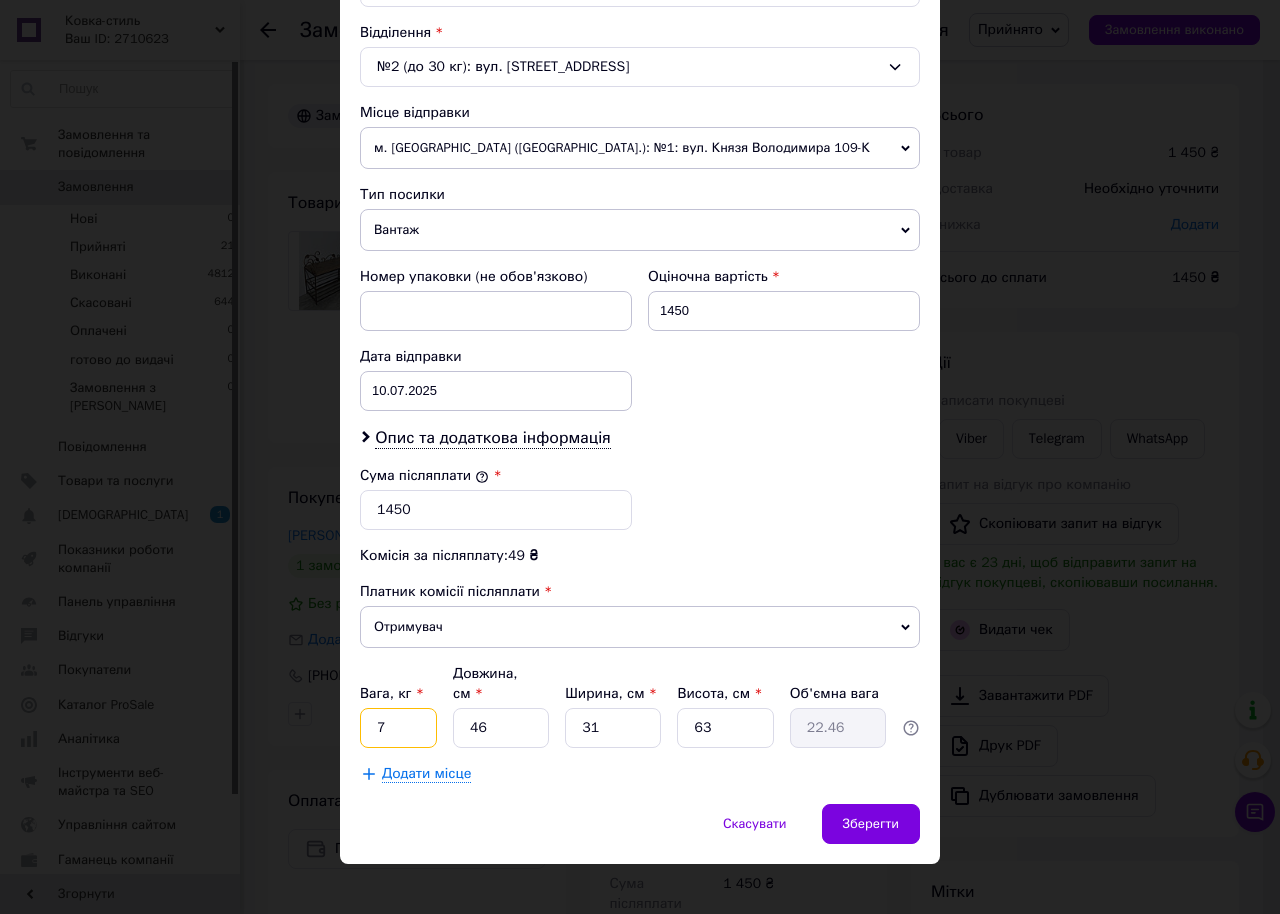 click on "7" at bounding box center [398, 728] 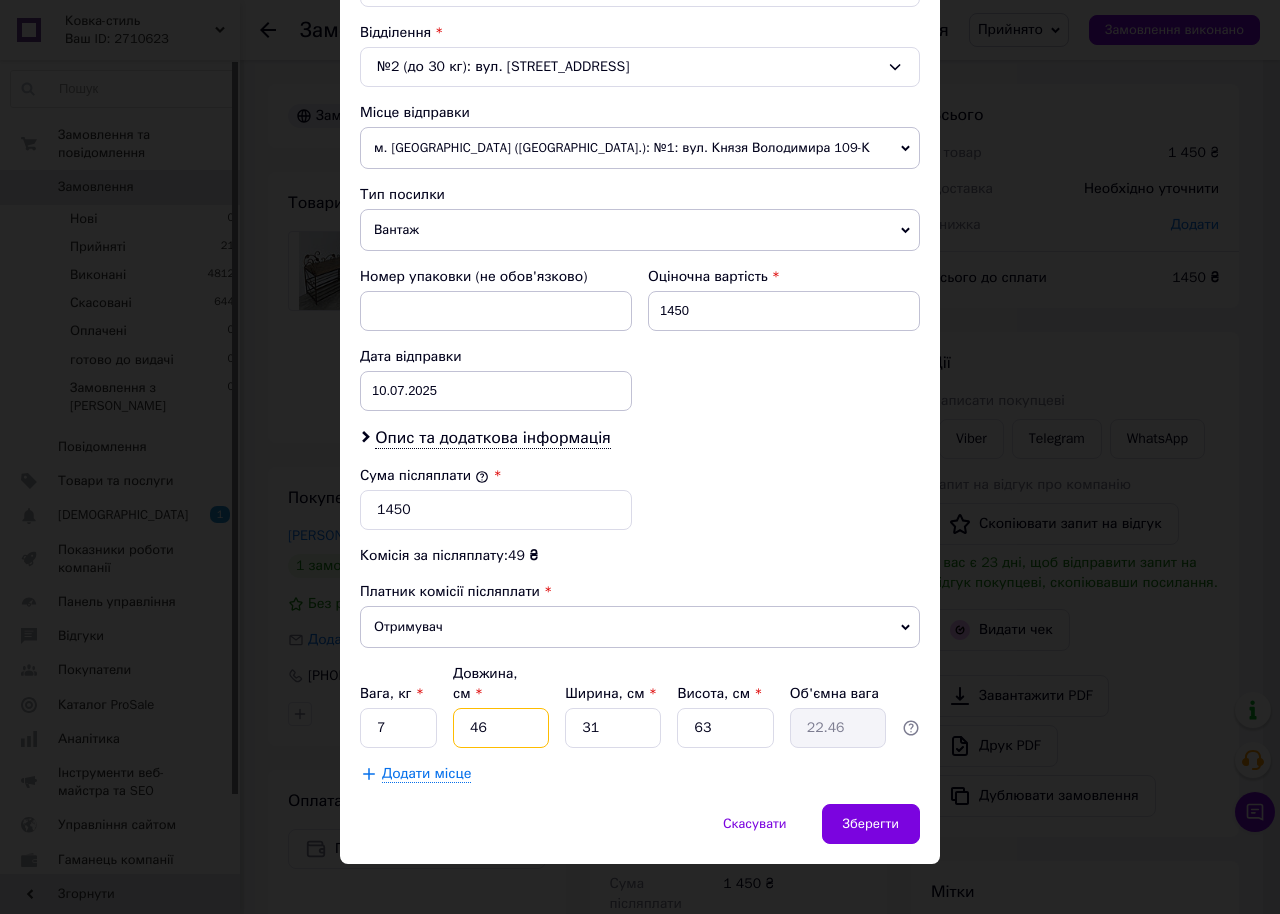 click on "46" at bounding box center (501, 728) 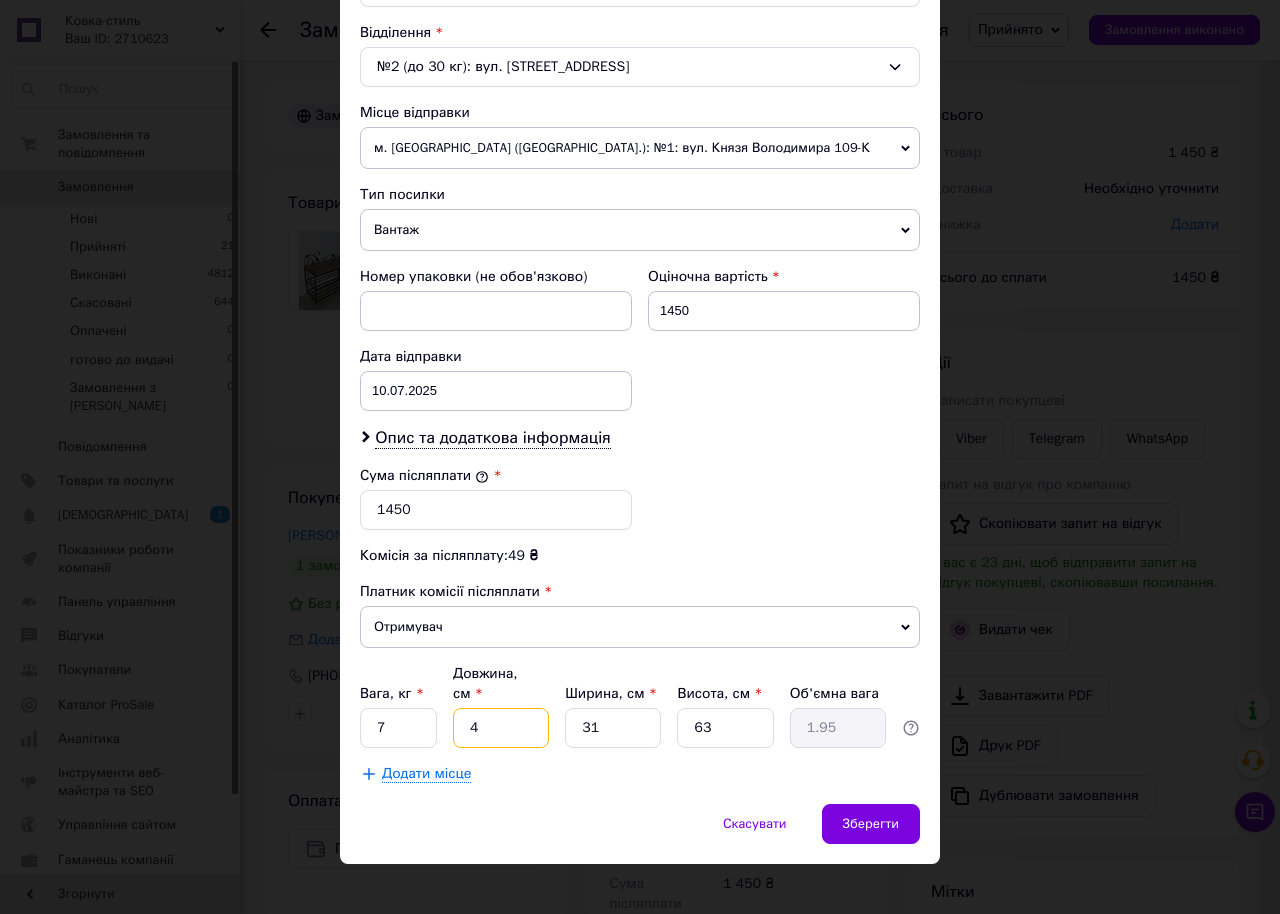 type 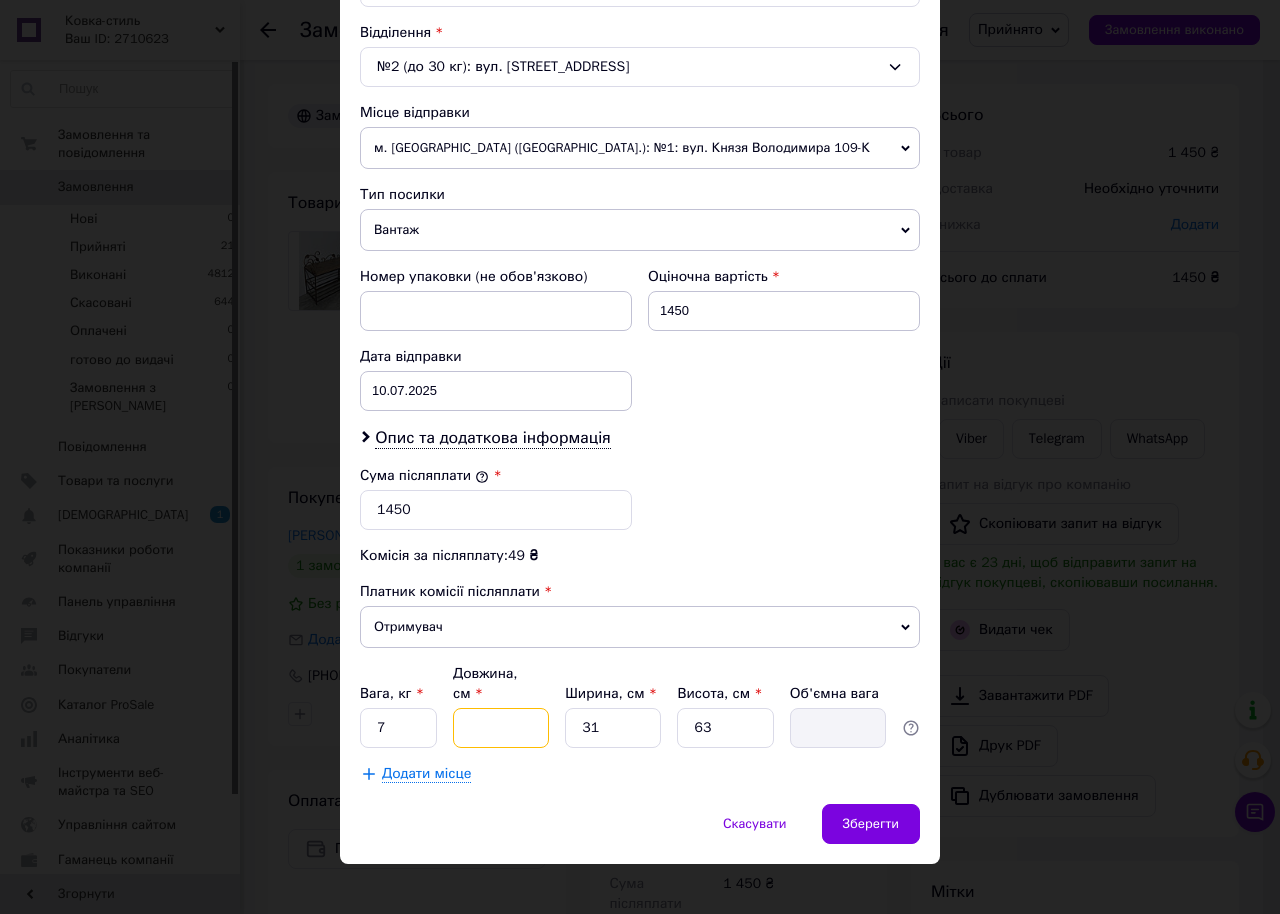 type on "7" 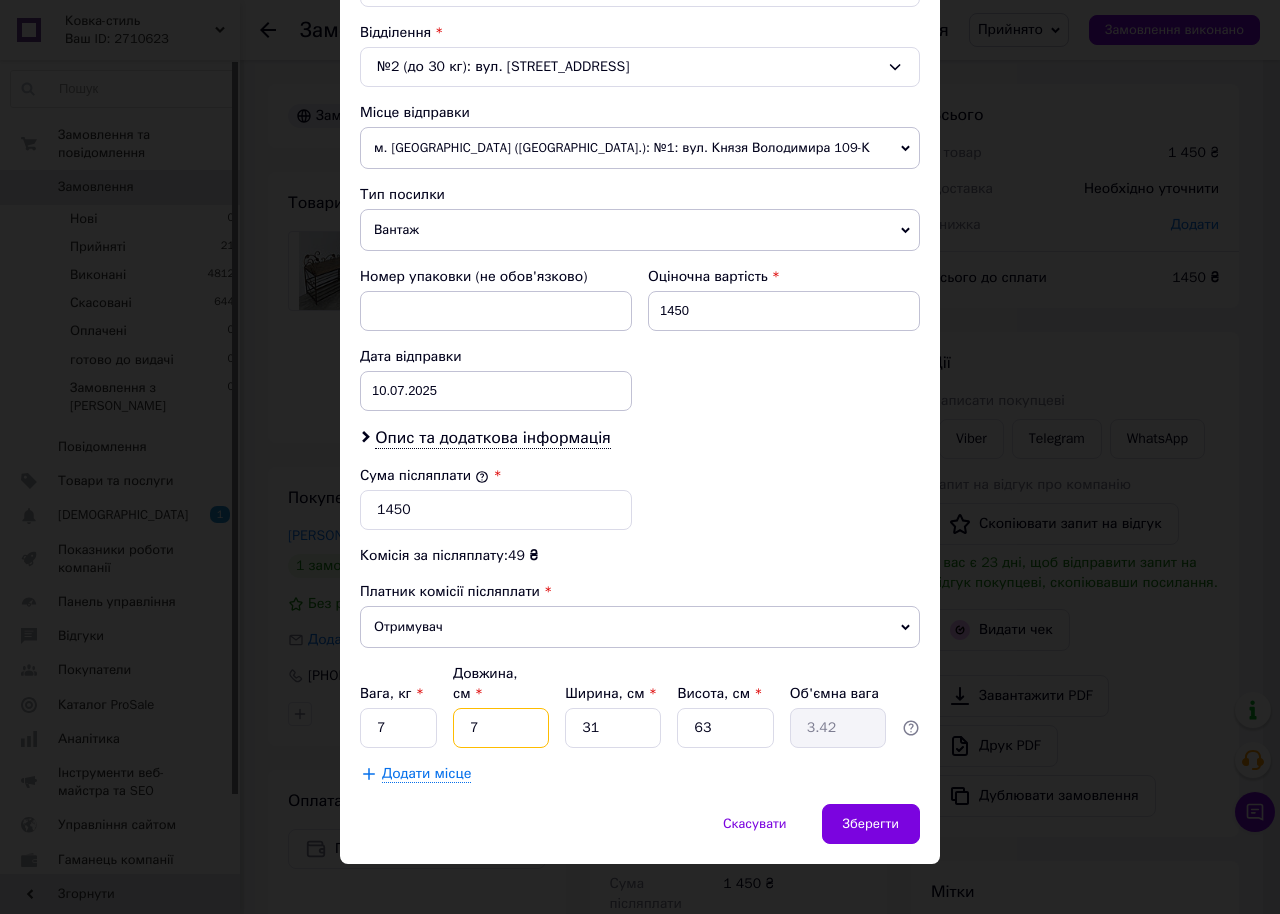 type on "71" 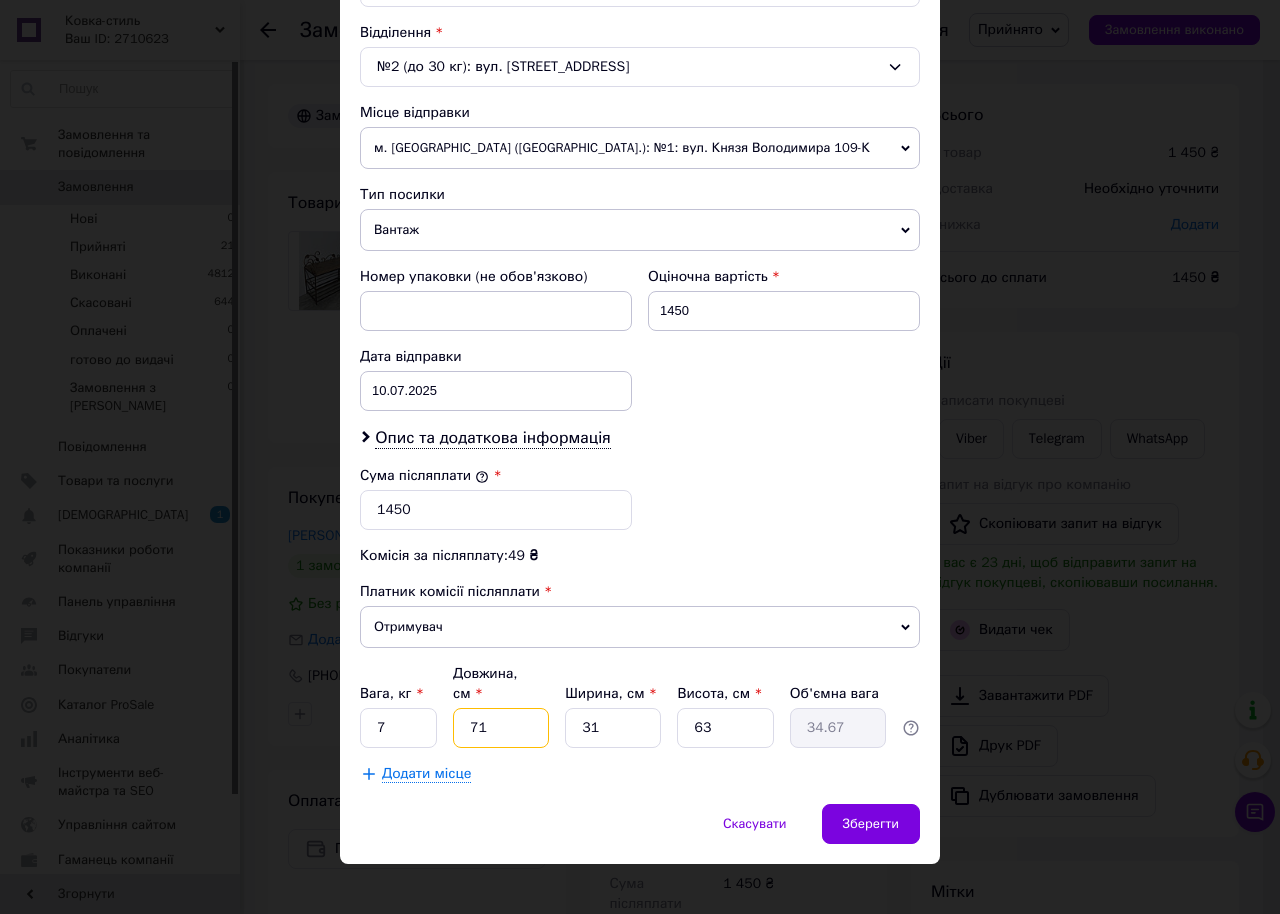type on "71" 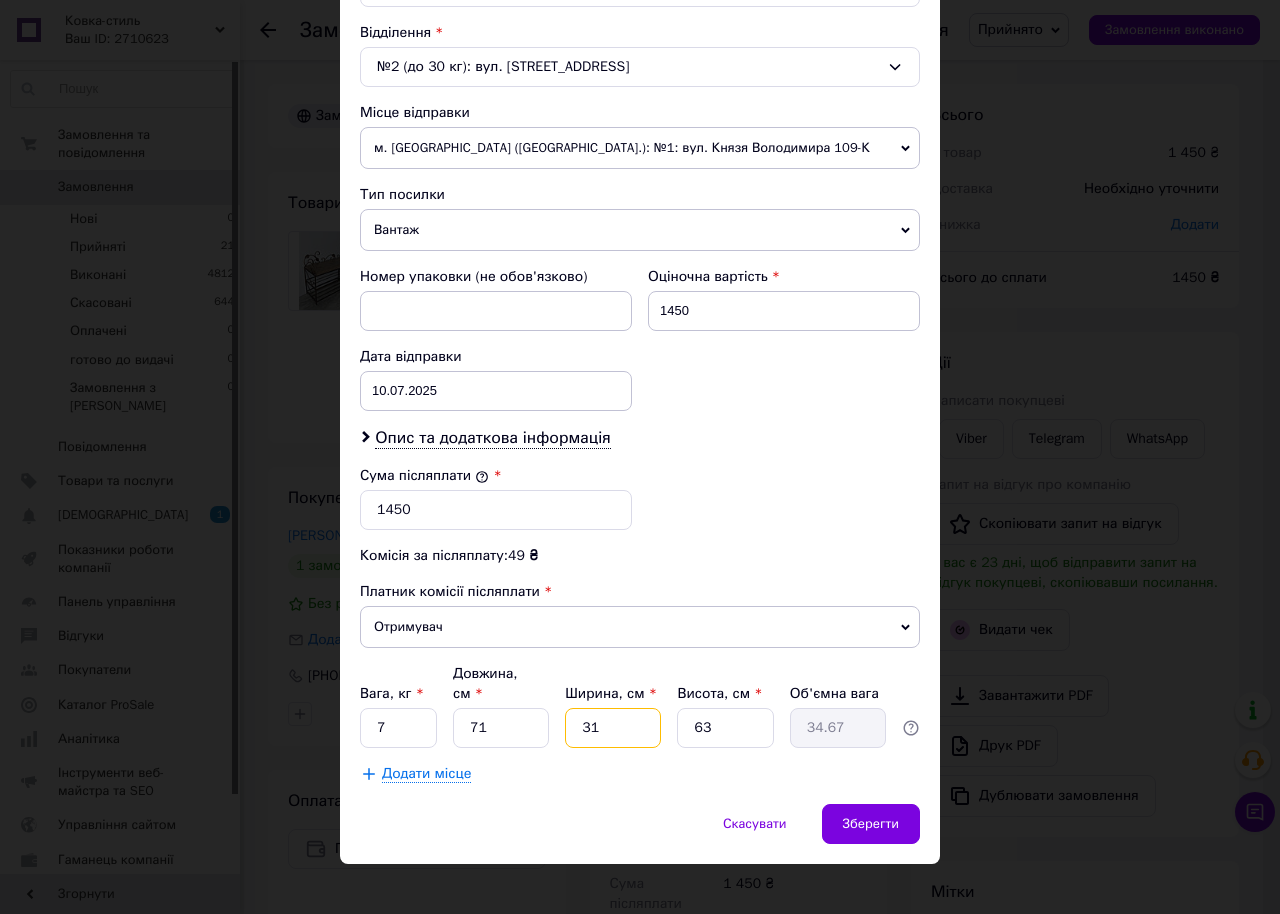 click on "31" at bounding box center [613, 728] 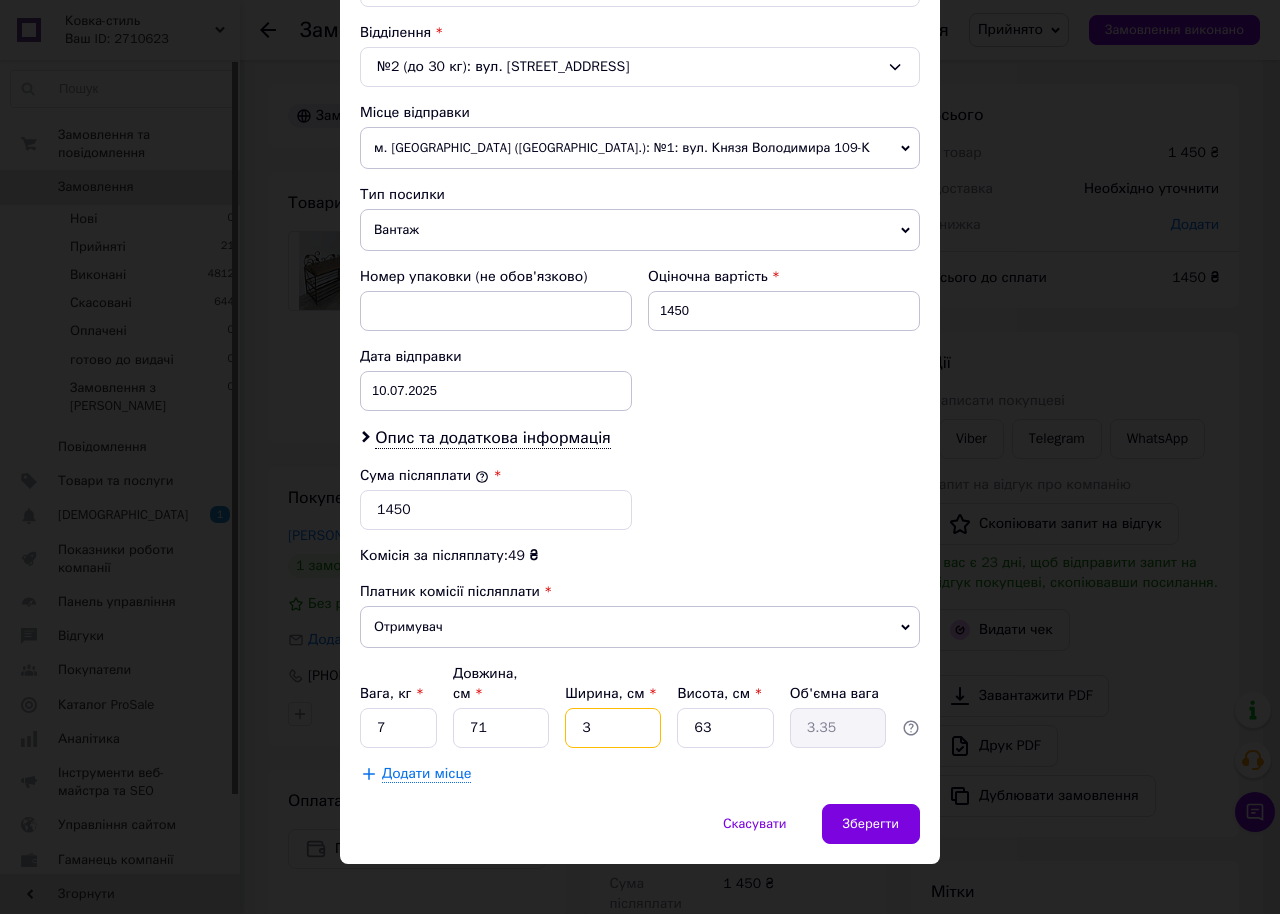 type 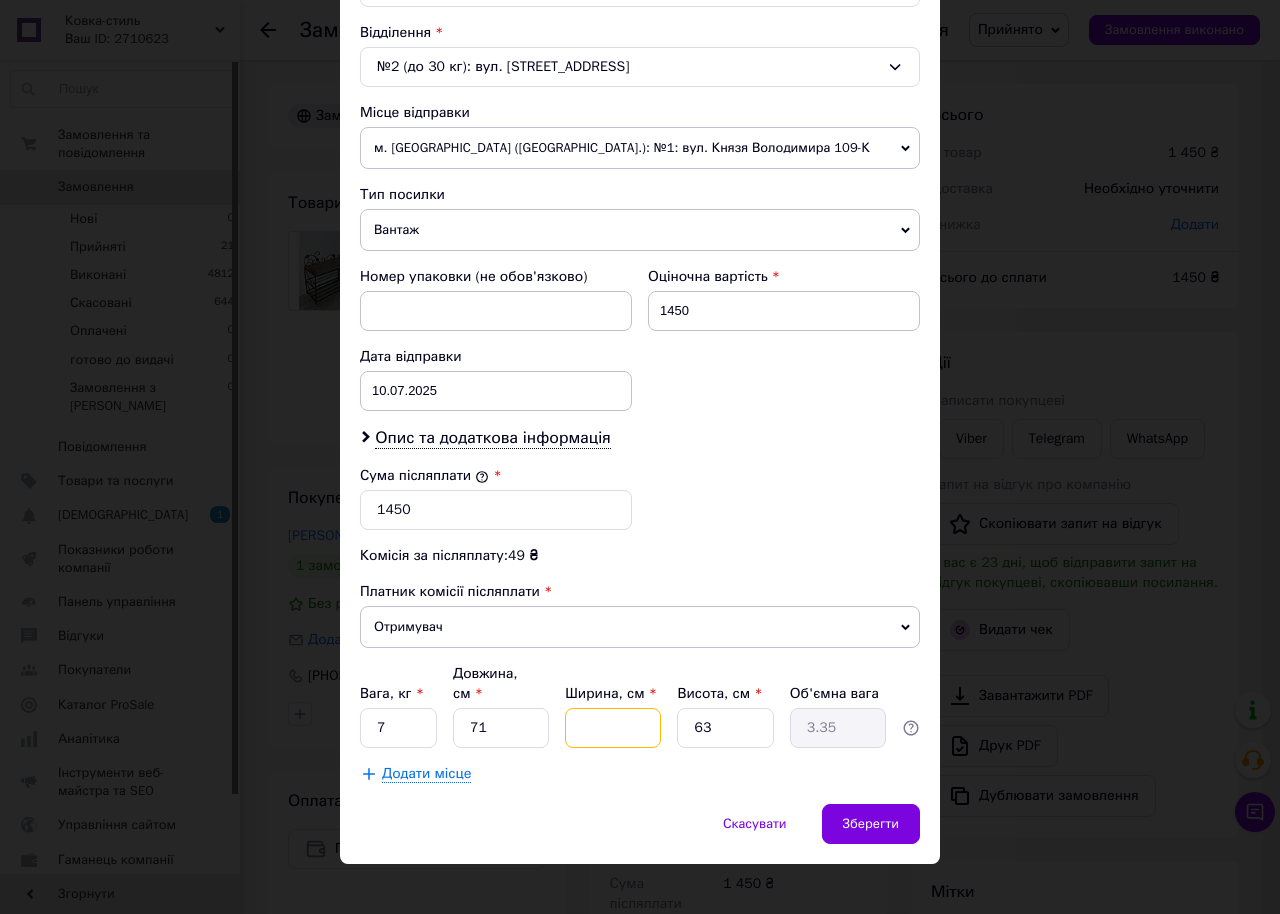 type 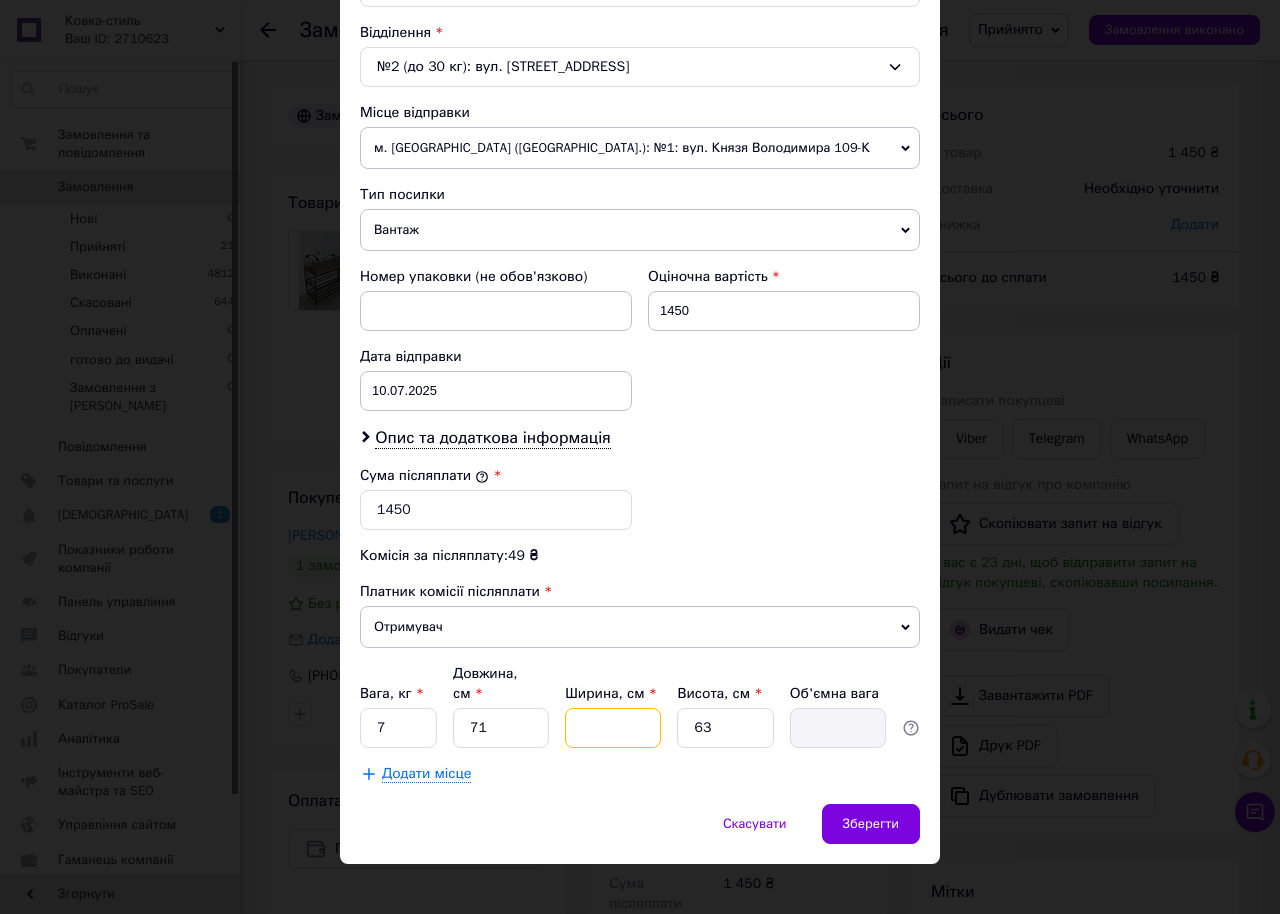 type on "2" 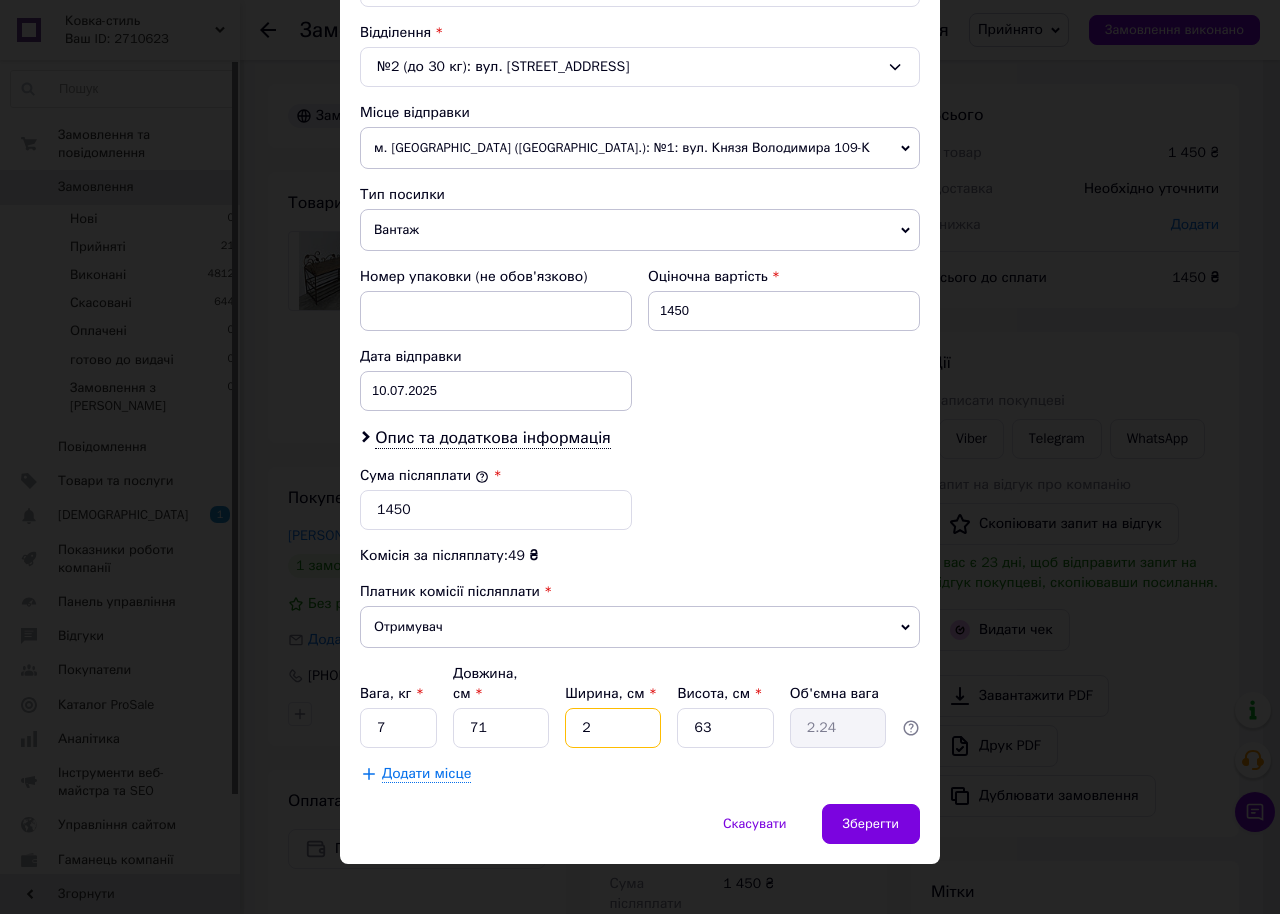 type on "26" 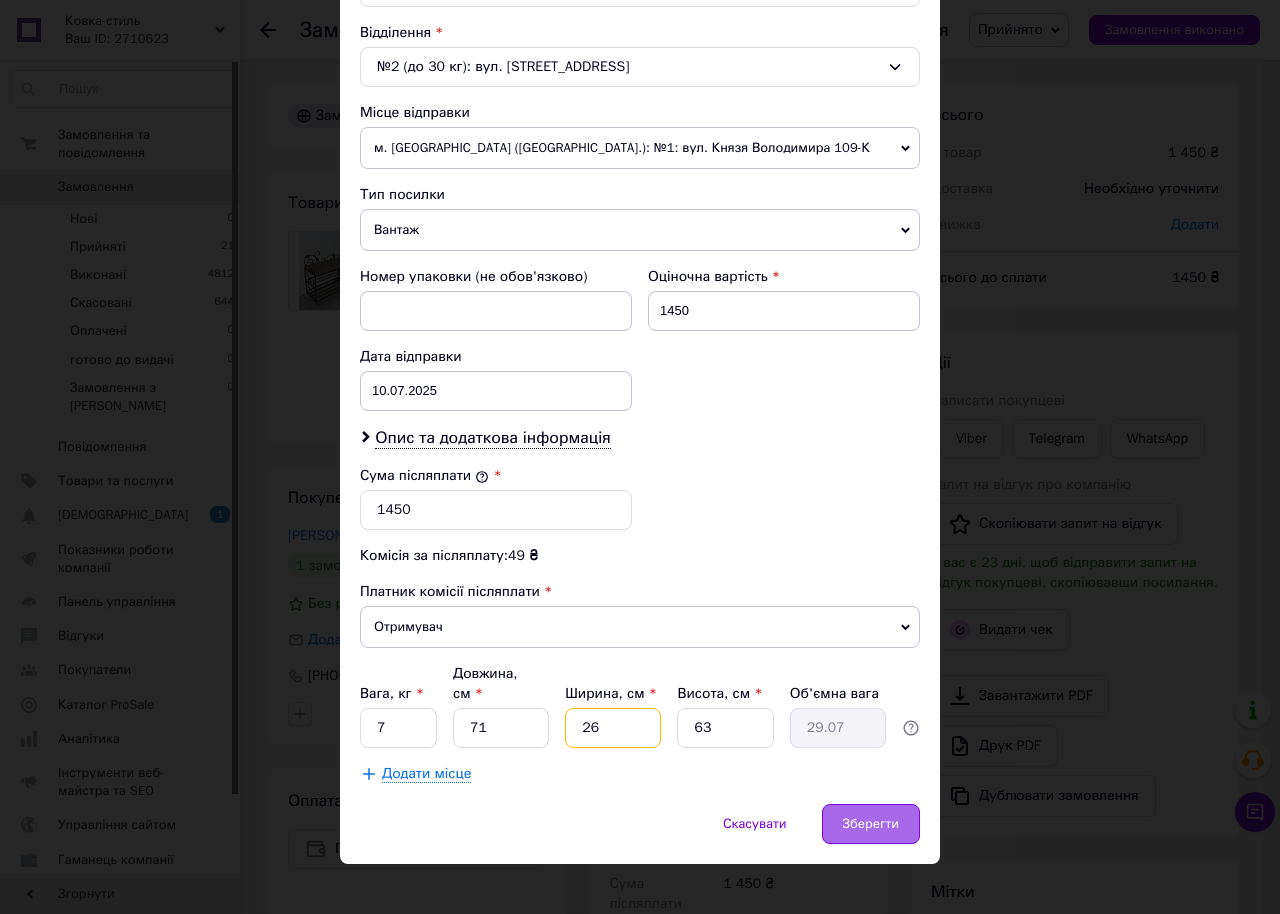 type on "26" 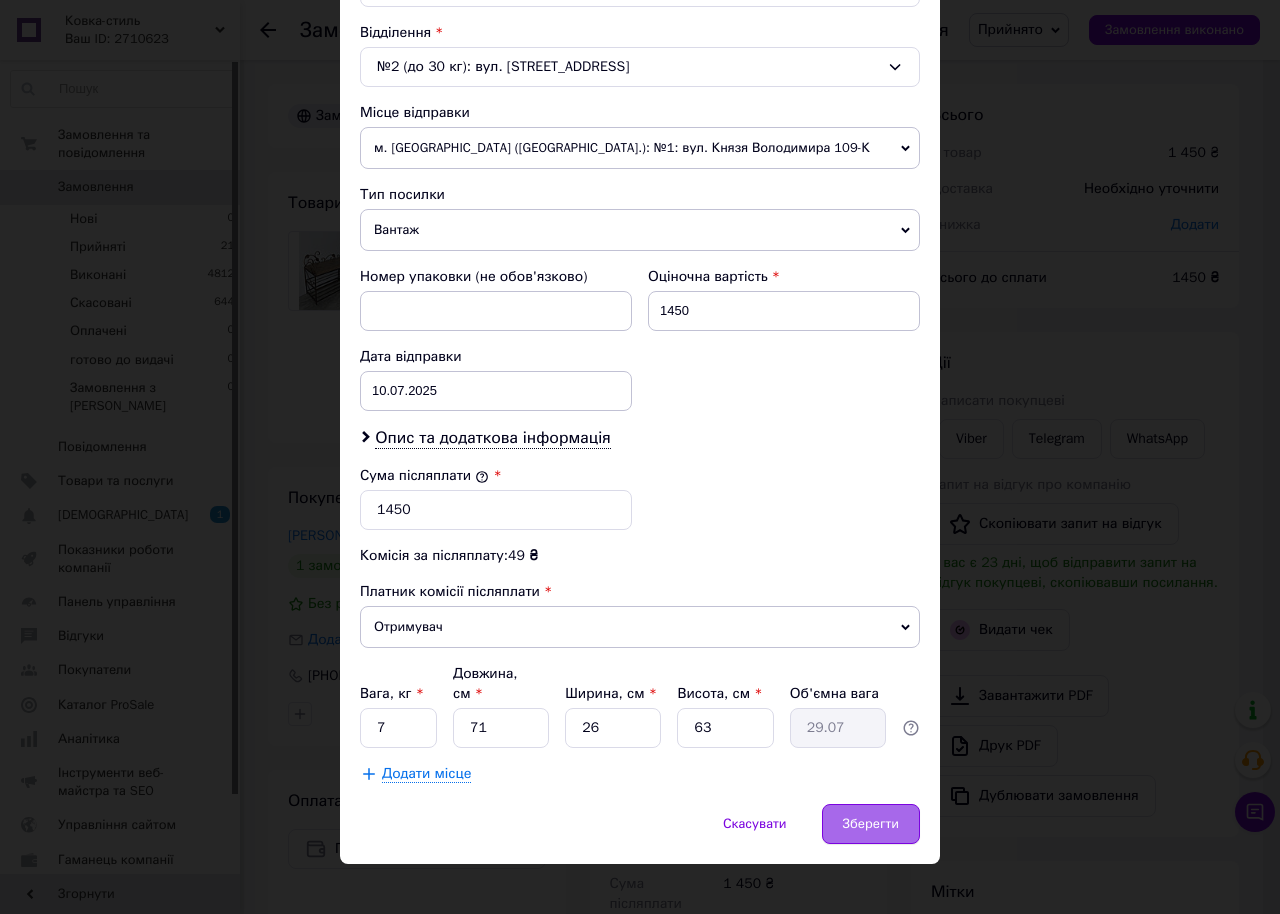 click on "Зберегти" at bounding box center (871, 824) 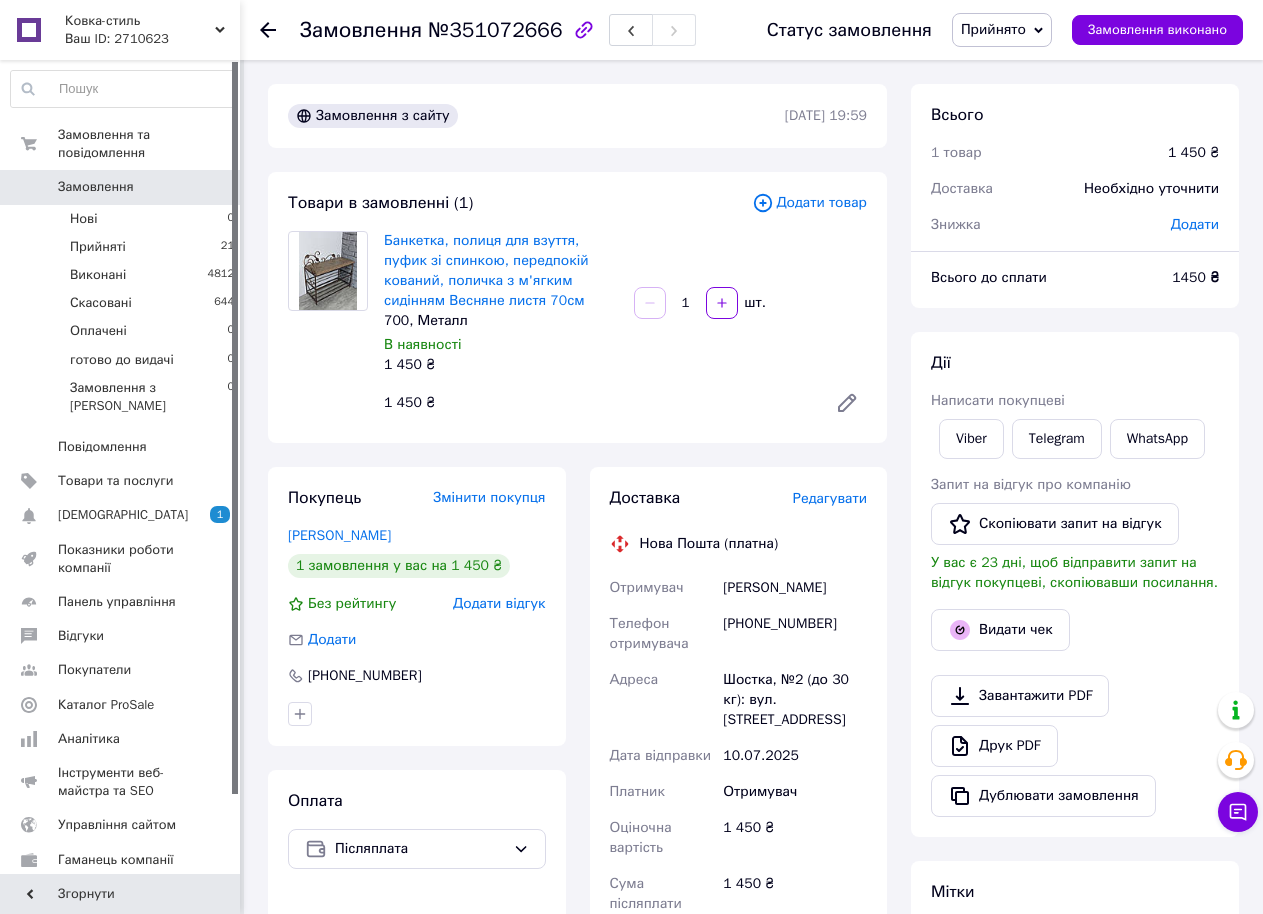 click on "Редагувати" at bounding box center [830, 498] 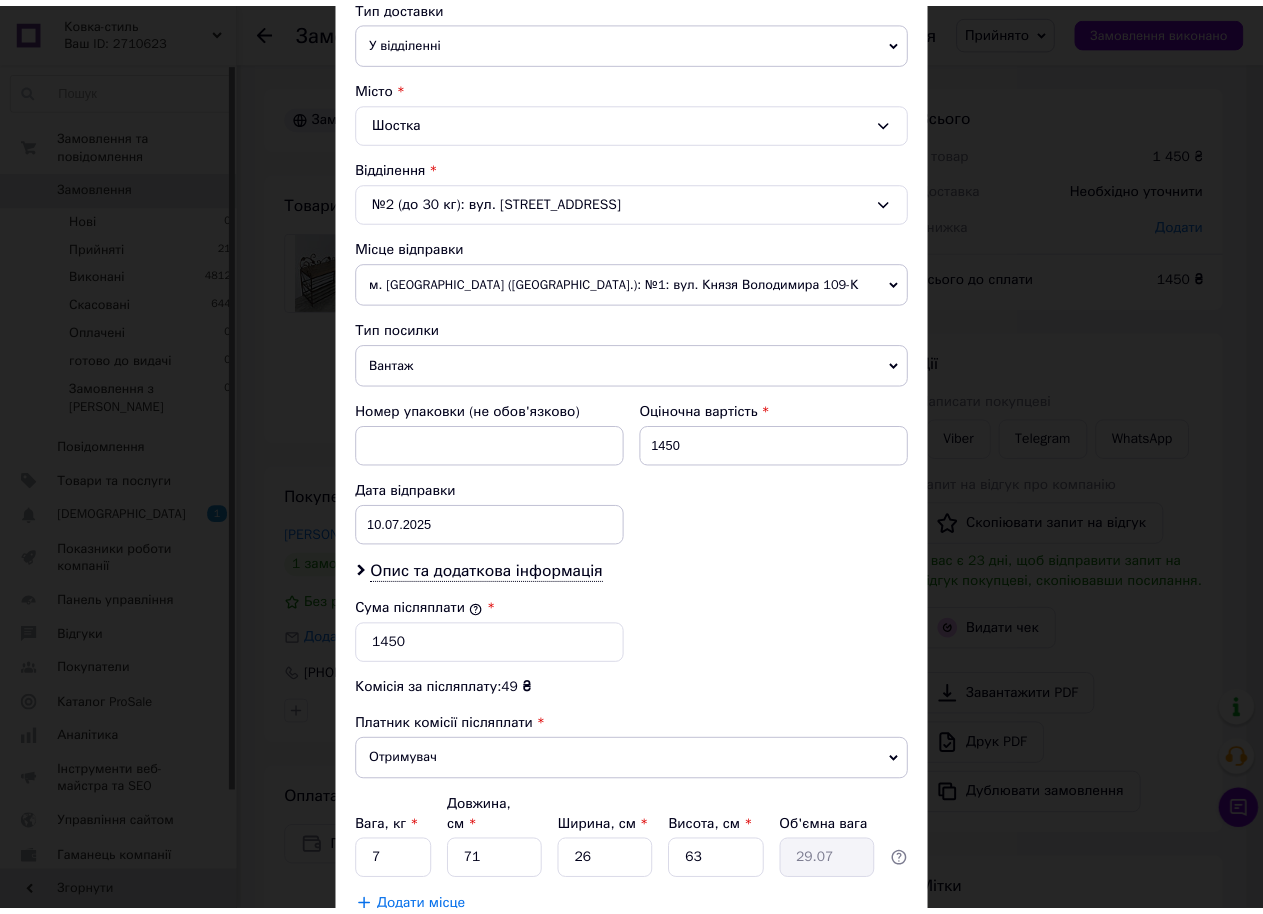 scroll, scrollTop: 612, scrollLeft: 0, axis: vertical 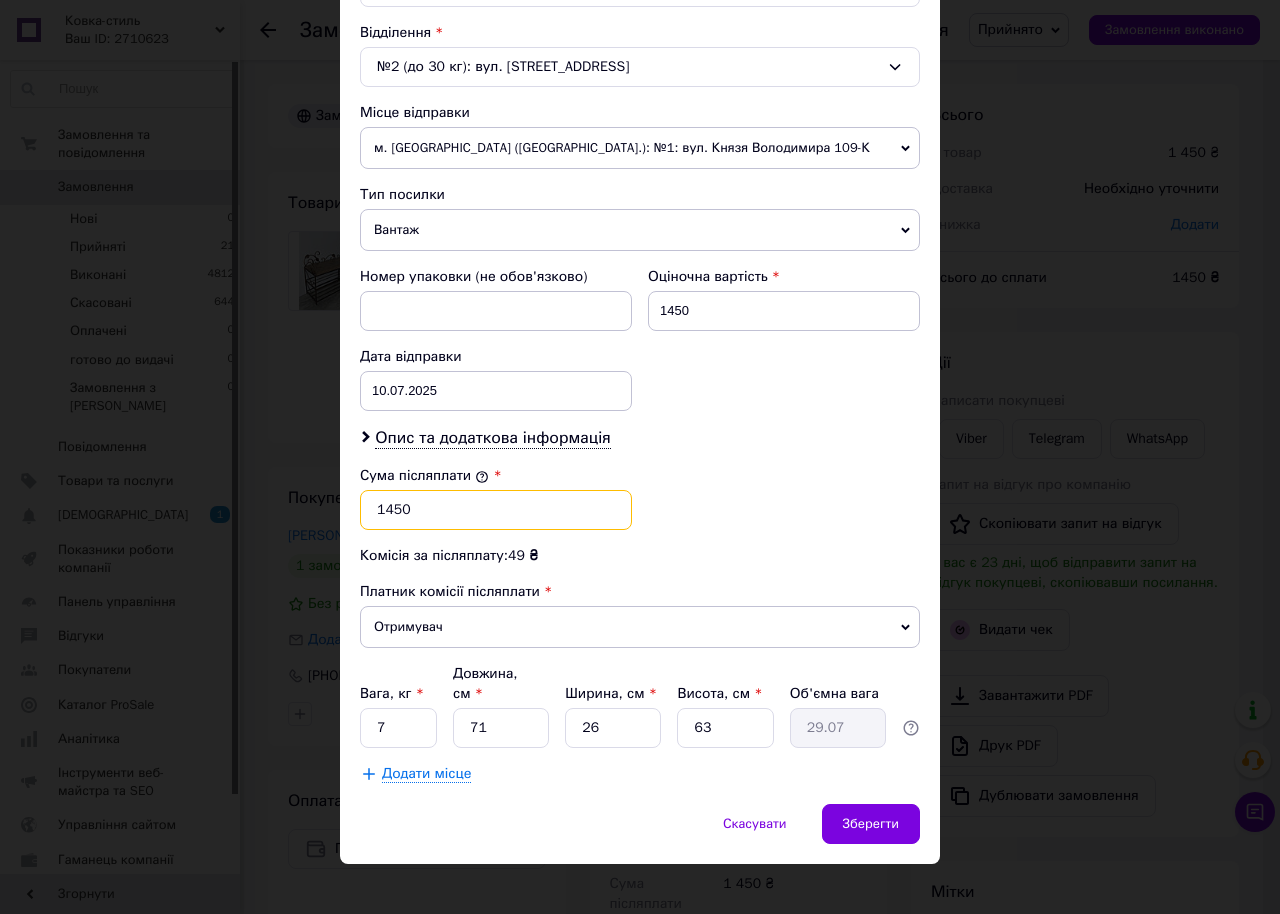 click on "1450" at bounding box center [496, 510] 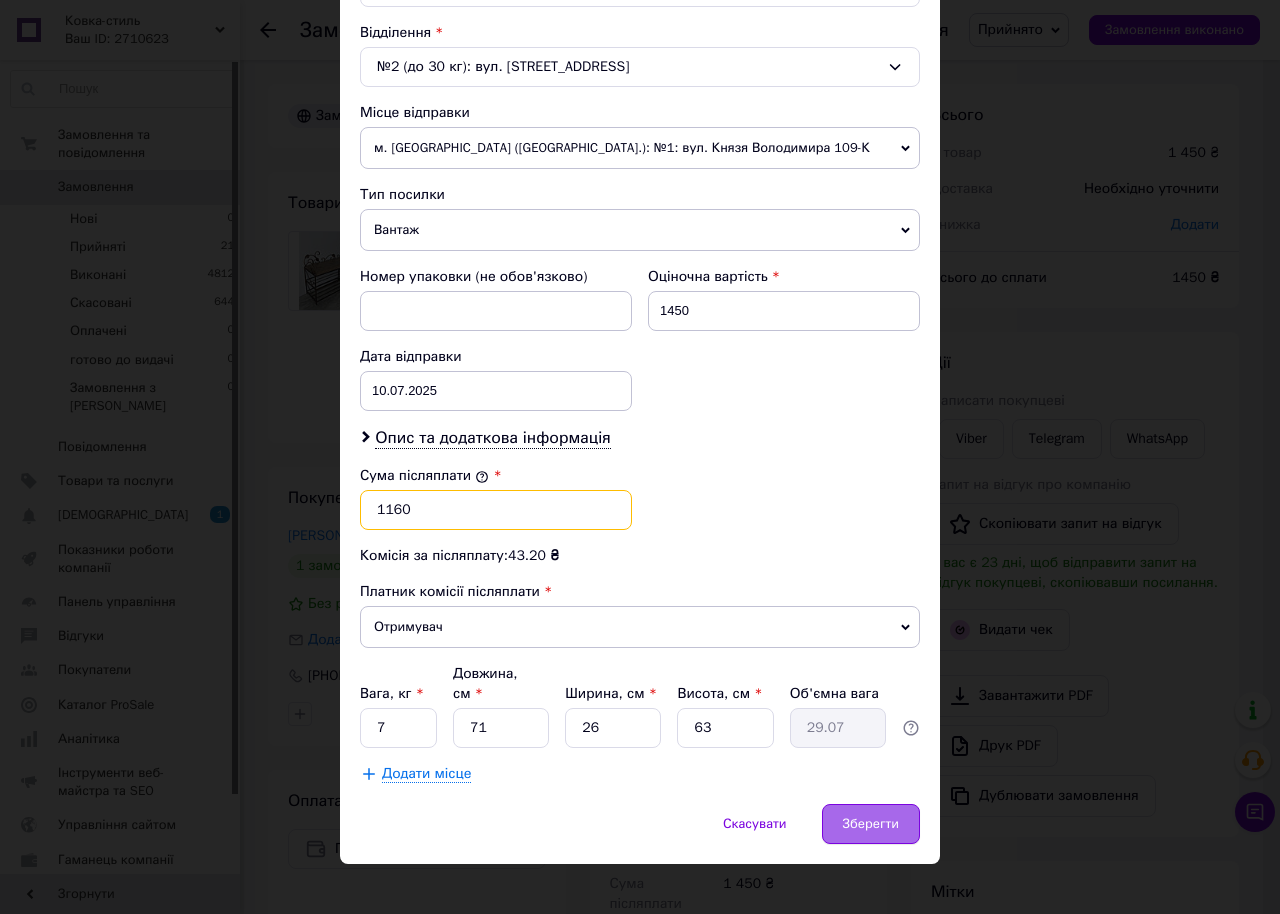 type on "1160" 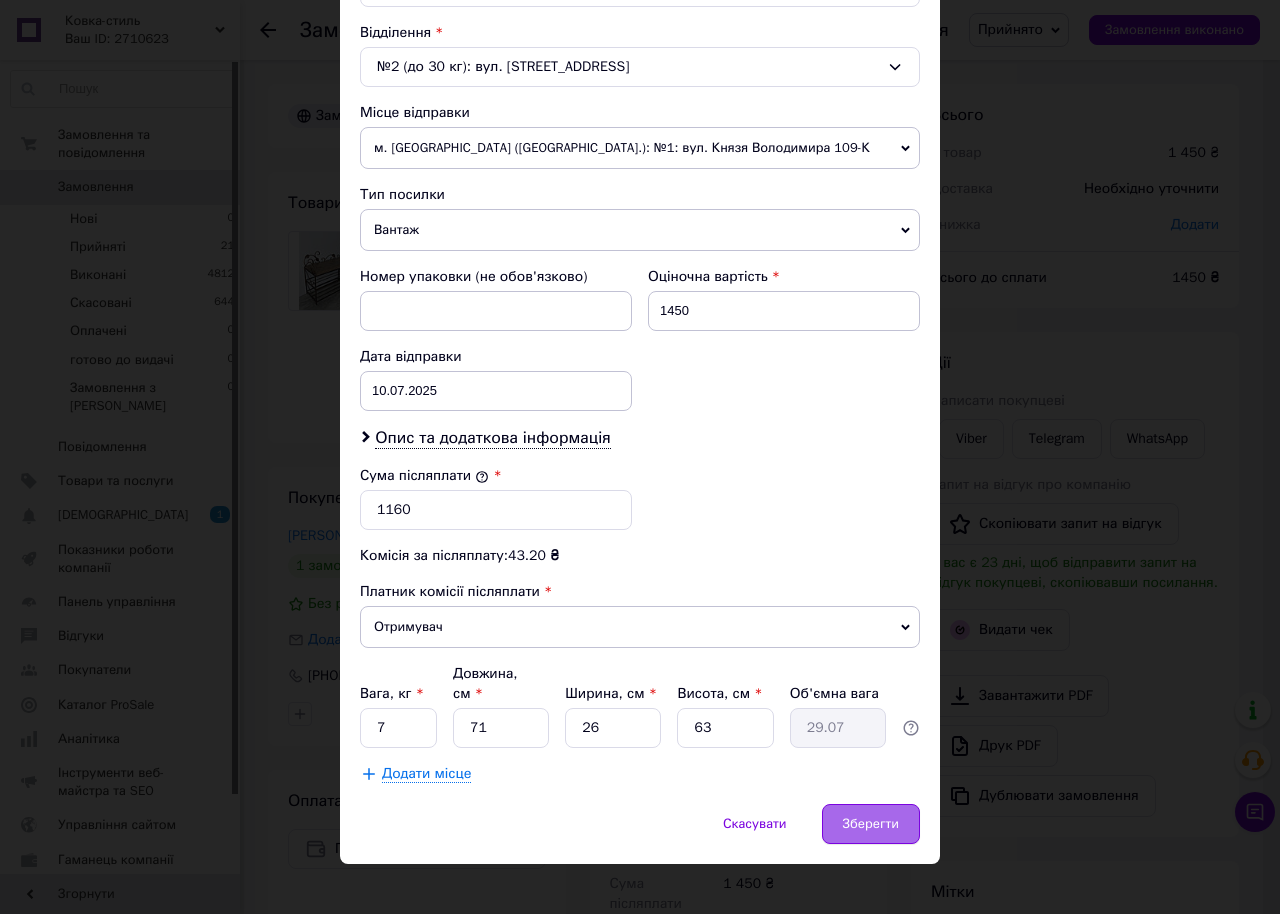 click on "Зберегти" at bounding box center [871, 824] 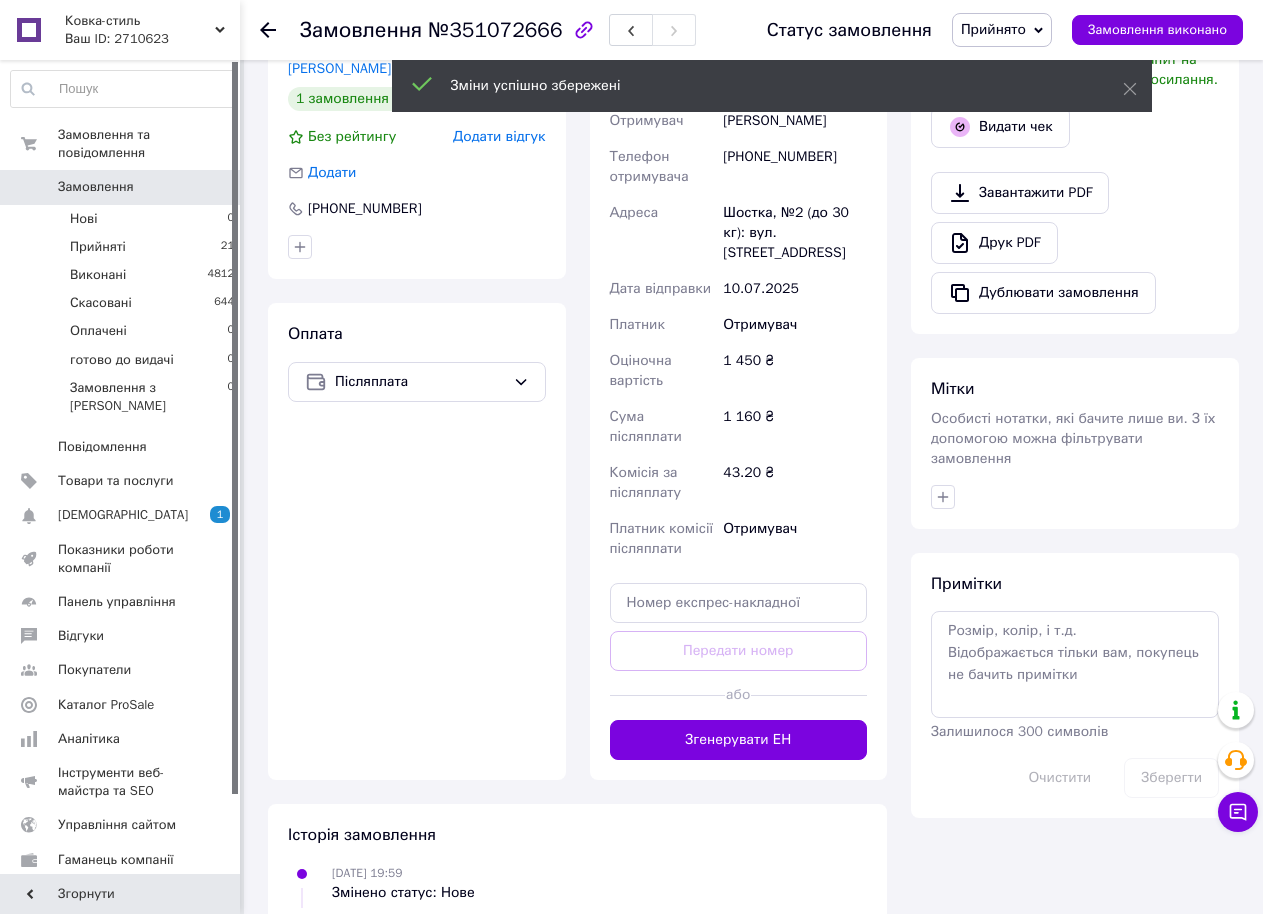 scroll, scrollTop: 700, scrollLeft: 0, axis: vertical 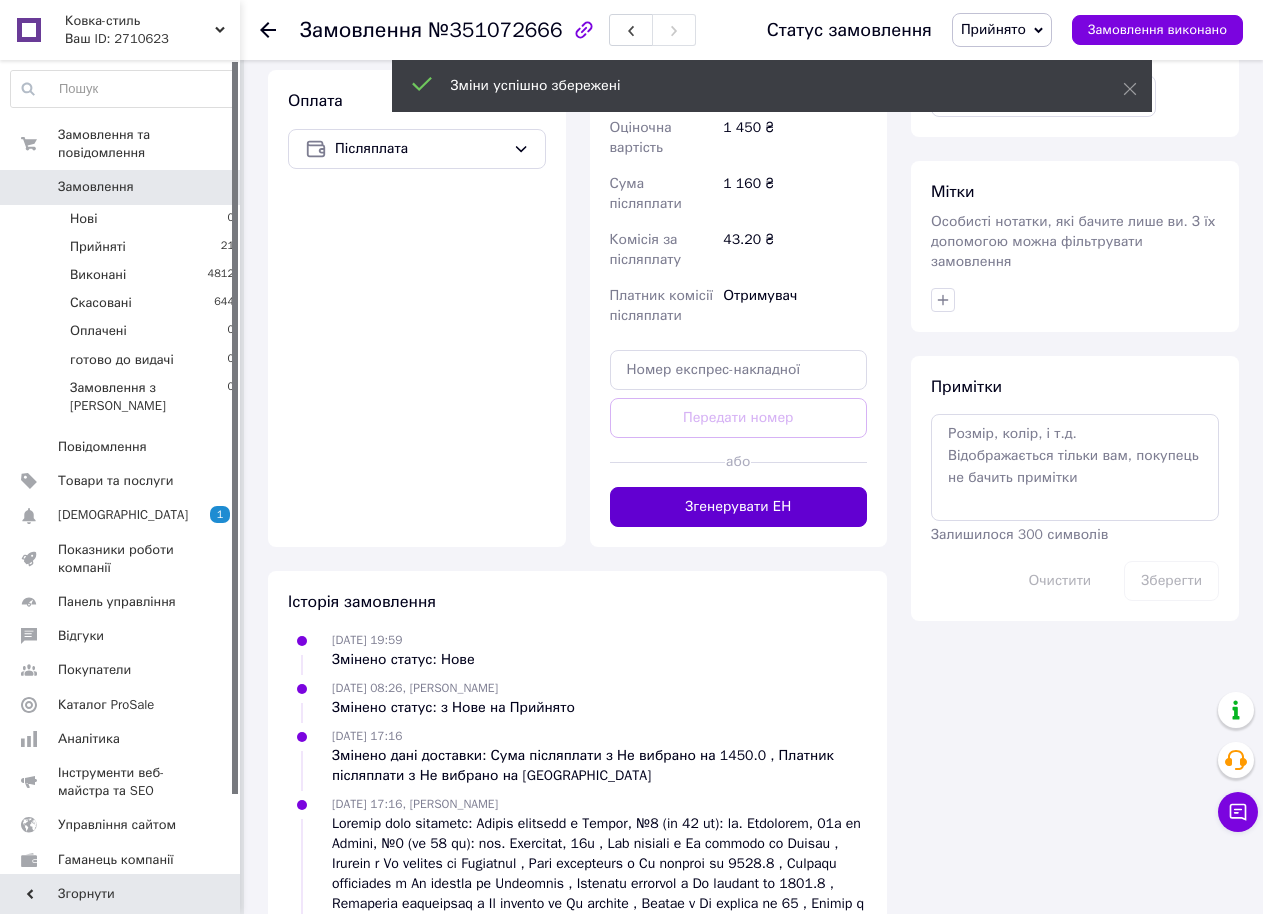 click on "Згенерувати ЕН" at bounding box center [739, 507] 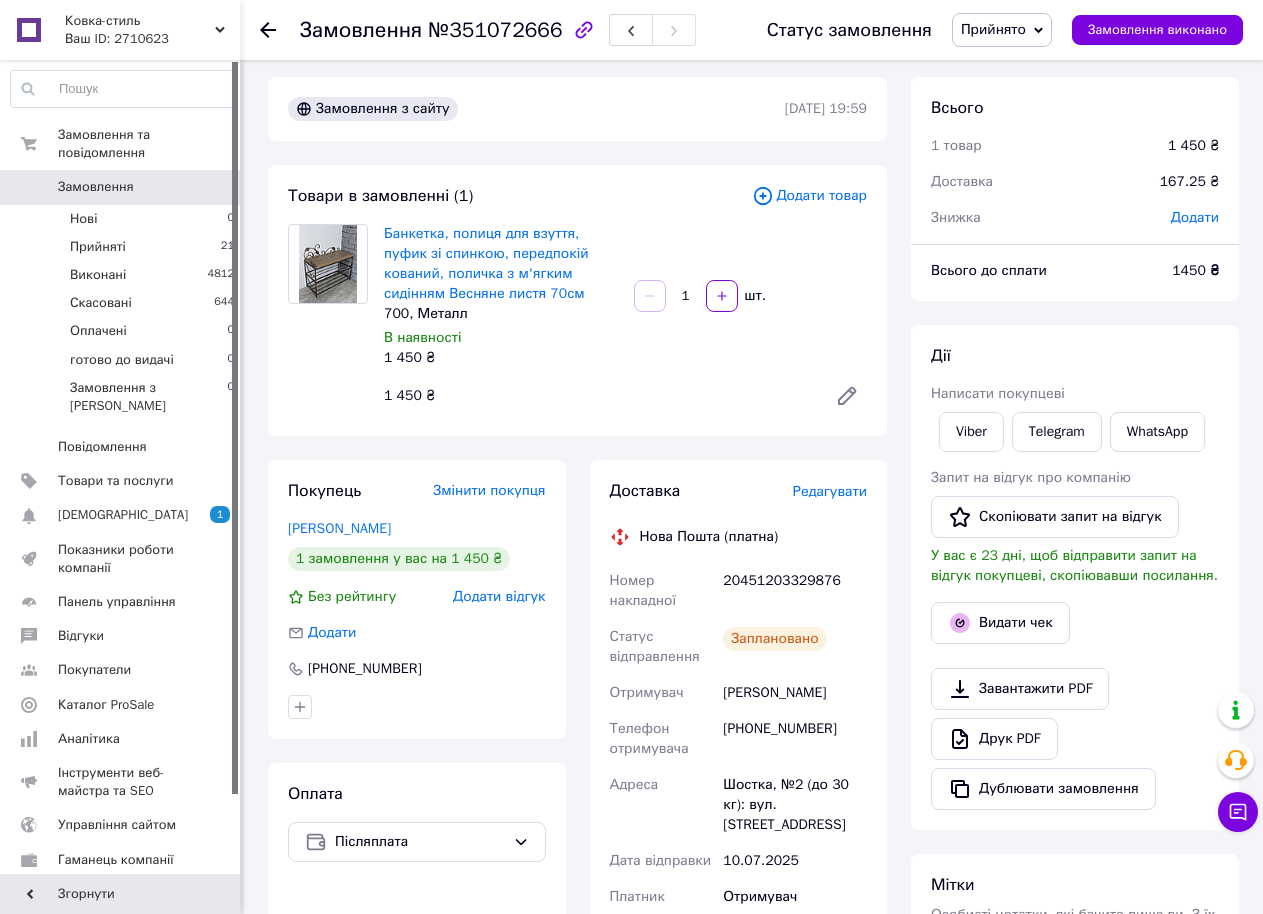 scroll, scrollTop: 0, scrollLeft: 0, axis: both 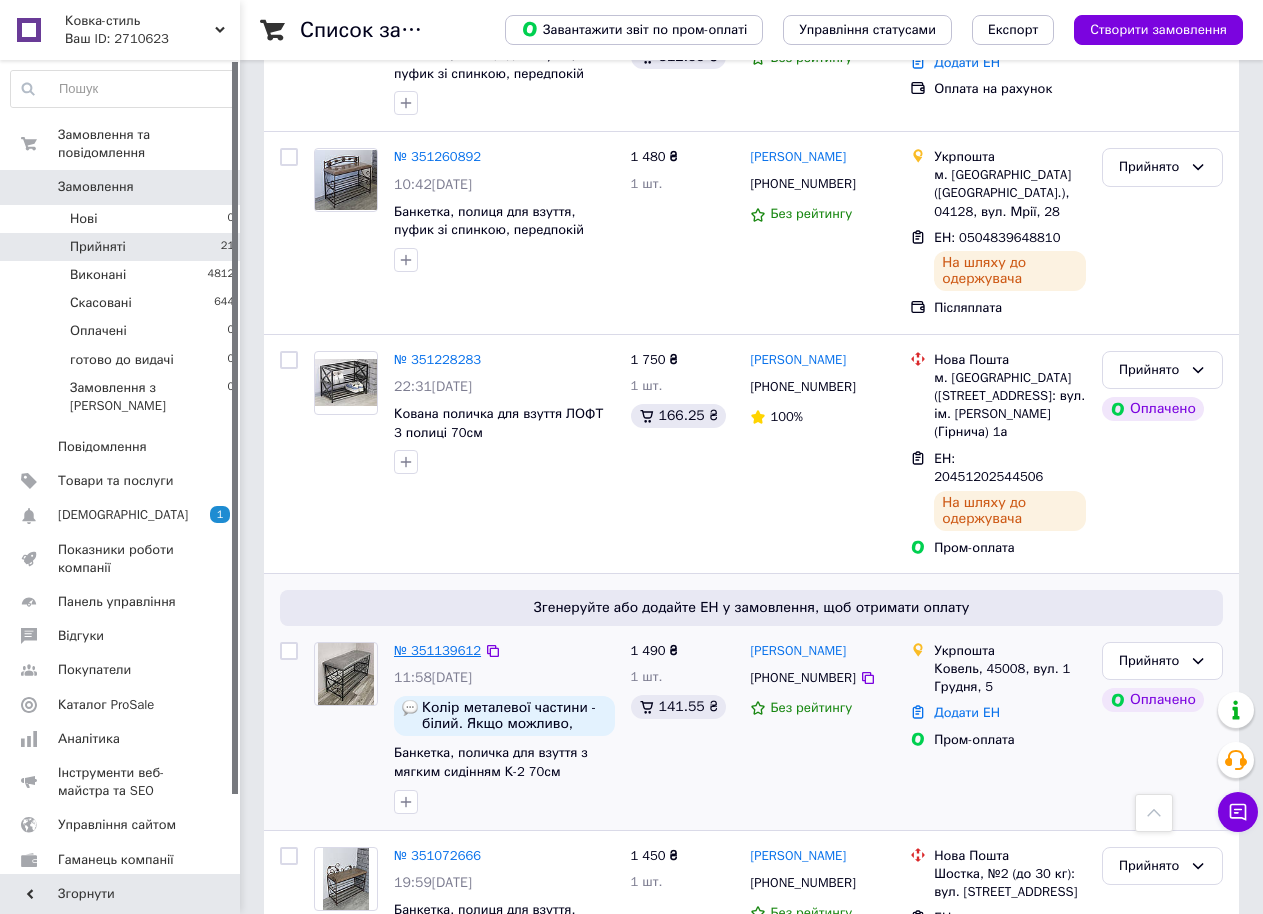 click on "№ 351139612" at bounding box center [437, 650] 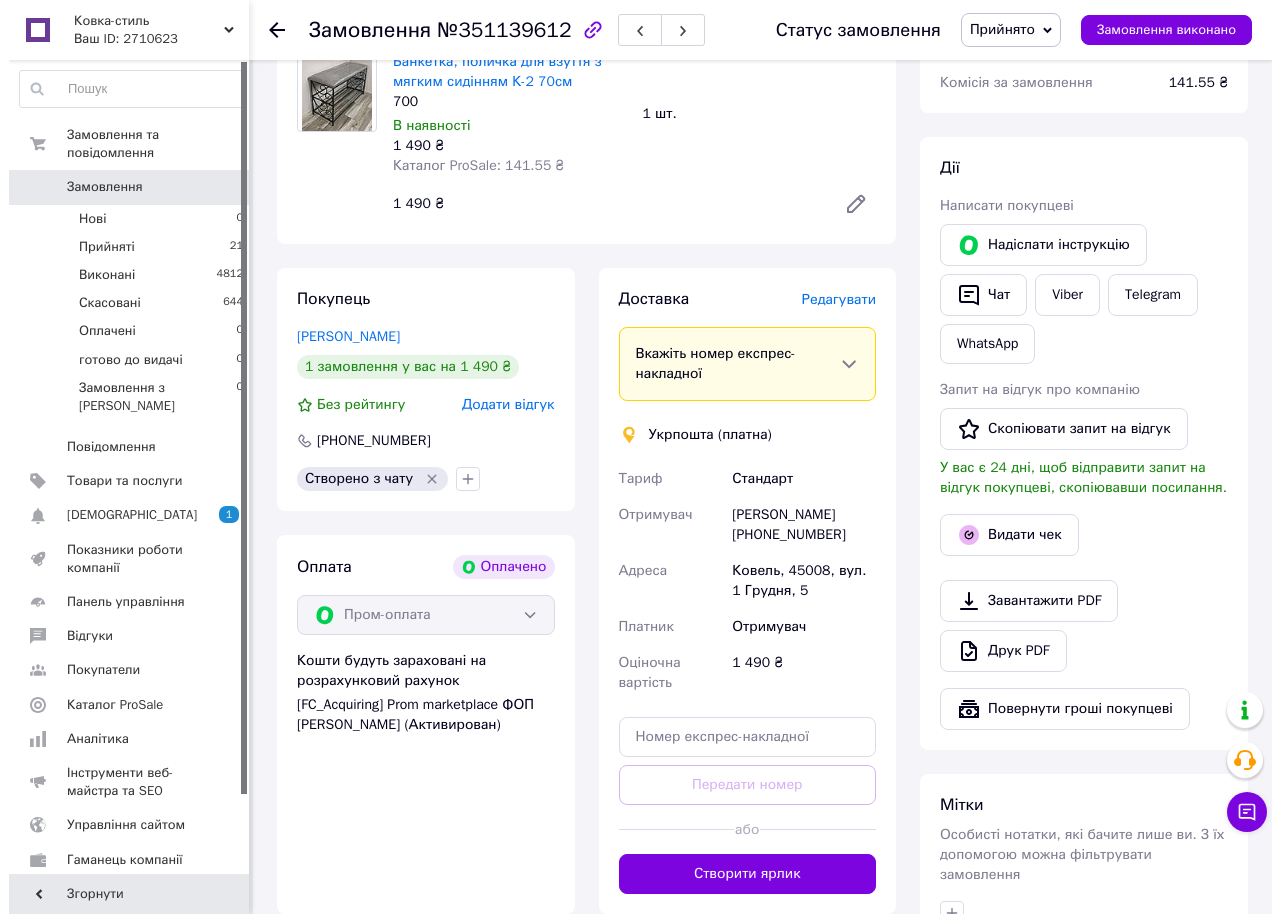 scroll, scrollTop: 300, scrollLeft: 0, axis: vertical 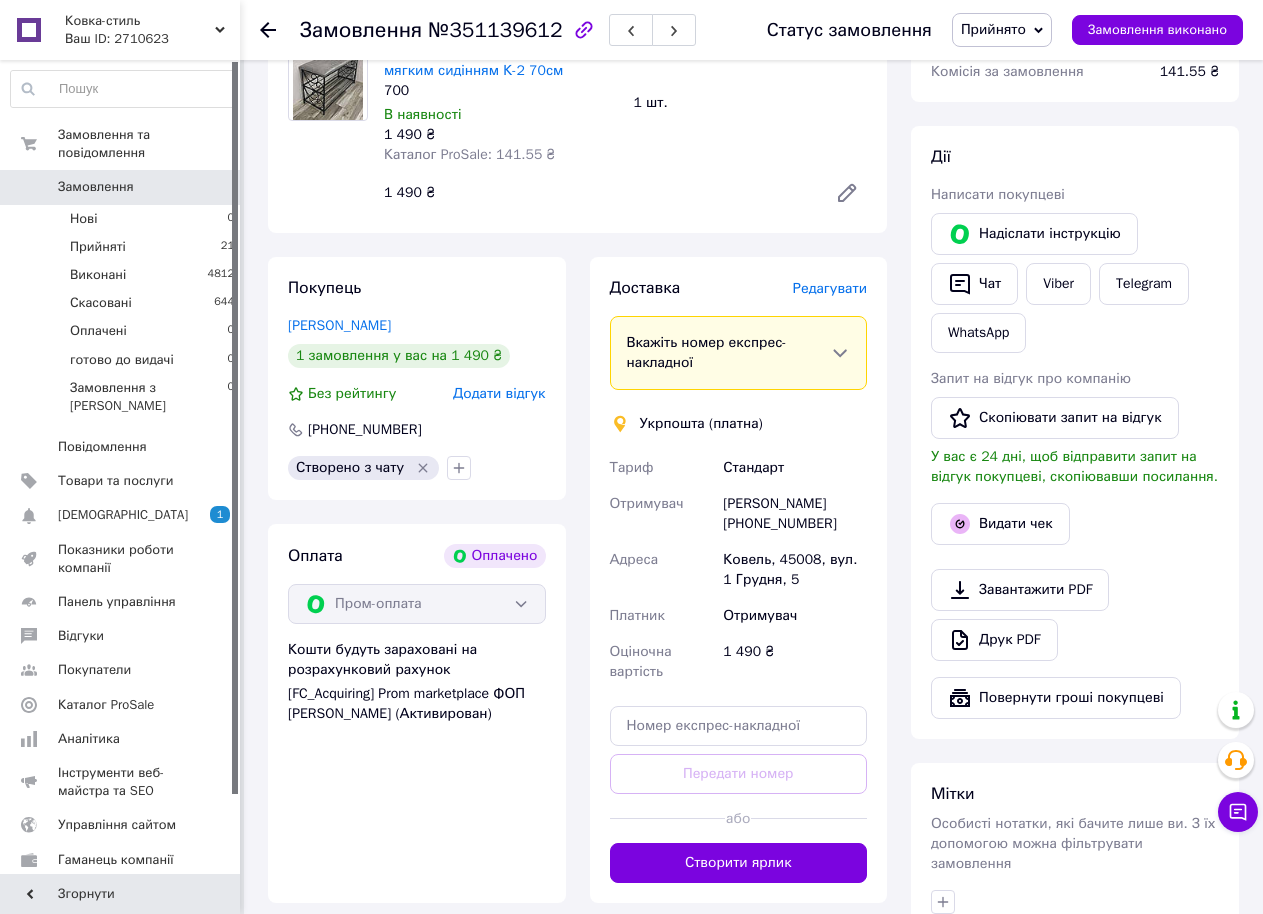 click on "Редагувати" at bounding box center (830, 288) 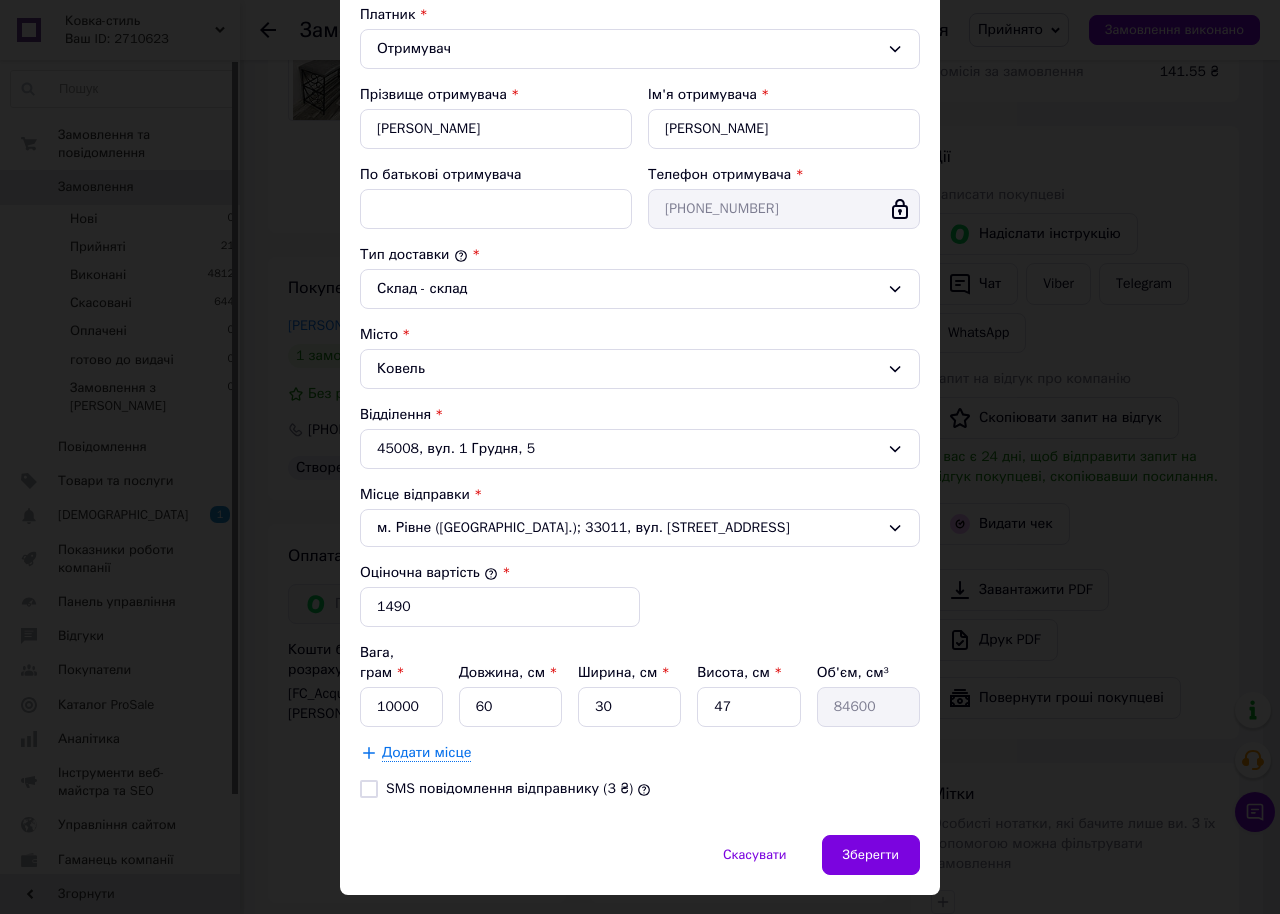 scroll, scrollTop: 337, scrollLeft: 0, axis: vertical 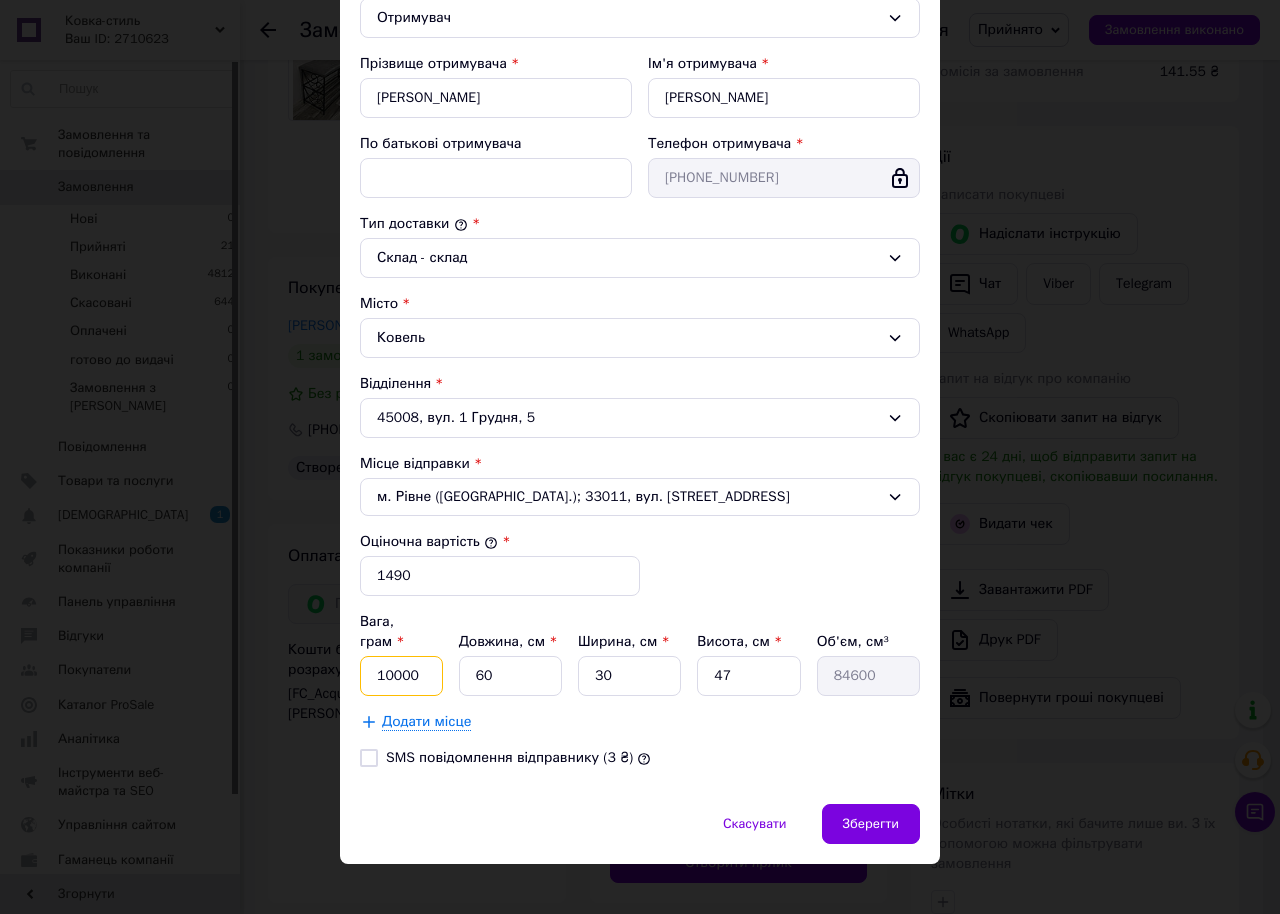 click on "10000" at bounding box center (401, 676) 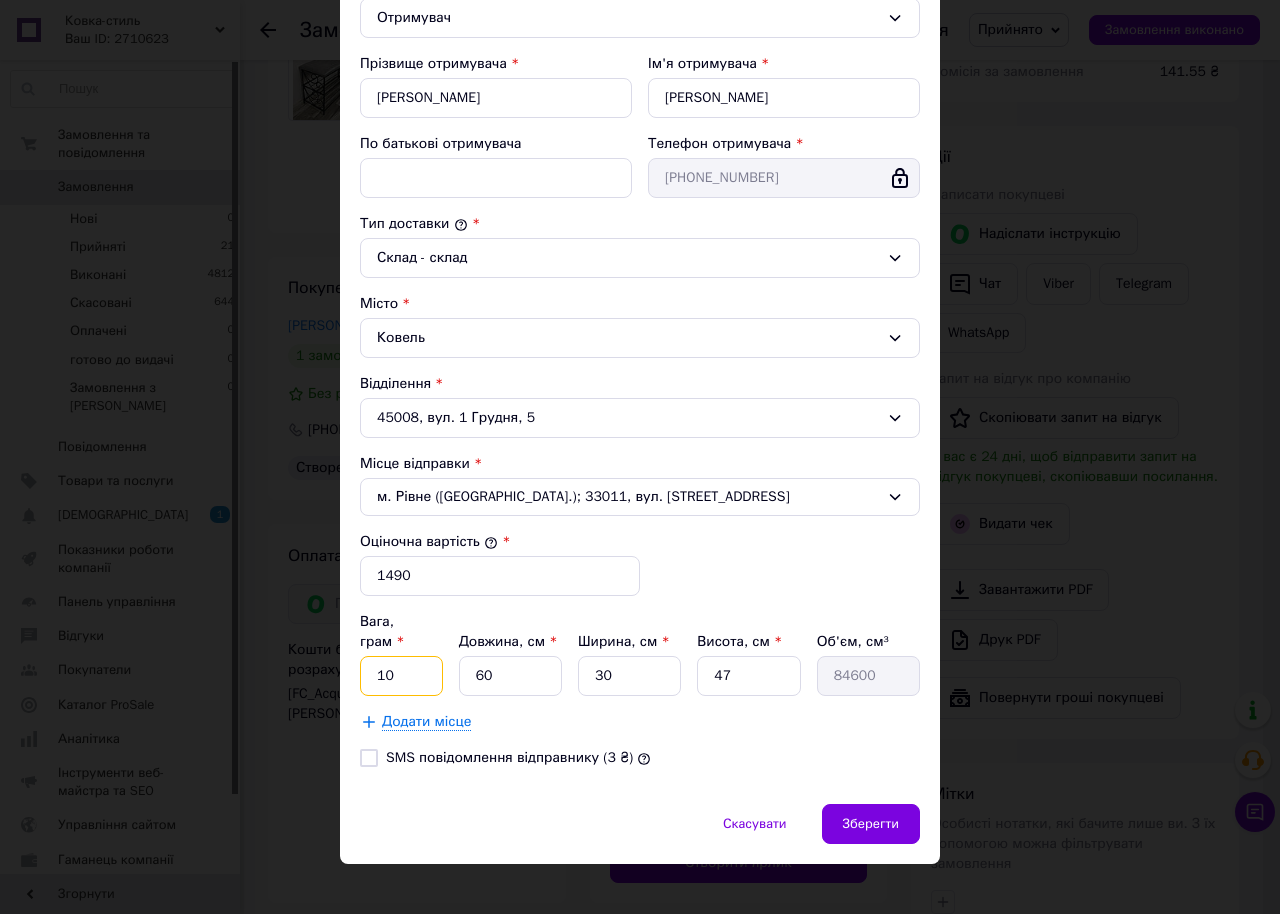 type on "1" 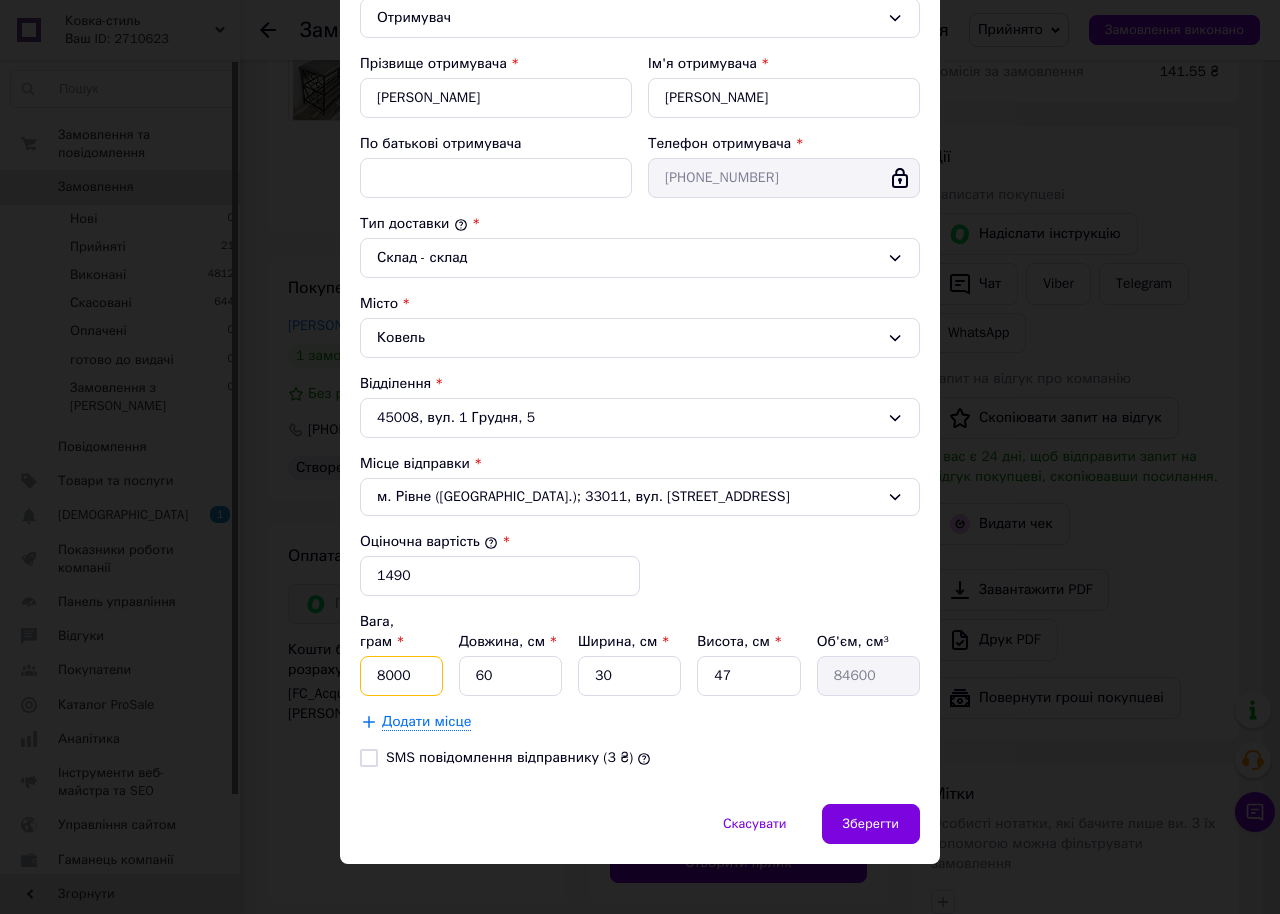 type on "8000" 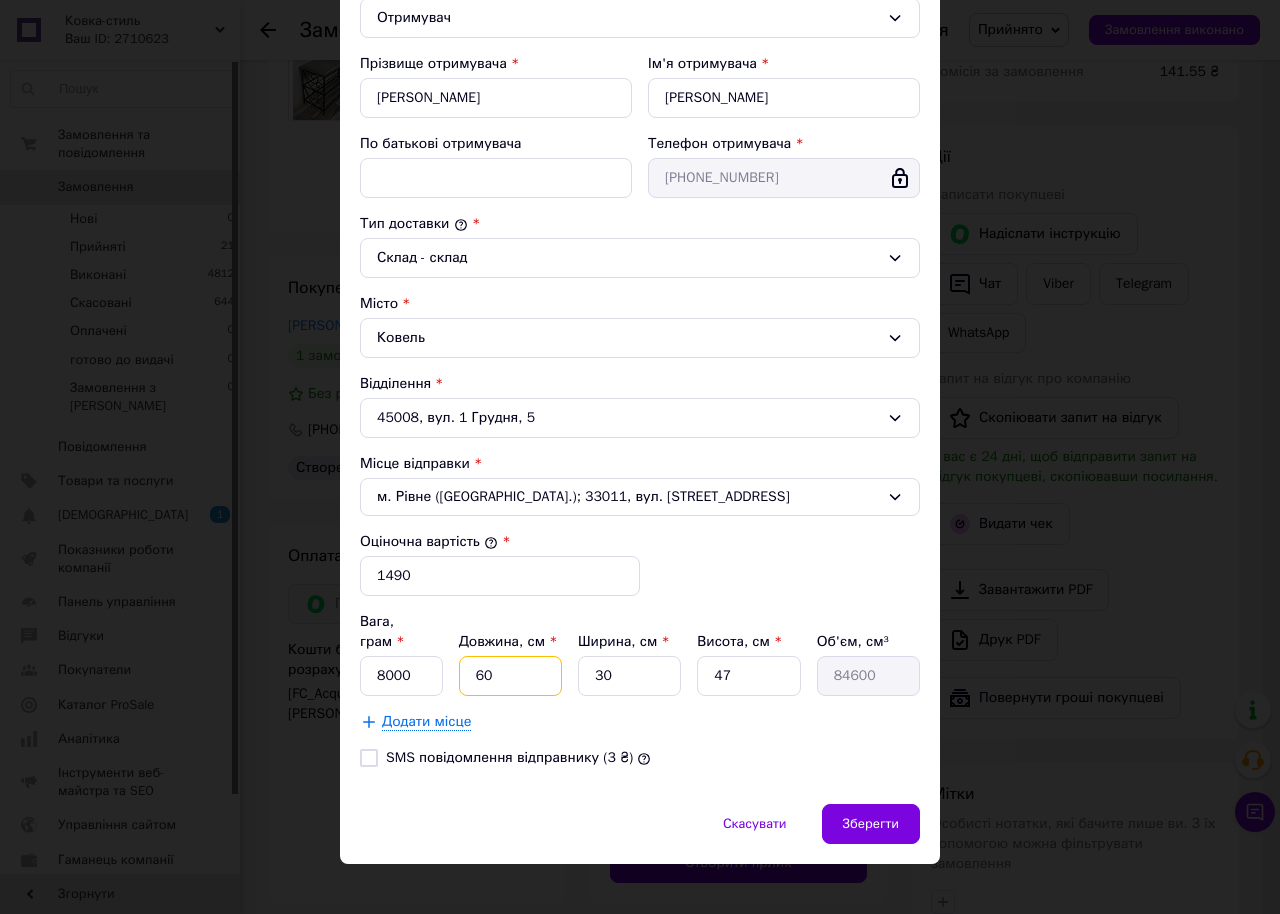 click on "60" at bounding box center (510, 676) 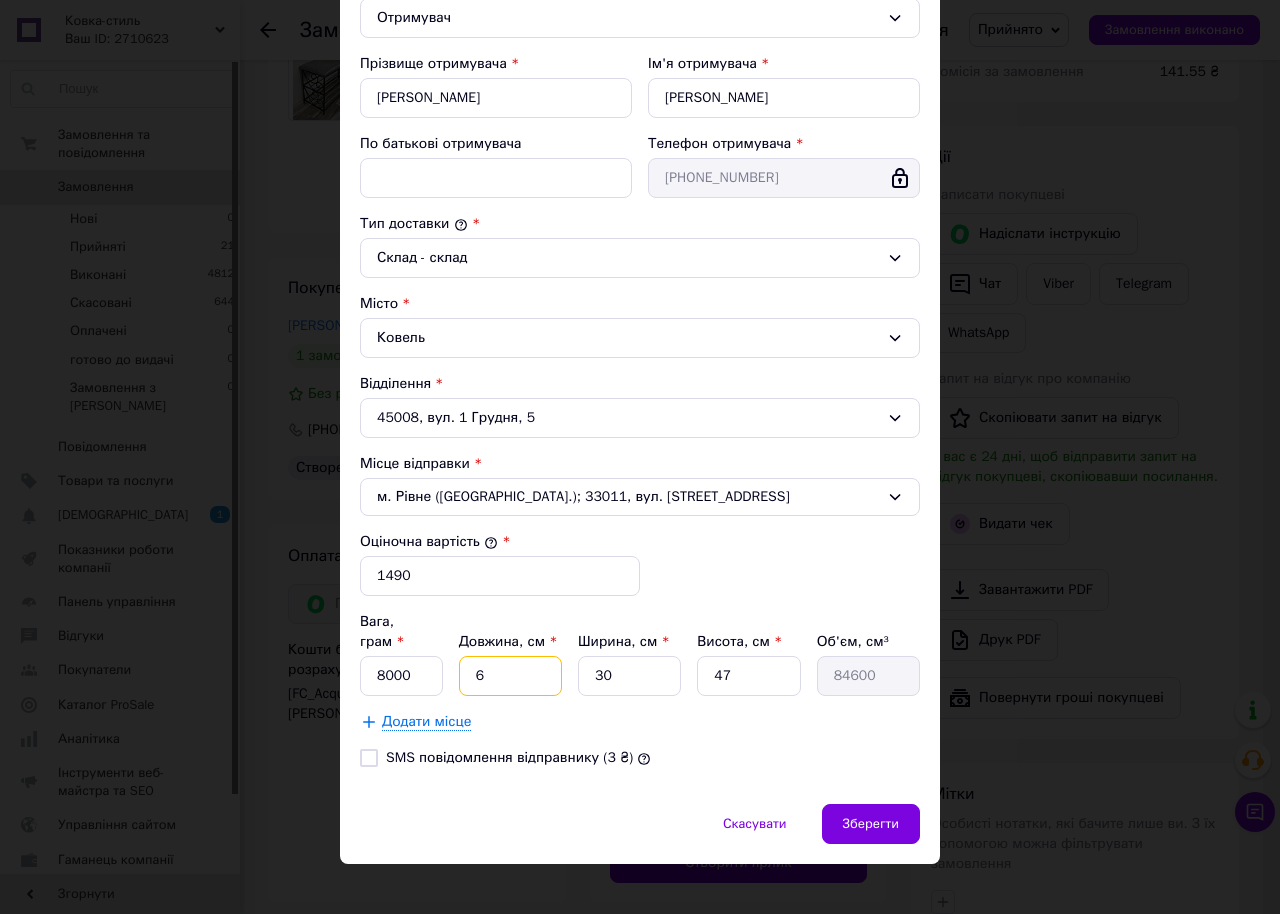 type on "8460" 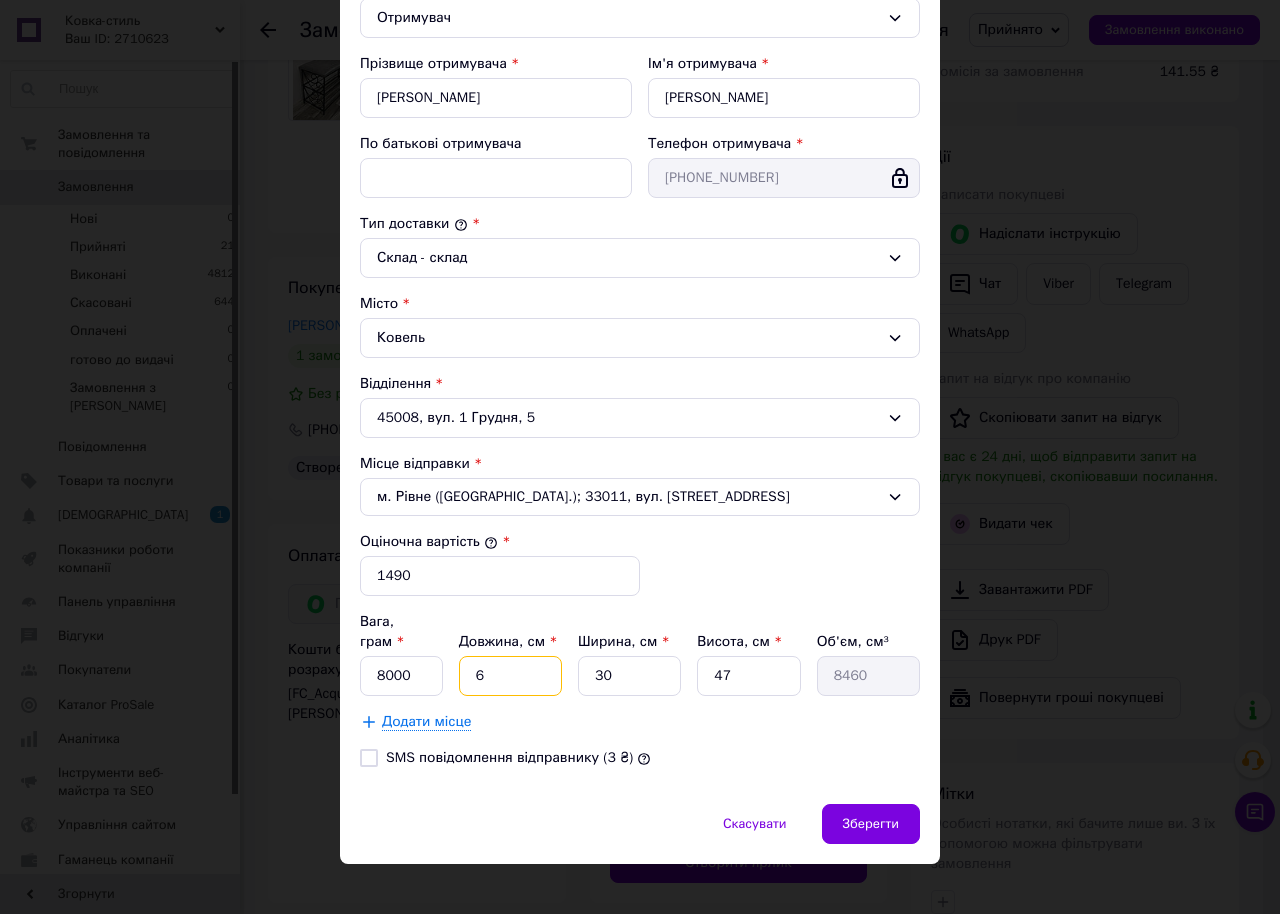 type 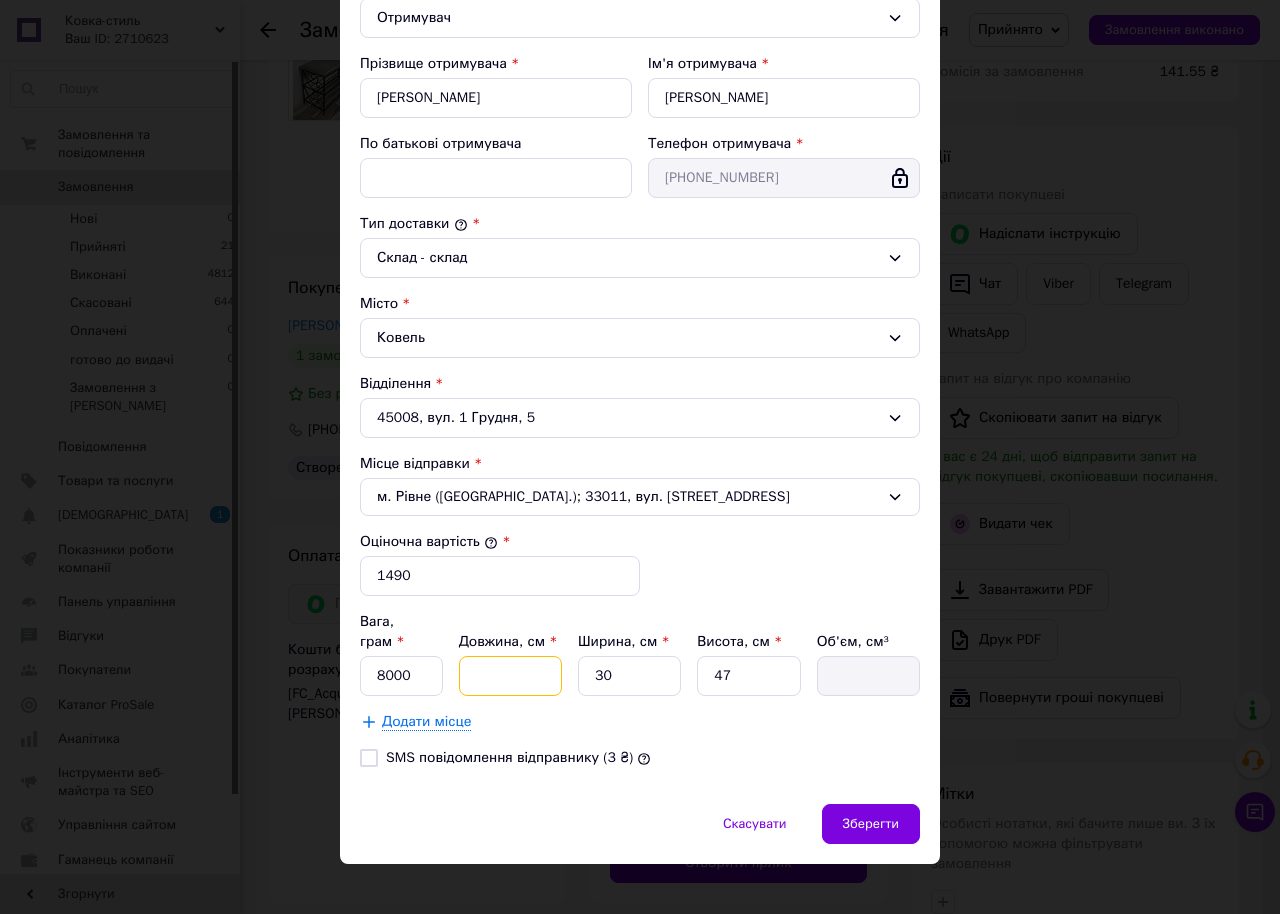 type on "7" 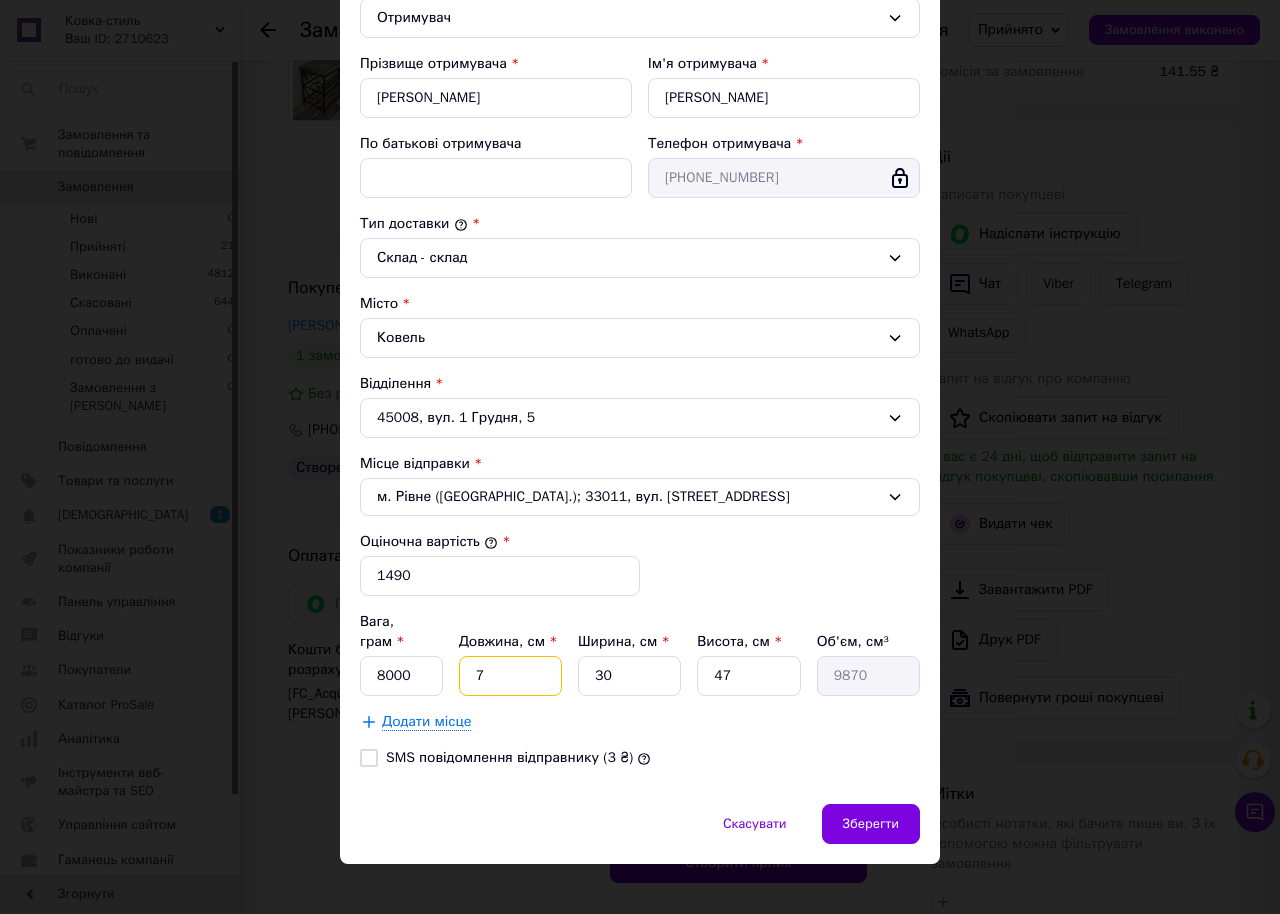 type on "71" 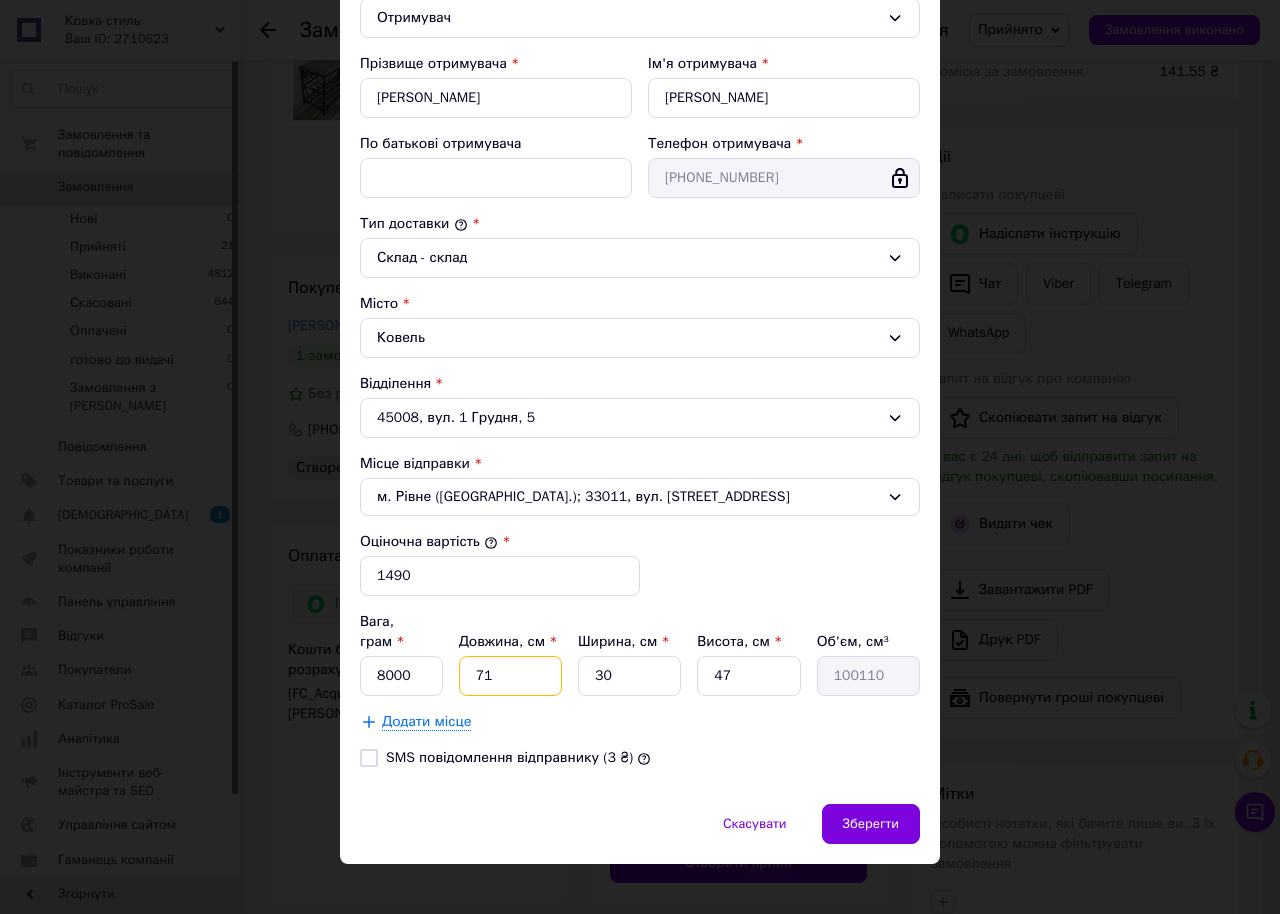 type on "71" 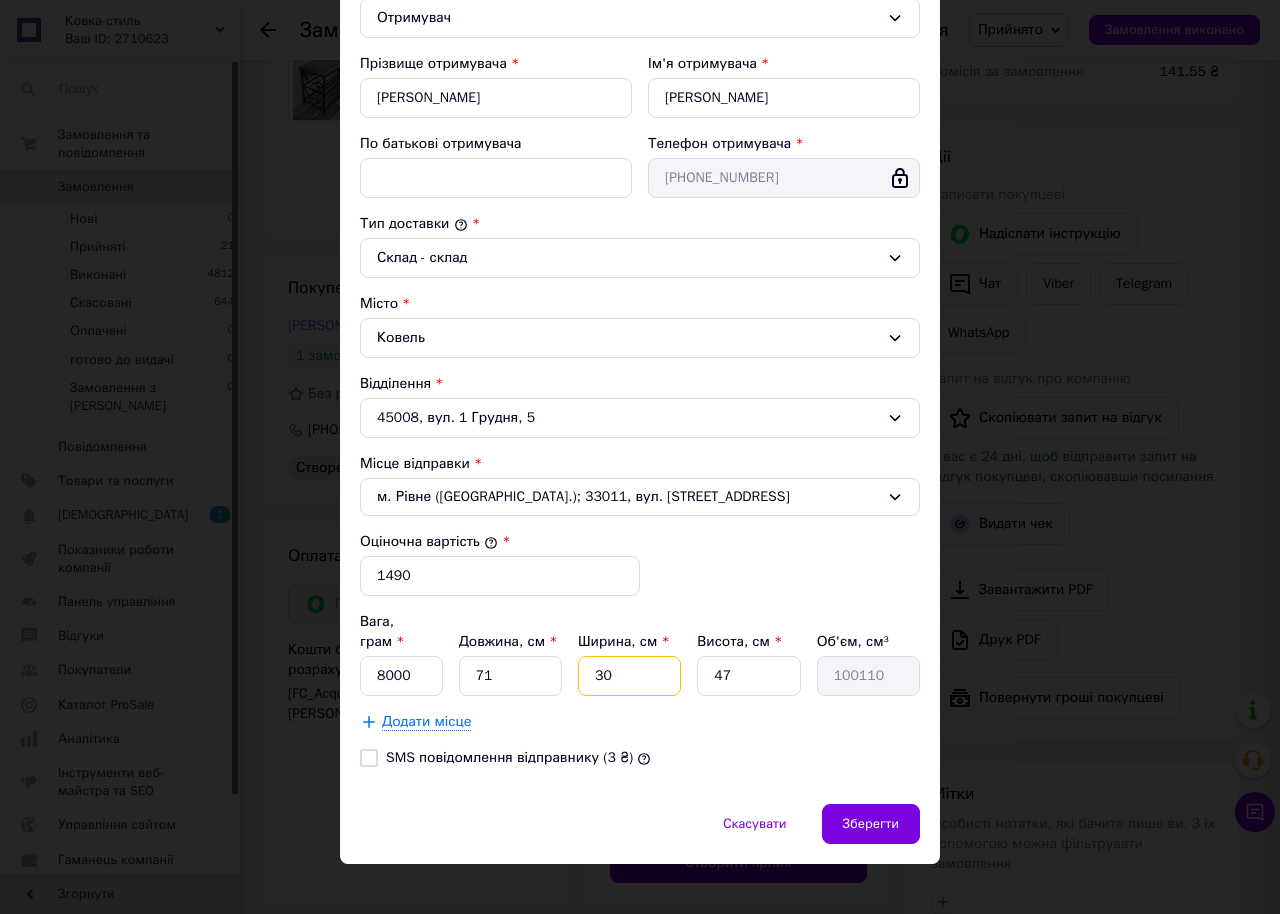 click on "30" at bounding box center (629, 676) 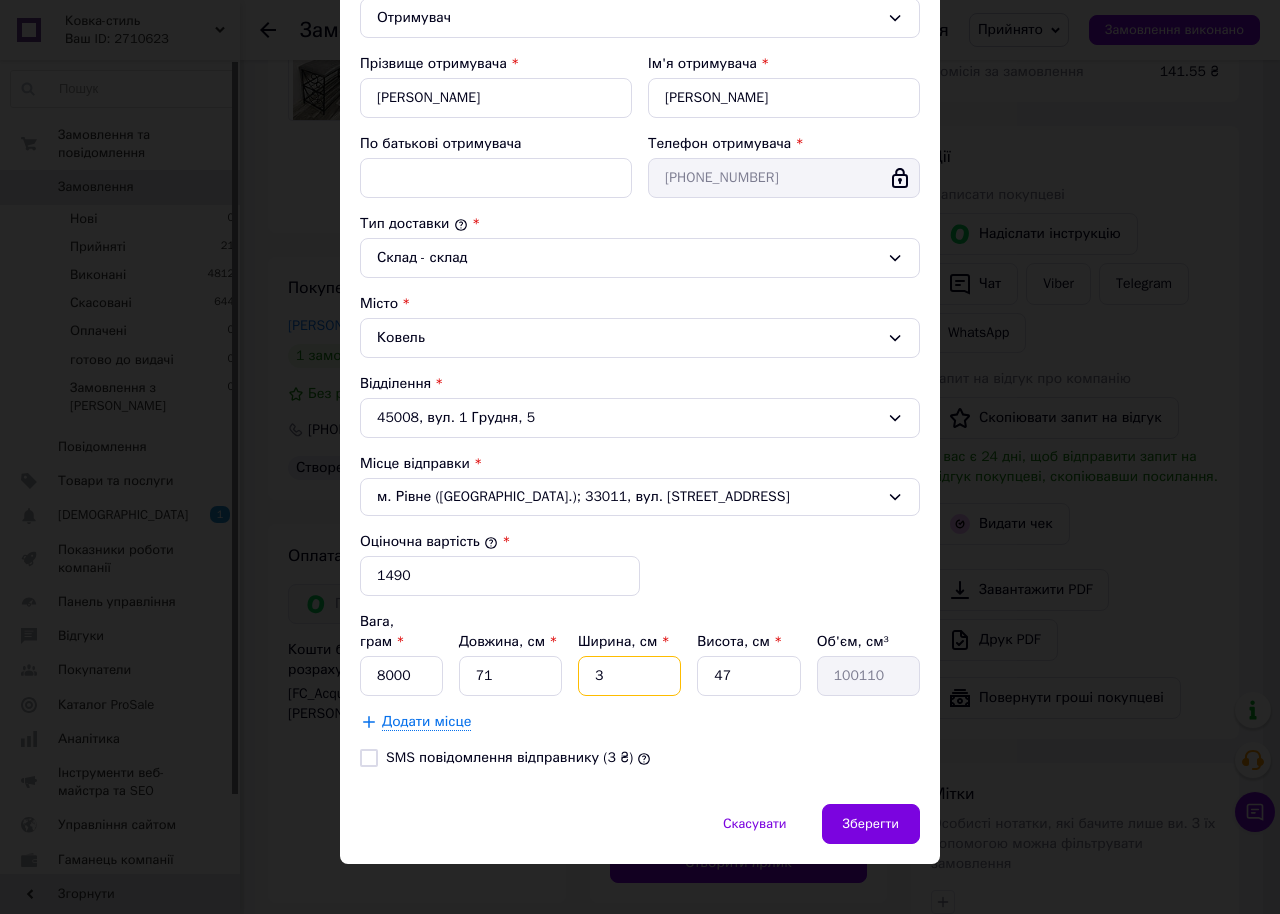 type on "10011" 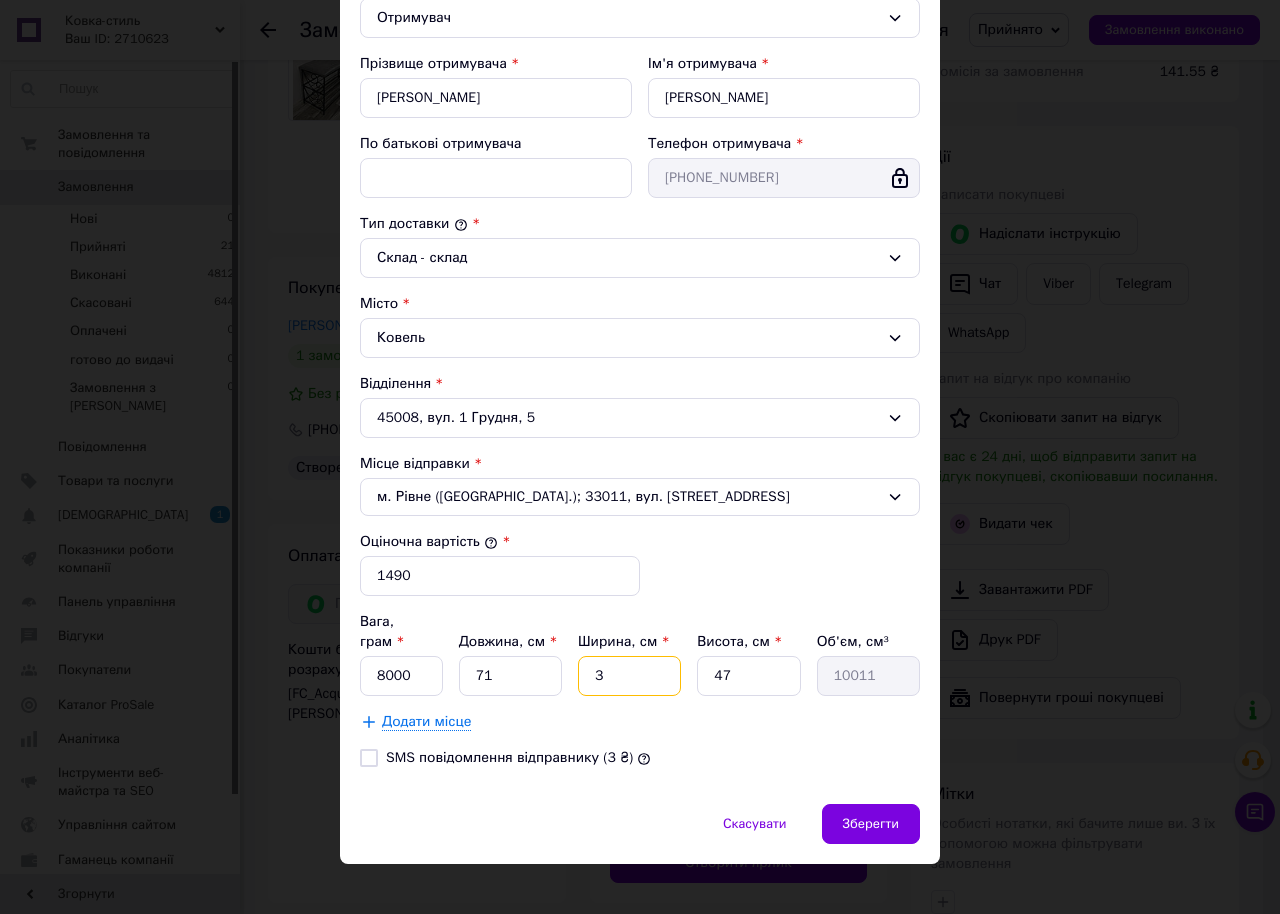 type on "31" 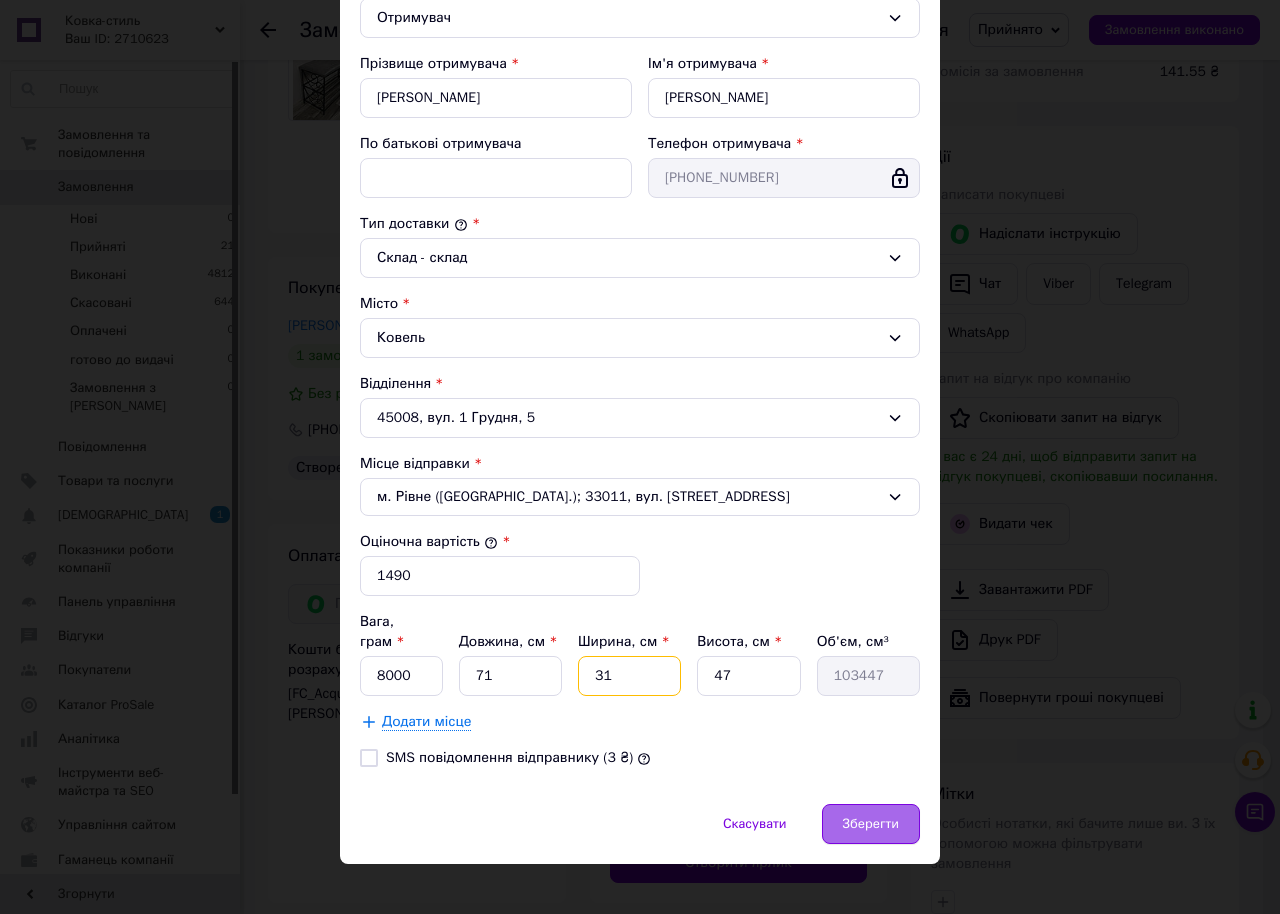 type on "31" 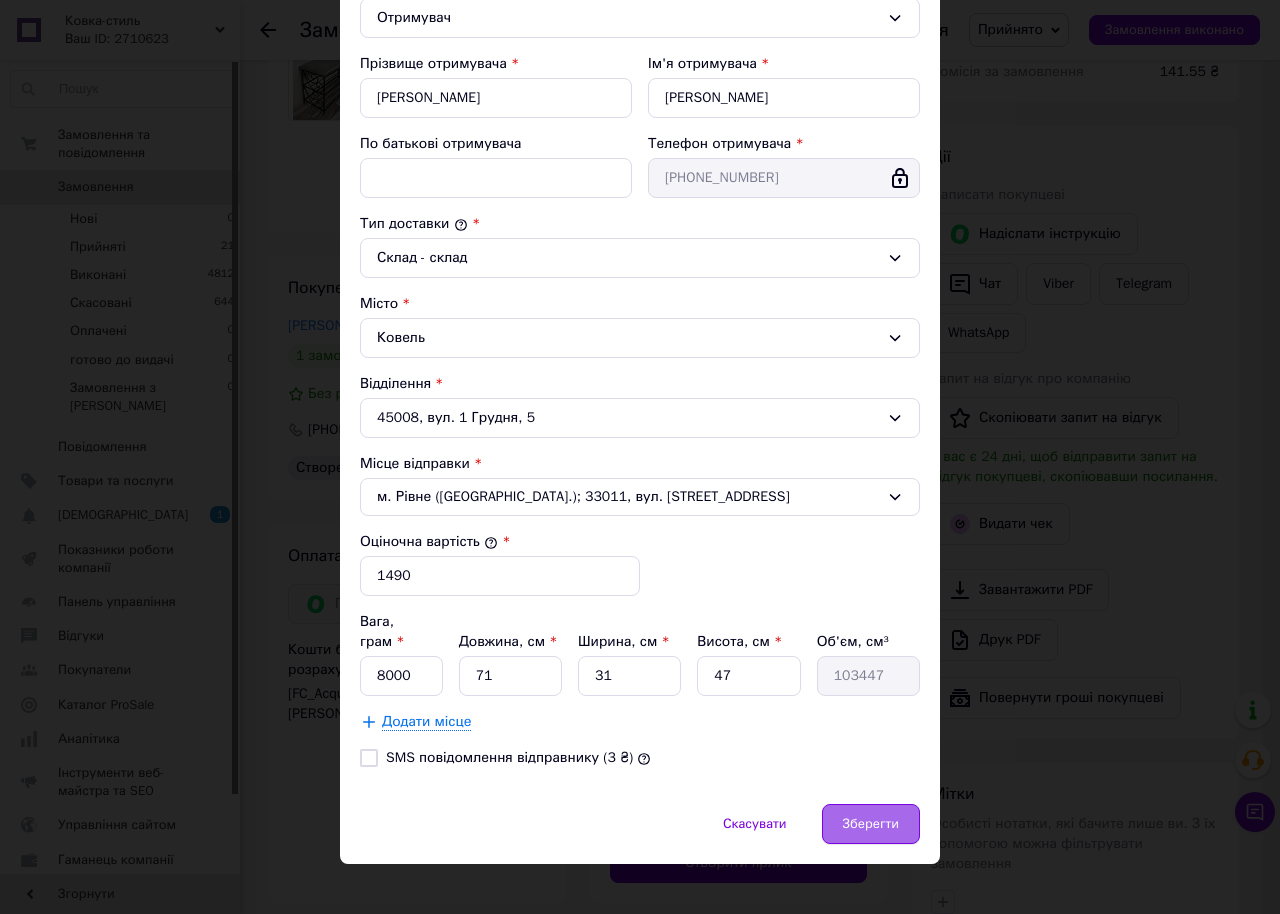 click on "Зберегти" at bounding box center [871, 824] 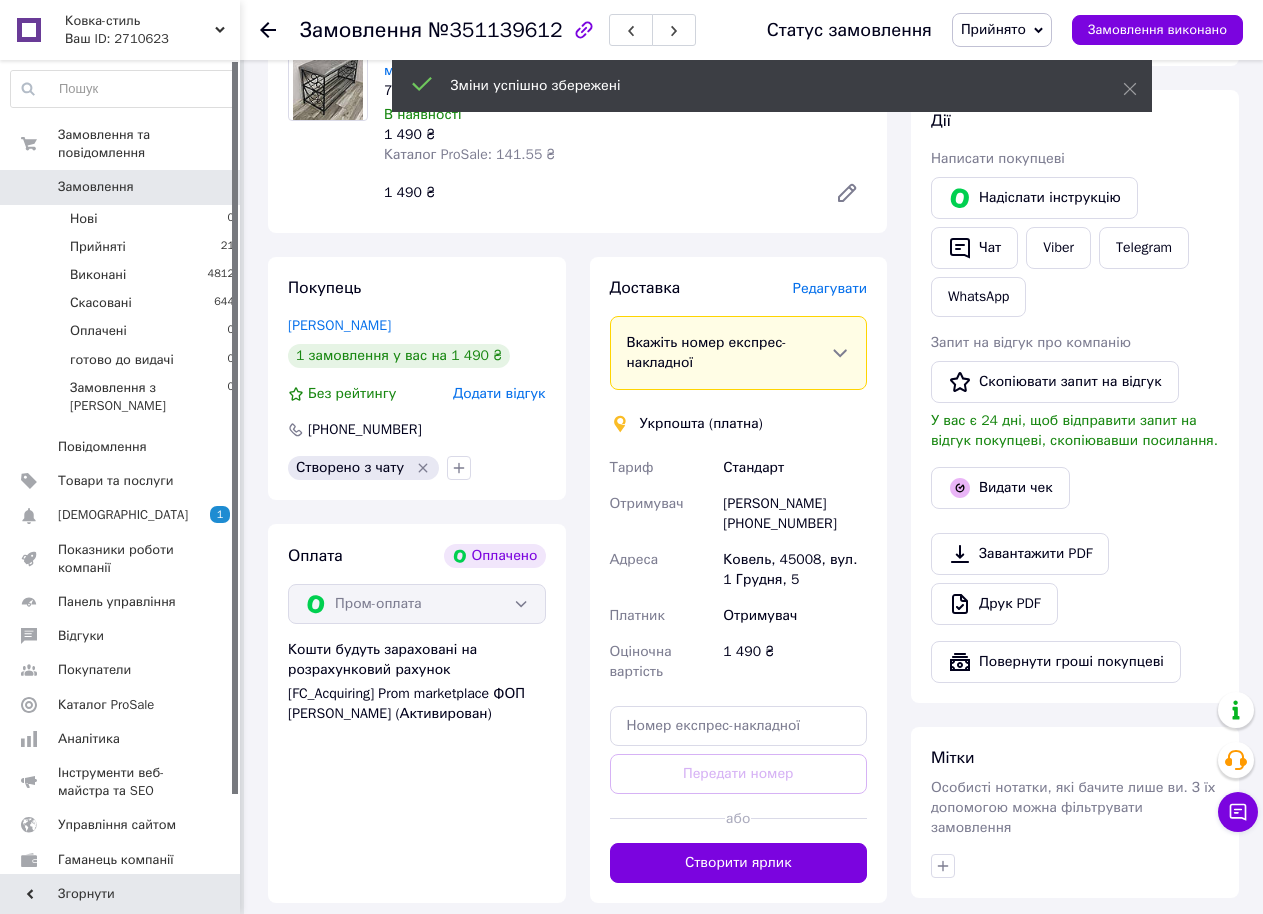 click on "Редагувати" at bounding box center [830, 288] 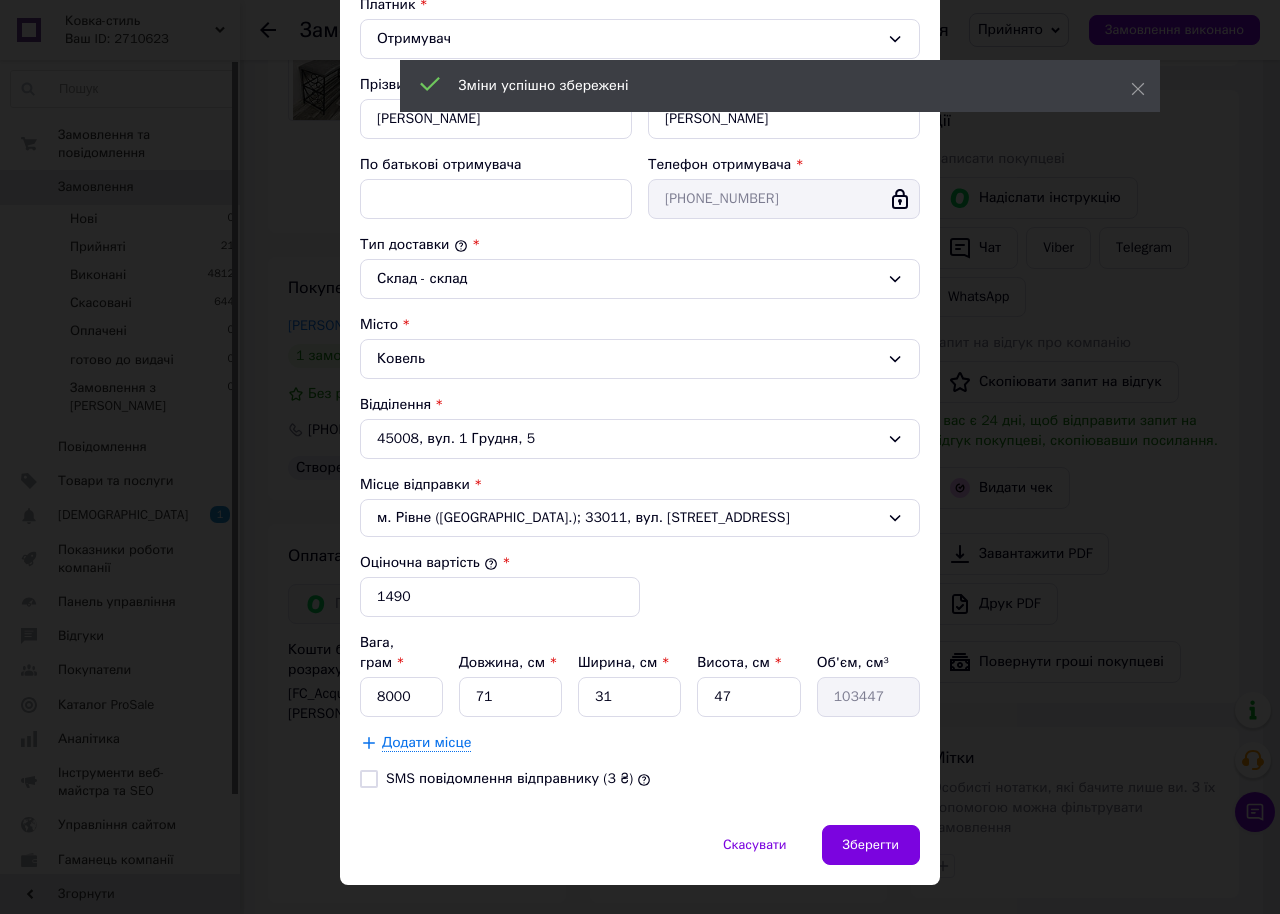 scroll, scrollTop: 337, scrollLeft: 0, axis: vertical 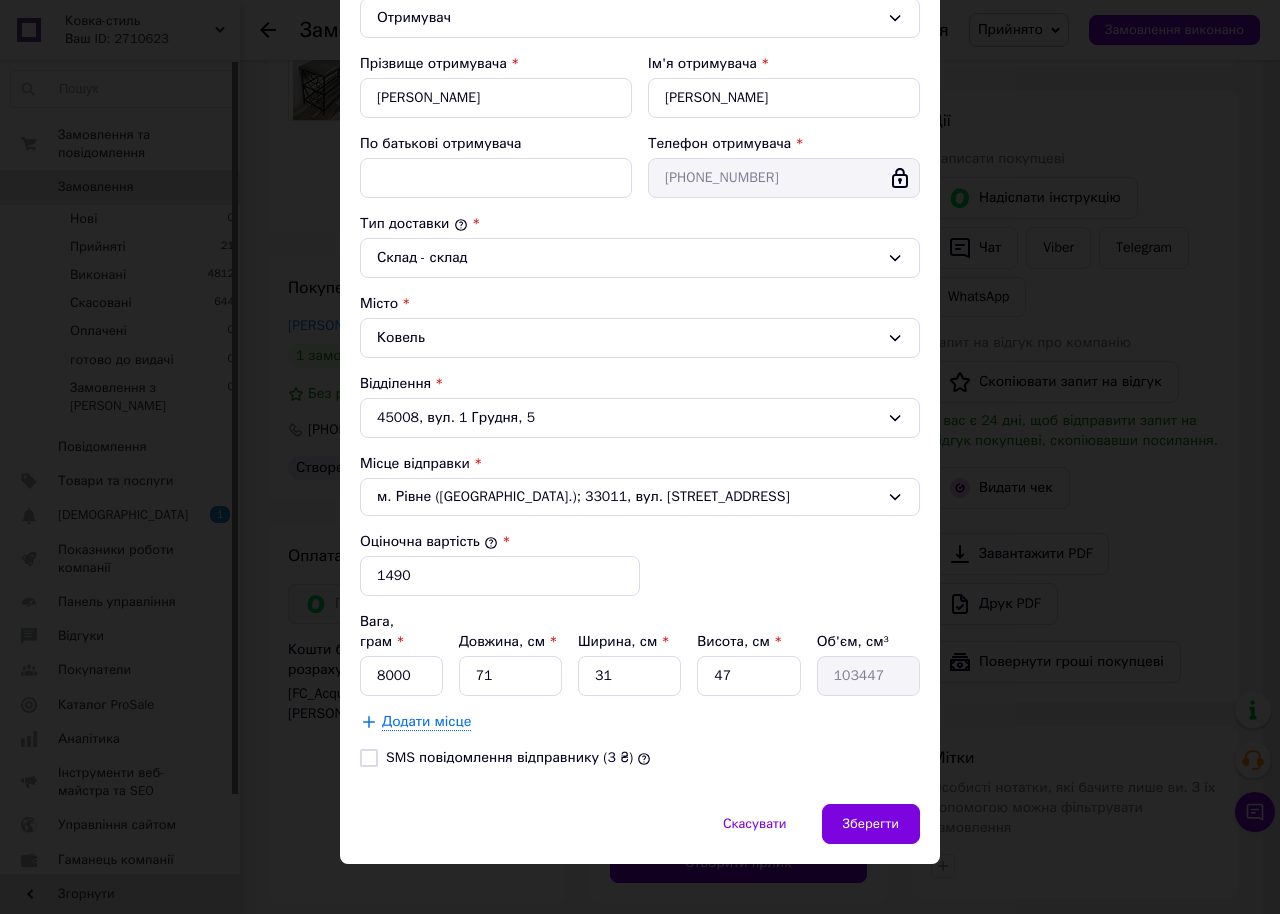 click on "SMS повідомлення відправнику (3 ₴)" at bounding box center [369, 758] 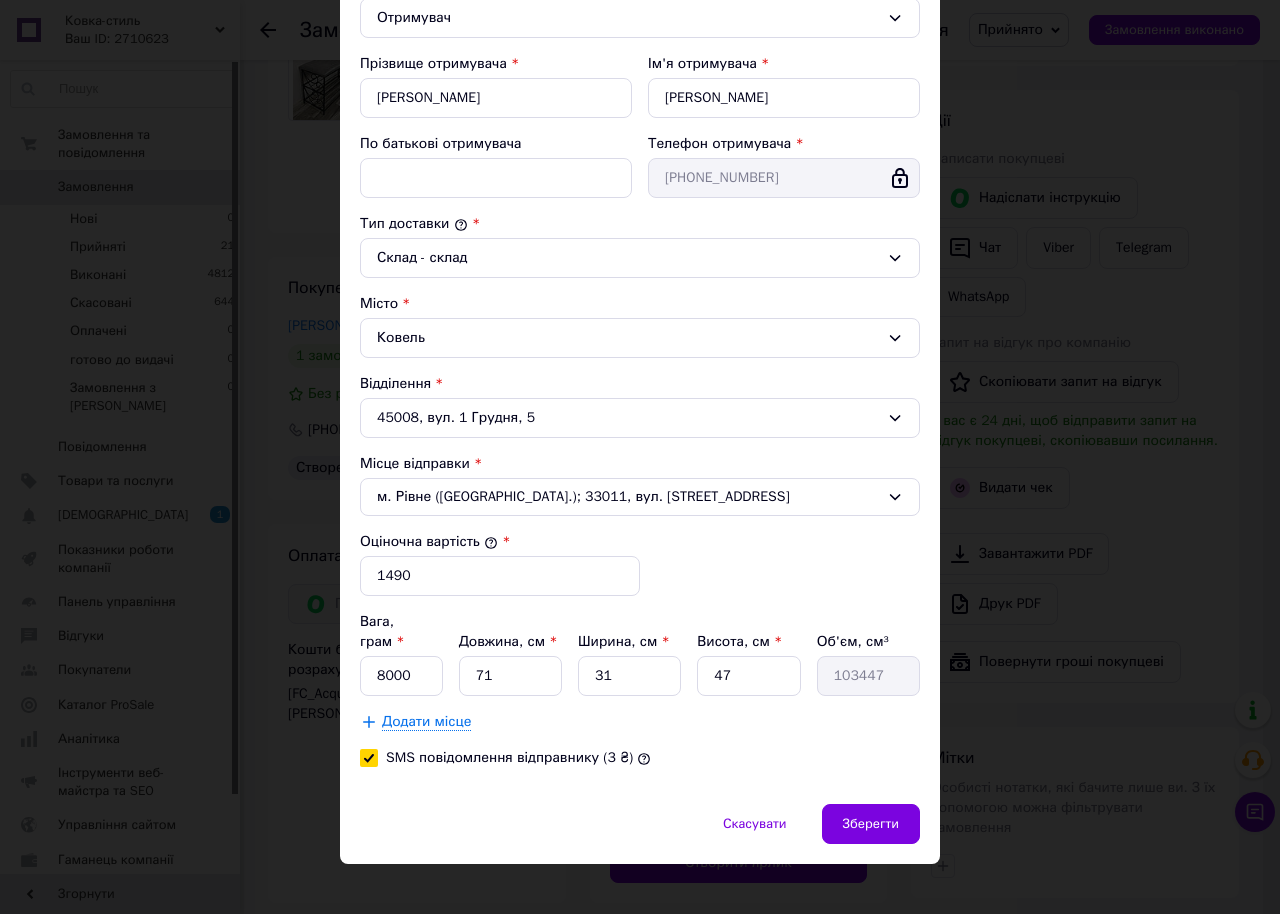 checkbox on "true" 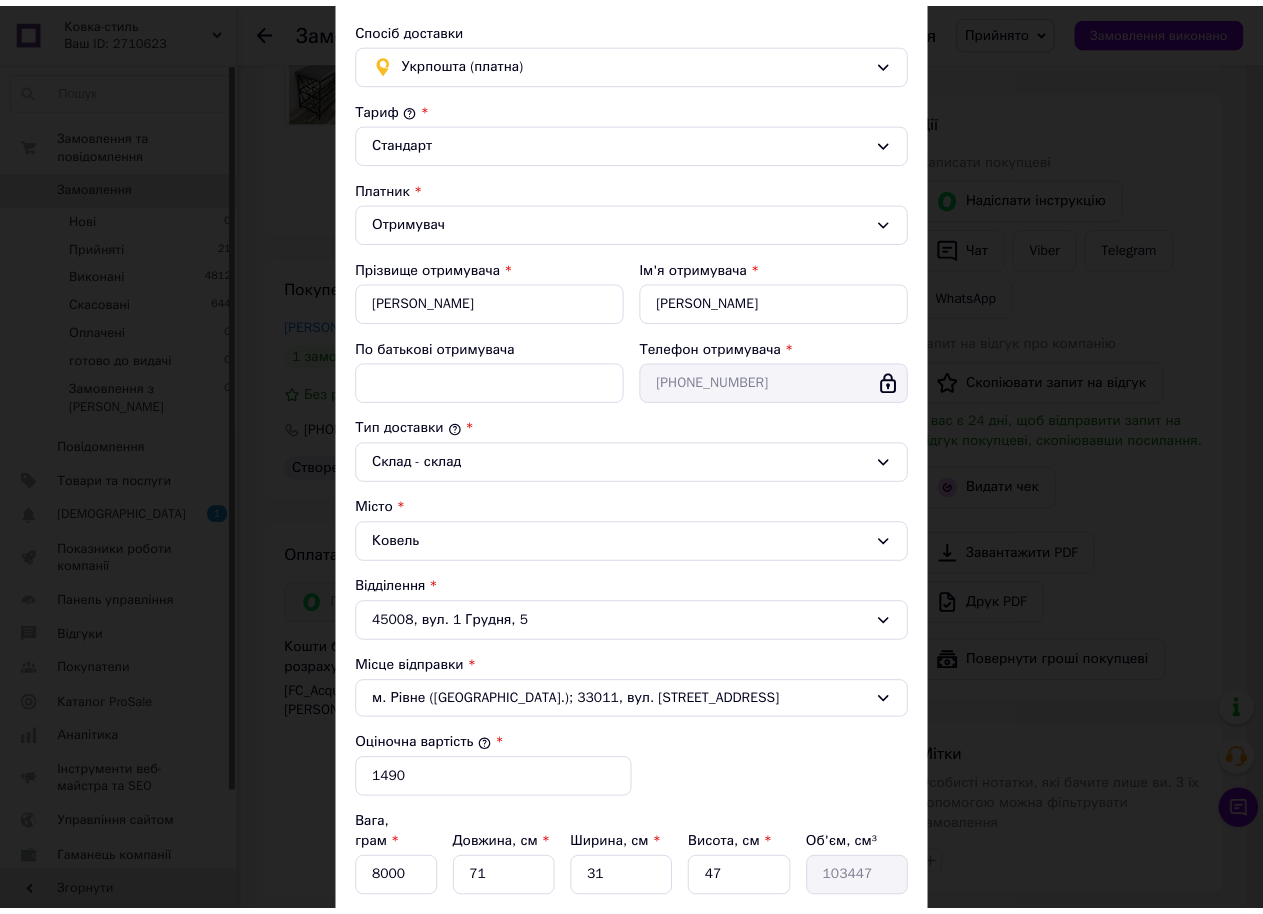 scroll, scrollTop: 337, scrollLeft: 0, axis: vertical 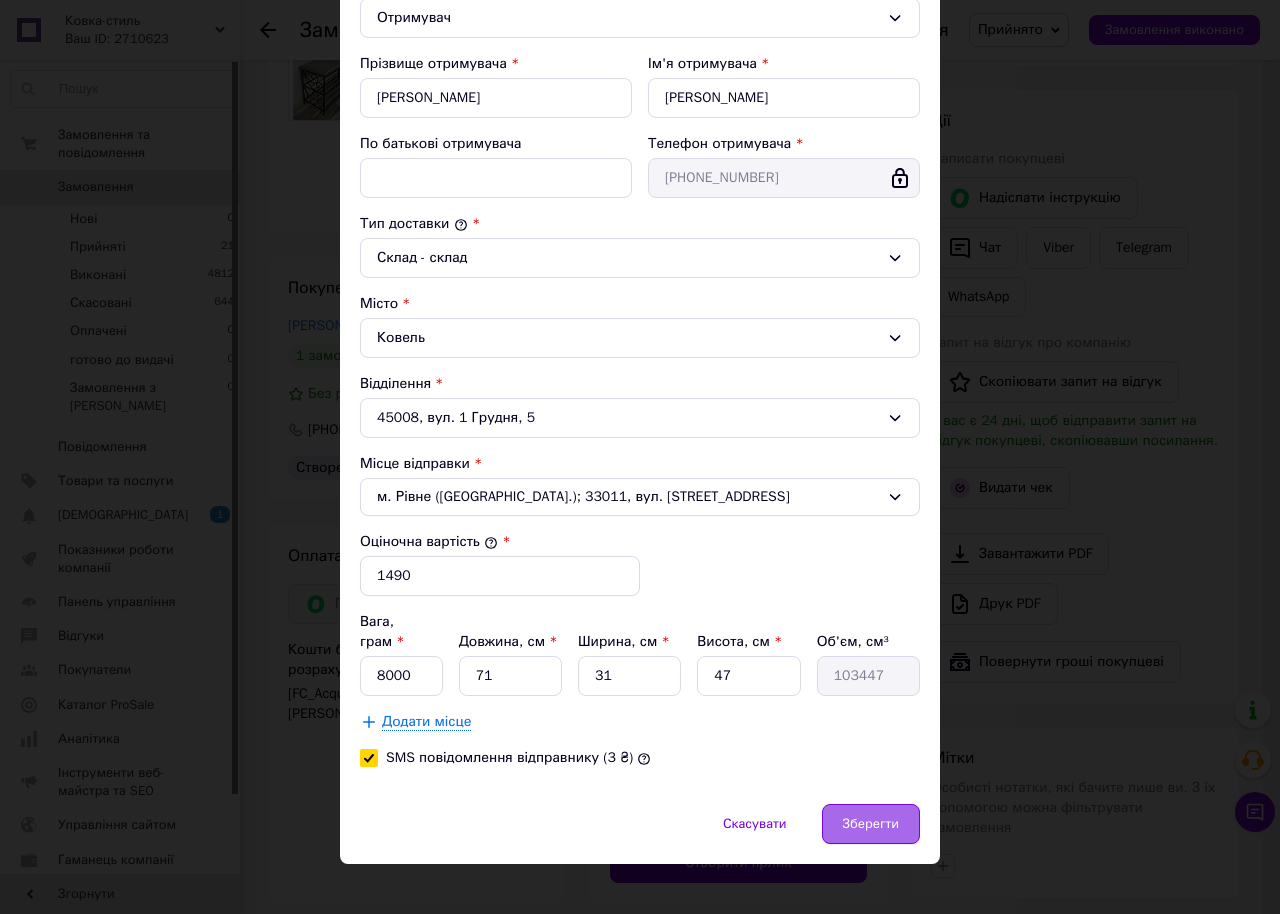 click on "Зберегти" at bounding box center (871, 824) 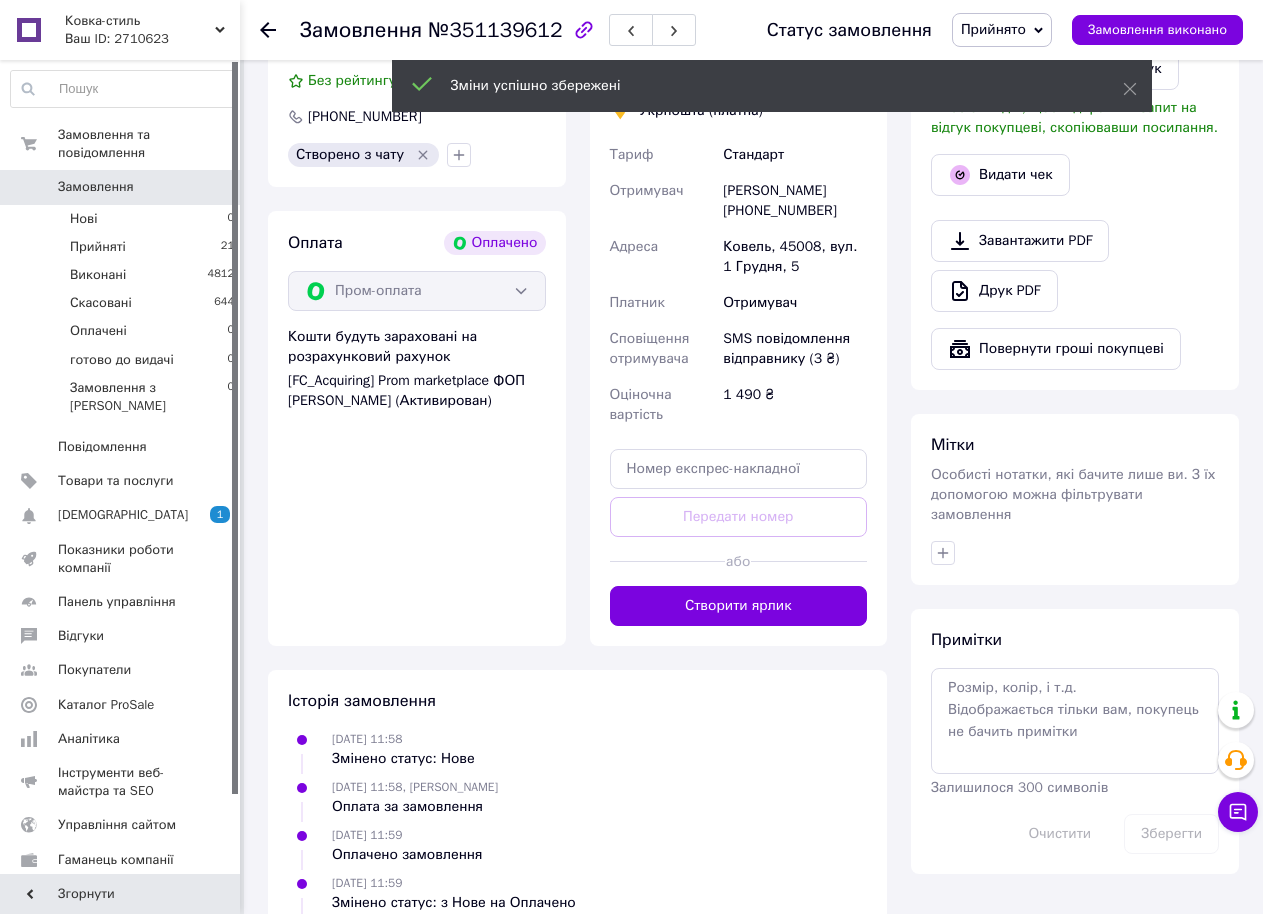 scroll, scrollTop: 700, scrollLeft: 0, axis: vertical 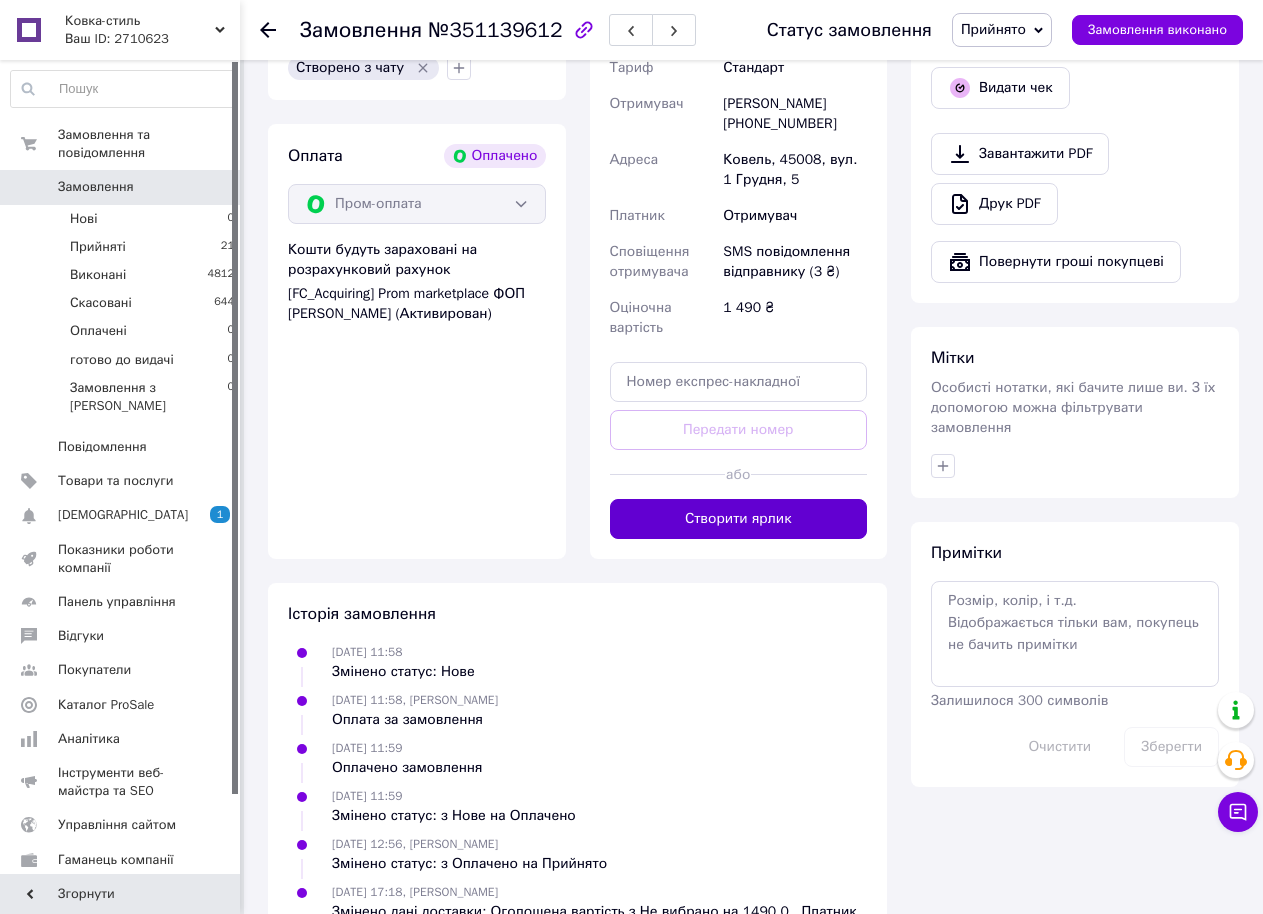 click on "Створити ярлик" at bounding box center [739, 519] 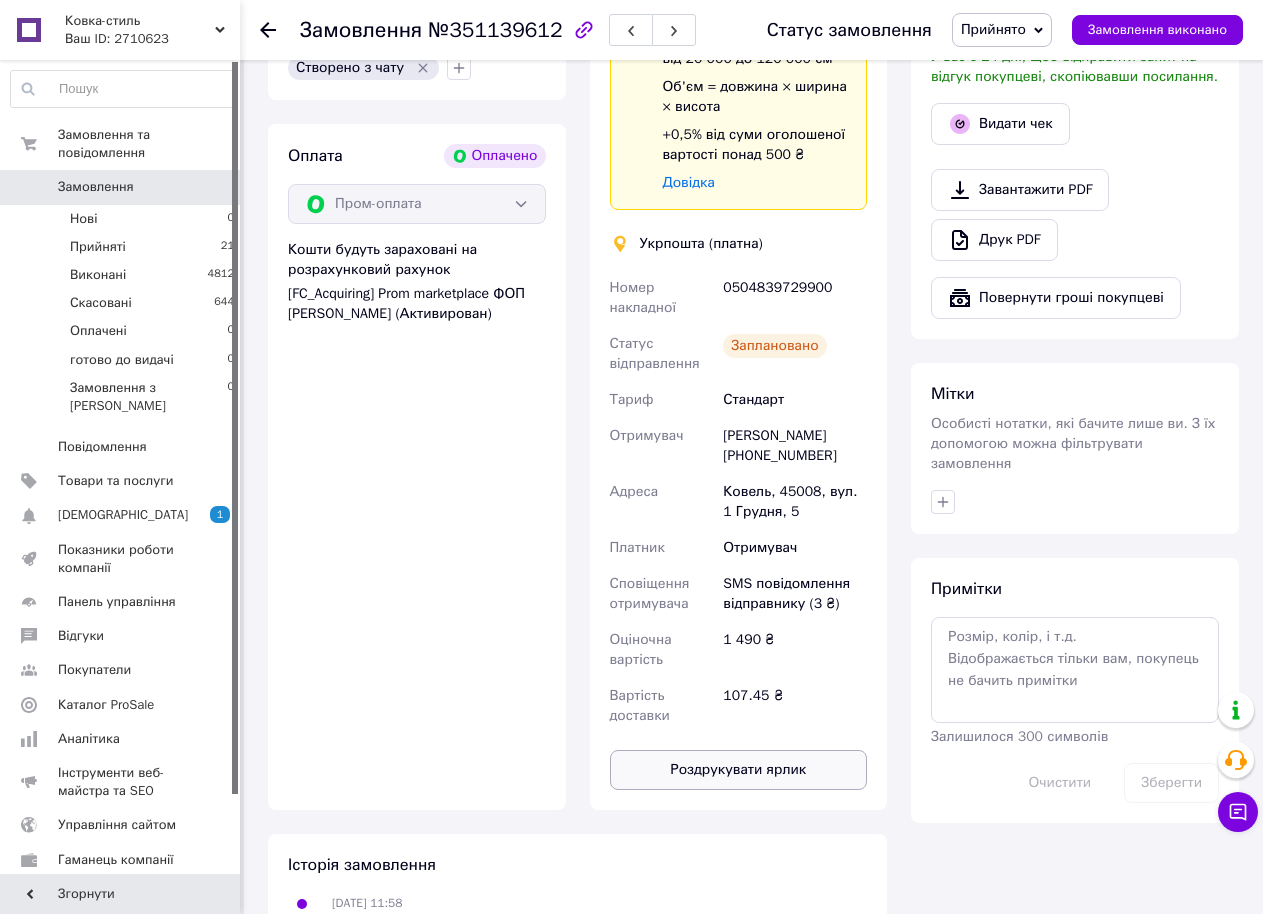 click on "Роздрукувати ярлик" at bounding box center [739, 770] 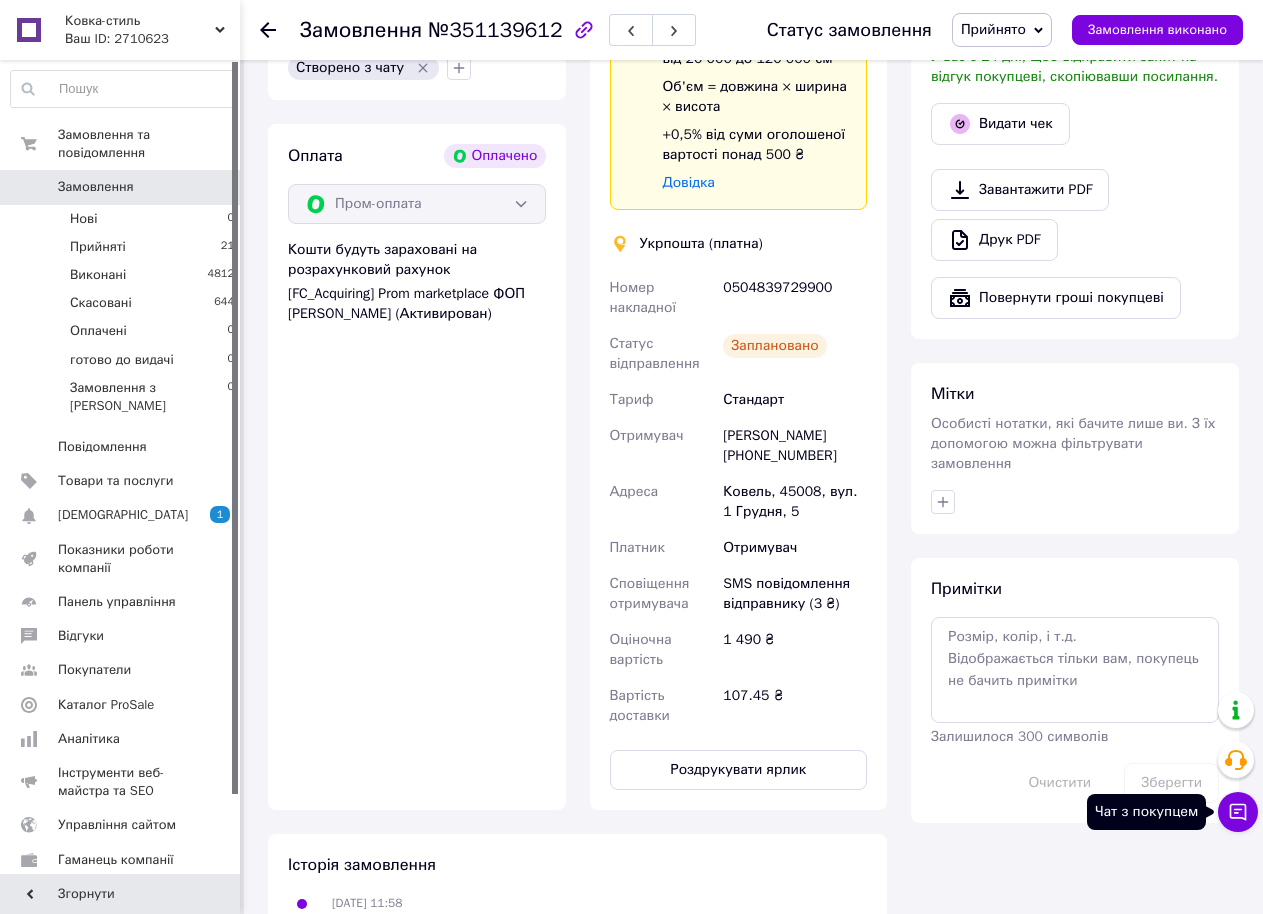 click 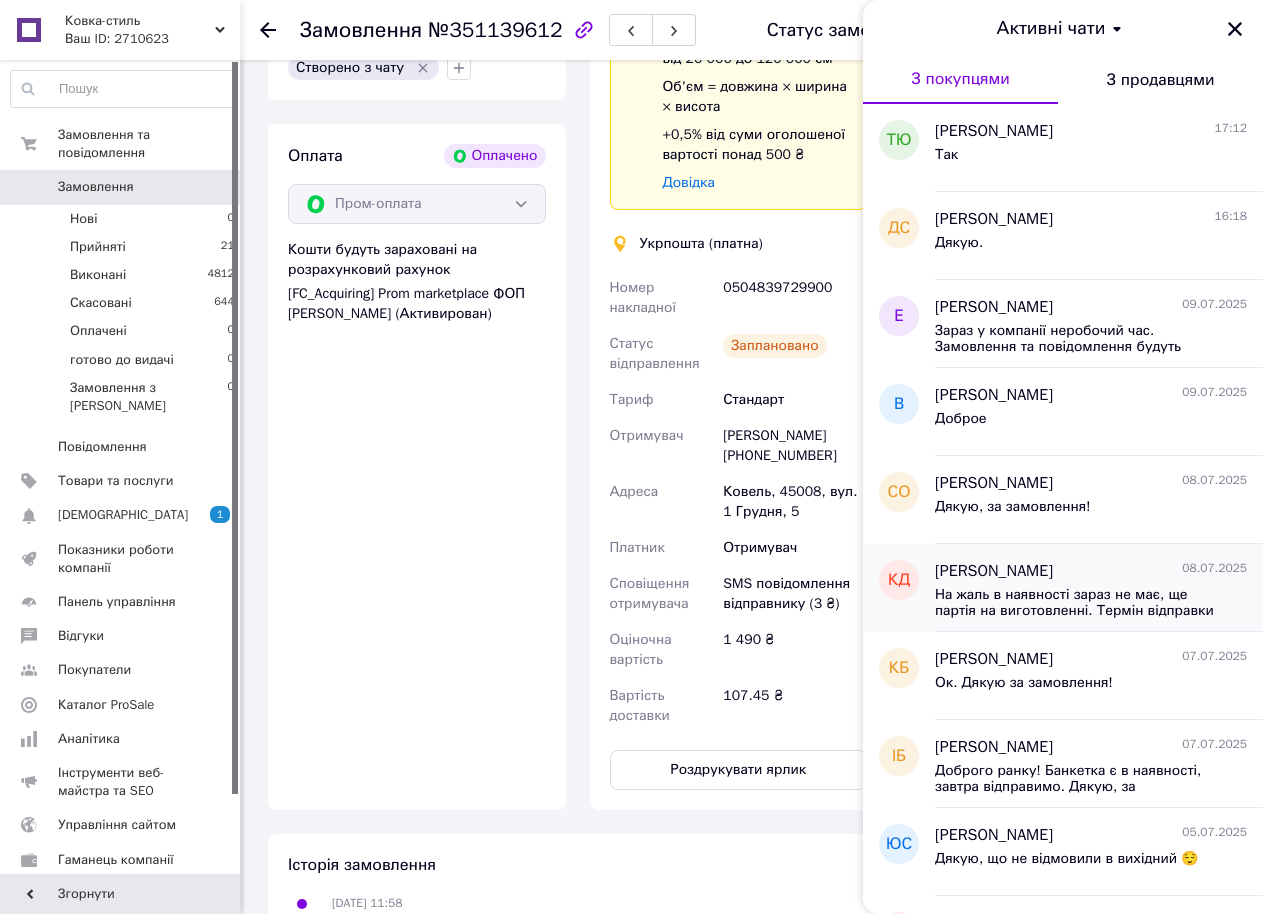 scroll, scrollTop: 200, scrollLeft: 0, axis: vertical 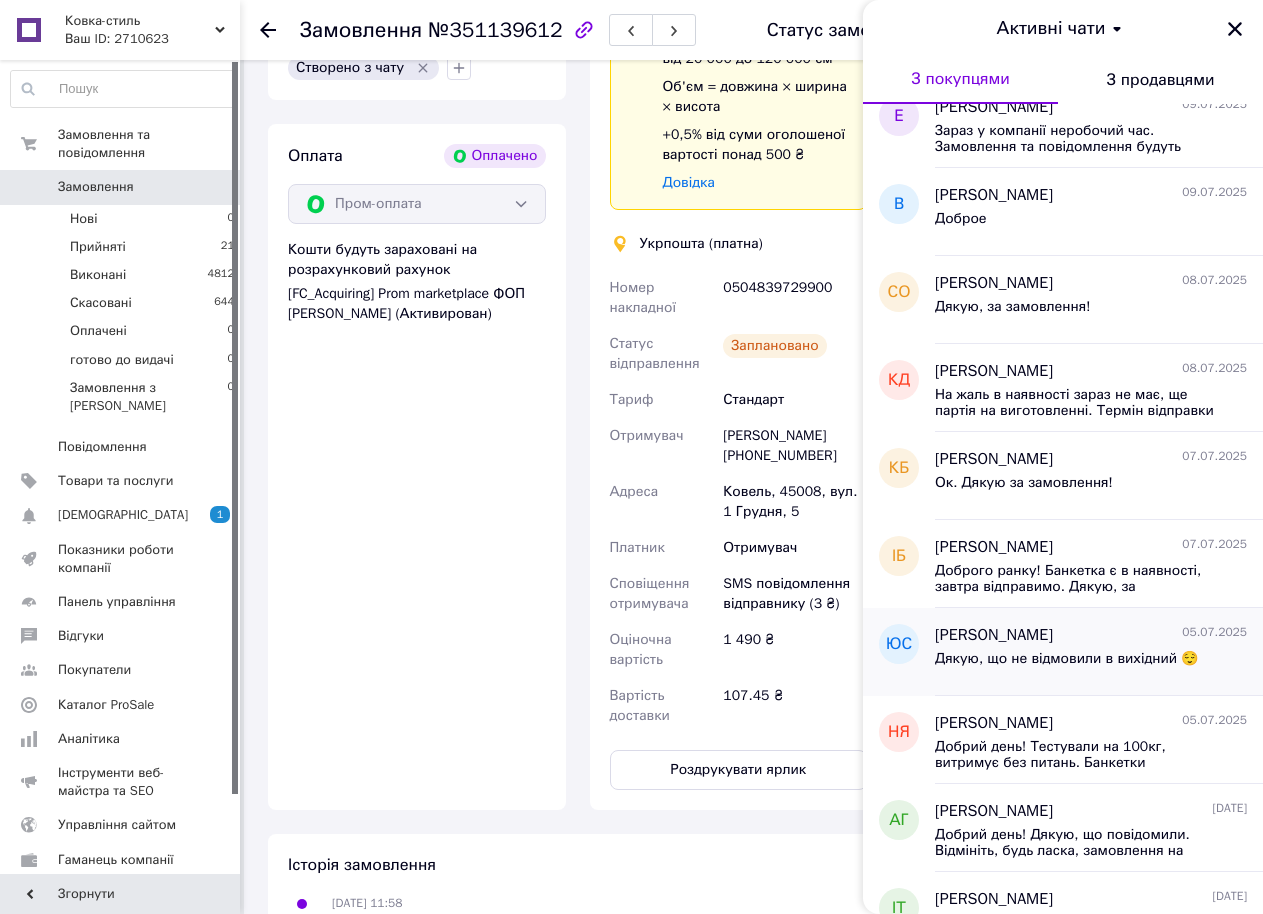 click on "Дякую, що не відмовили в вихідний 😌" at bounding box center [1066, 659] 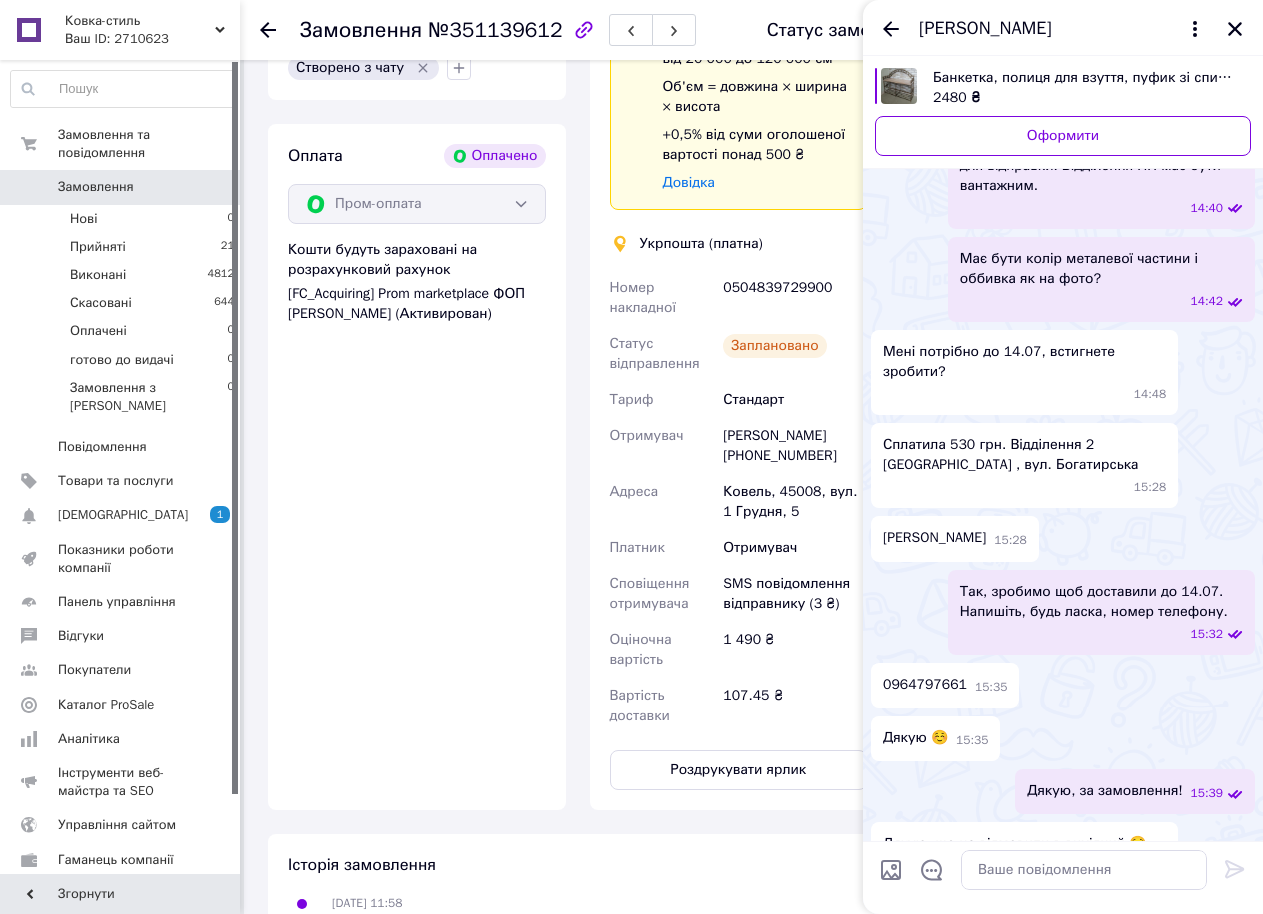 scroll, scrollTop: 918, scrollLeft: 0, axis: vertical 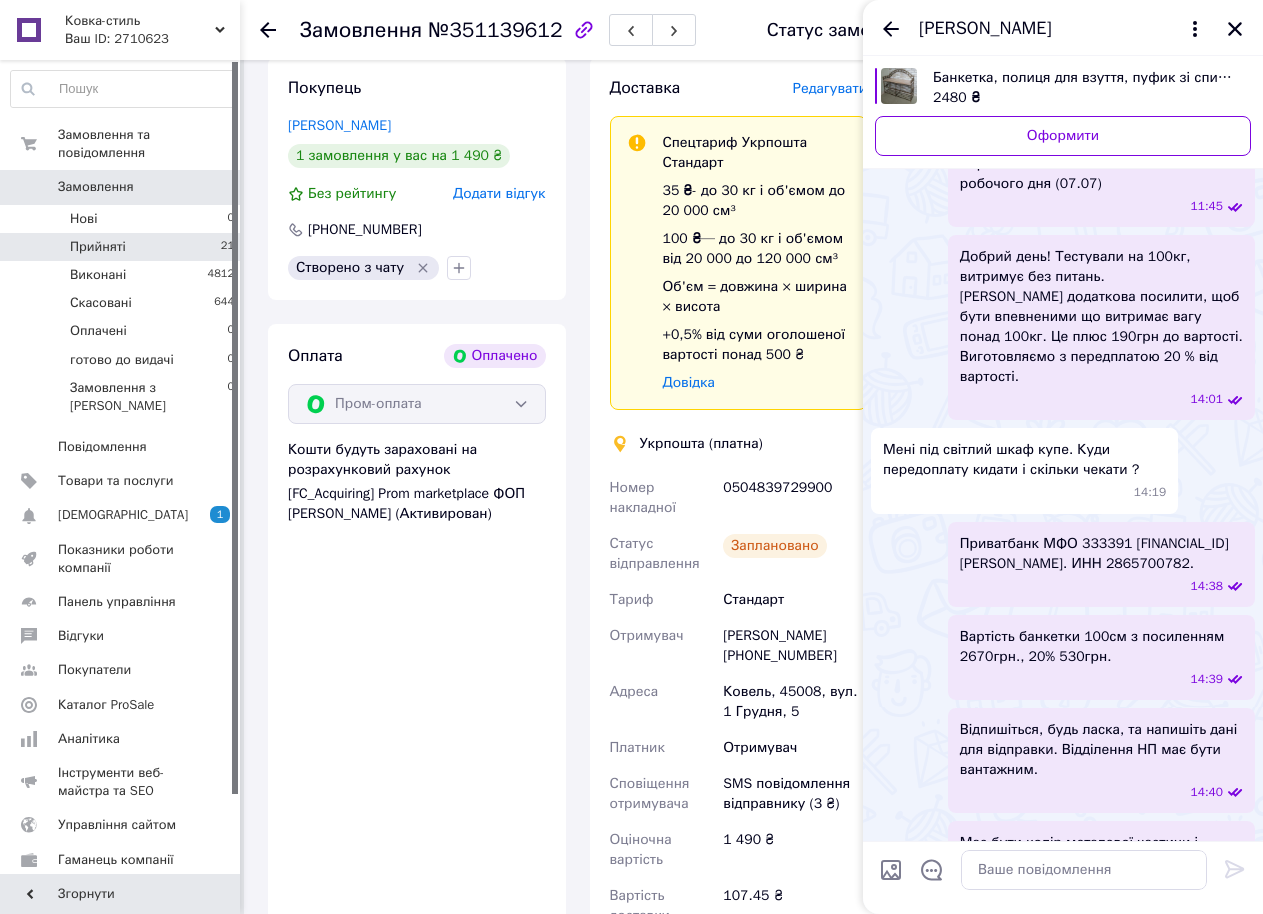 click on "Прийняті 21" at bounding box center [123, 247] 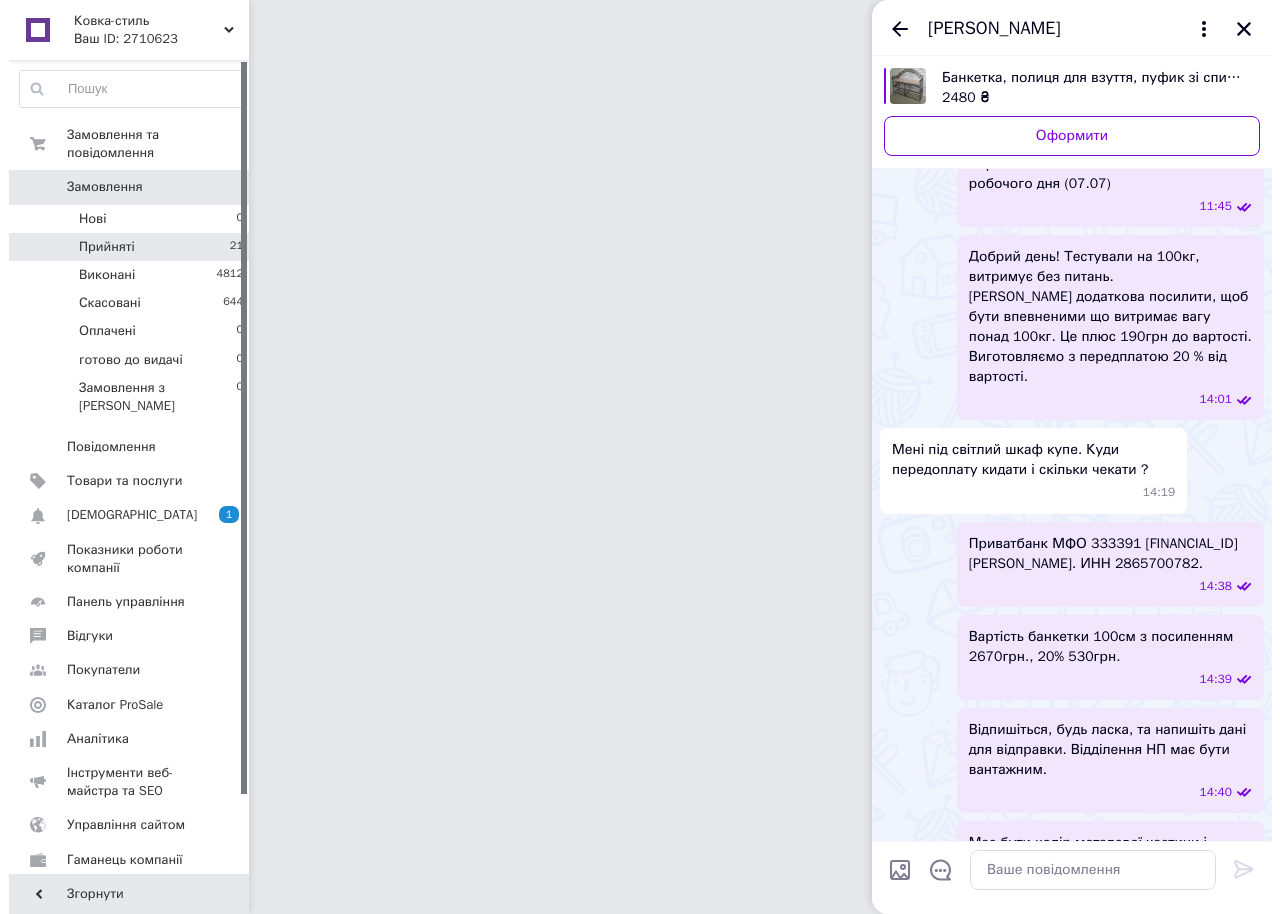 scroll, scrollTop: 0, scrollLeft: 0, axis: both 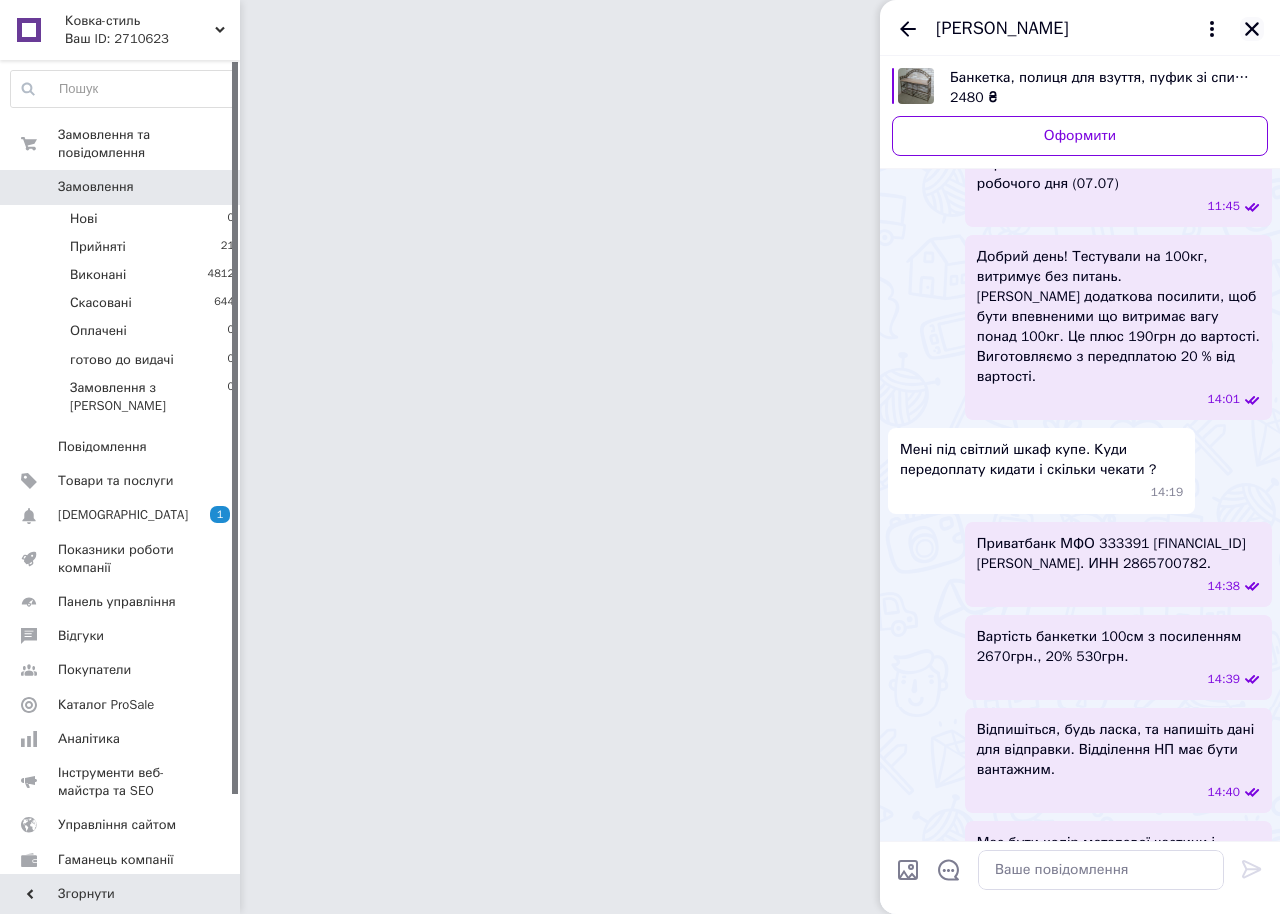 click 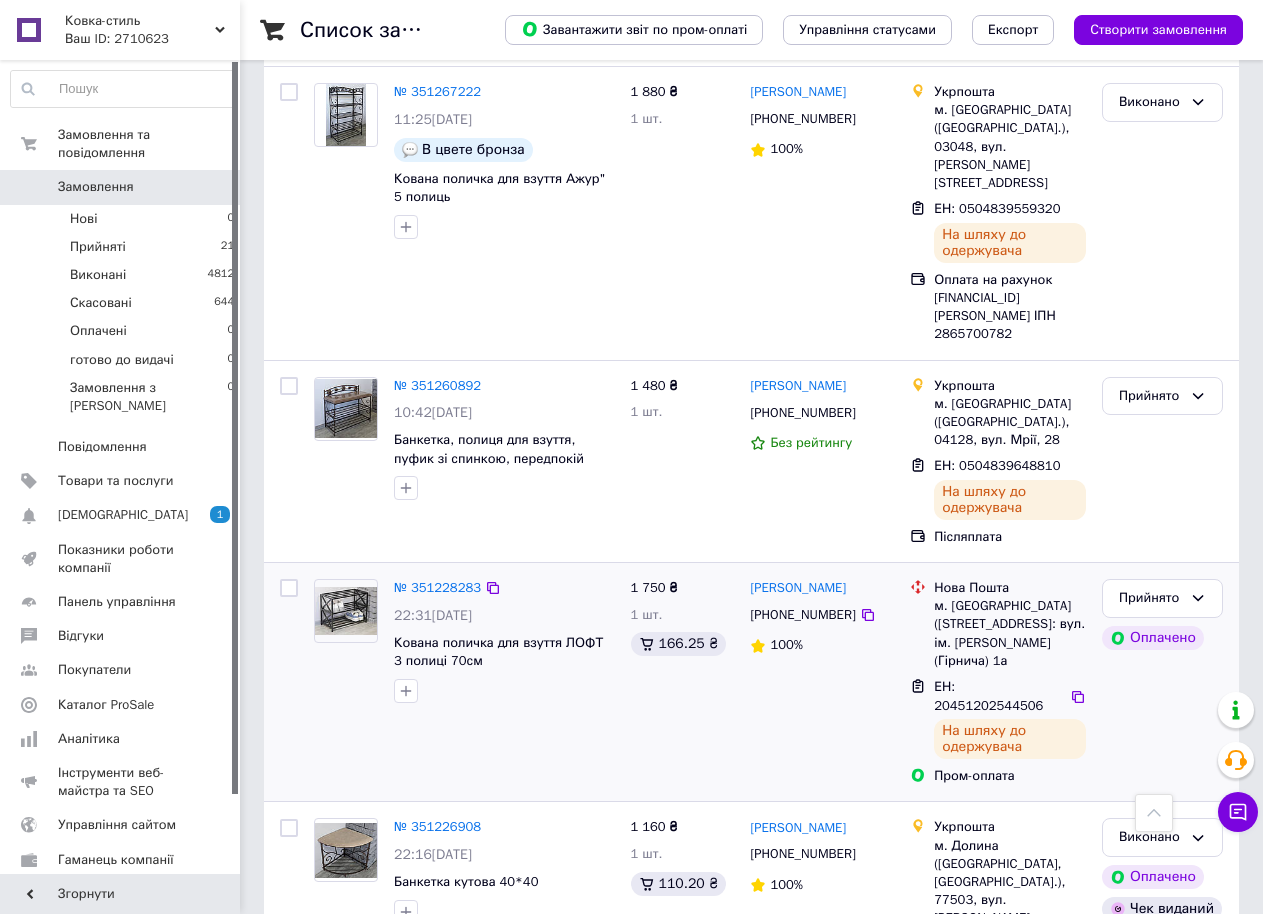 scroll, scrollTop: 5060, scrollLeft: 0, axis: vertical 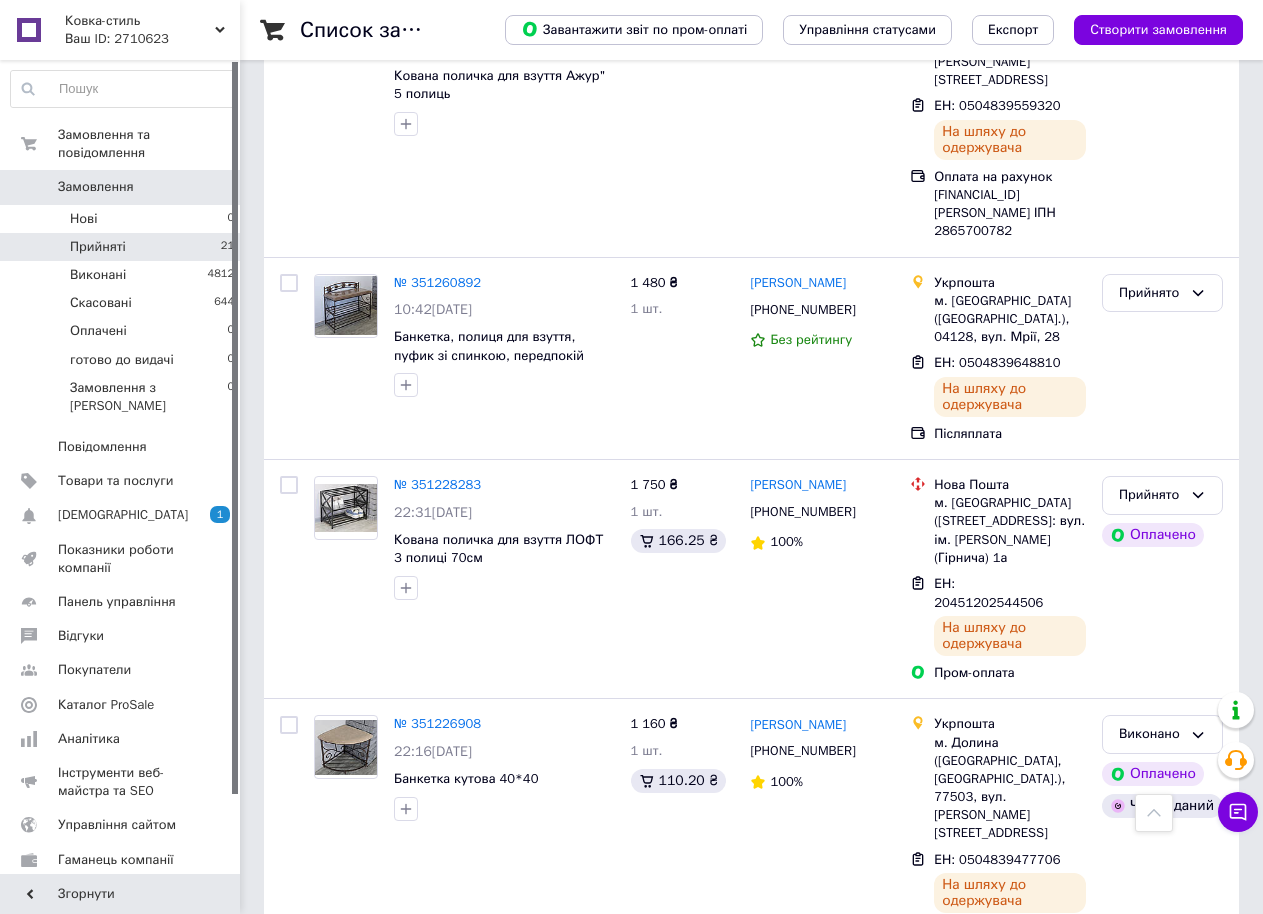 click on "Прийняті 21" at bounding box center (123, 247) 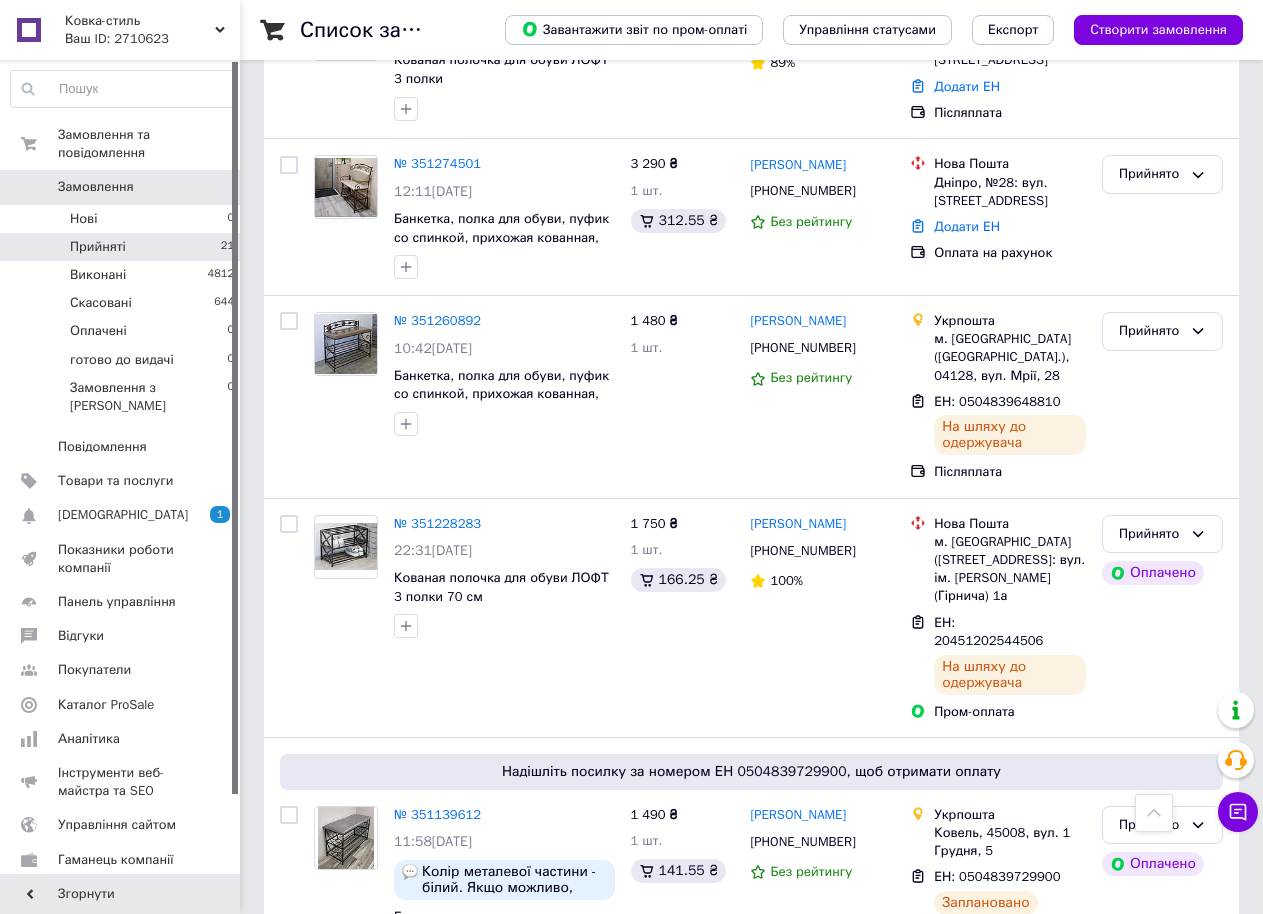 scroll, scrollTop: 3584, scrollLeft: 0, axis: vertical 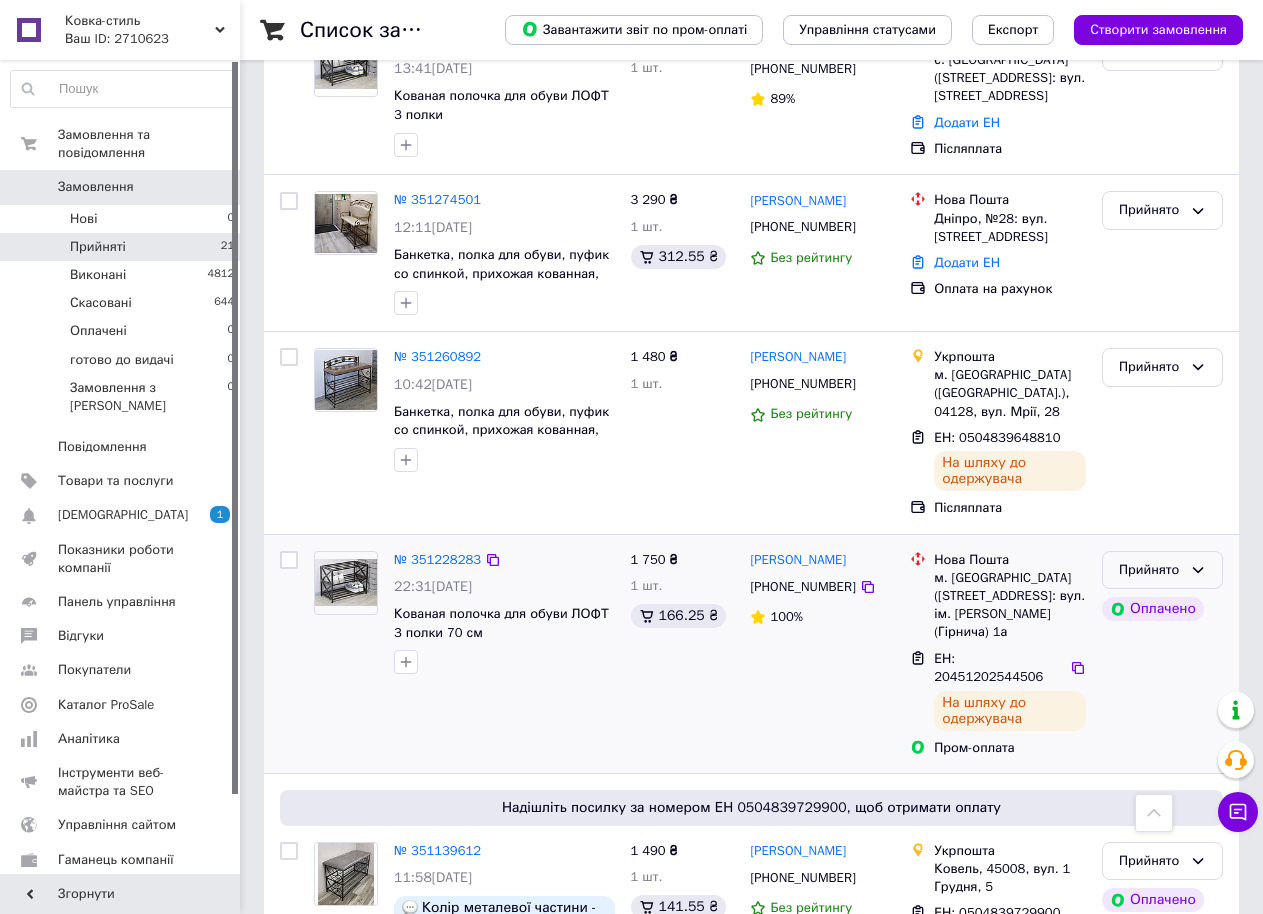 click 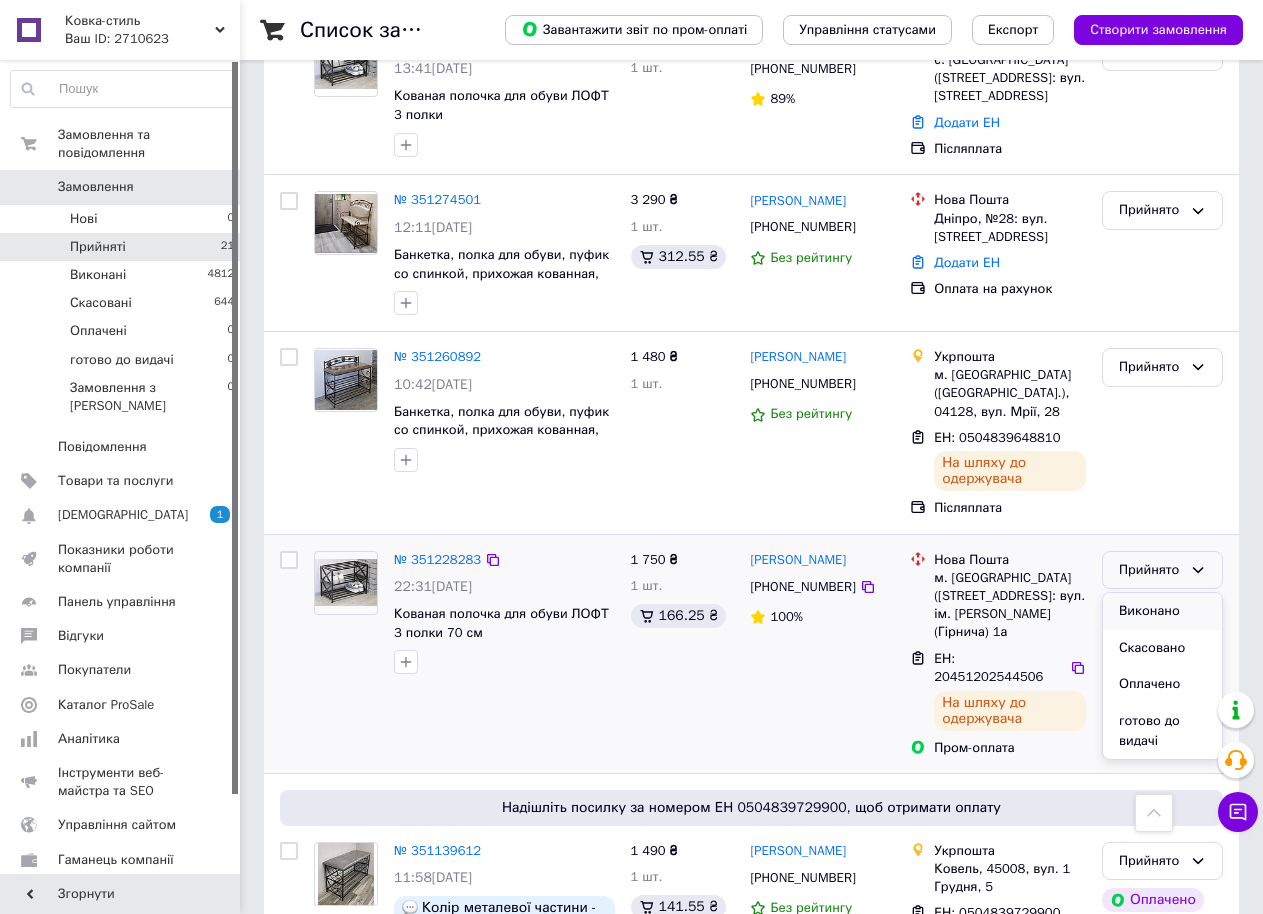 click on "Виконано" at bounding box center (1162, 611) 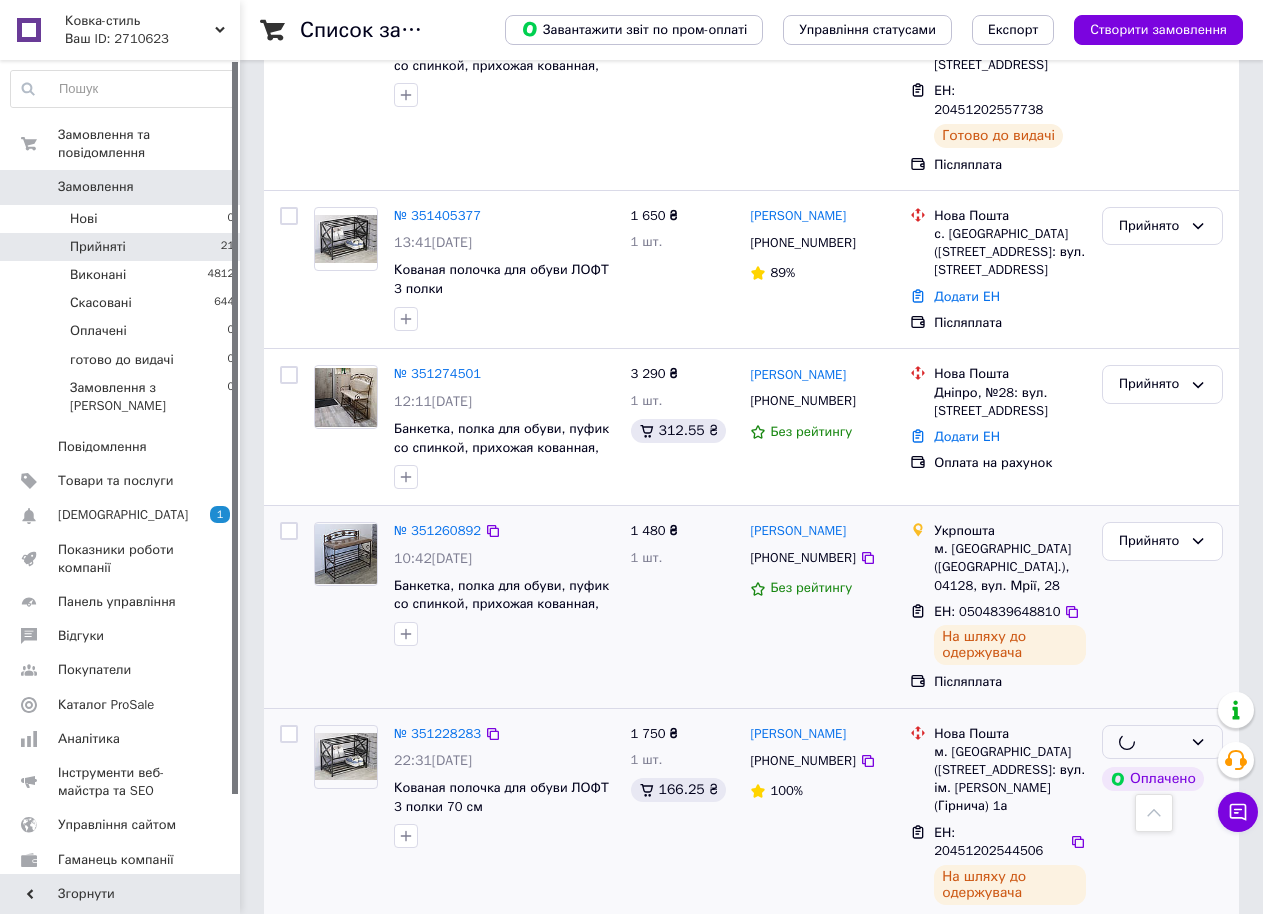 scroll, scrollTop: 3384, scrollLeft: 0, axis: vertical 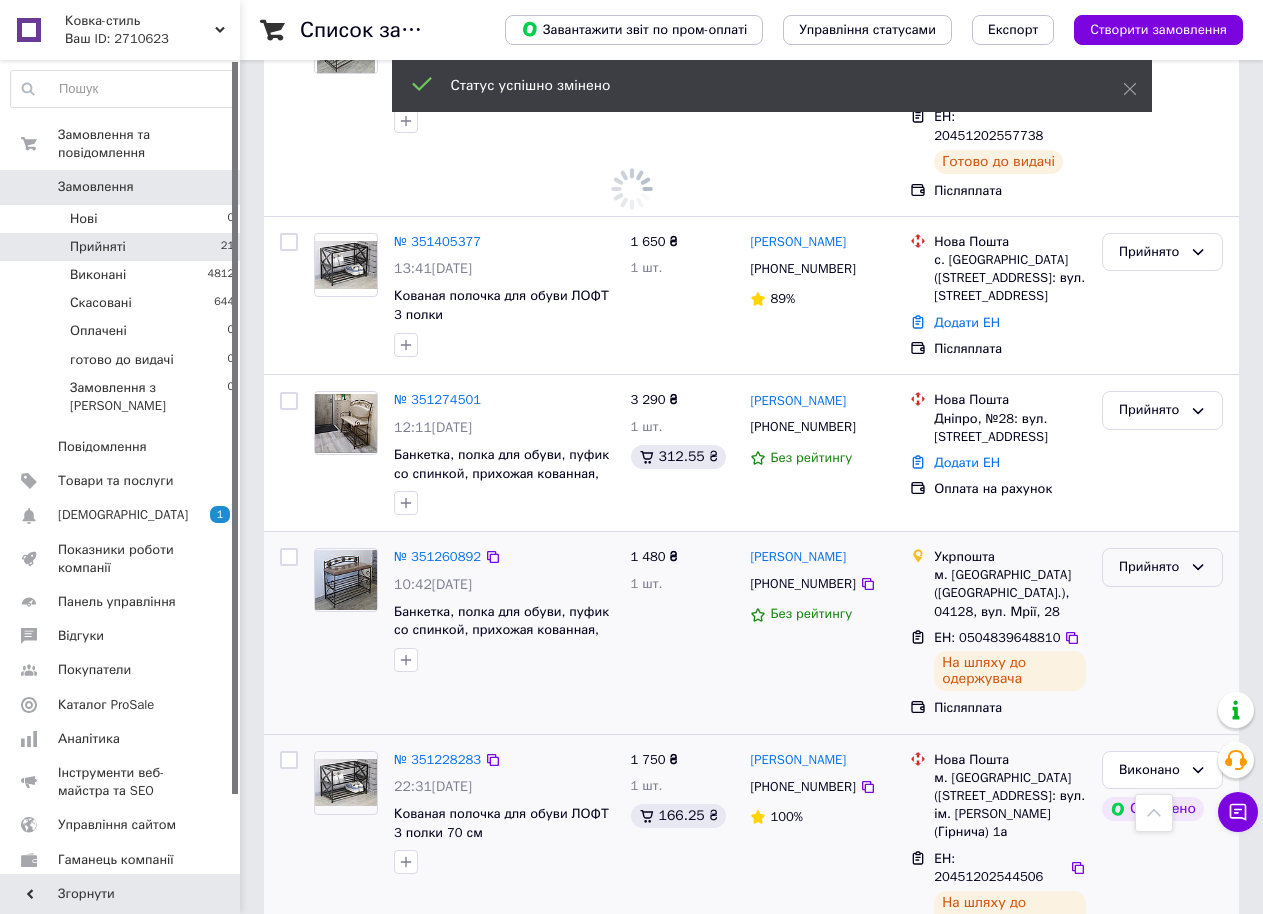 click on "Прийнято" at bounding box center [1150, 567] 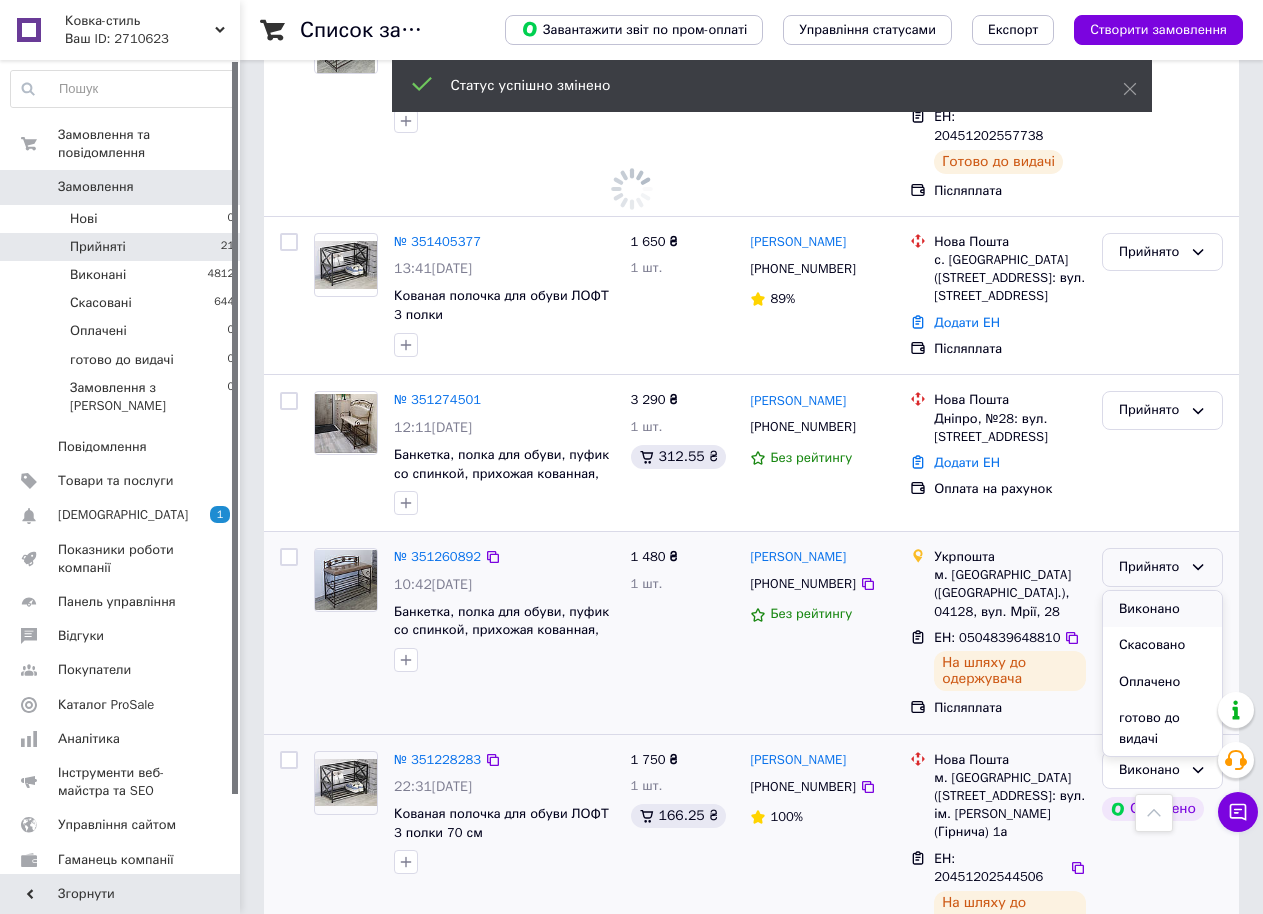 click on "Виконано" at bounding box center (1162, 609) 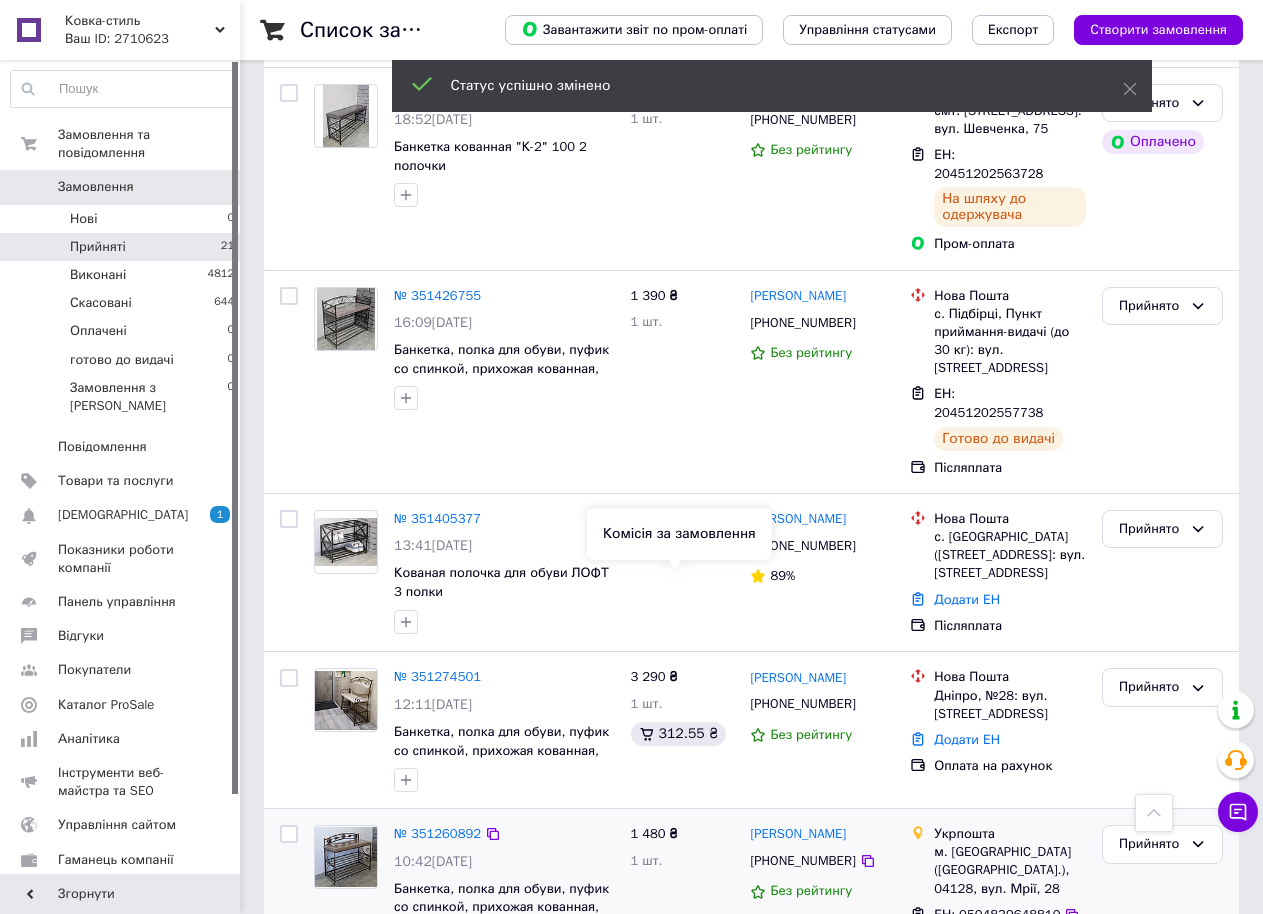 scroll, scrollTop: 3084, scrollLeft: 0, axis: vertical 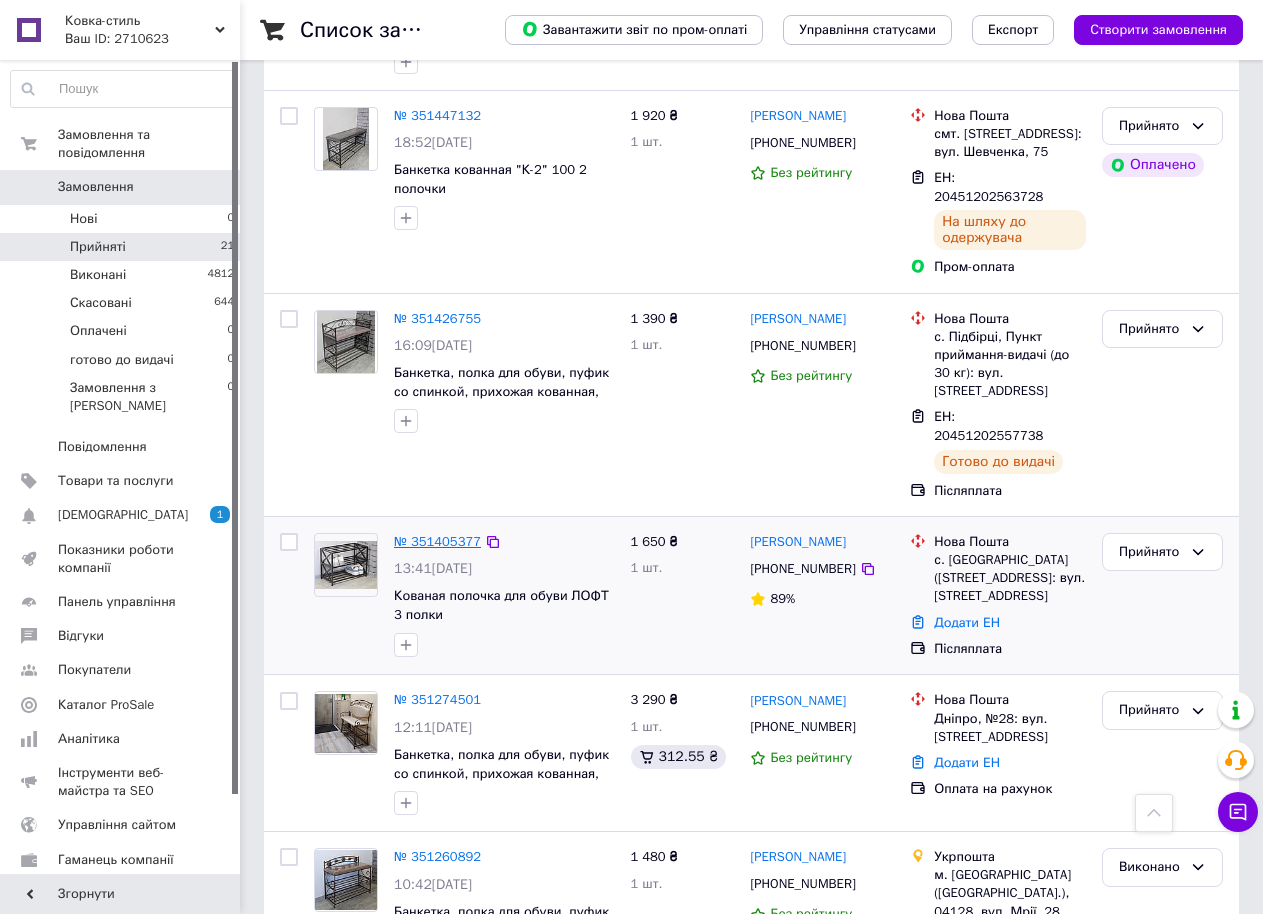 click on "№ 351405377" at bounding box center (437, 541) 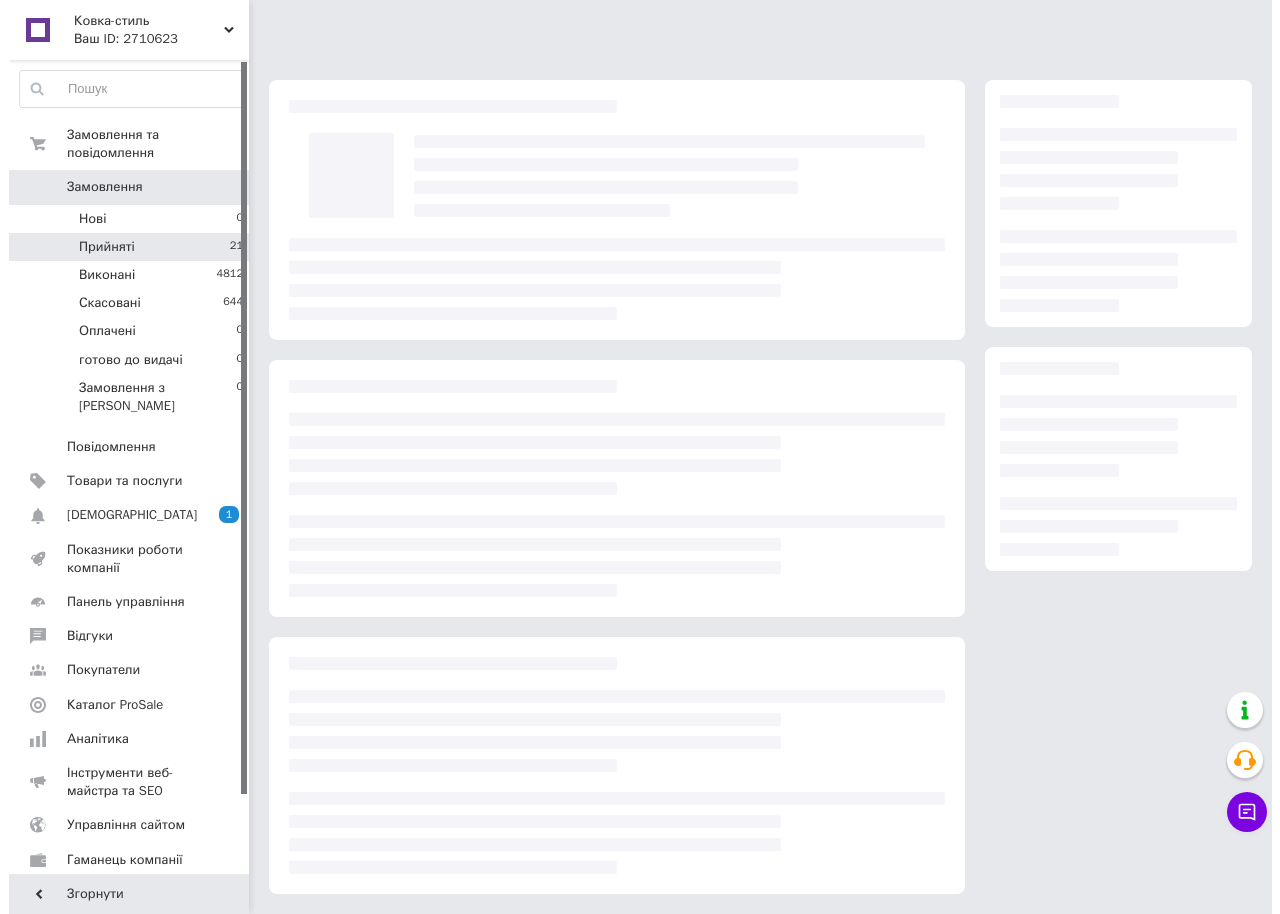 scroll, scrollTop: 0, scrollLeft: 0, axis: both 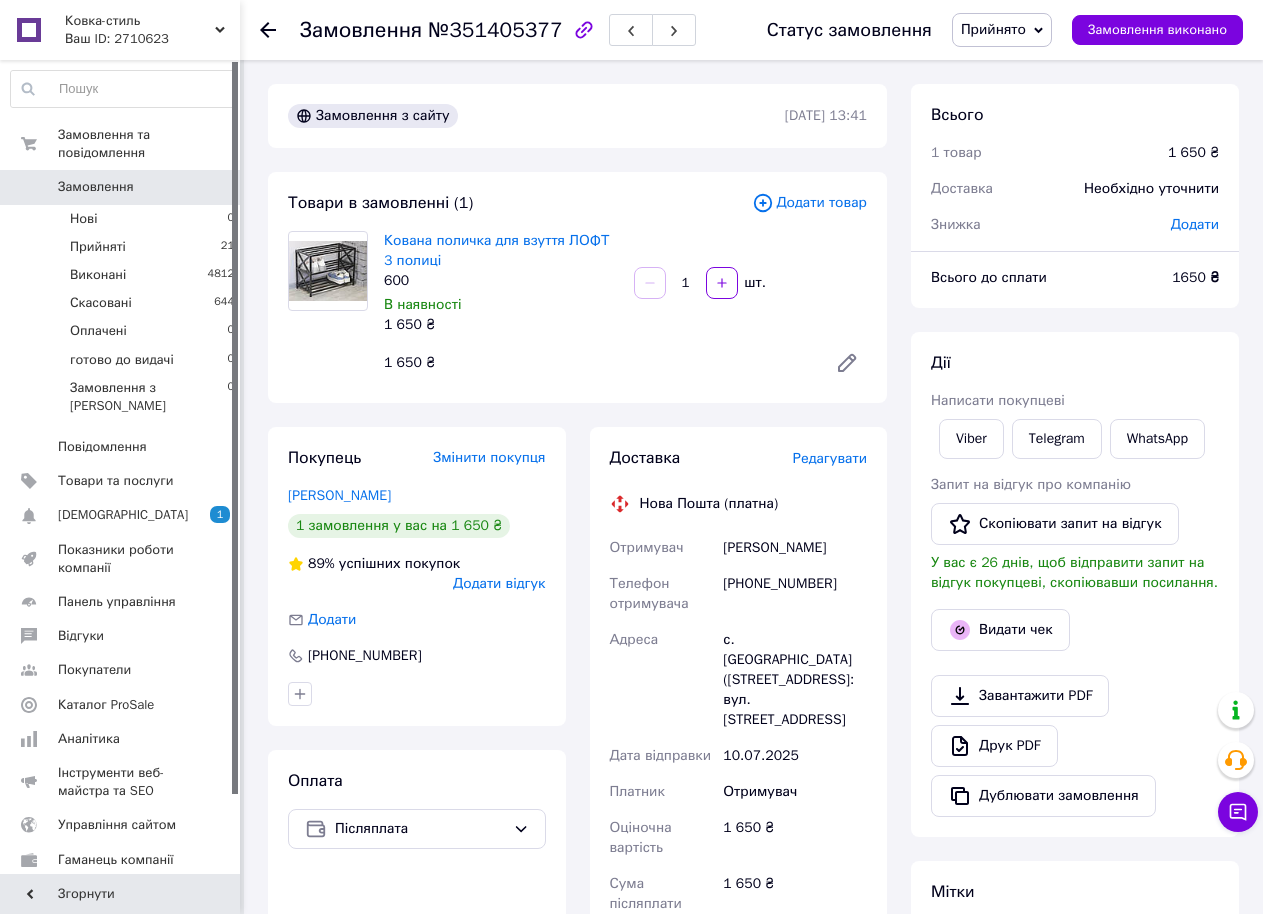 click on "Редагувати" at bounding box center (830, 458) 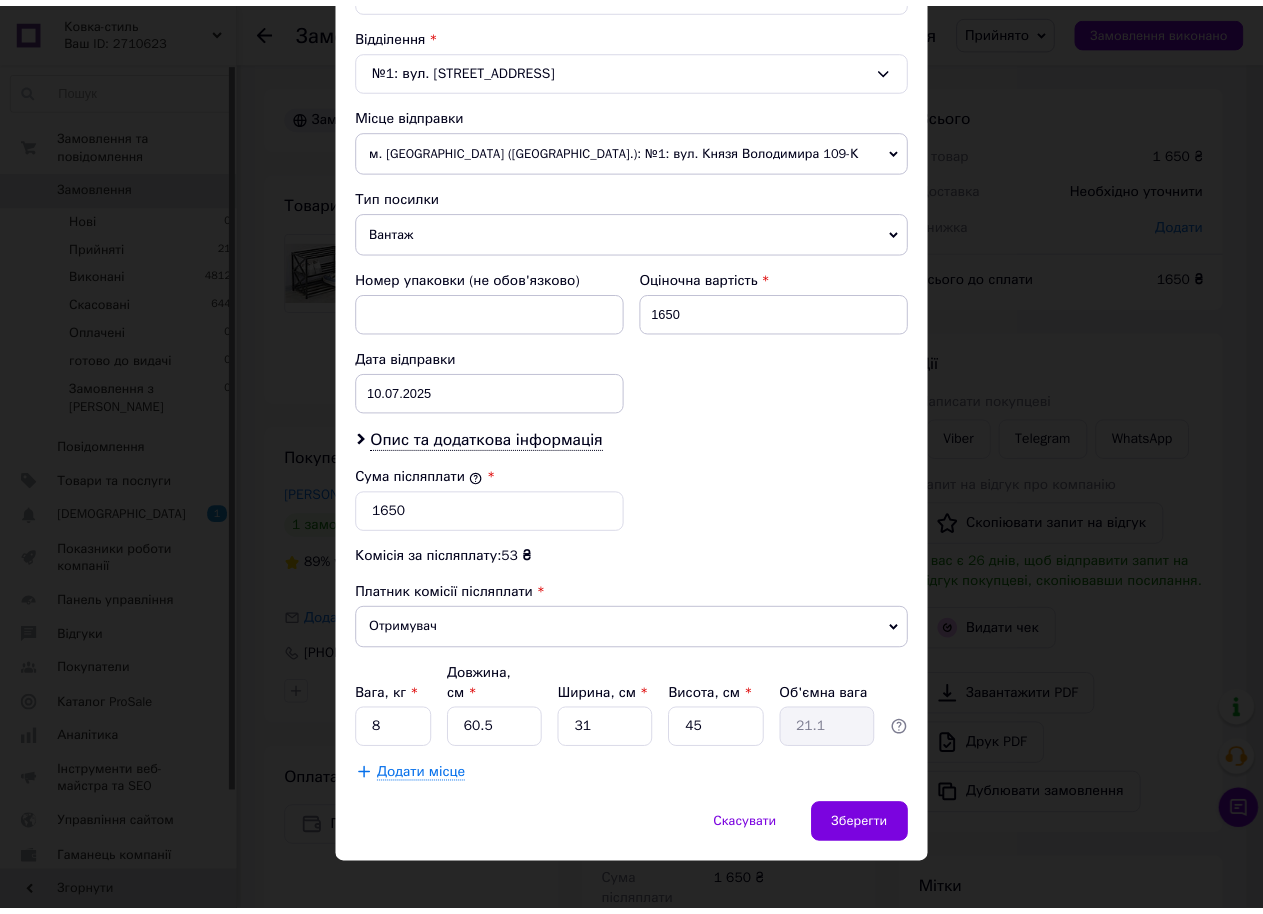 scroll, scrollTop: 612, scrollLeft: 0, axis: vertical 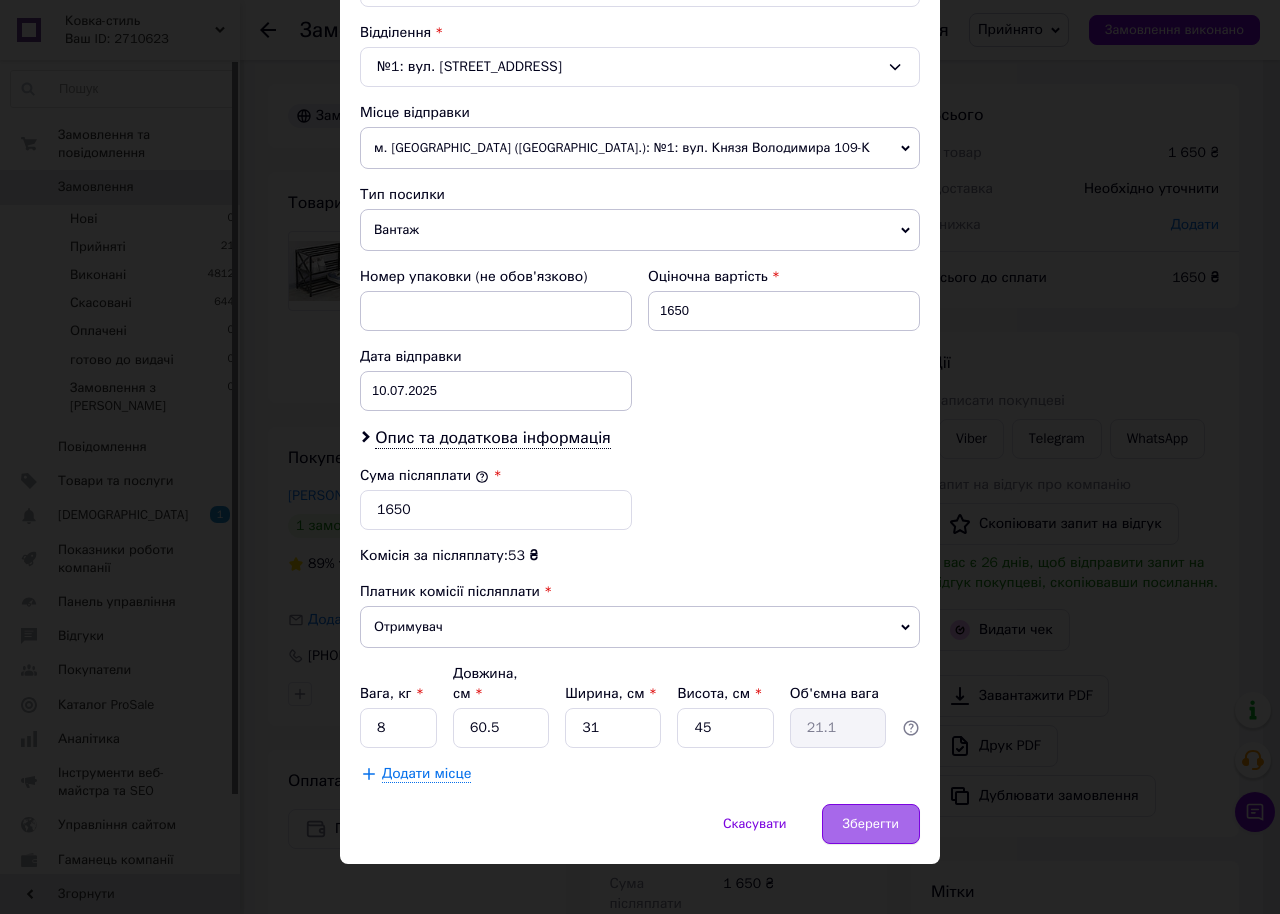 click on "Зберегти" at bounding box center [871, 824] 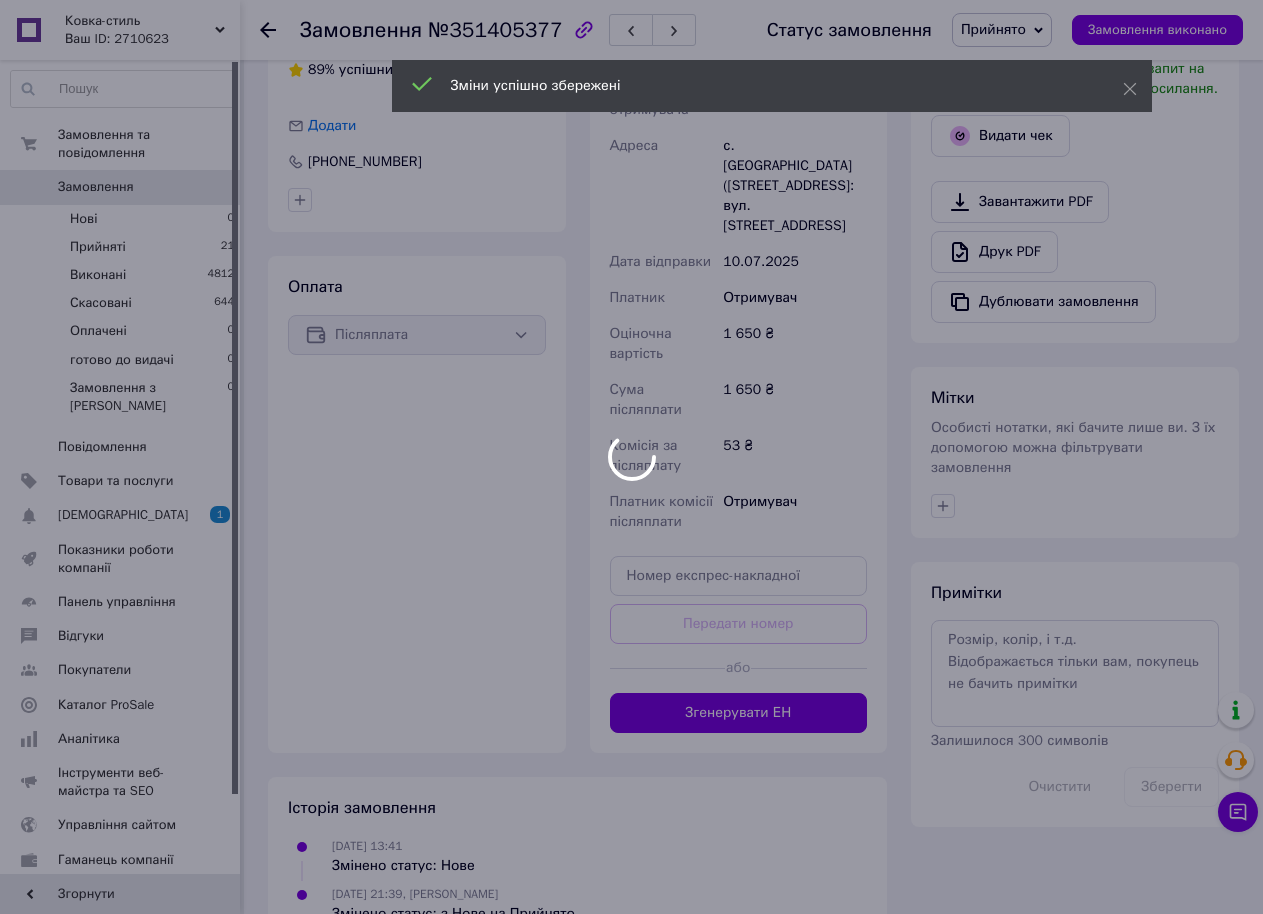 scroll, scrollTop: 500, scrollLeft: 0, axis: vertical 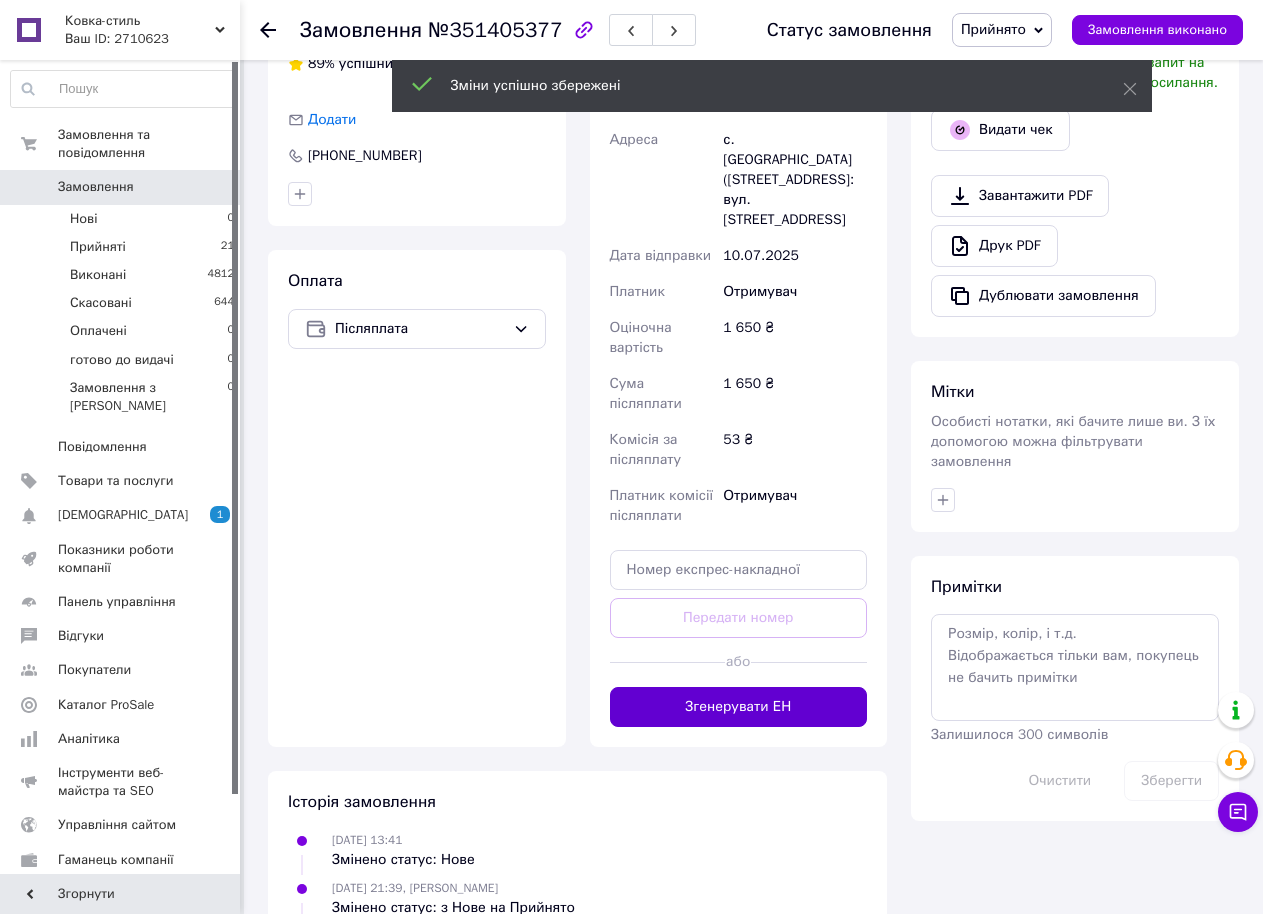 click on "Згенерувати ЕН" at bounding box center (739, 707) 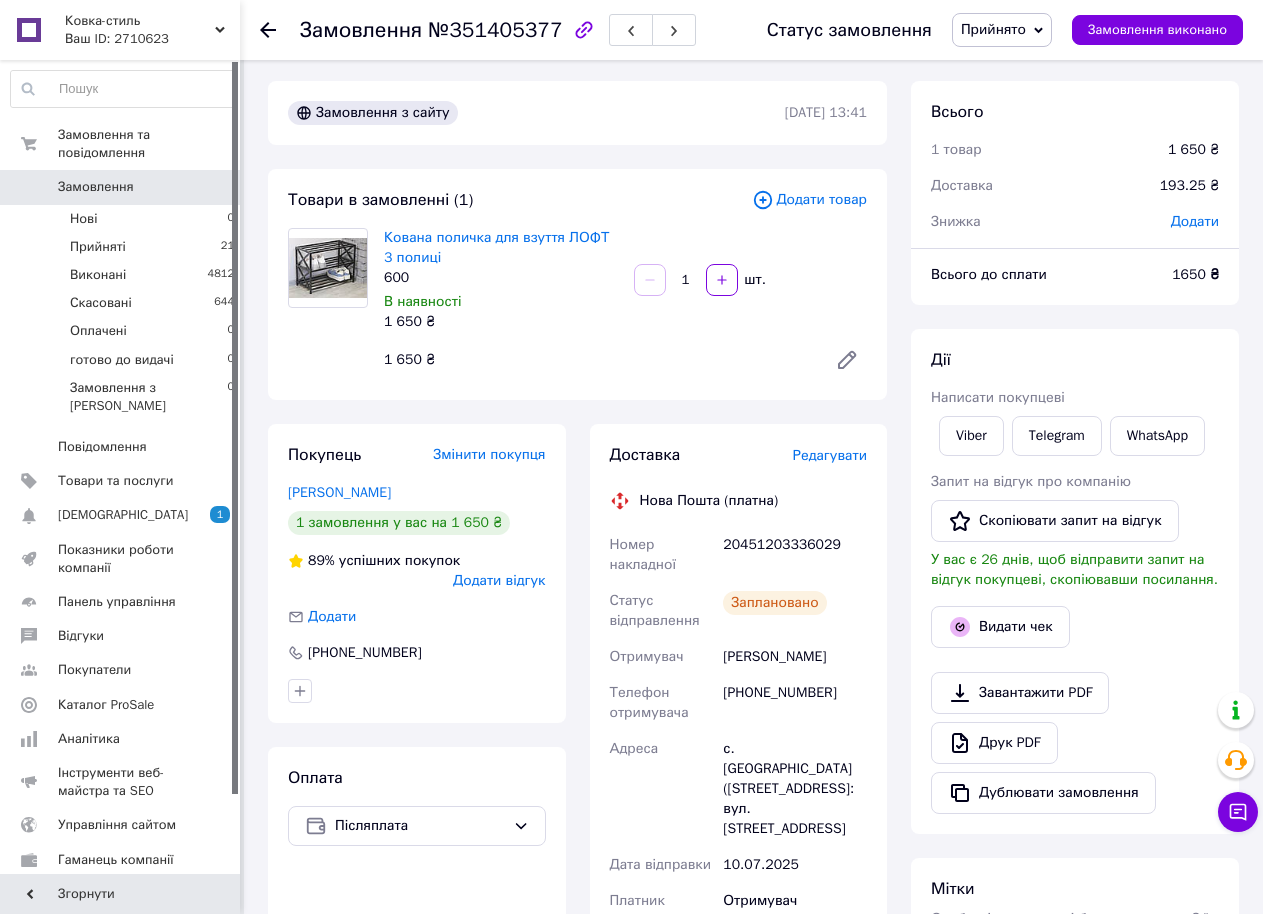 scroll, scrollTop: 0, scrollLeft: 0, axis: both 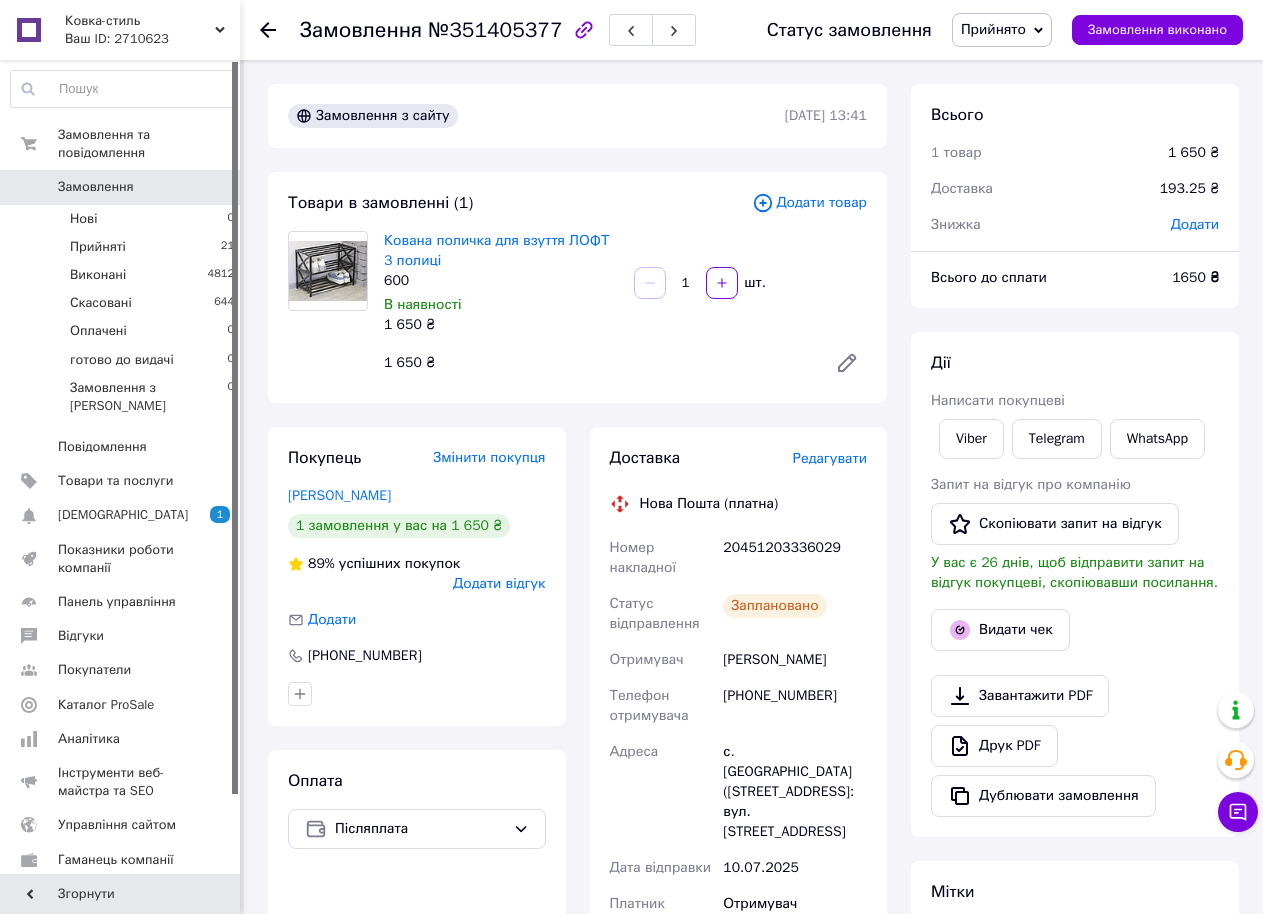 click on "Замовлення №351405377 Статус замовлення Прийнято Виконано Скасовано Оплачено готово до видачі Замовлення виконано" at bounding box center [751, 30] 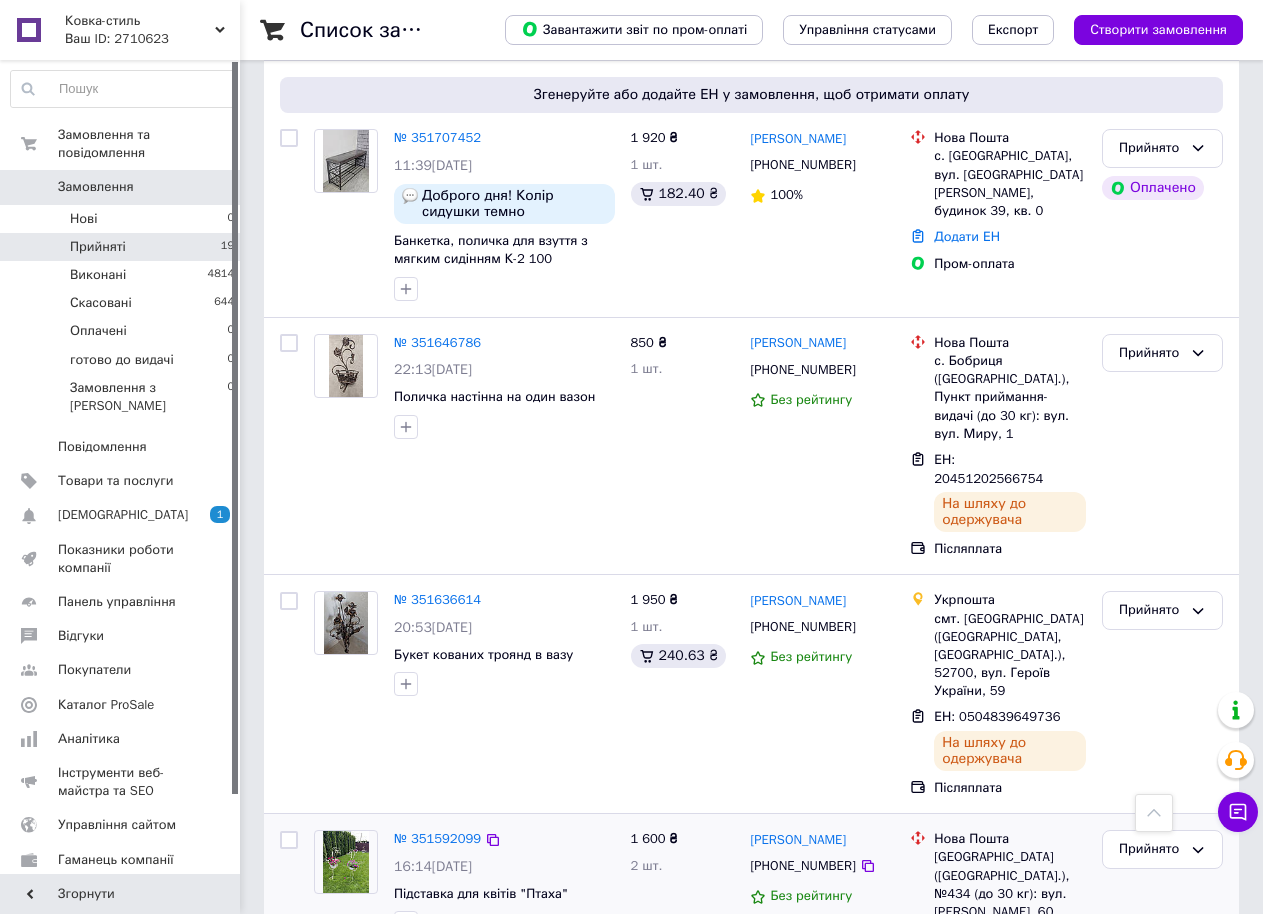 scroll, scrollTop: 2000, scrollLeft: 0, axis: vertical 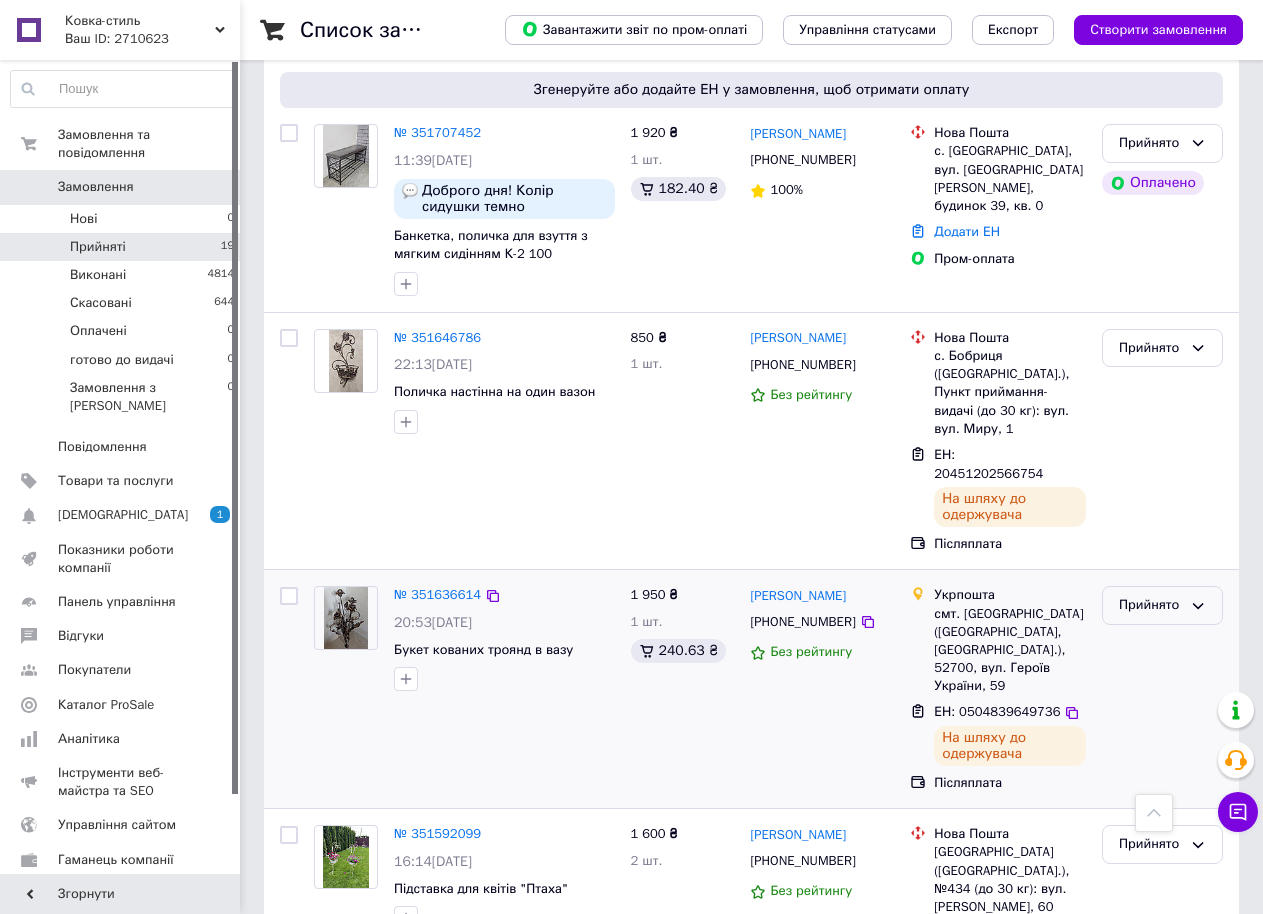 click on "Прийнято" at bounding box center (1150, 605) 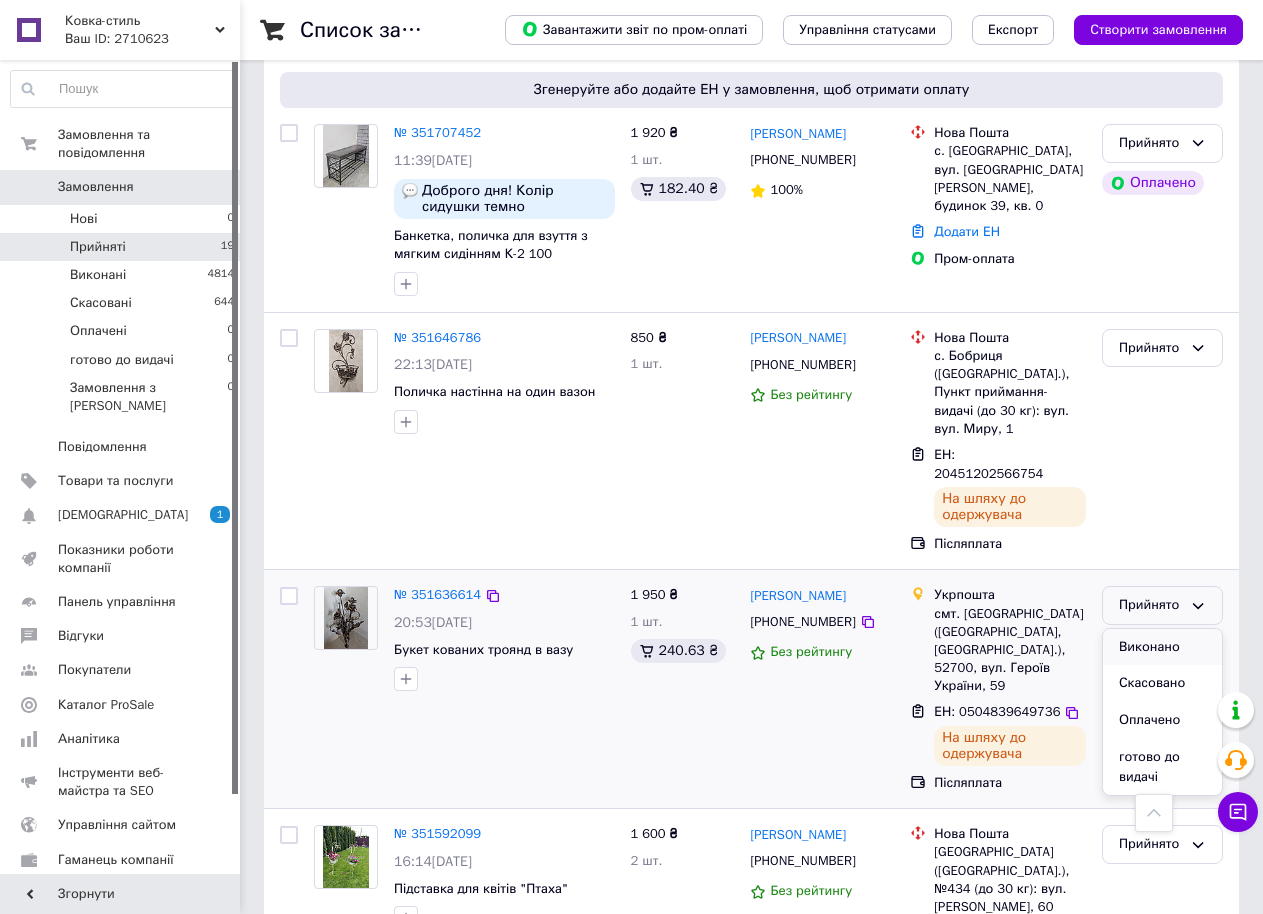 click on "Виконано" at bounding box center (1162, 647) 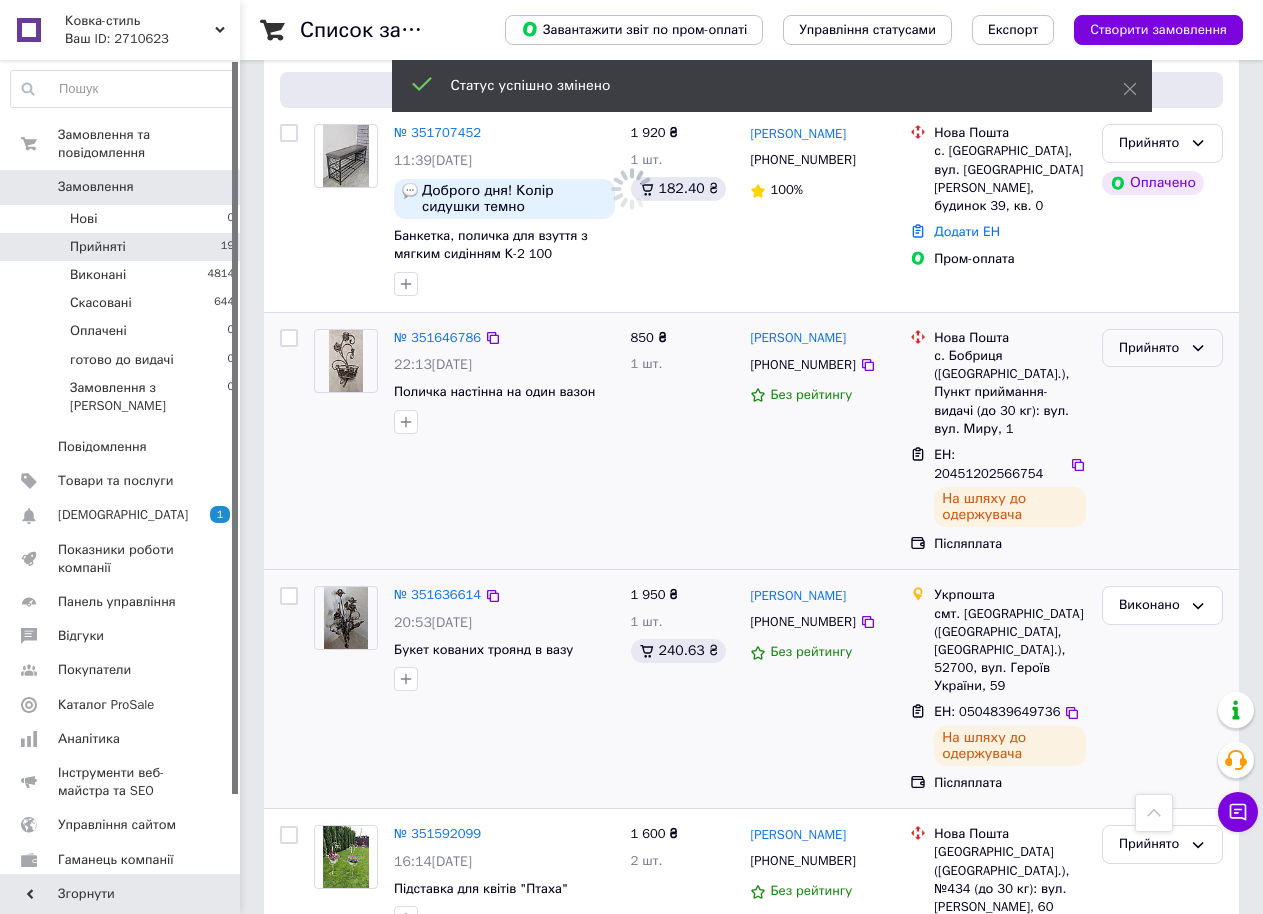 click on "Прийнято" at bounding box center [1150, 348] 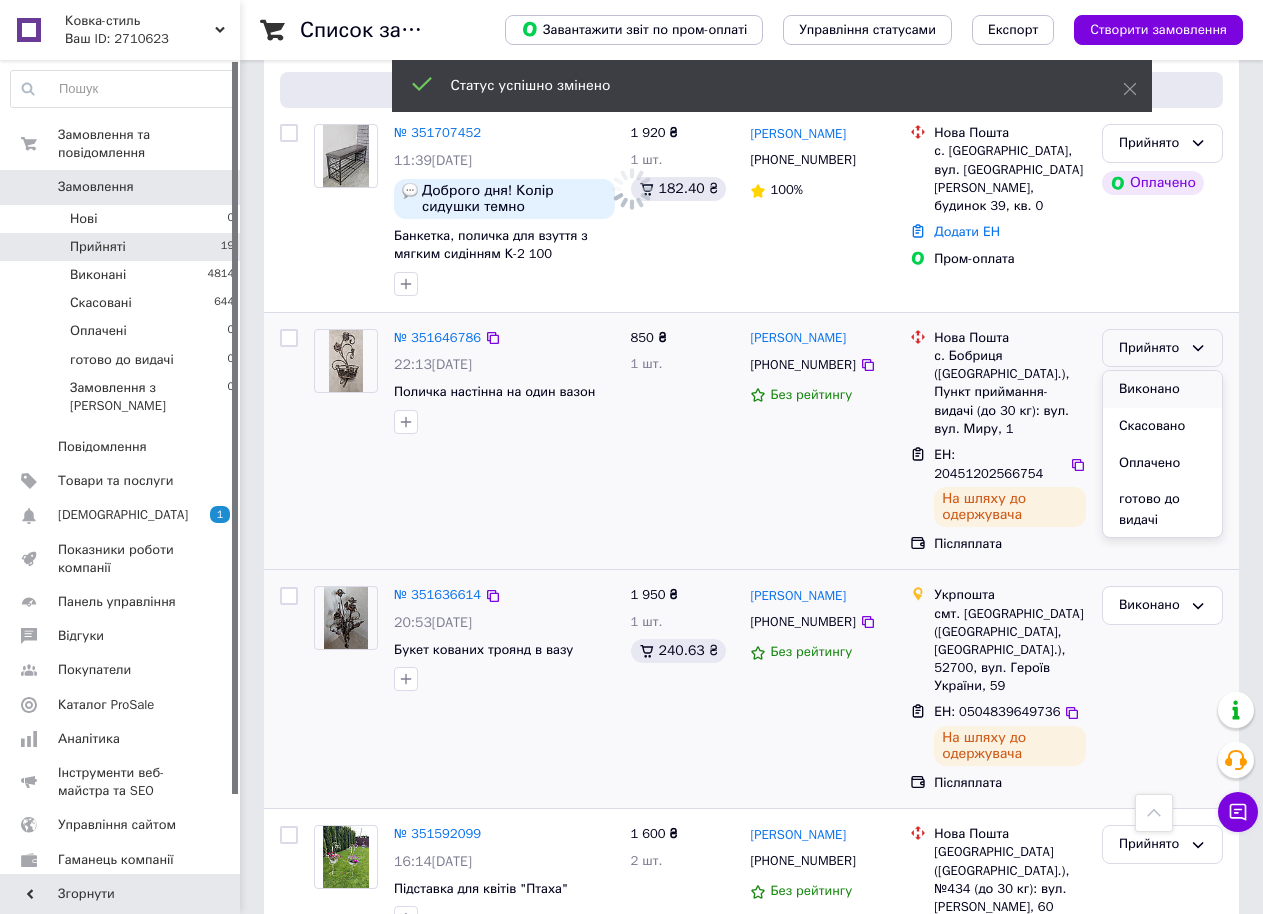 click on "Виконано" at bounding box center (1162, 389) 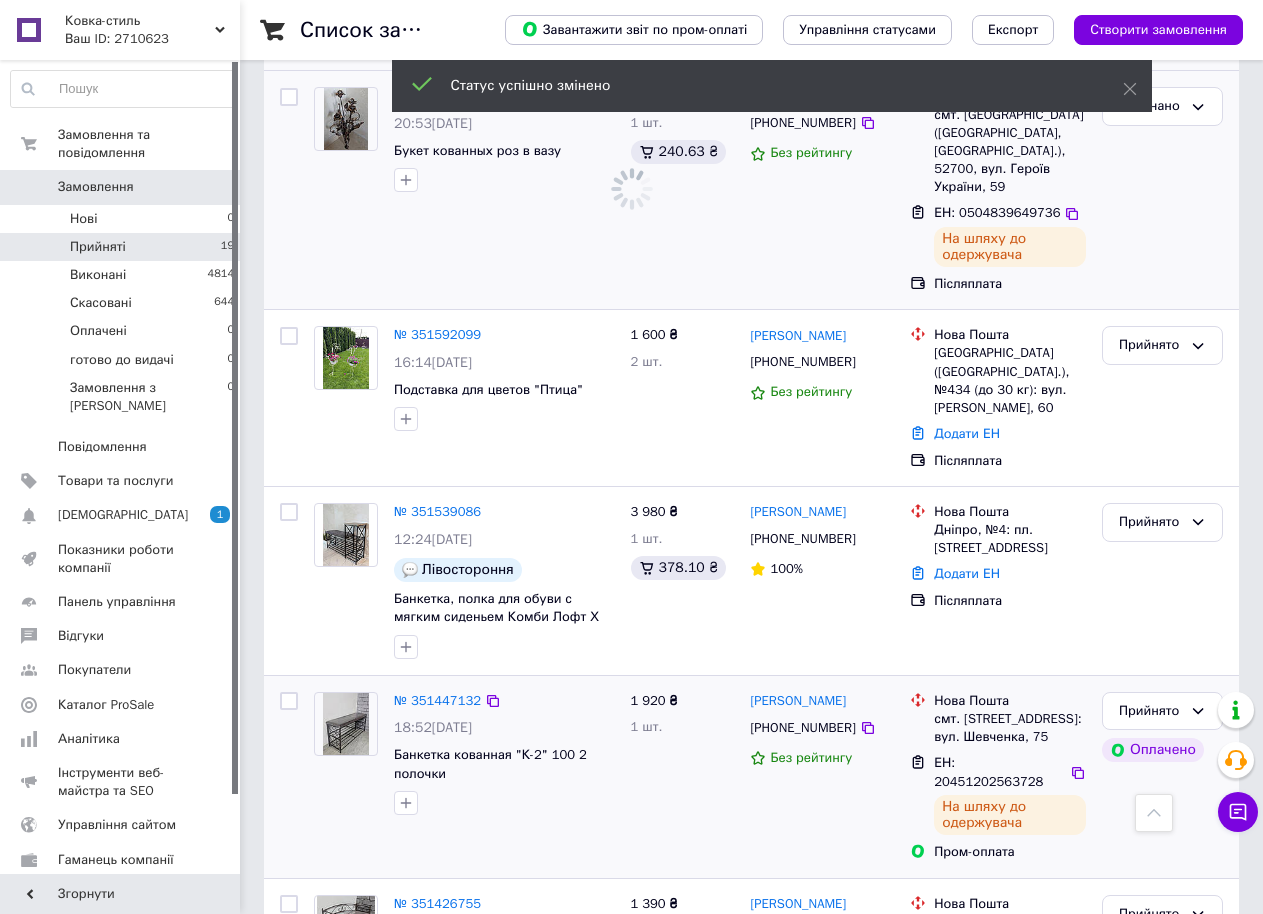 scroll, scrollTop: 2500, scrollLeft: 0, axis: vertical 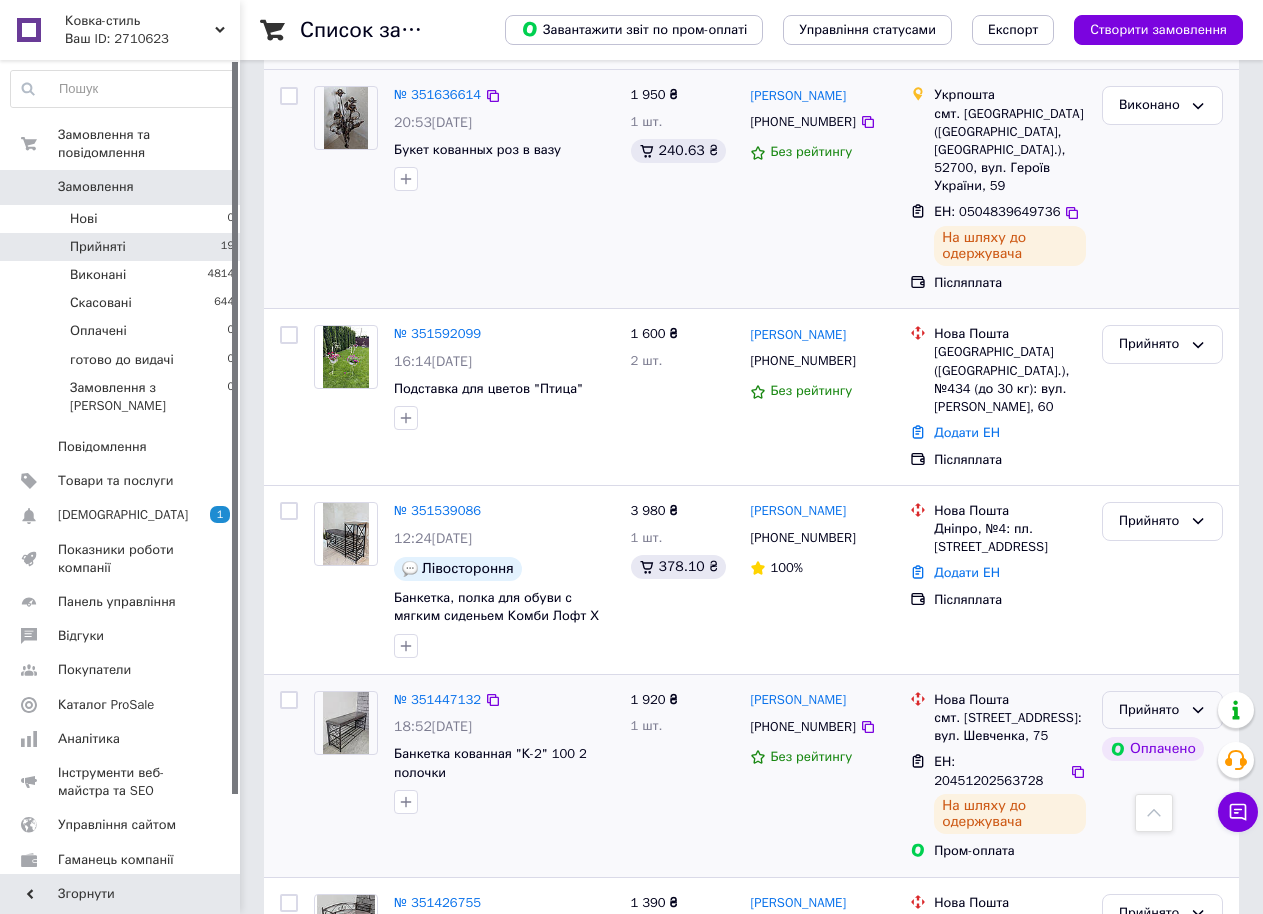 click on "Прийнято" at bounding box center [1150, 710] 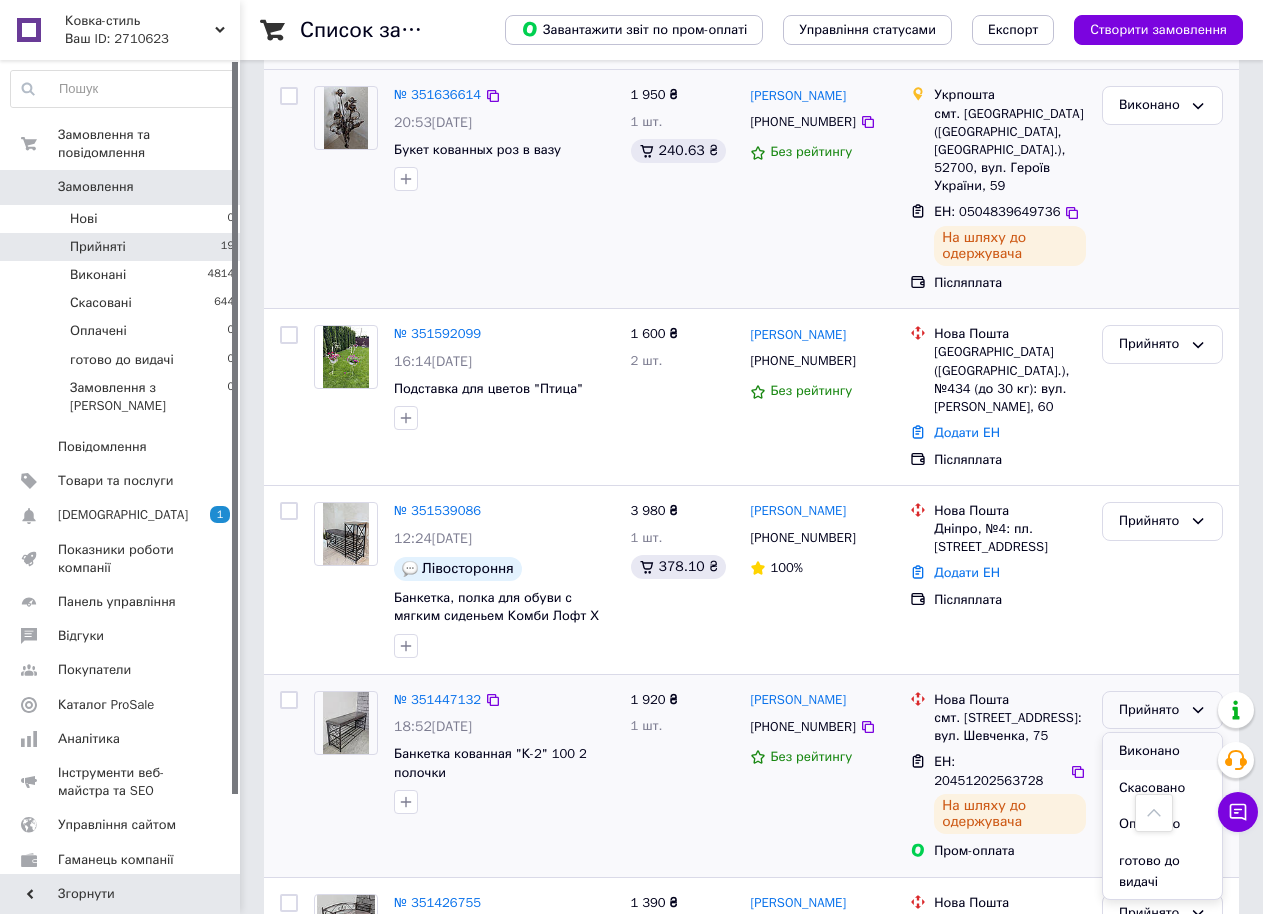 click on "Виконано" at bounding box center (1162, 751) 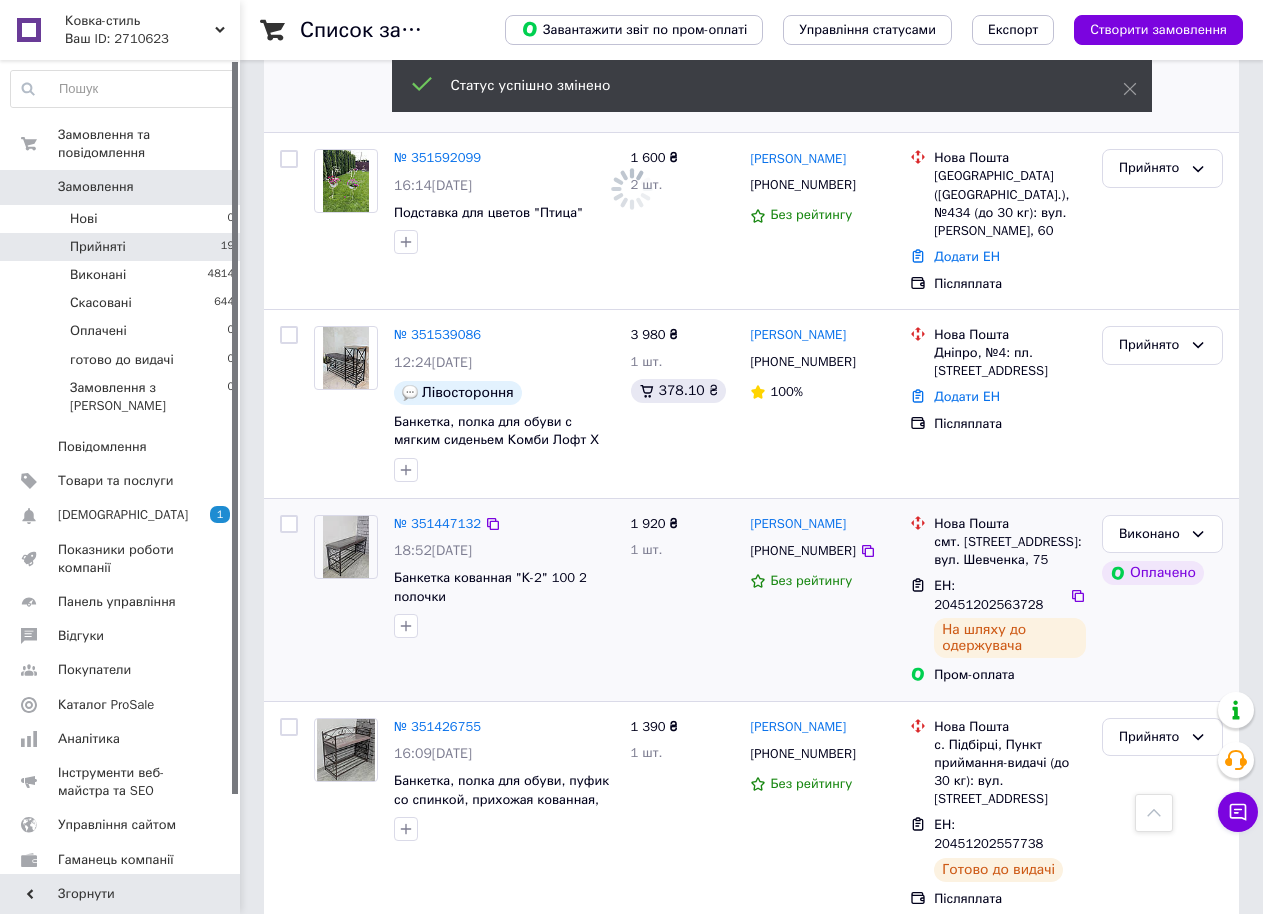scroll, scrollTop: 2800, scrollLeft: 0, axis: vertical 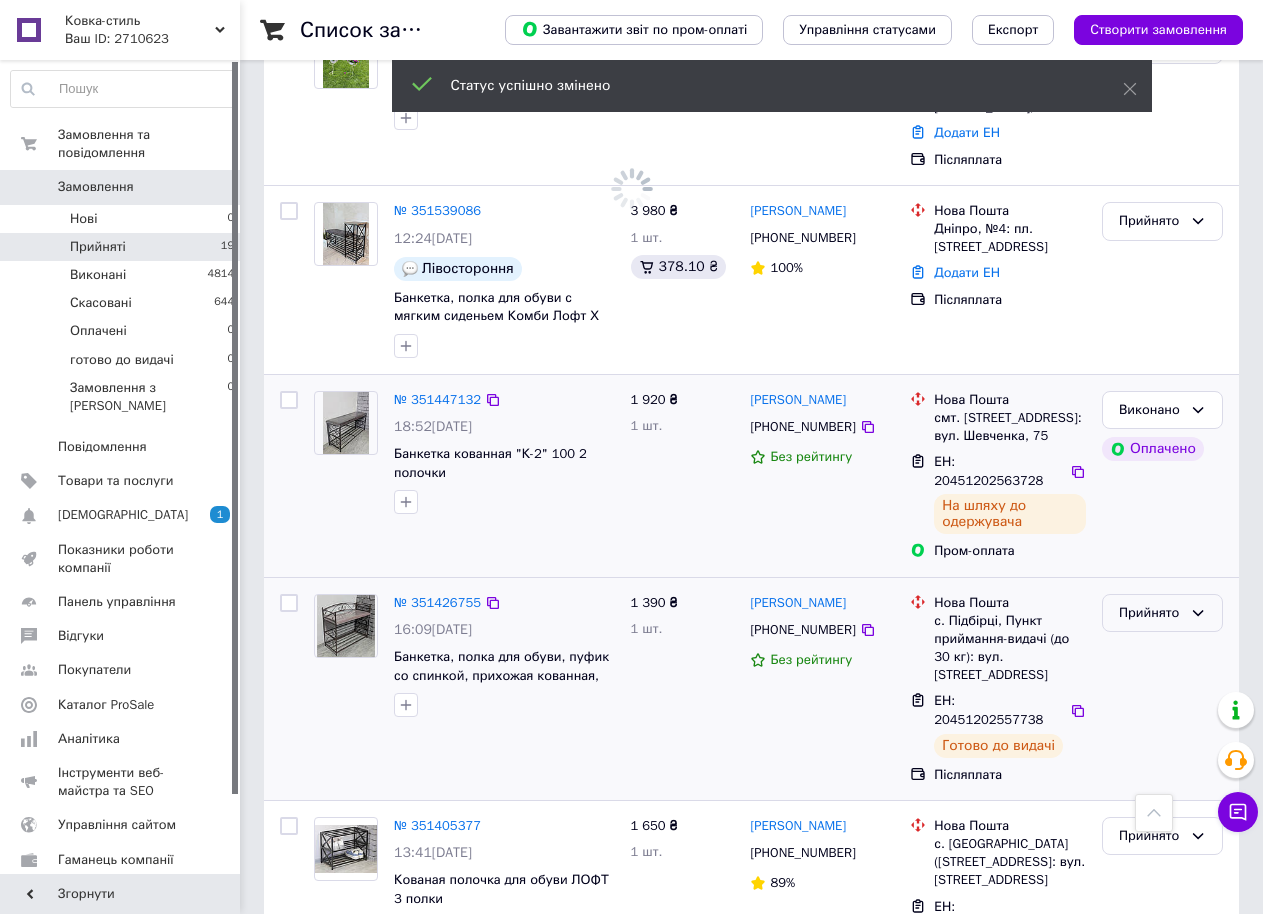 click on "Прийнято" at bounding box center (1150, 613) 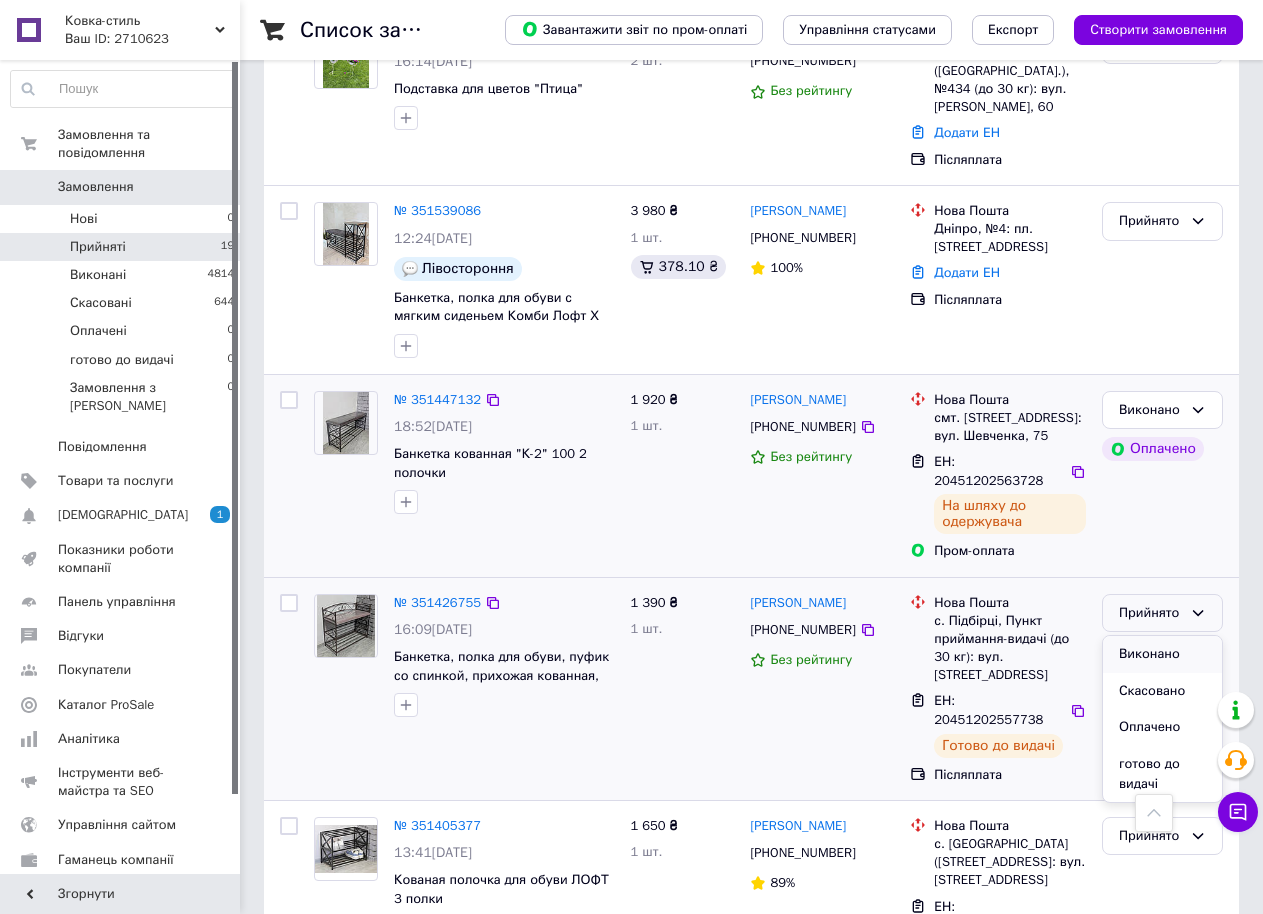 click on "Виконано" at bounding box center (1162, 654) 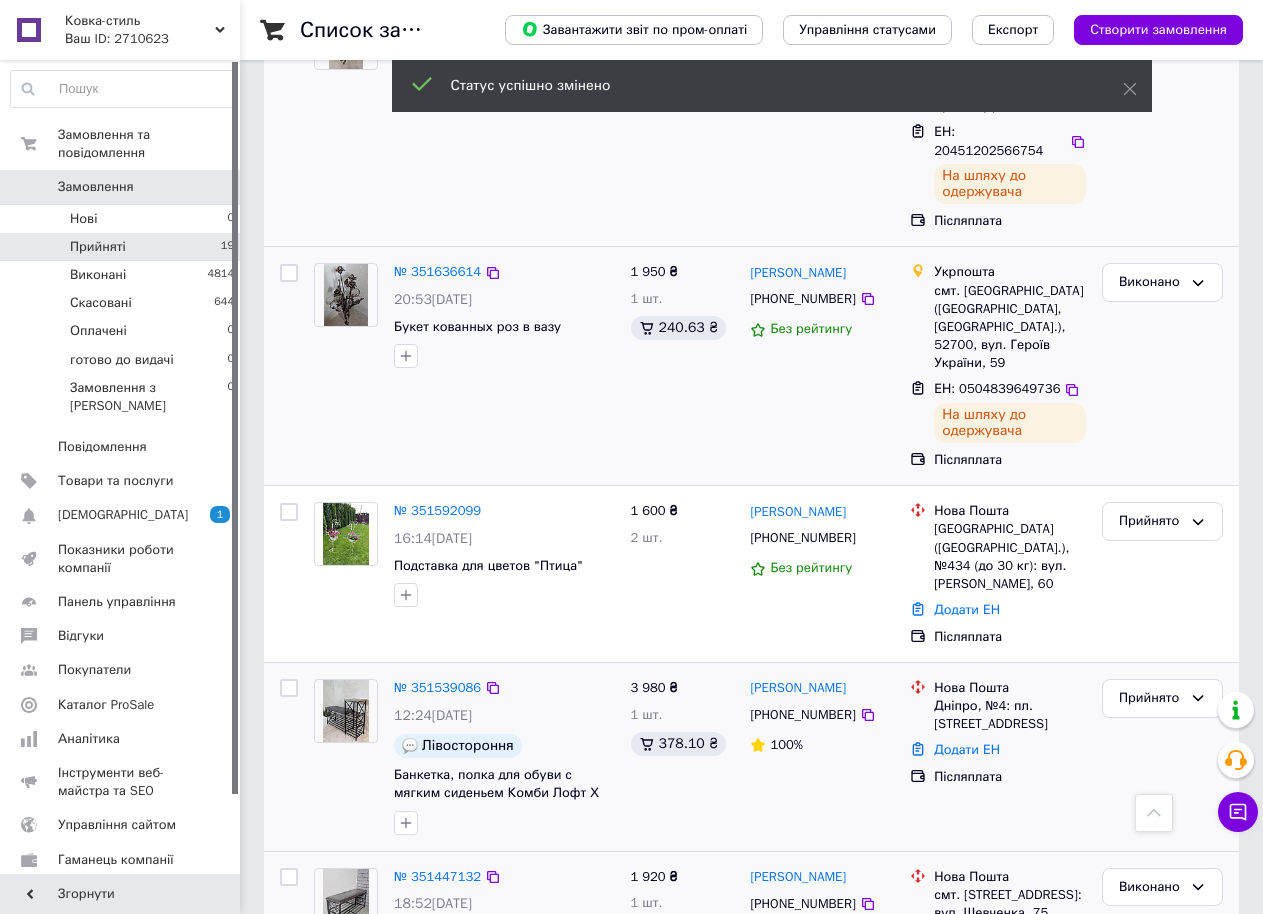 scroll, scrollTop: 2300, scrollLeft: 0, axis: vertical 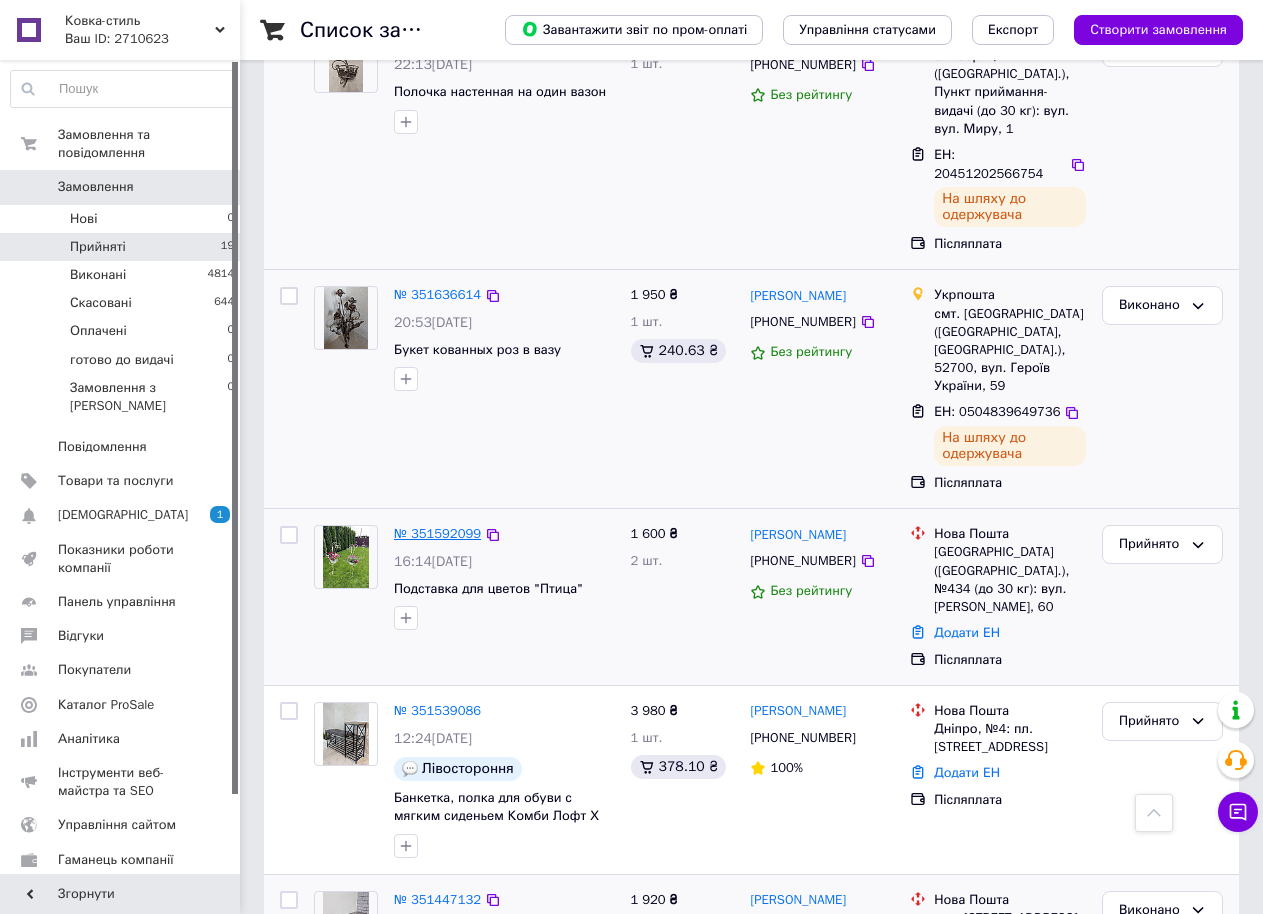 click on "№ 351592099" at bounding box center (437, 533) 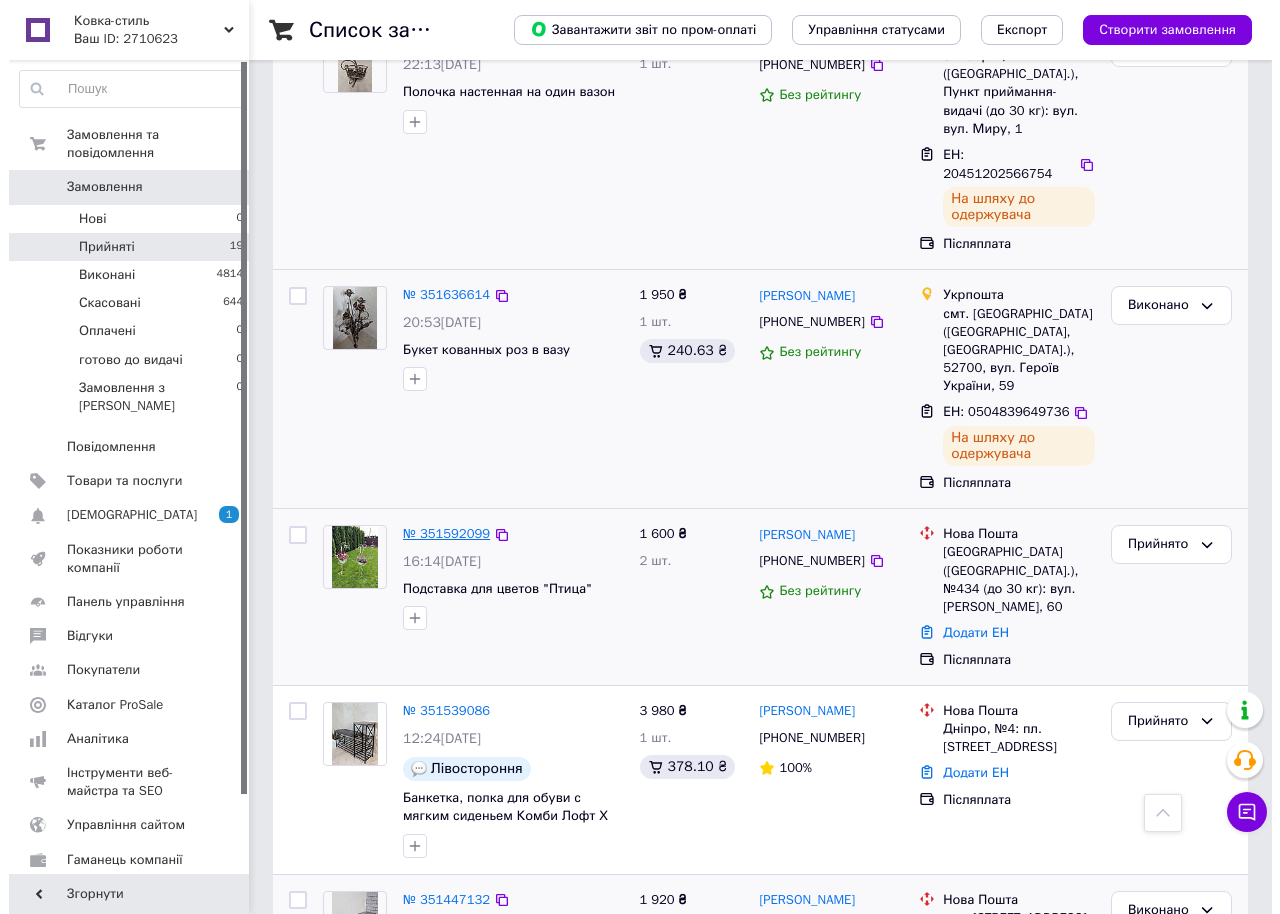 scroll, scrollTop: 0, scrollLeft: 0, axis: both 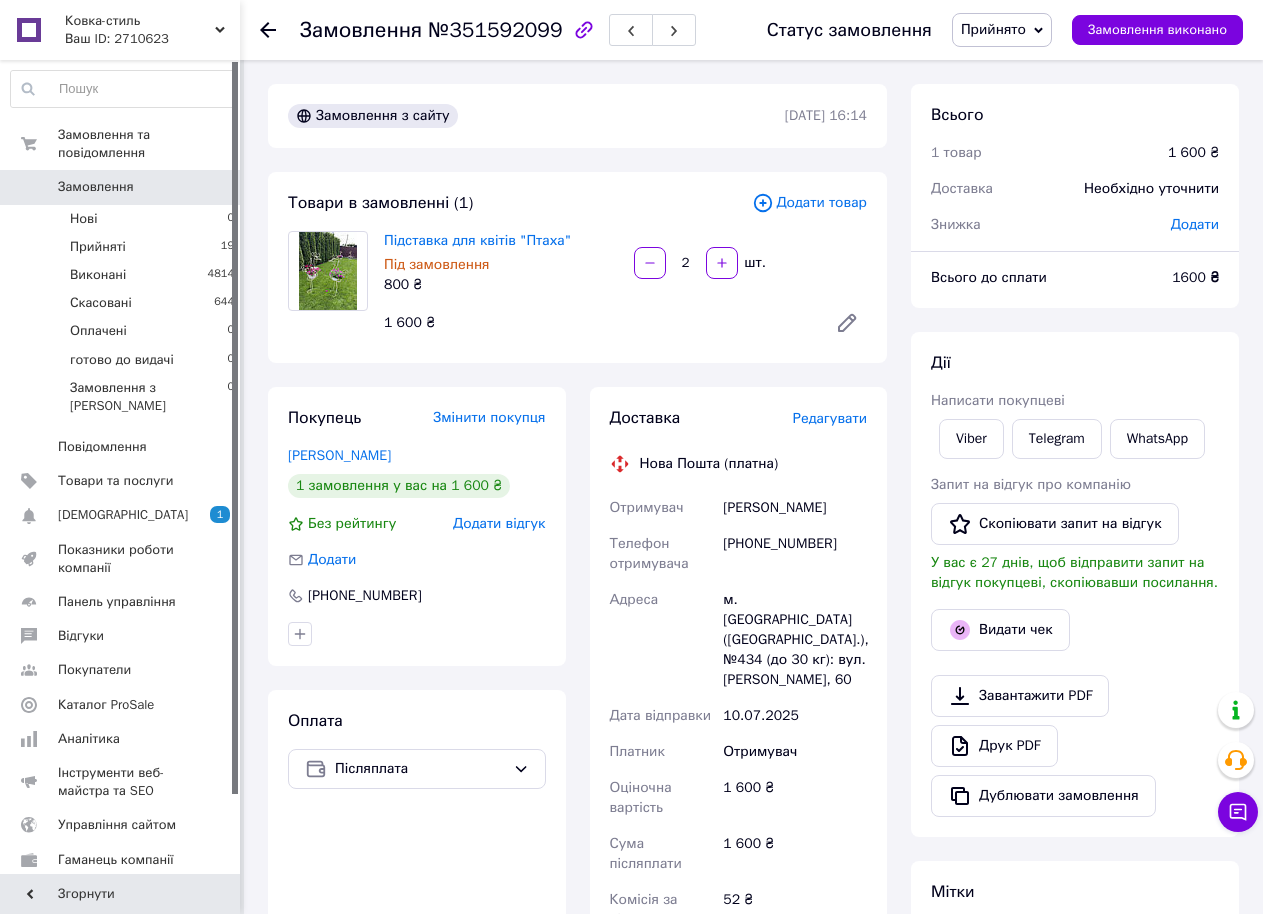 click on "Редагувати" at bounding box center (830, 418) 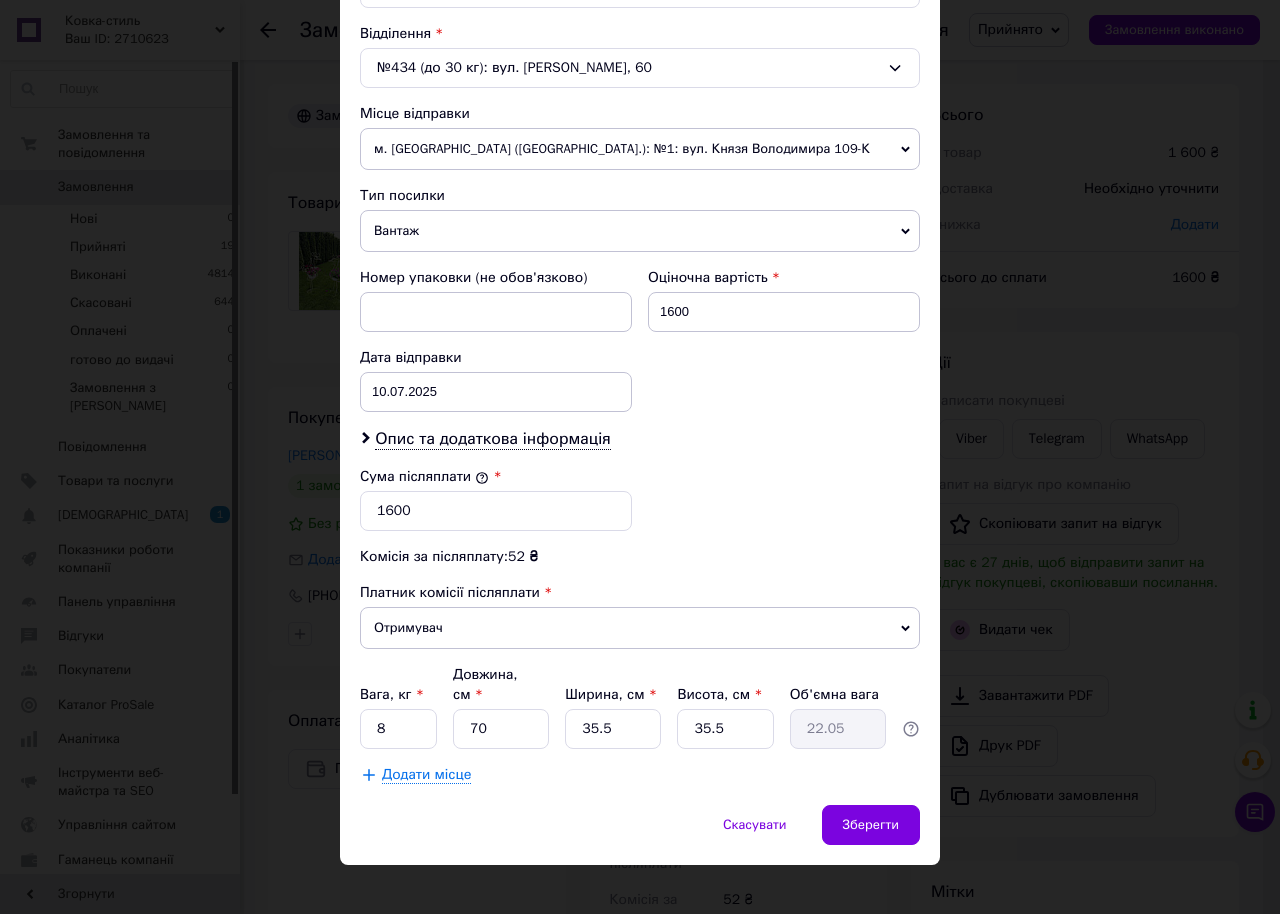 scroll, scrollTop: 612, scrollLeft: 0, axis: vertical 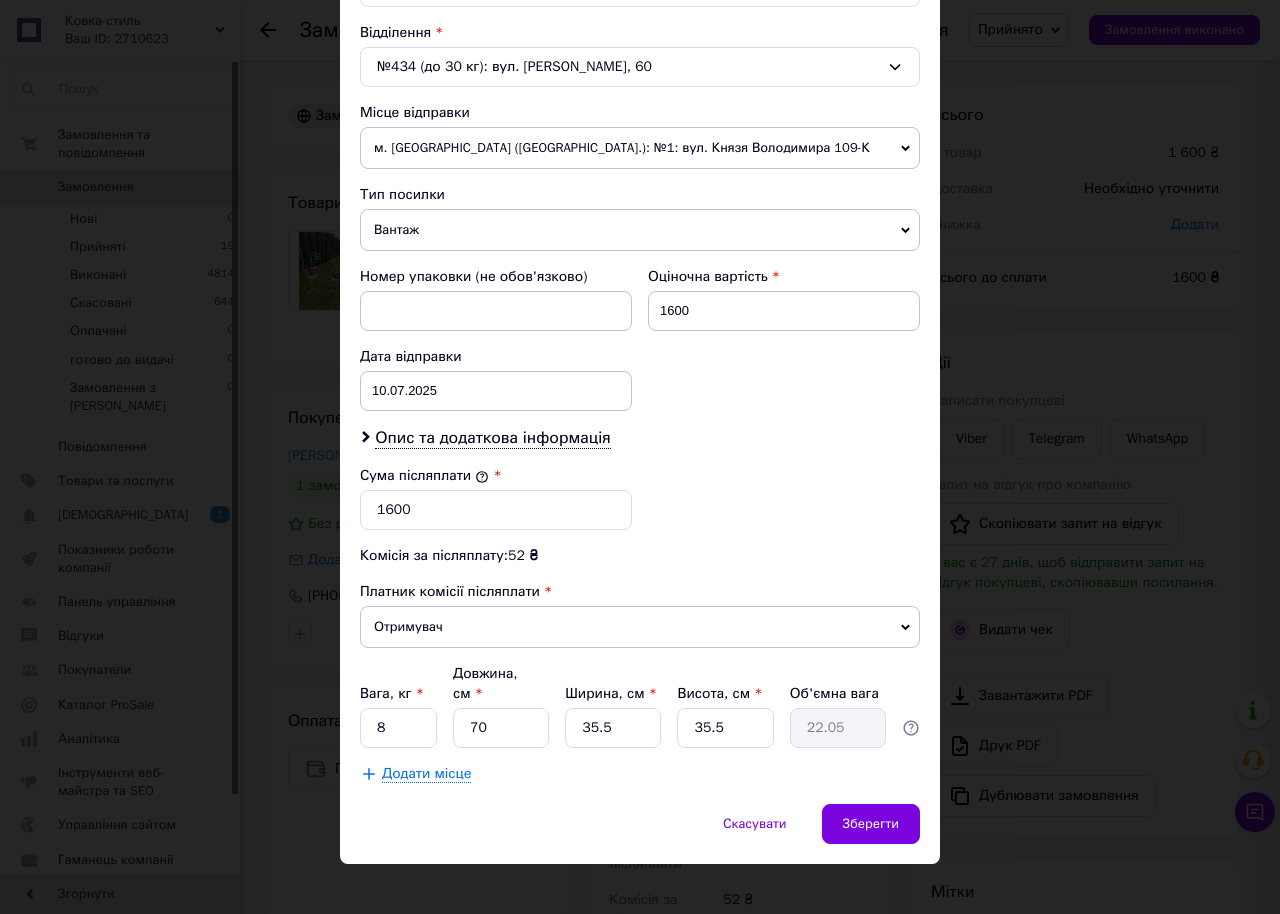 click on "Додати місце" at bounding box center [426, 774] 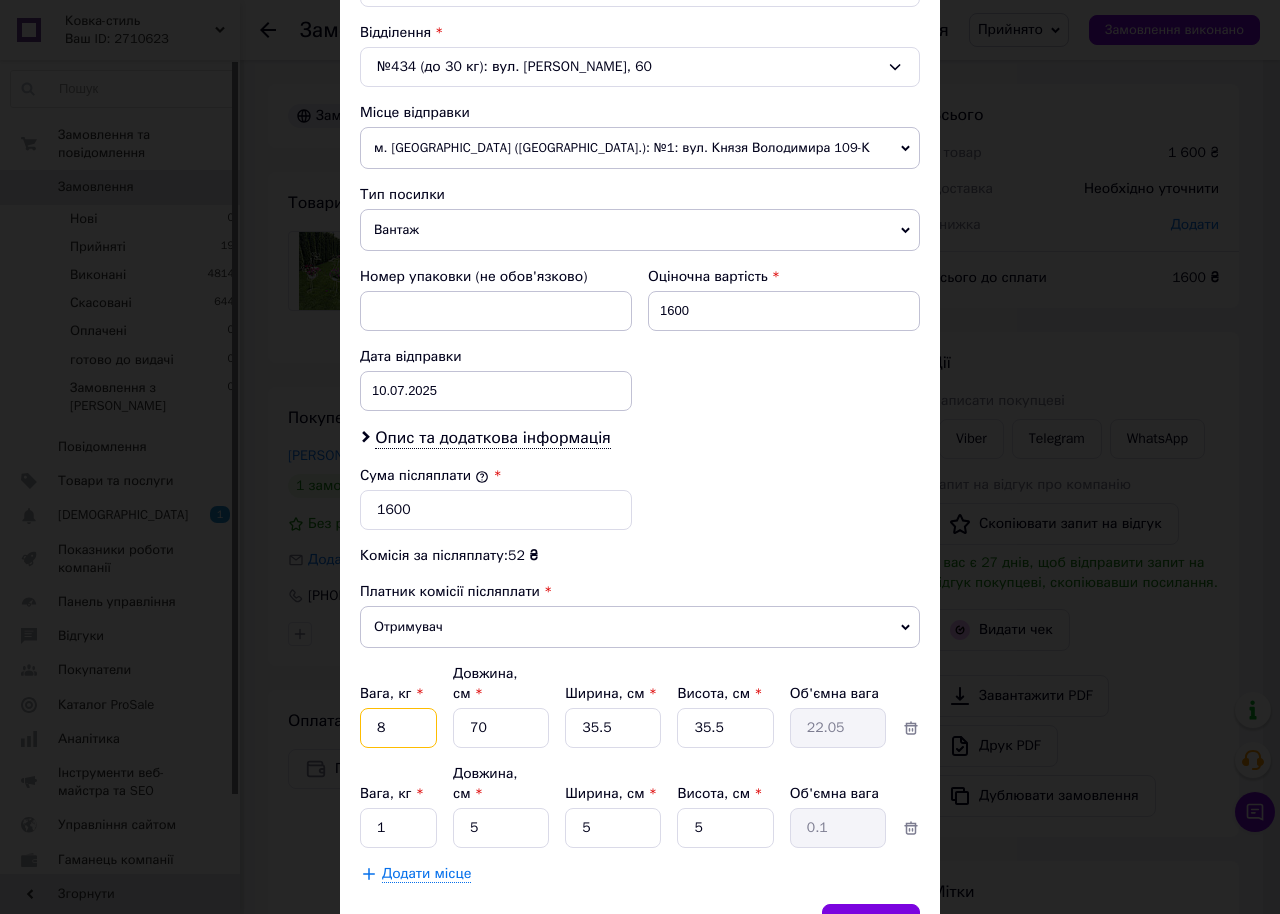 click on "8" at bounding box center (398, 728) 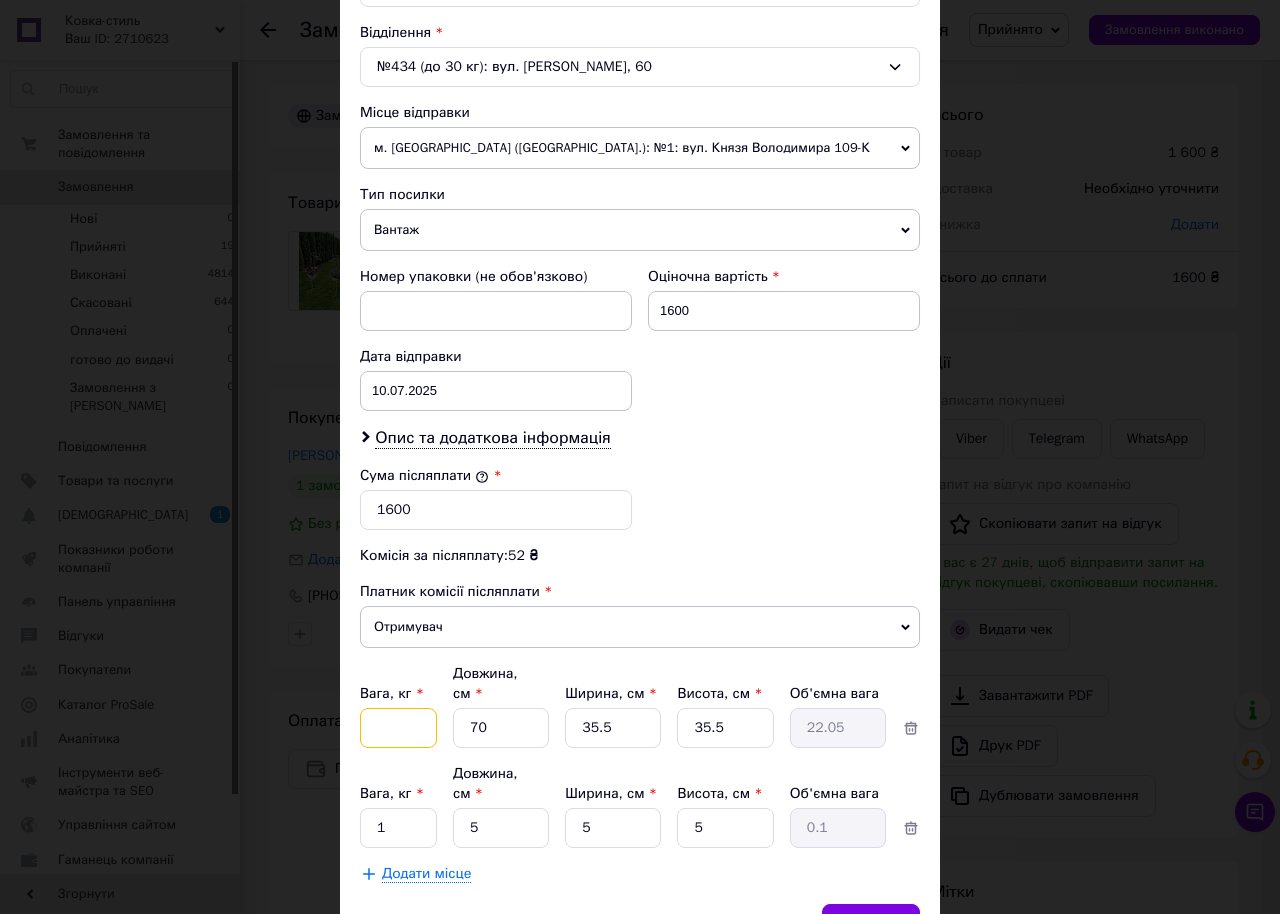 type on "5" 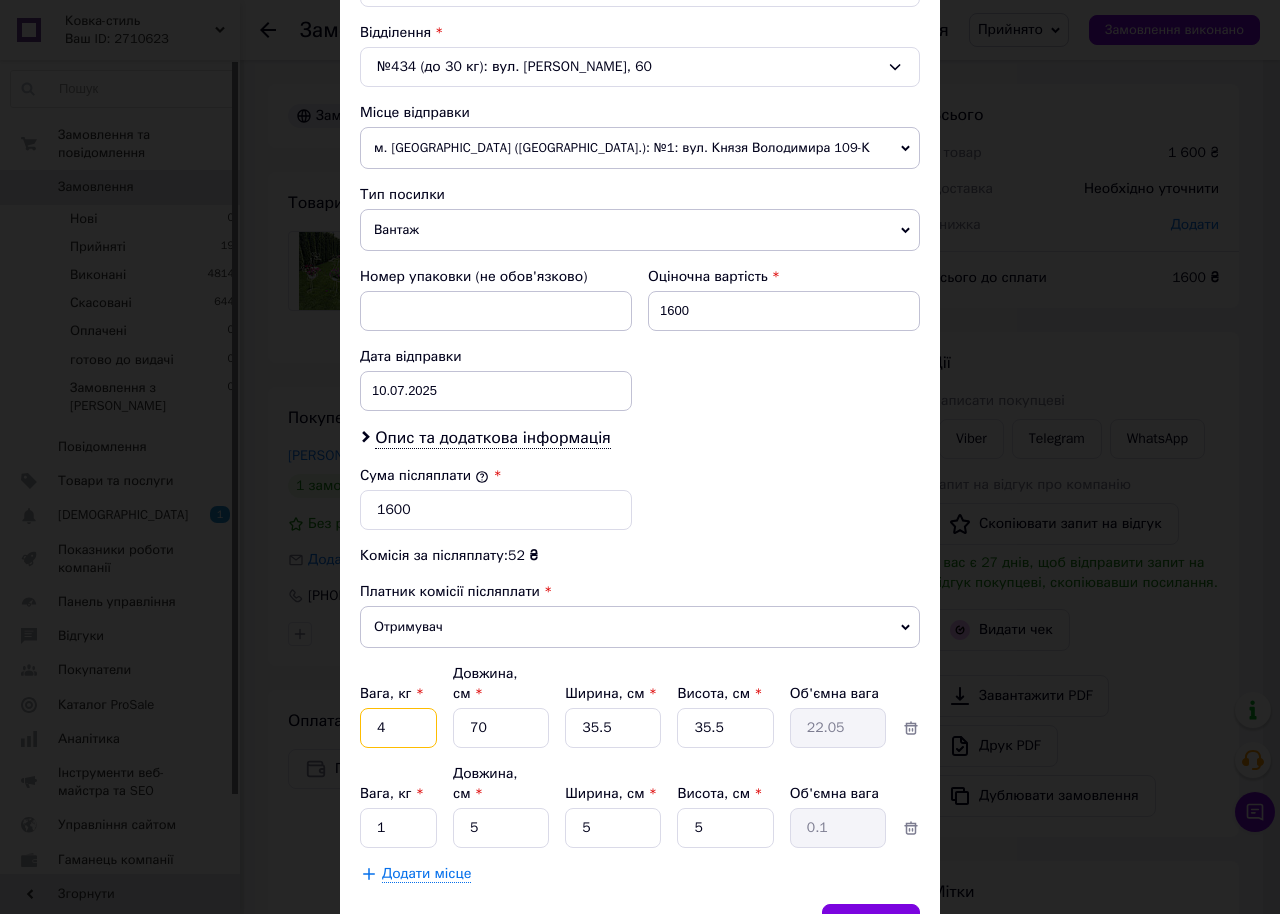 type on "4" 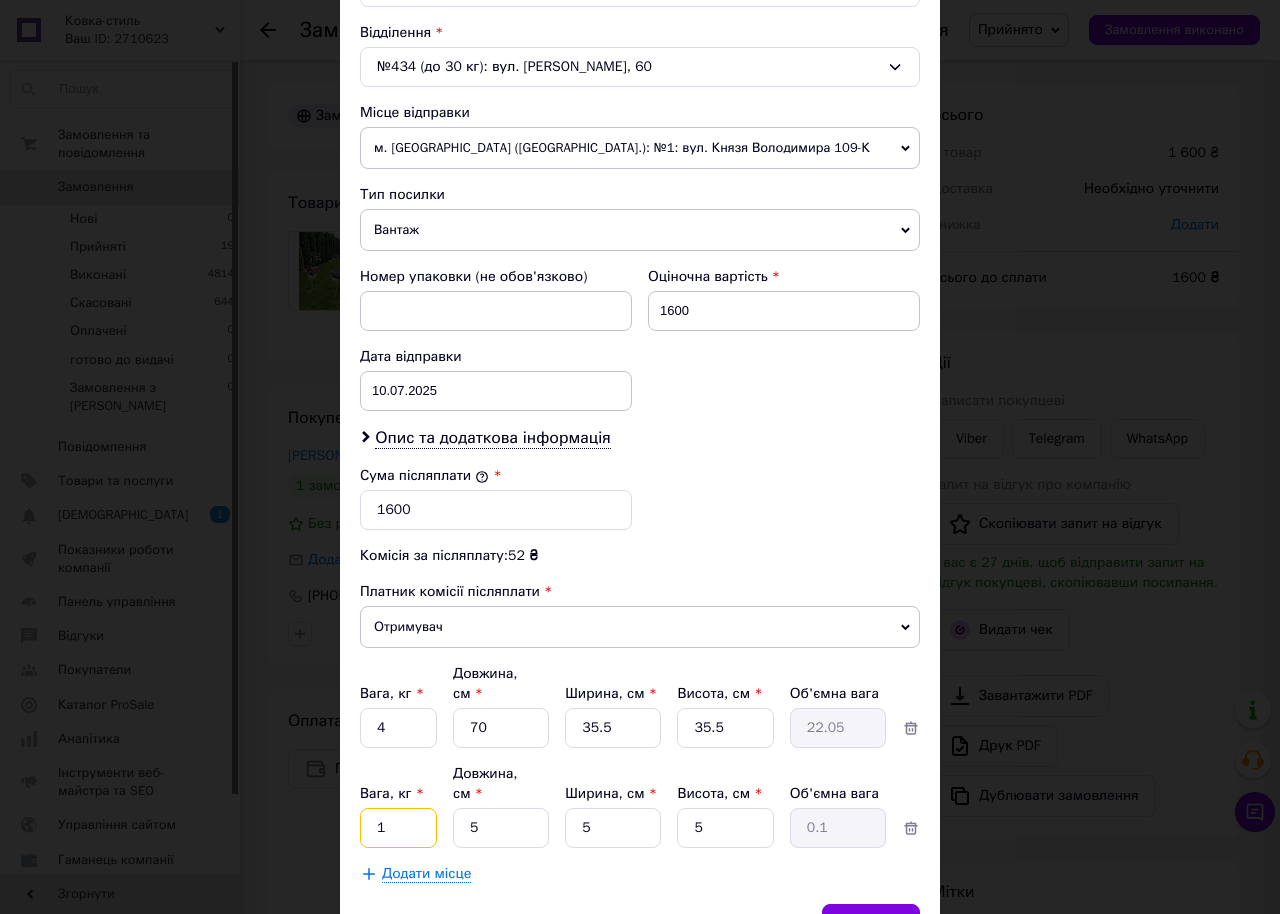 click on "1" at bounding box center [398, 728] 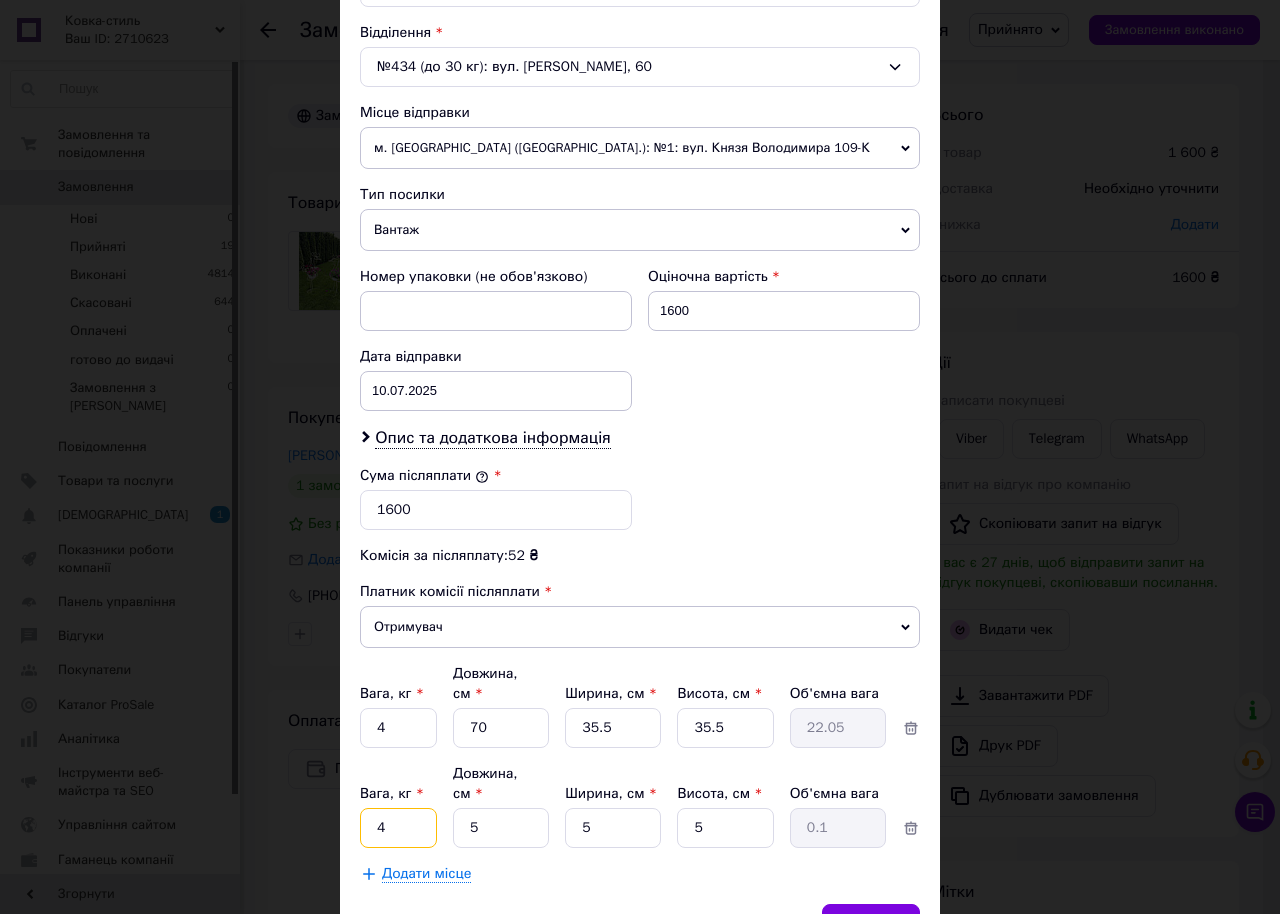 type on "4" 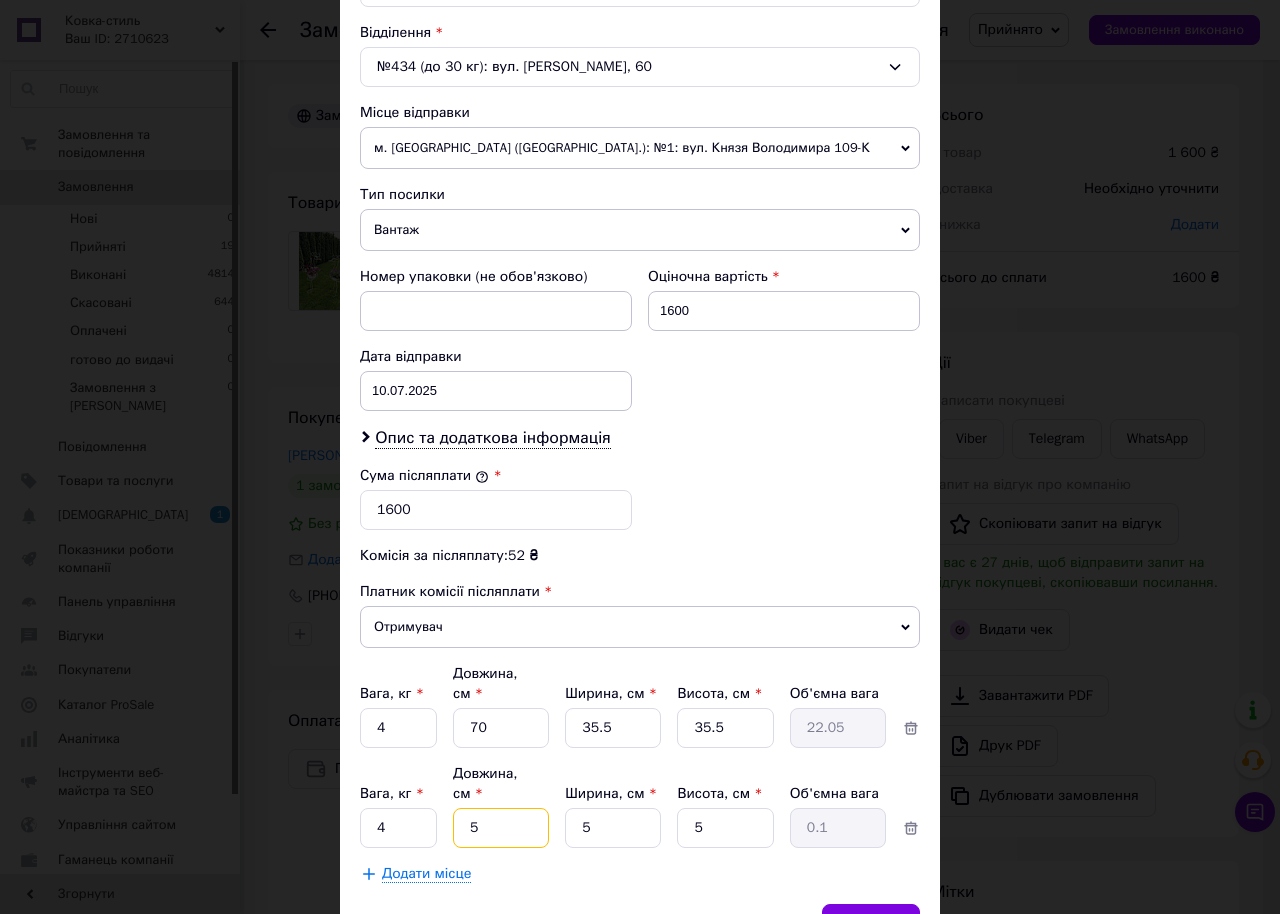 click on "5" at bounding box center [501, 728] 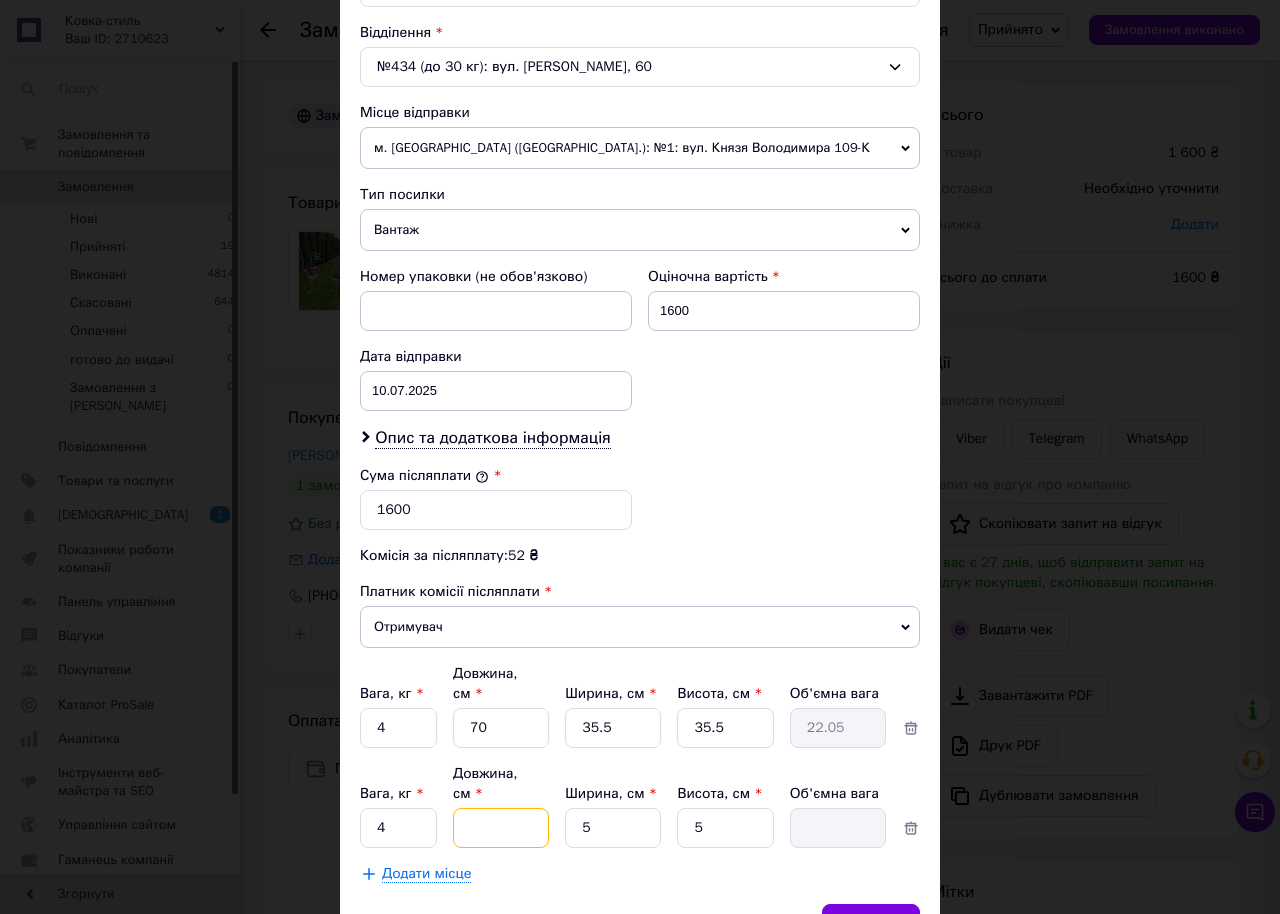 type on "7" 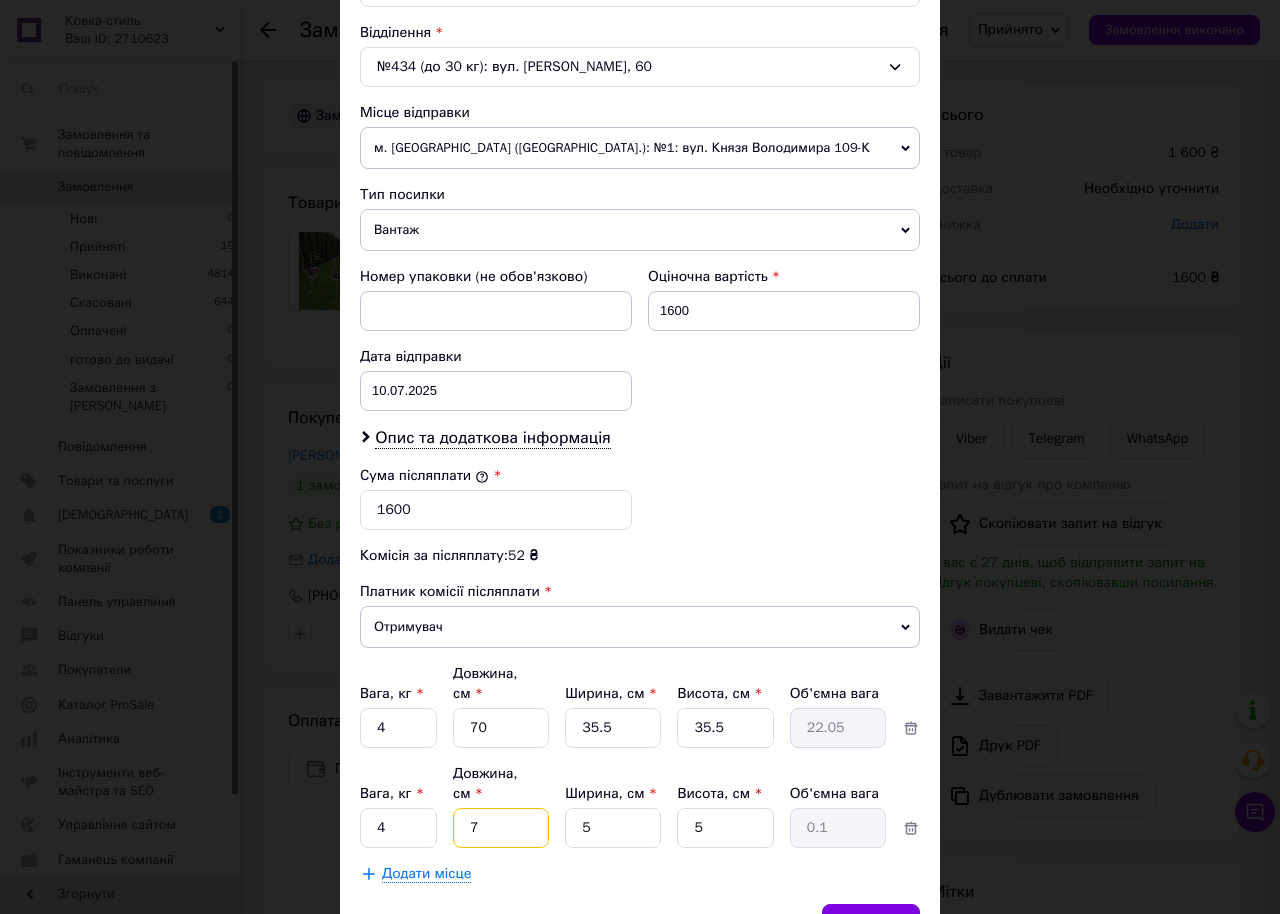 type on "70" 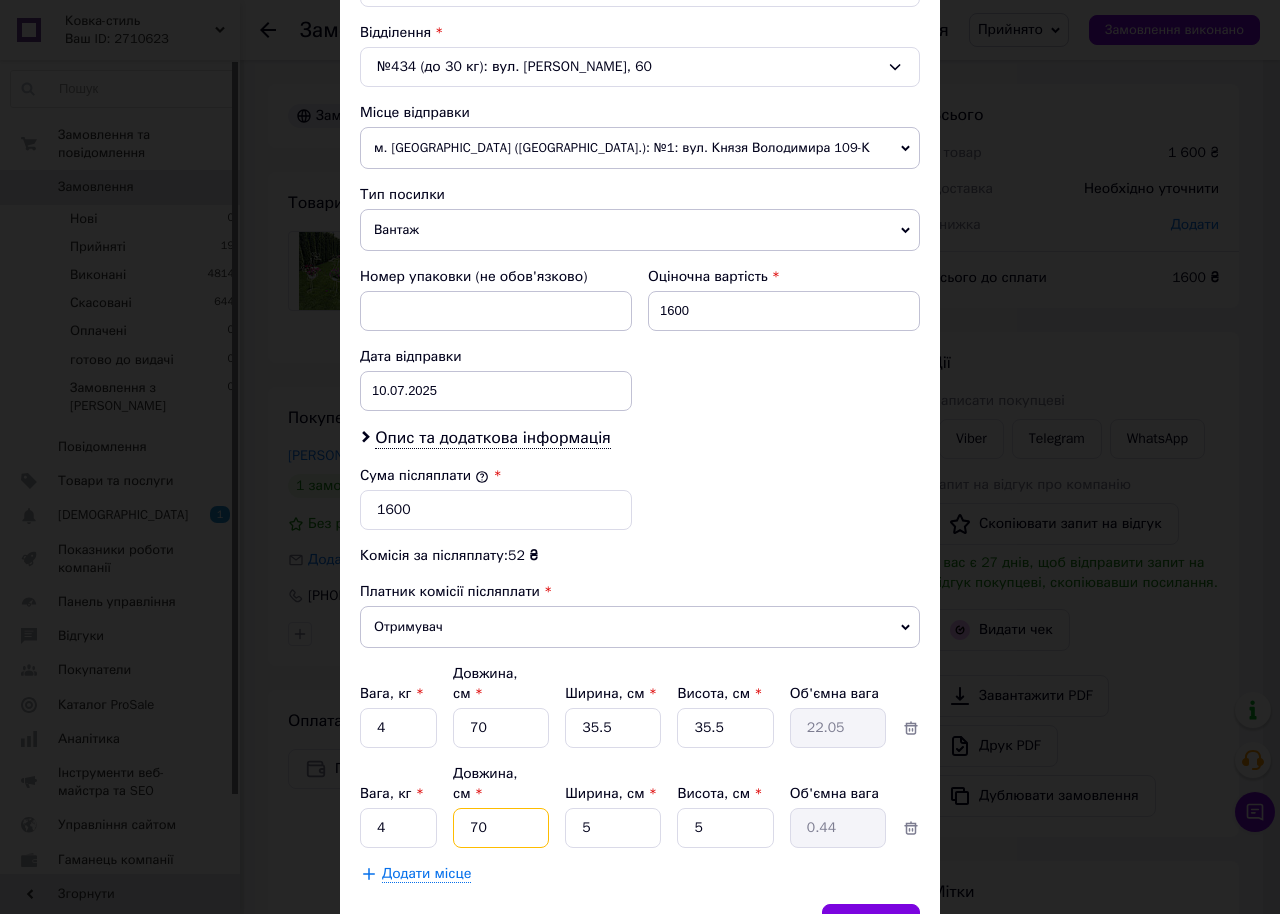 type on "70" 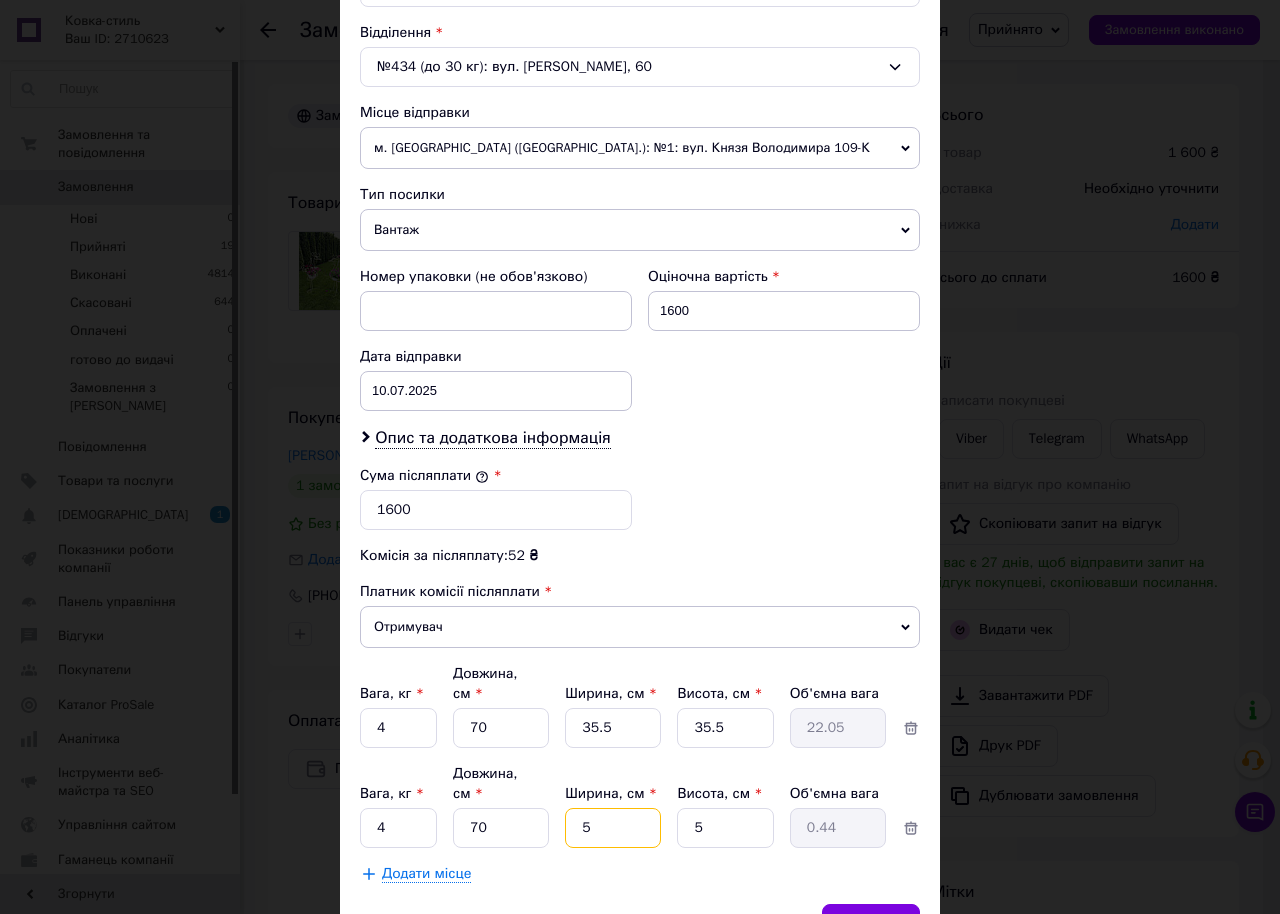 click on "5" at bounding box center (613, 728) 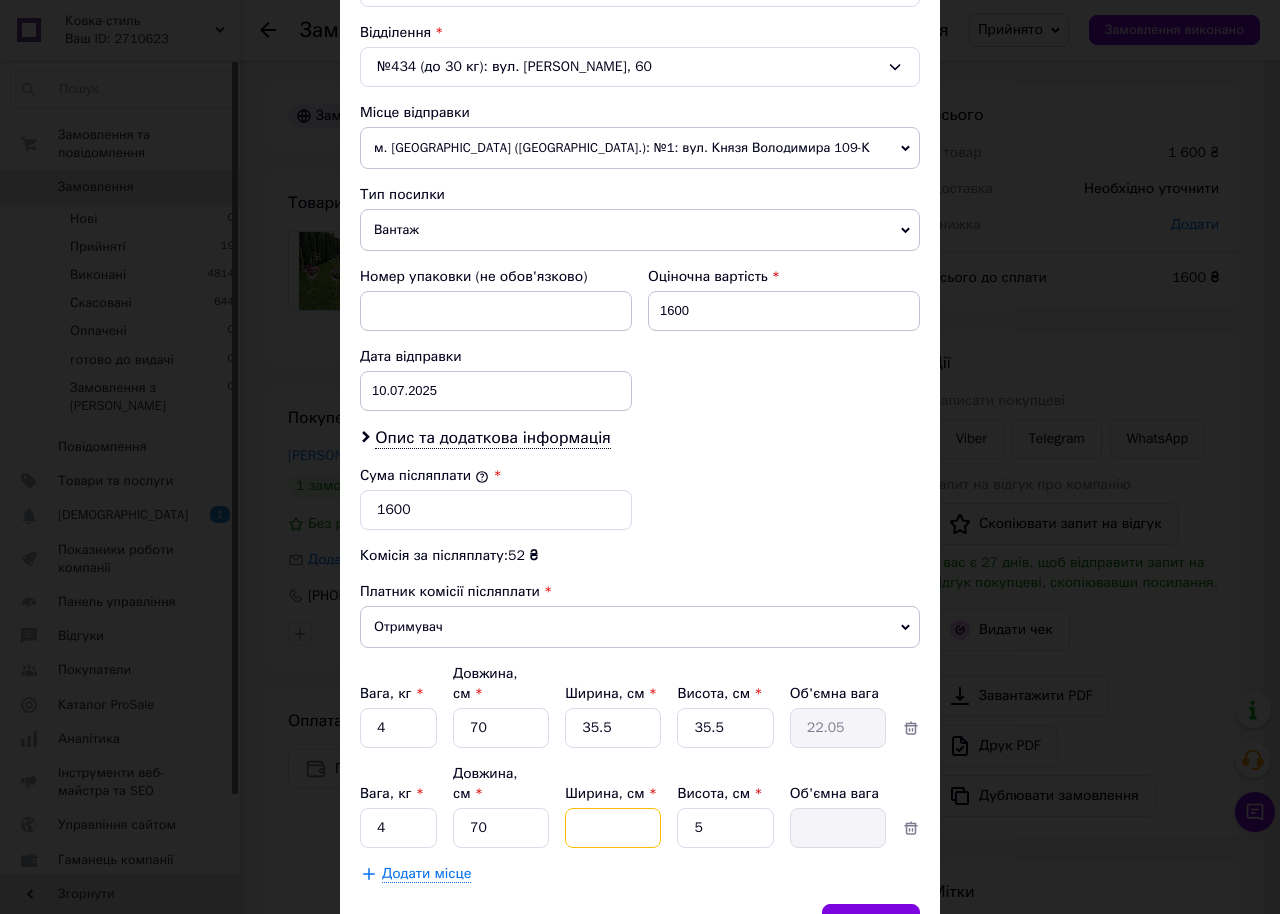 type on "3" 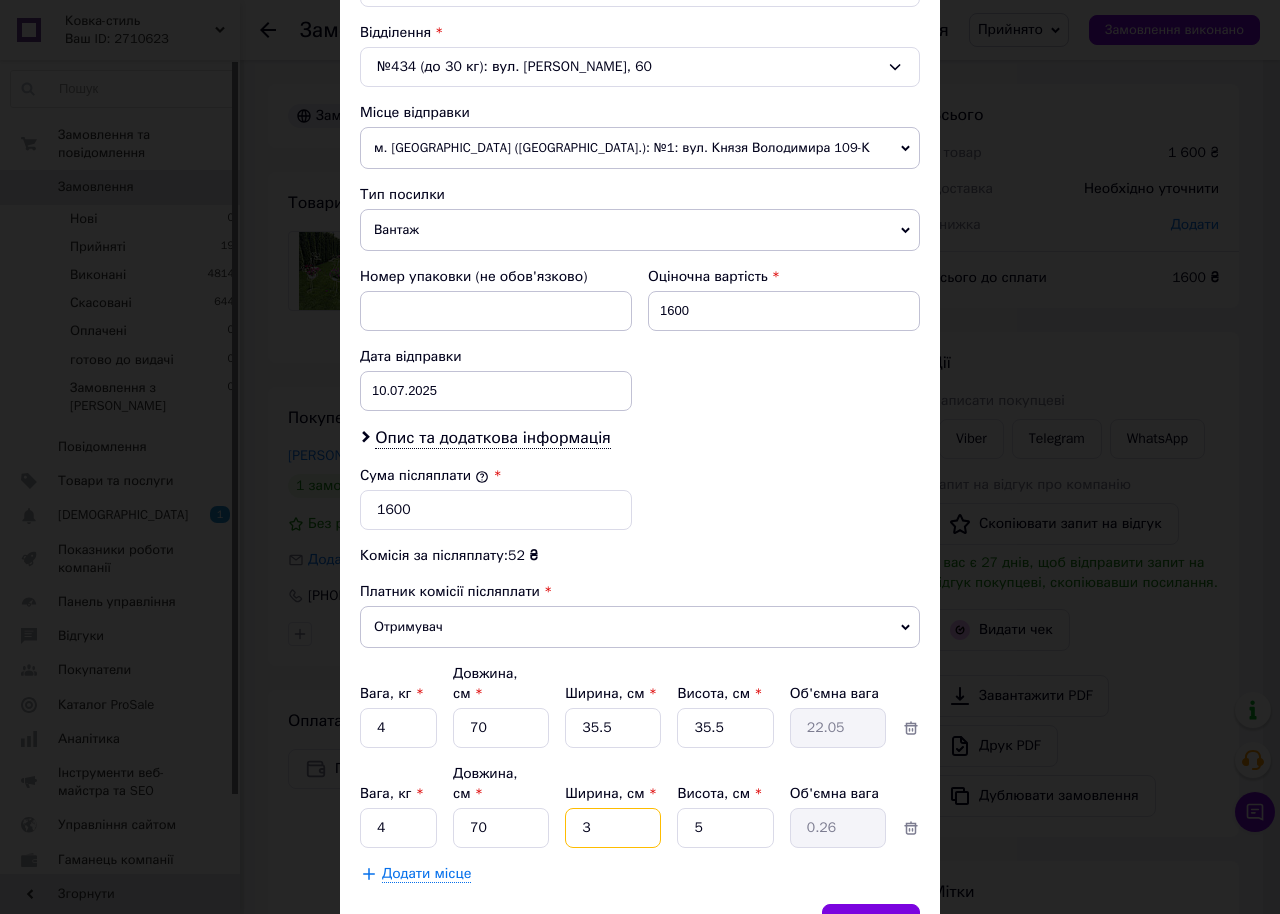 type on "35" 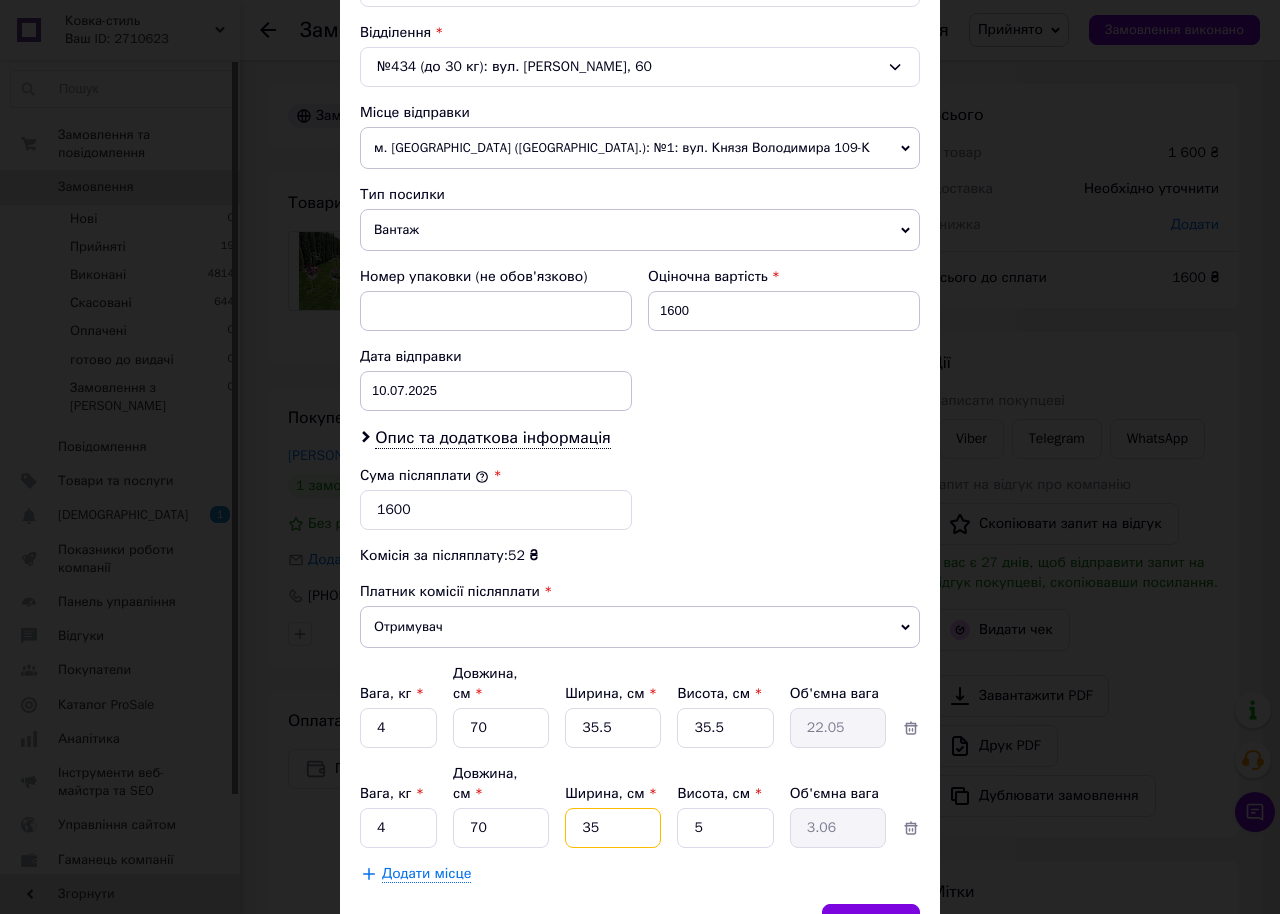 type on "355" 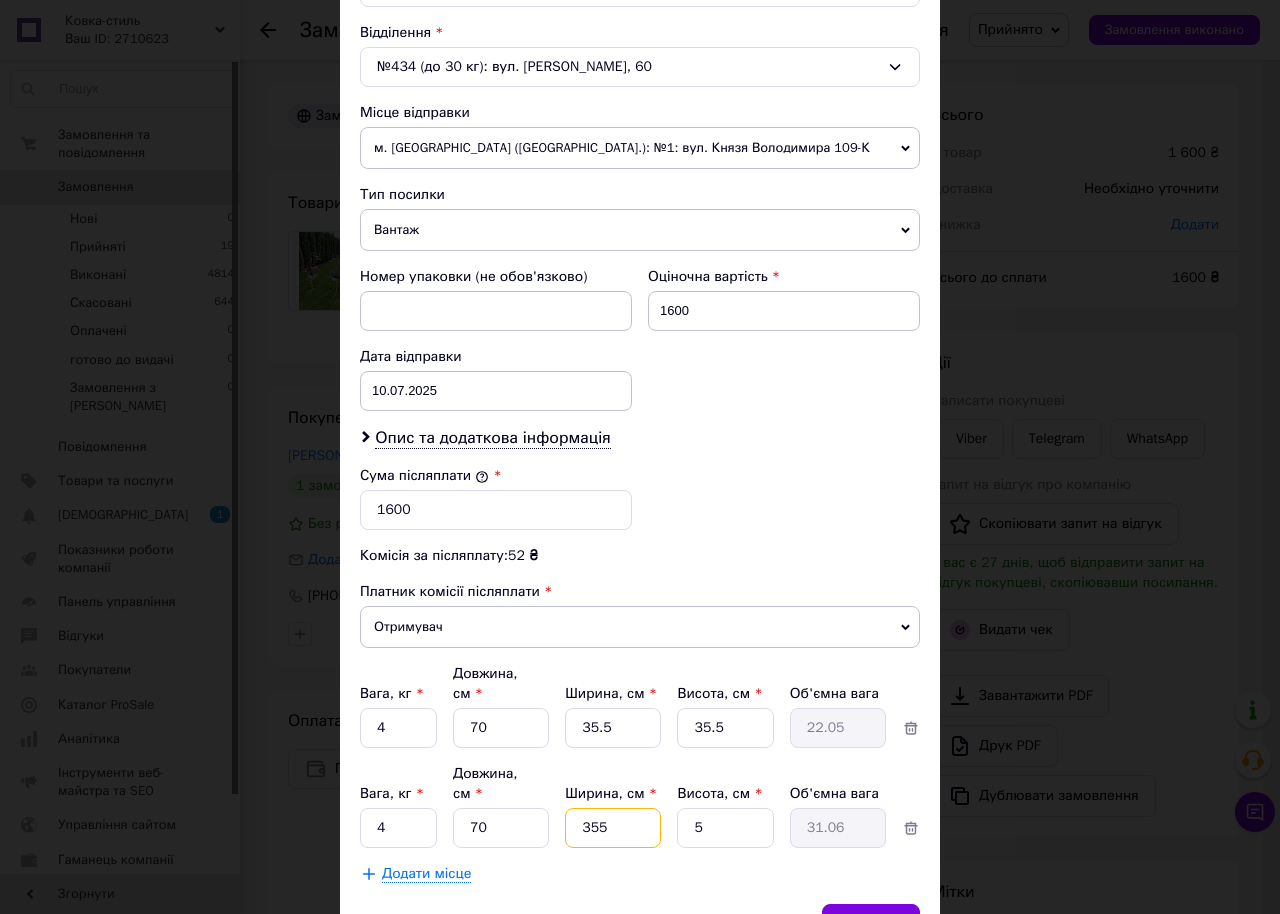 type on "35" 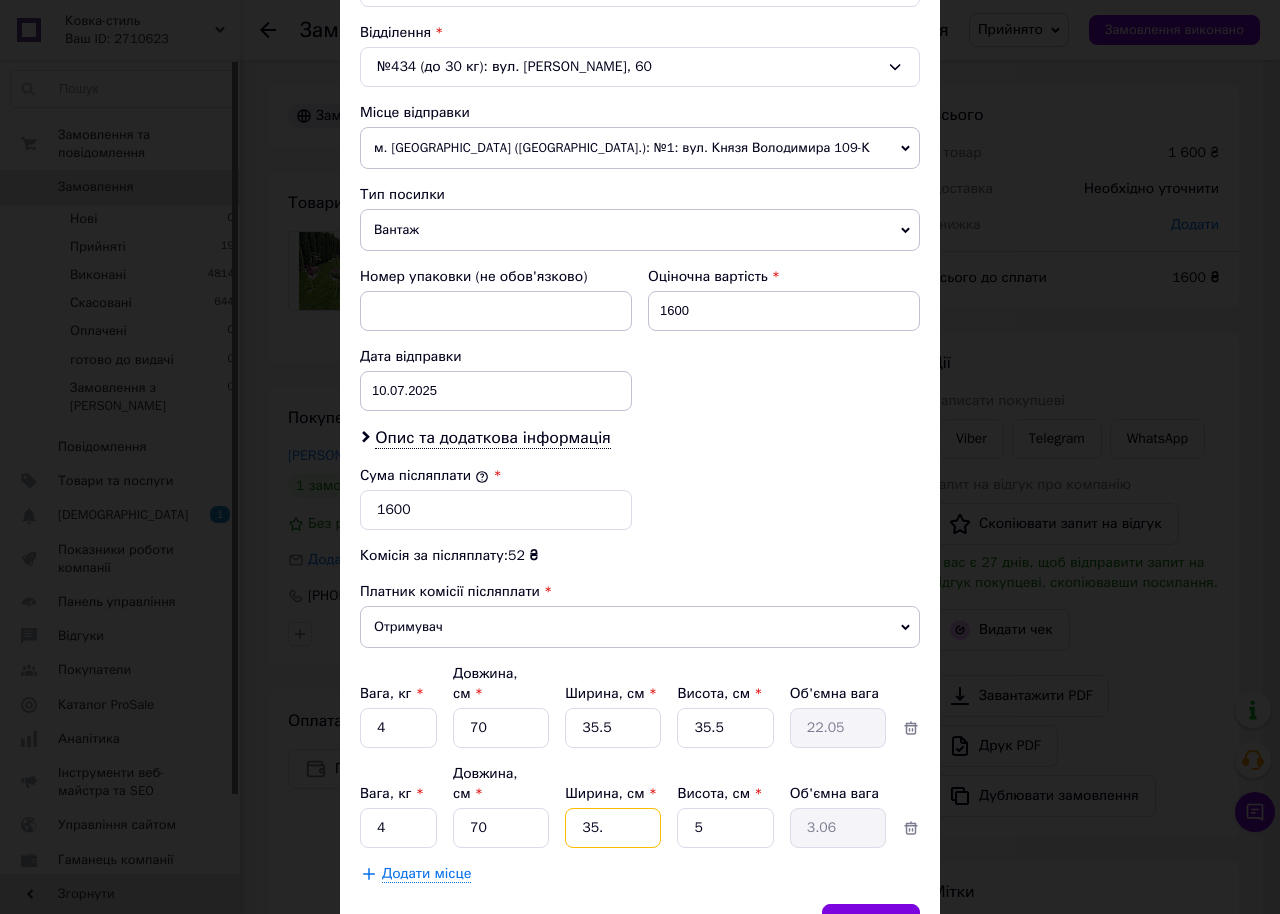 type on "35.5" 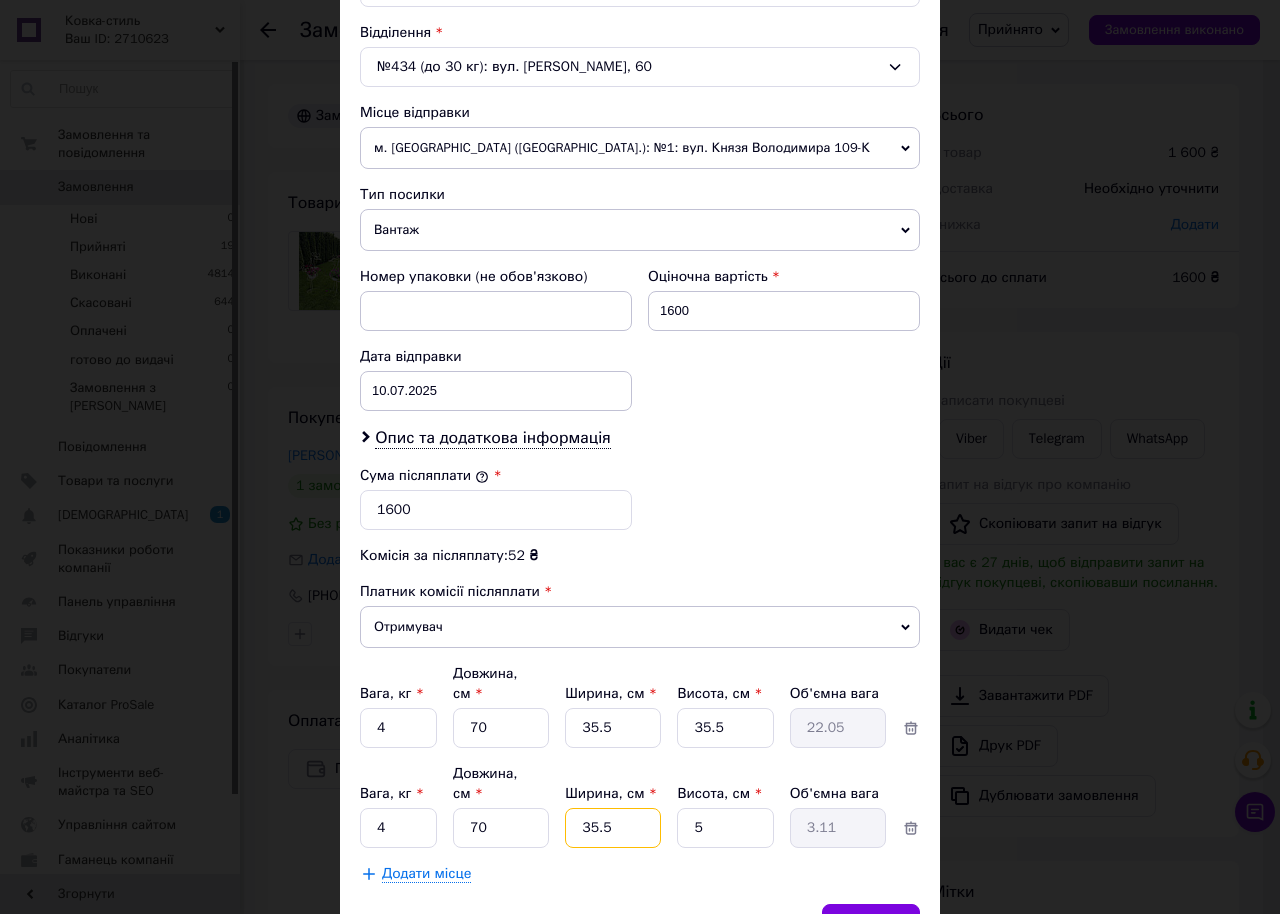 type on "35.5" 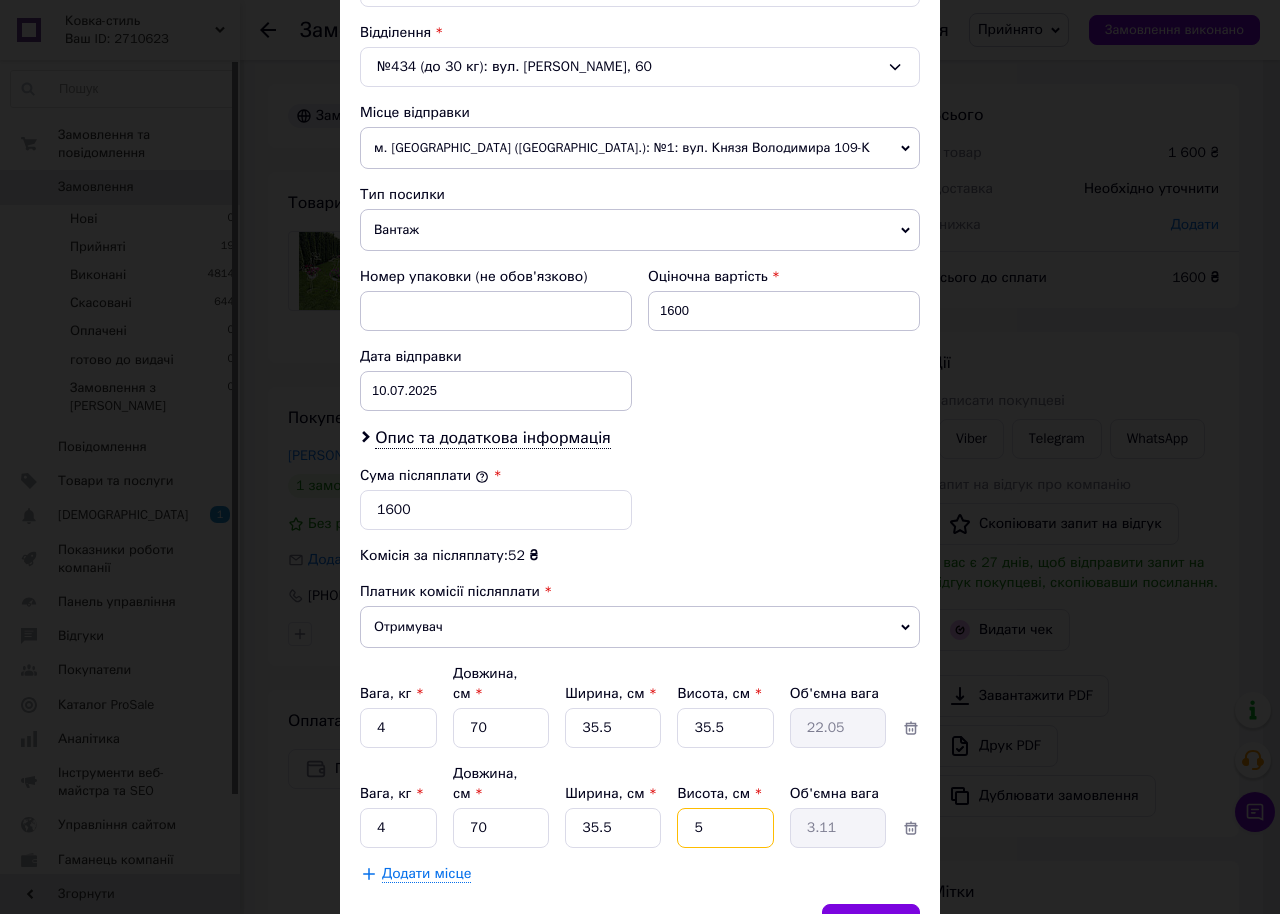 click on "5" at bounding box center (725, 728) 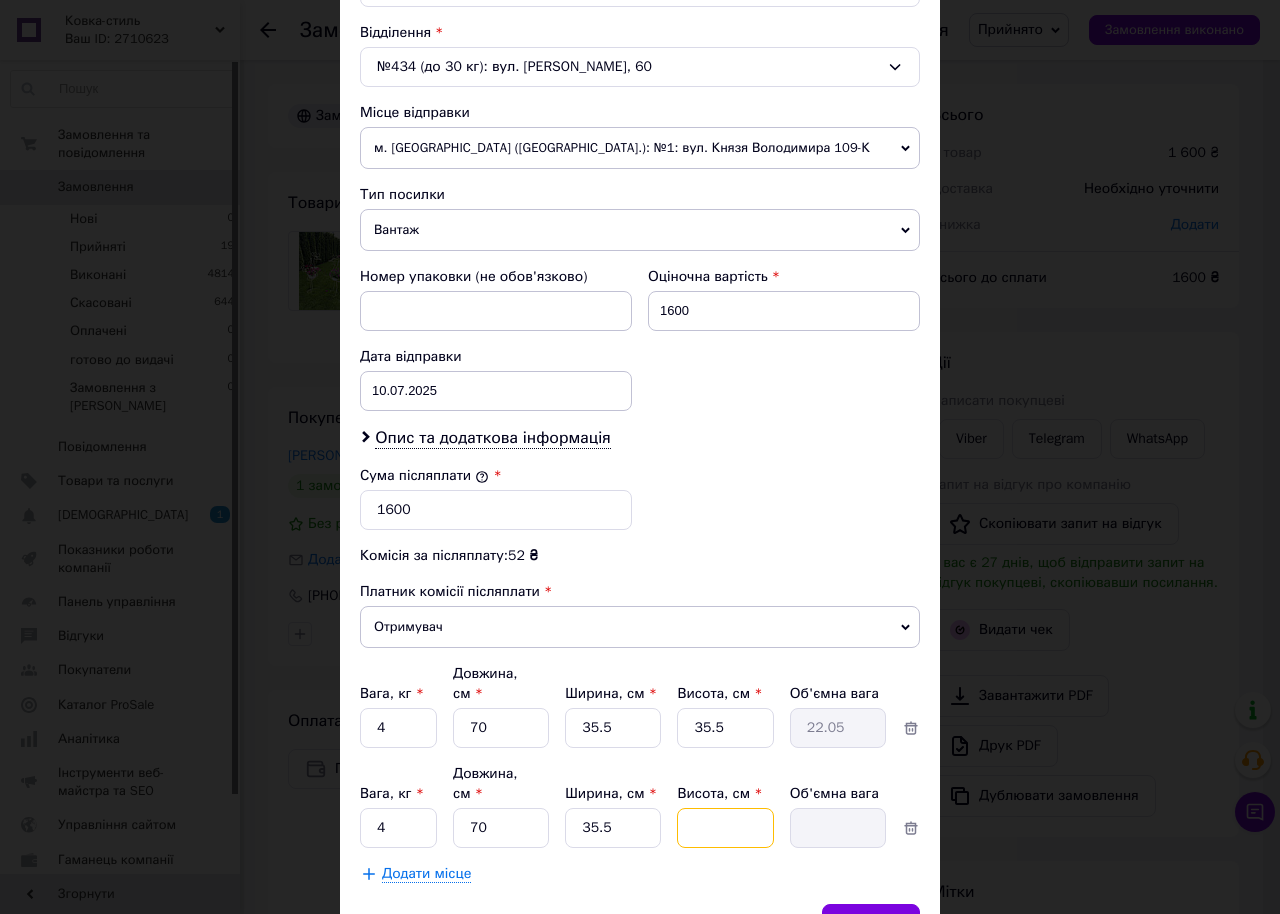 type on "3" 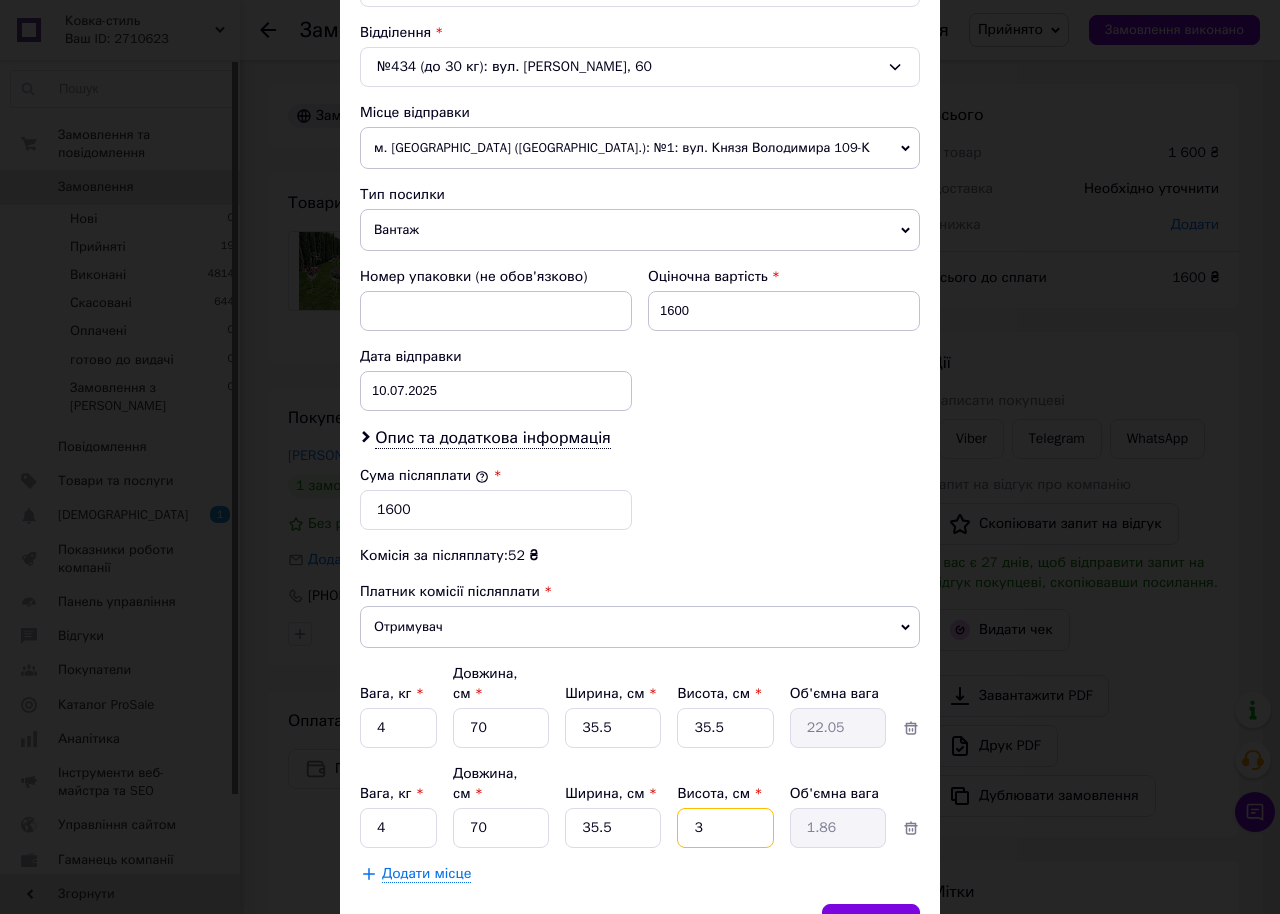 type on "35" 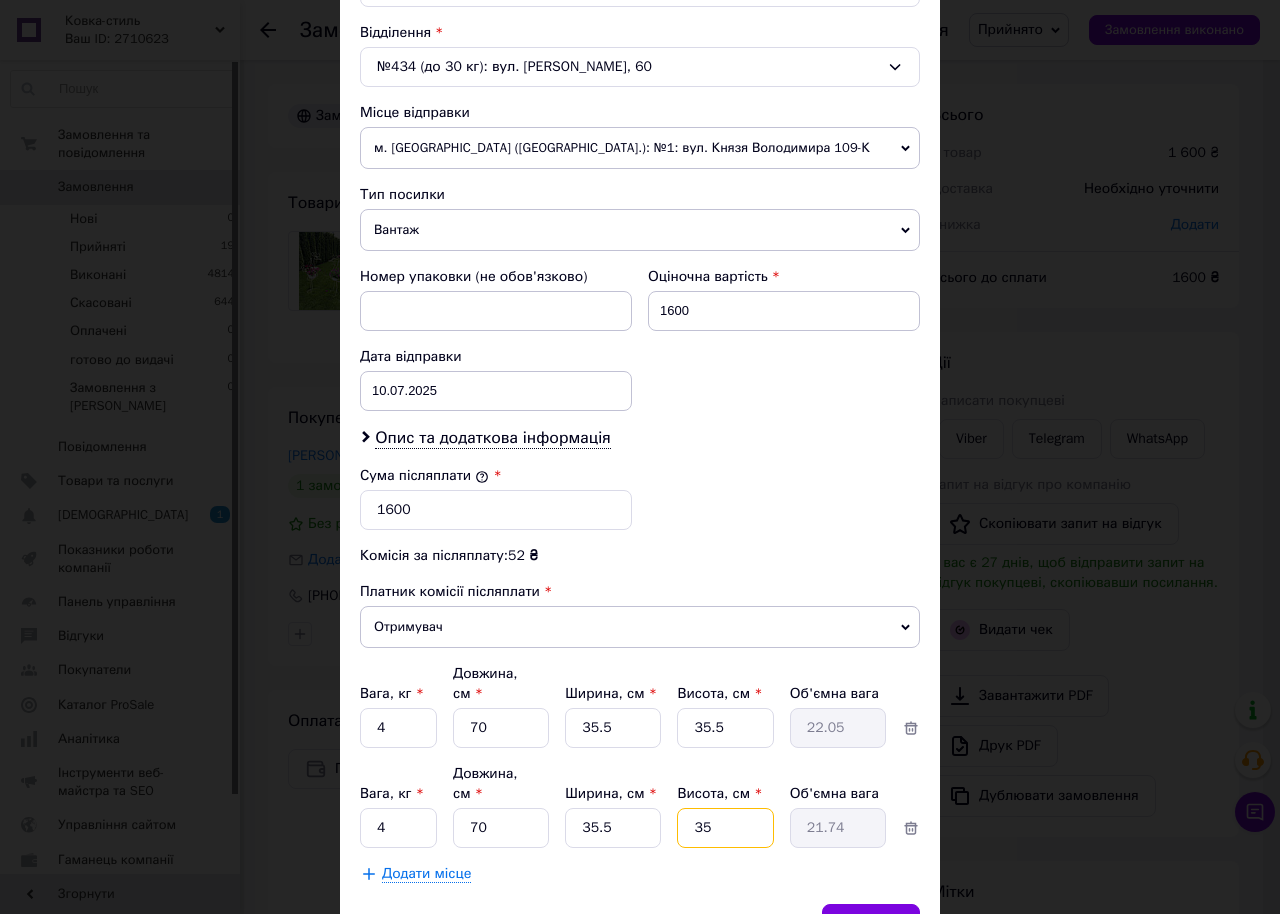 type on "355" 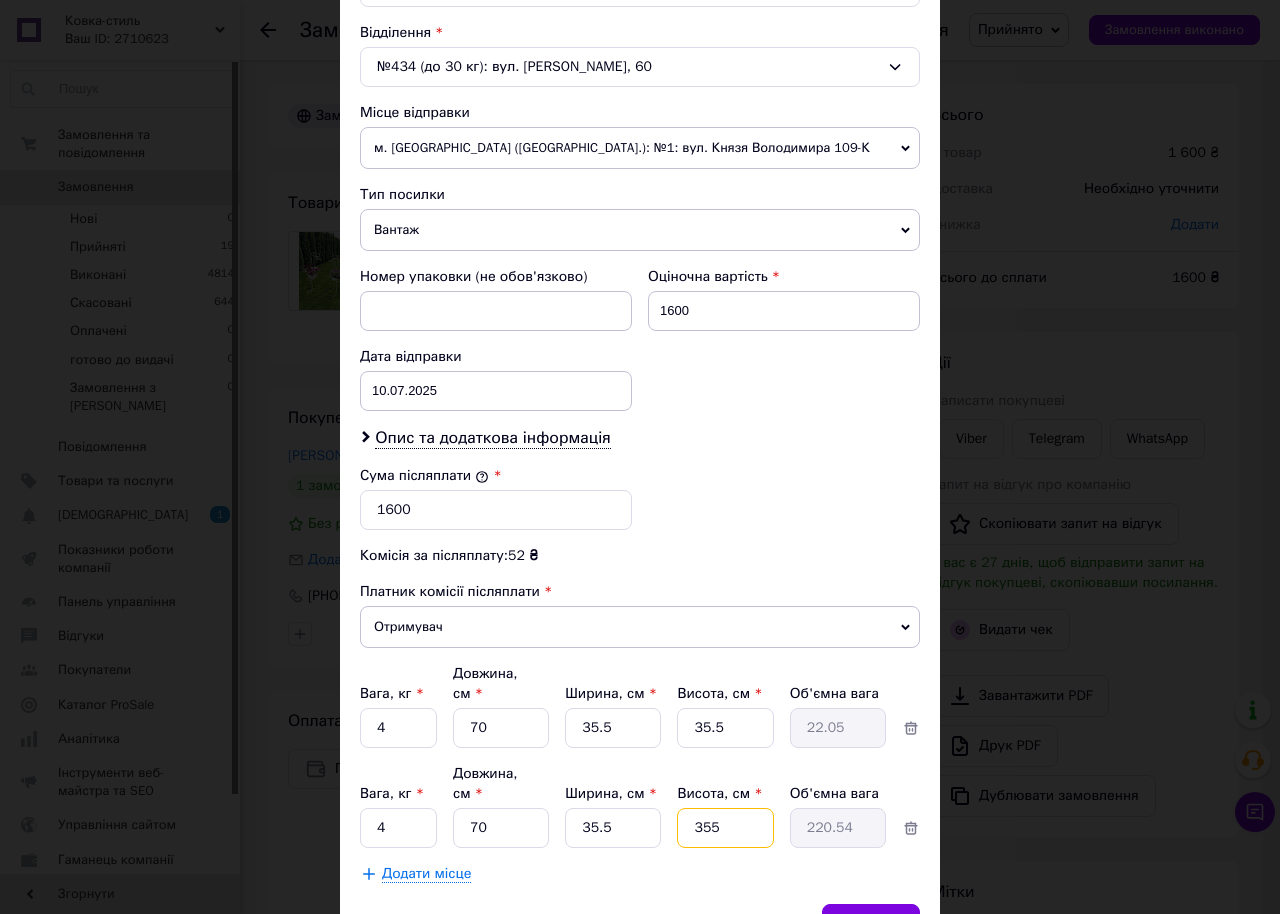 type on "35" 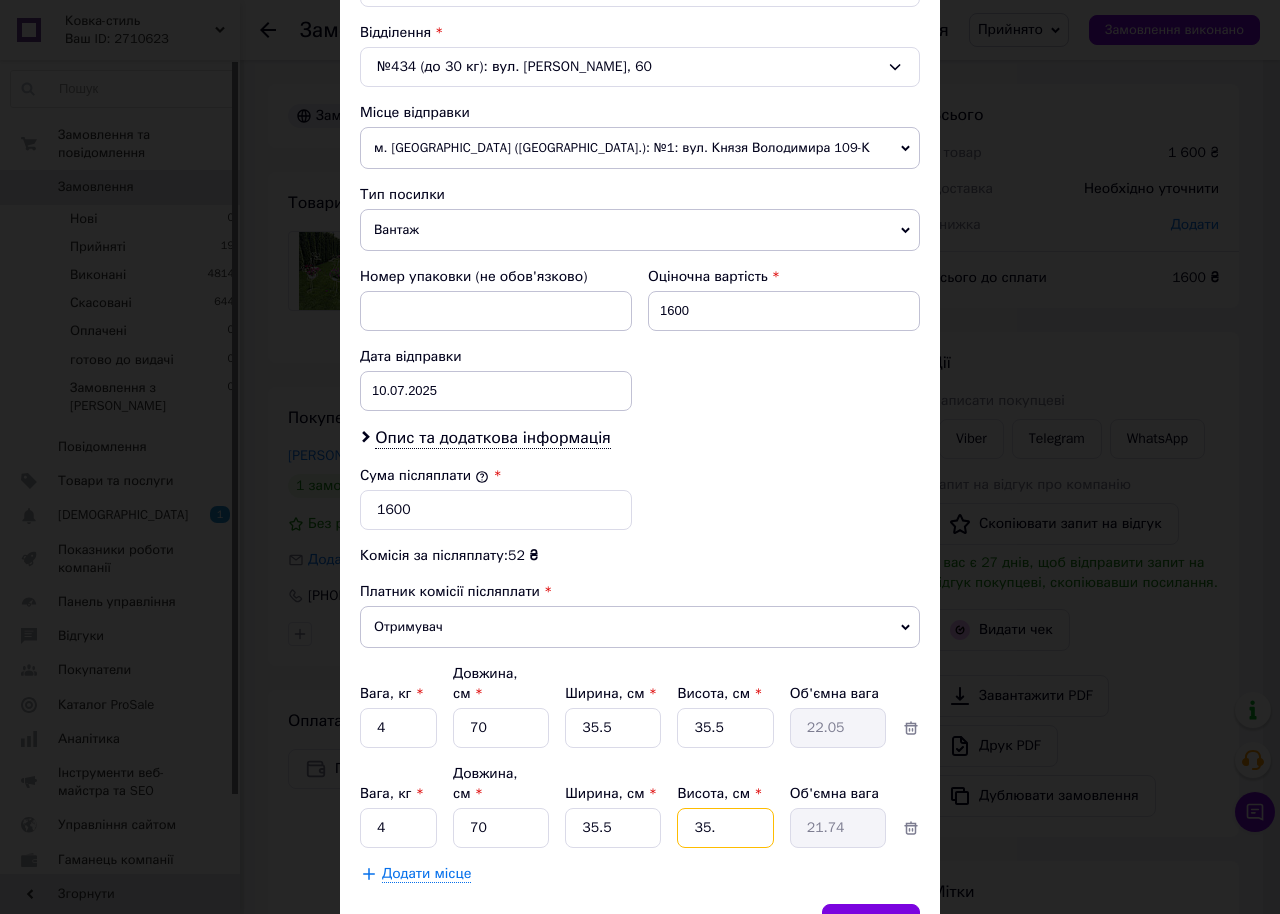 type on "35.5" 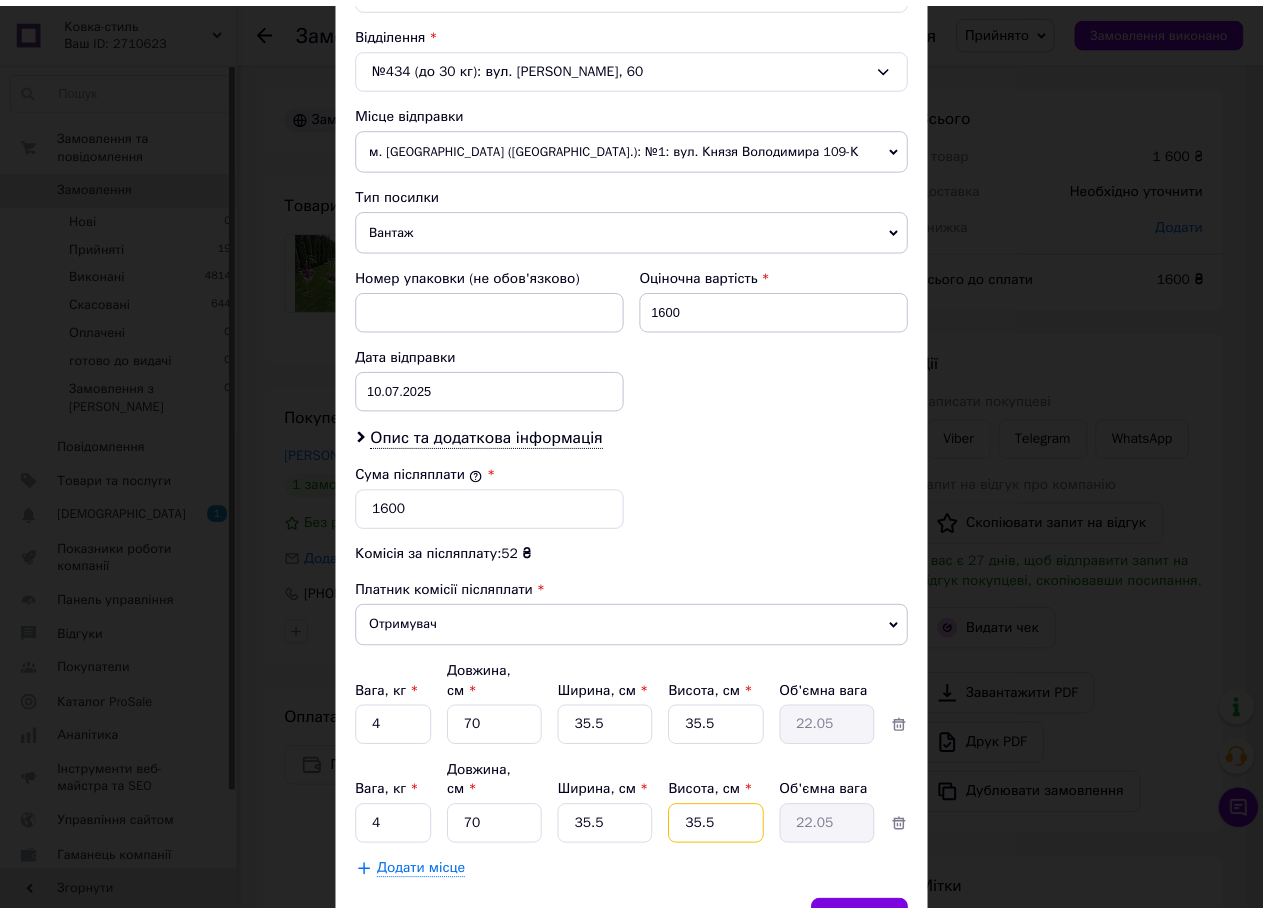 scroll, scrollTop: 692, scrollLeft: 0, axis: vertical 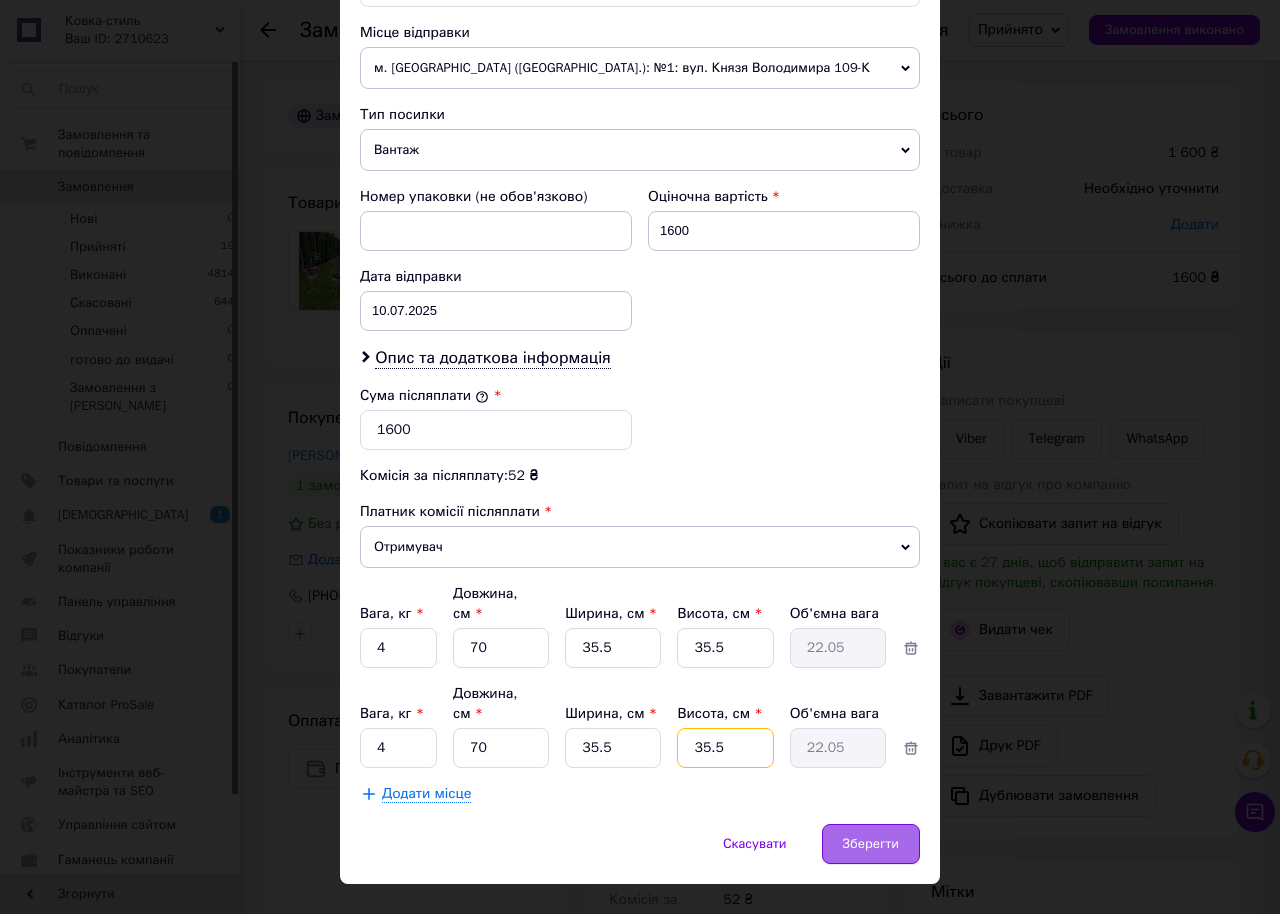 type on "35.5" 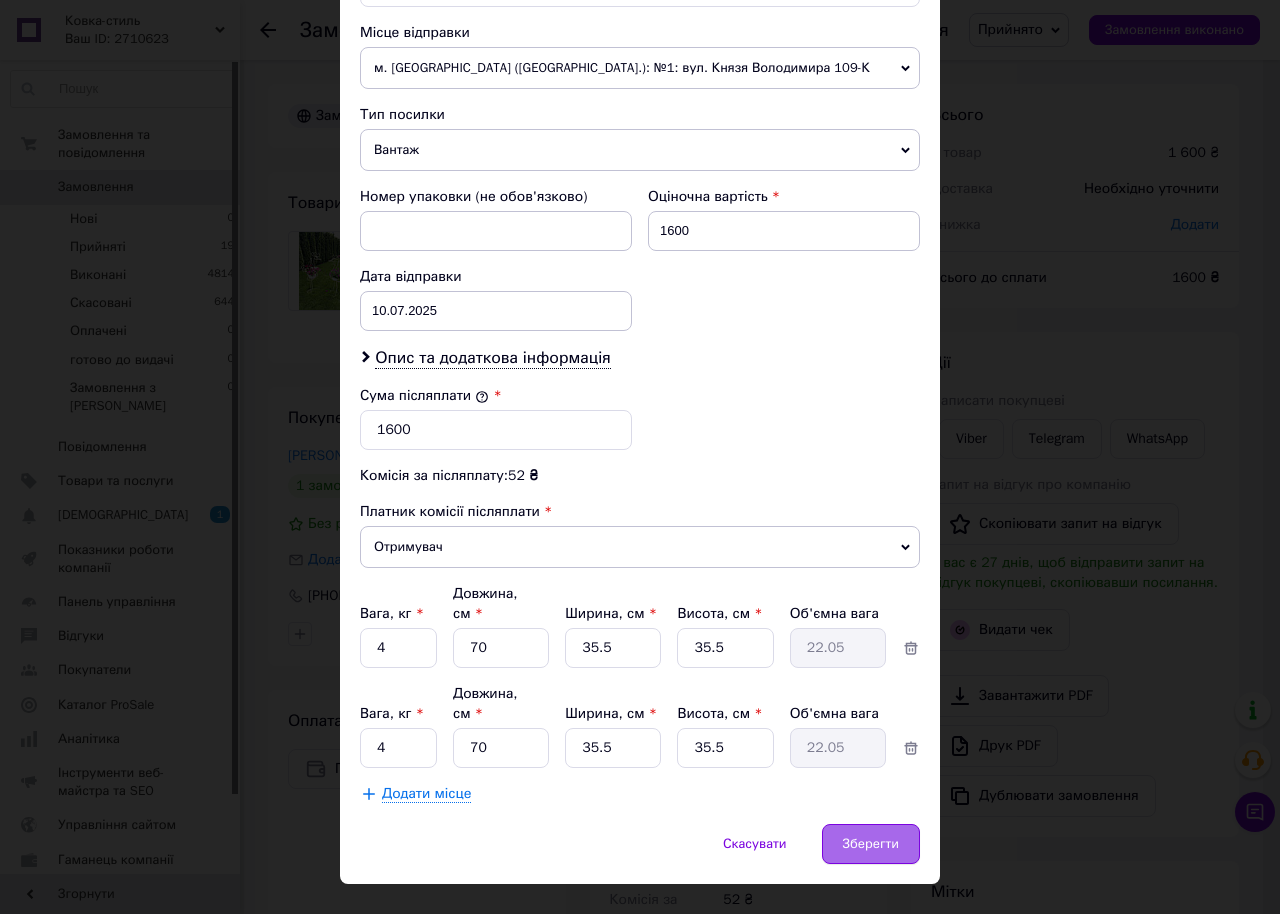 click on "Зберегти" at bounding box center (871, 844) 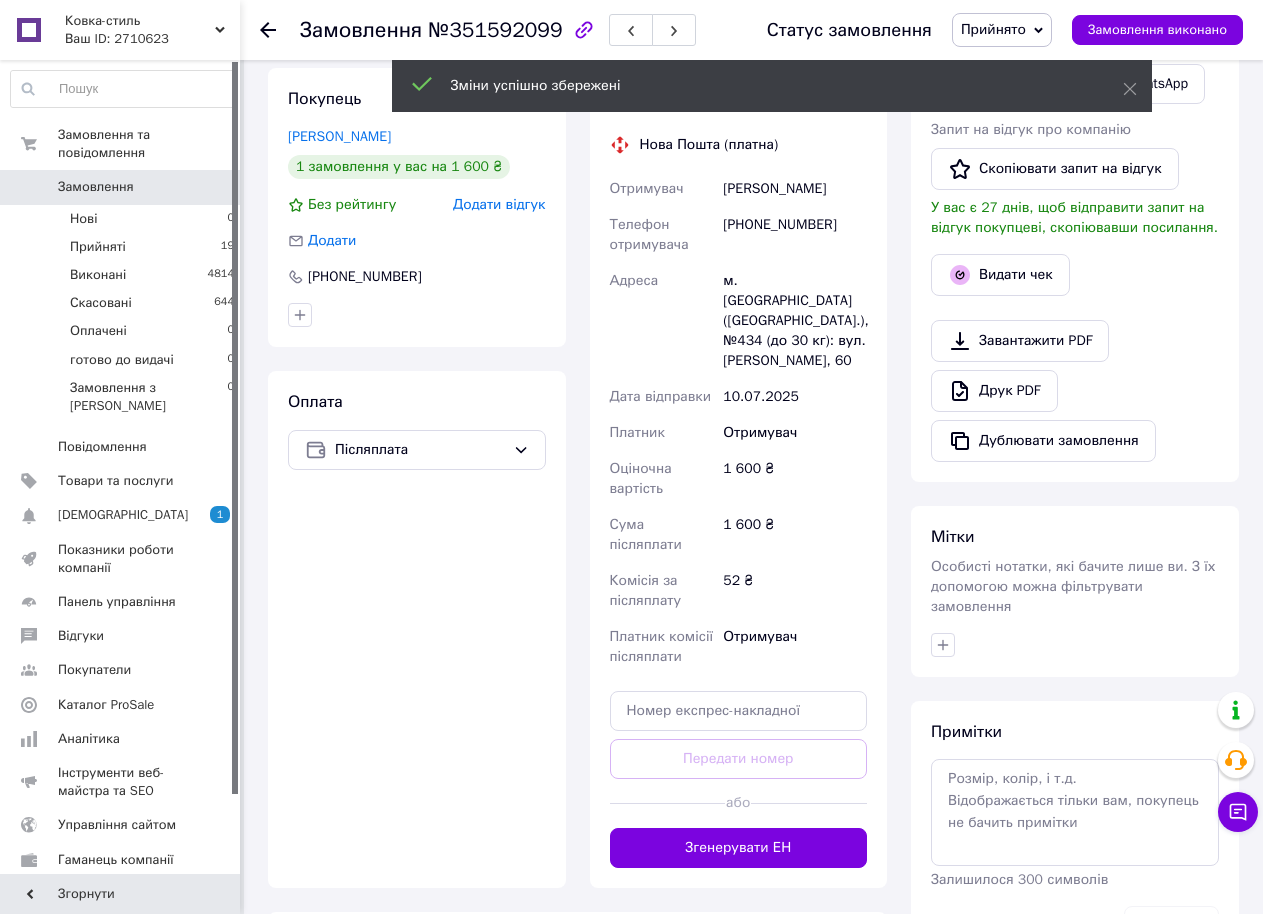 scroll, scrollTop: 400, scrollLeft: 0, axis: vertical 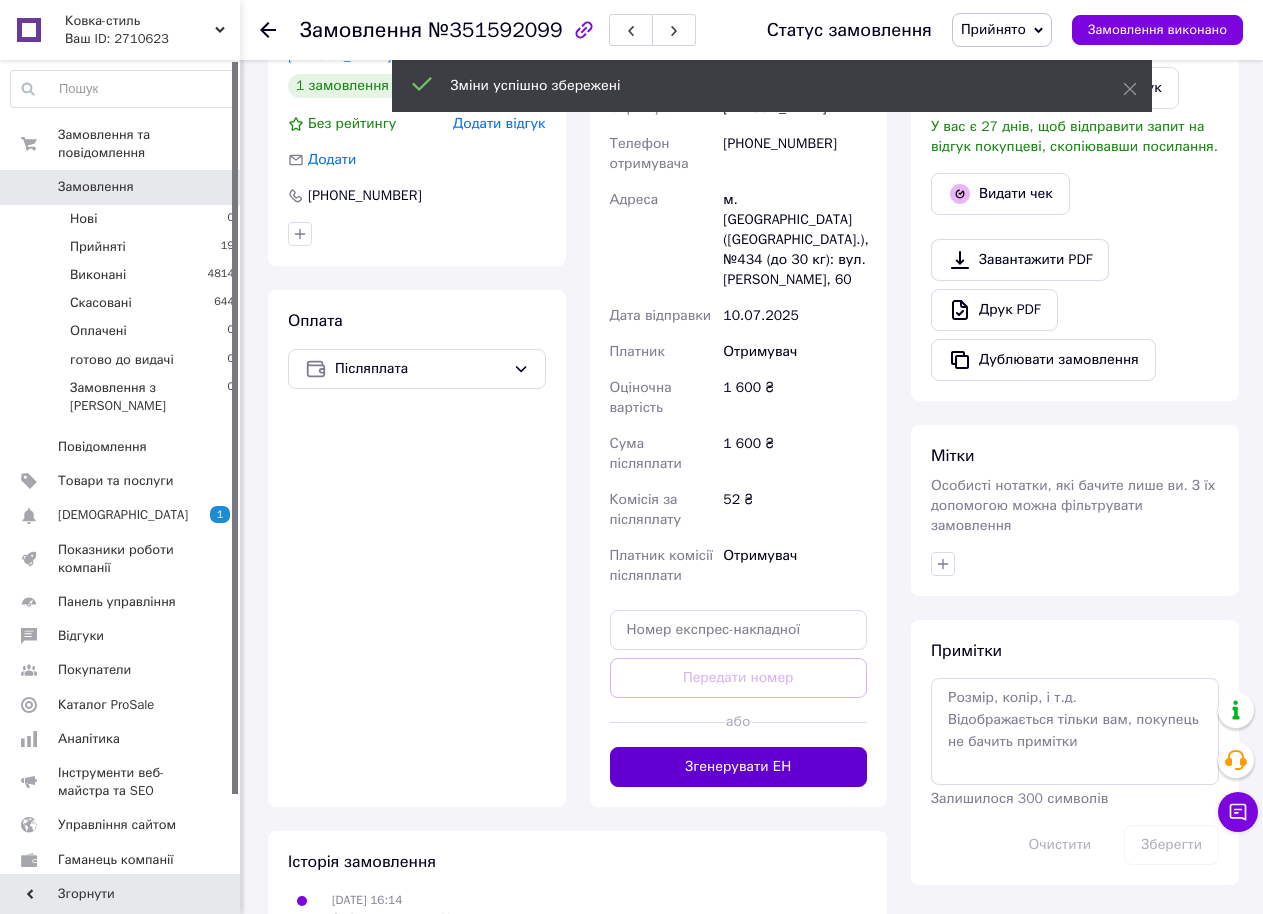 click on "Згенерувати ЕН" at bounding box center [739, 767] 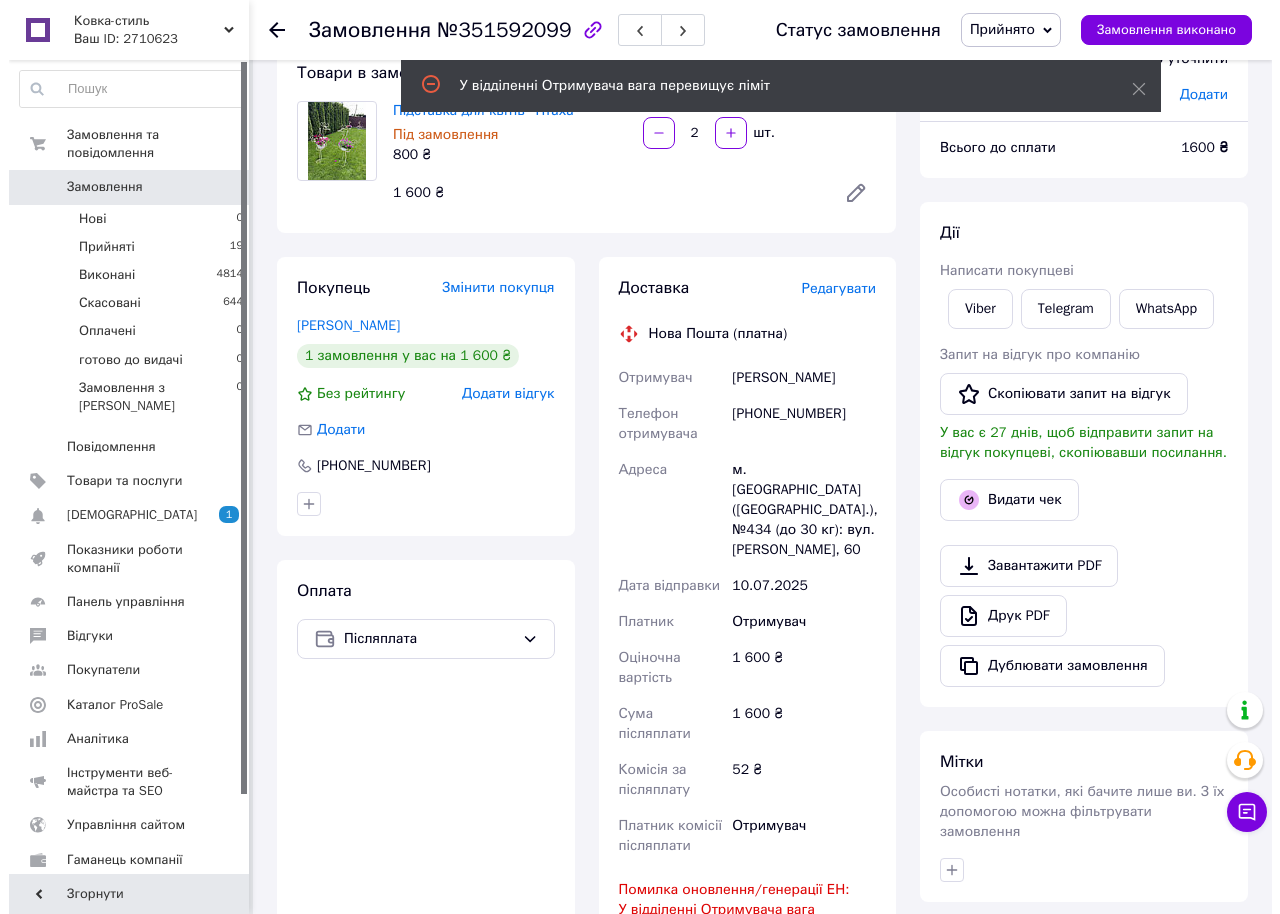 scroll, scrollTop: 0, scrollLeft: 0, axis: both 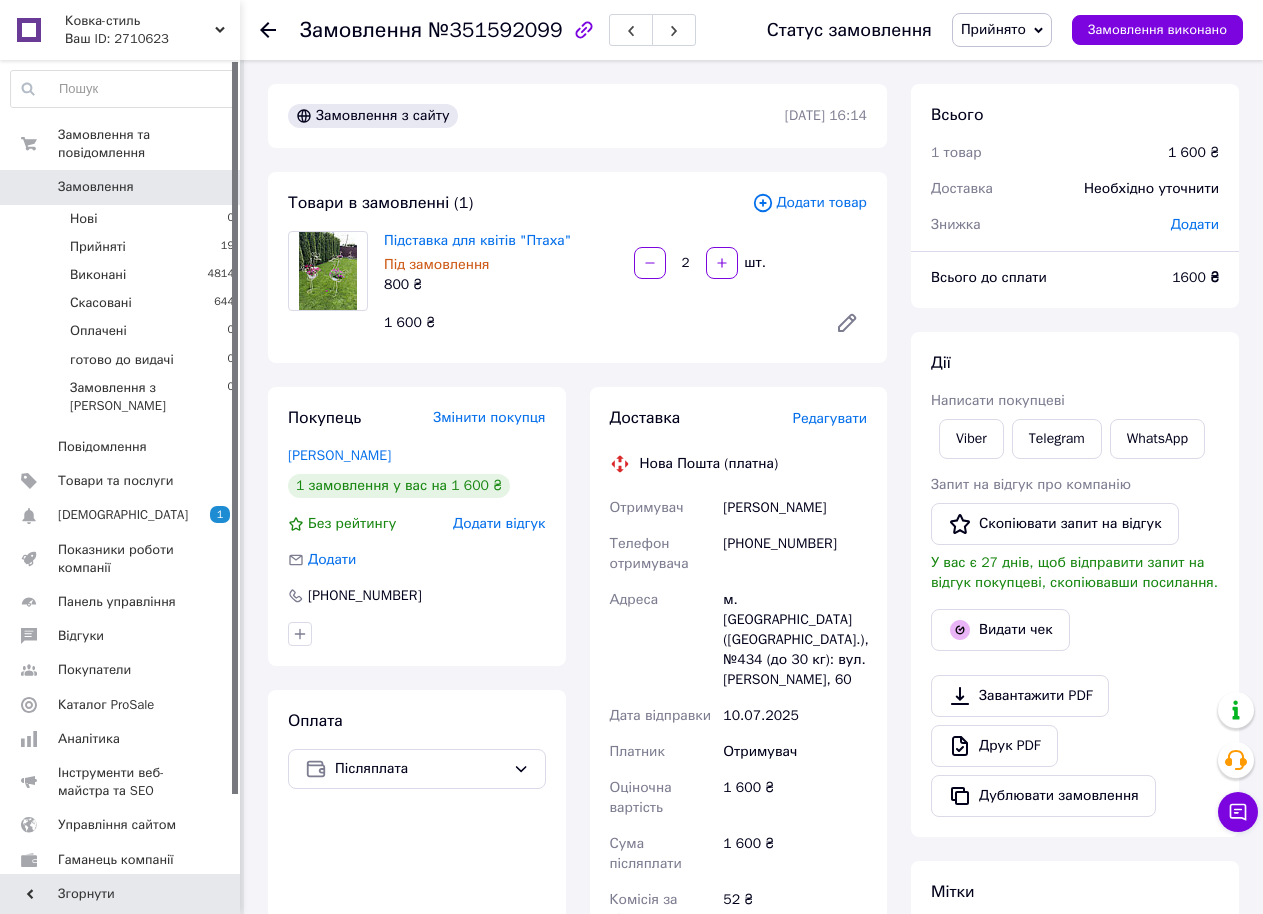 click on "Редагувати" at bounding box center (830, 418) 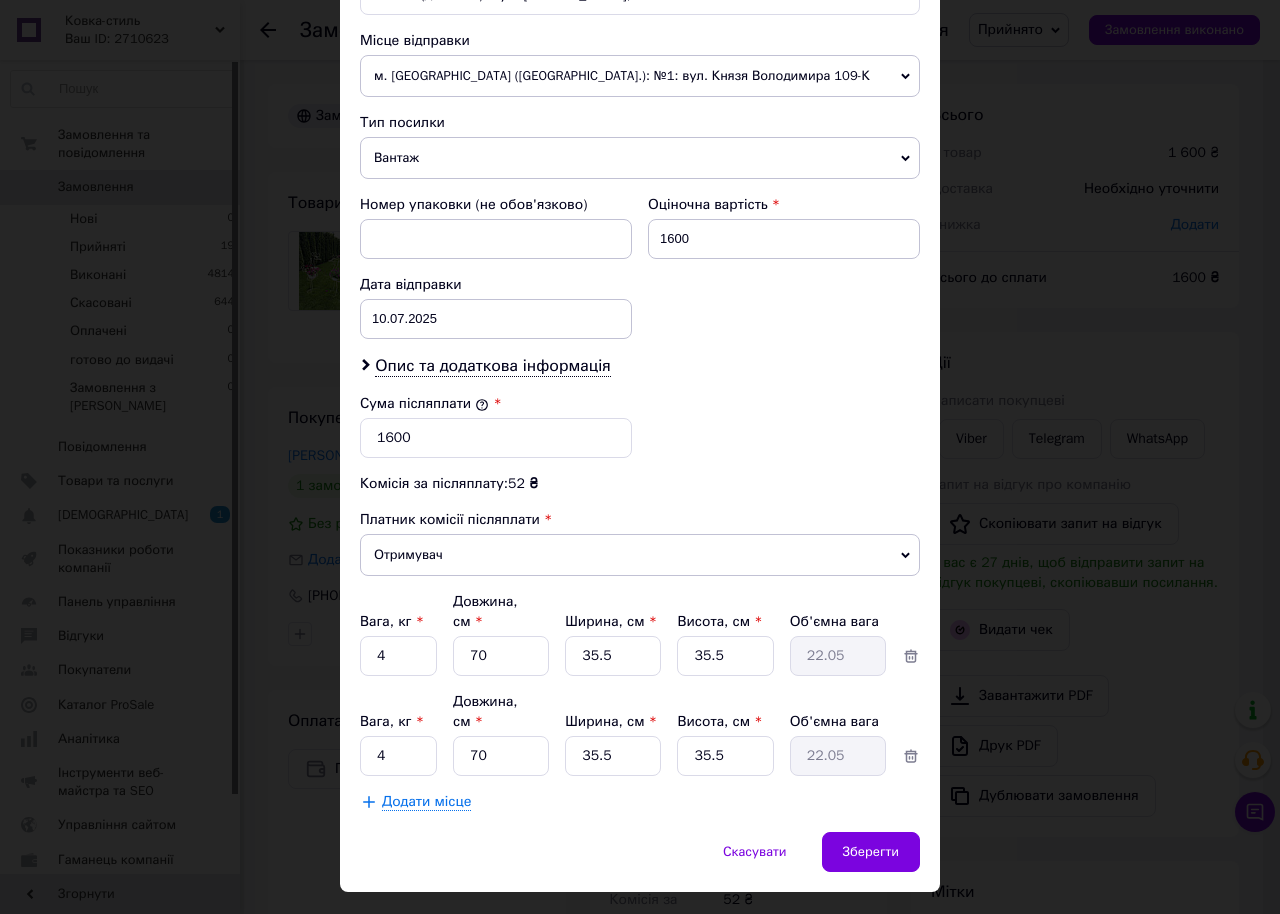scroll, scrollTop: 692, scrollLeft: 0, axis: vertical 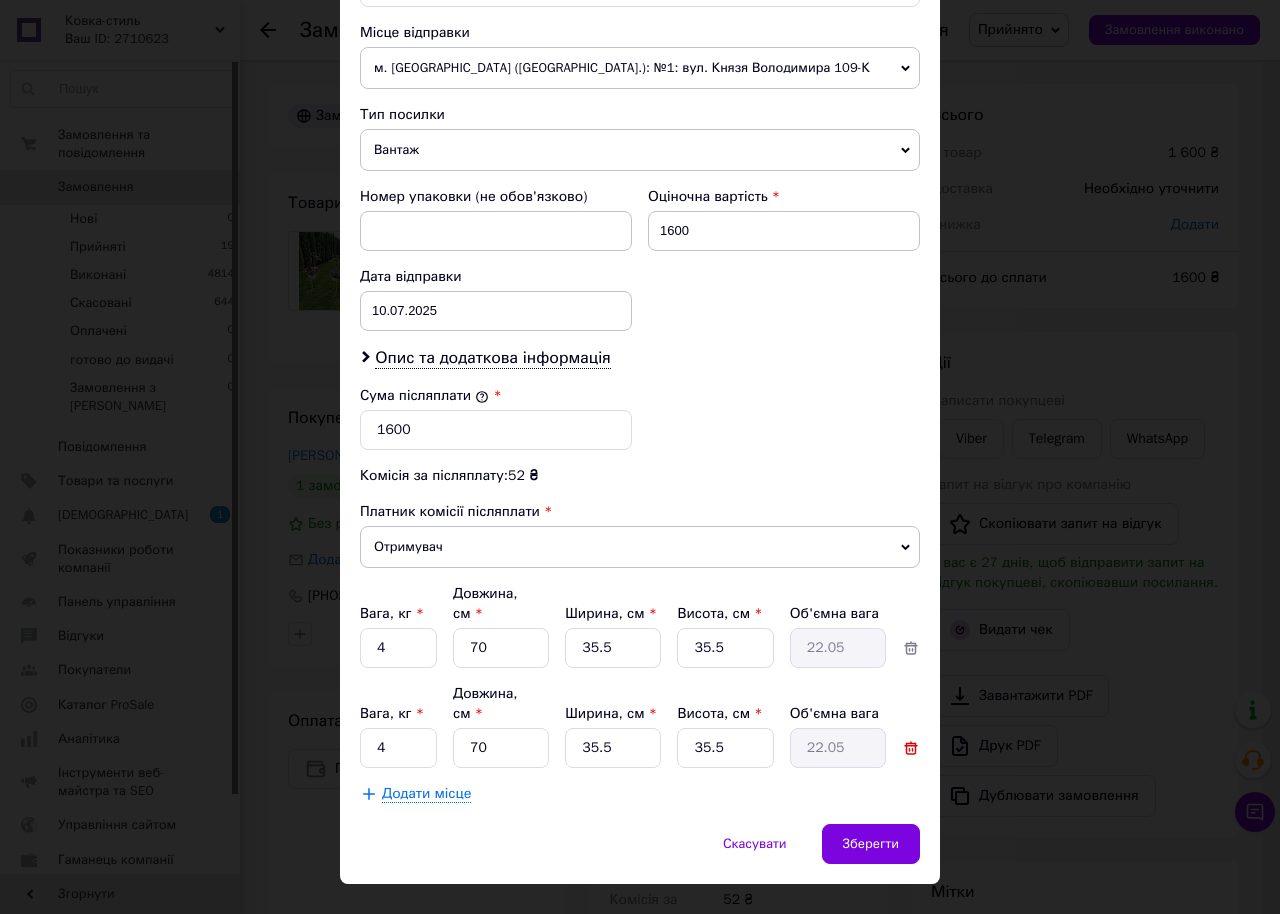 click 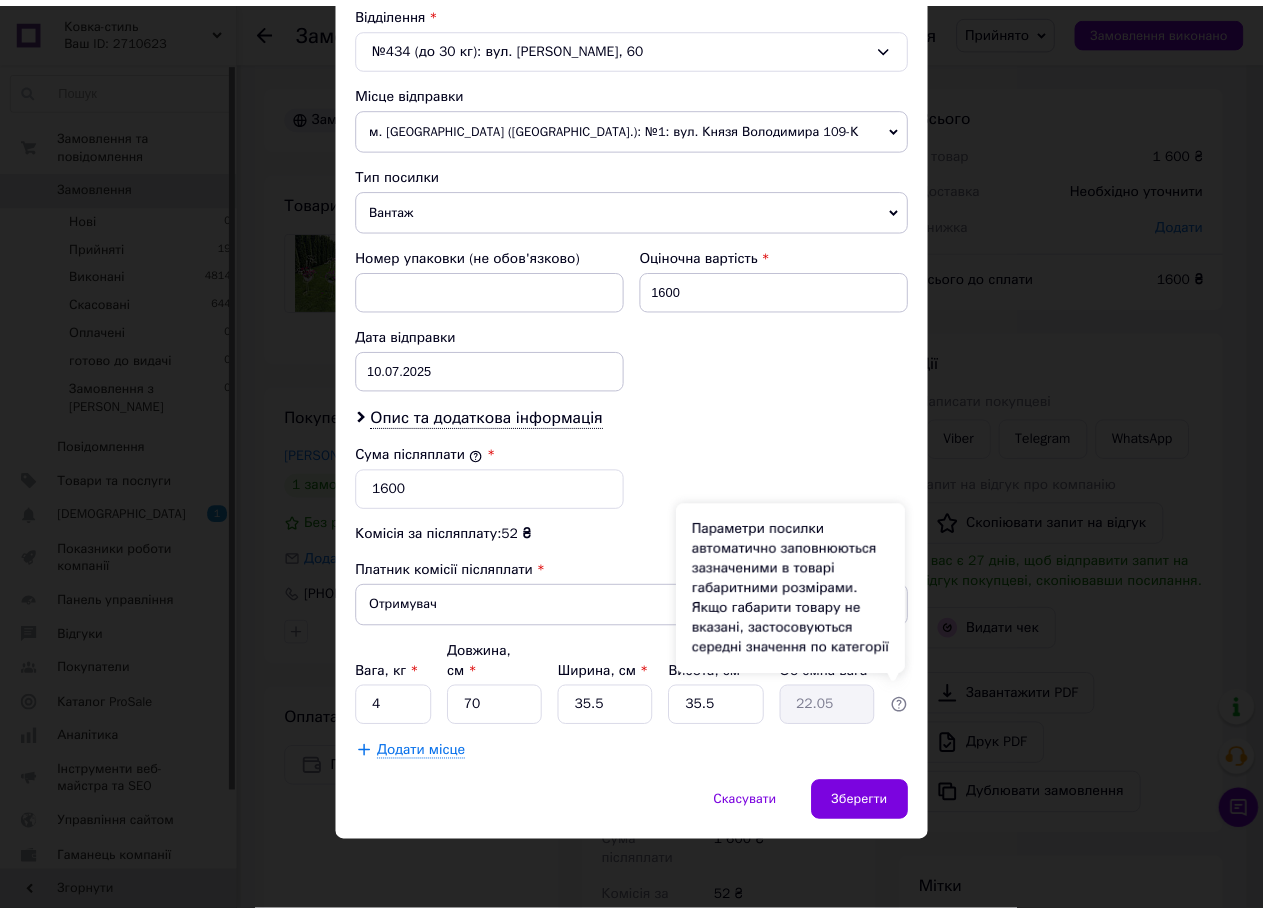 scroll, scrollTop: 612, scrollLeft: 0, axis: vertical 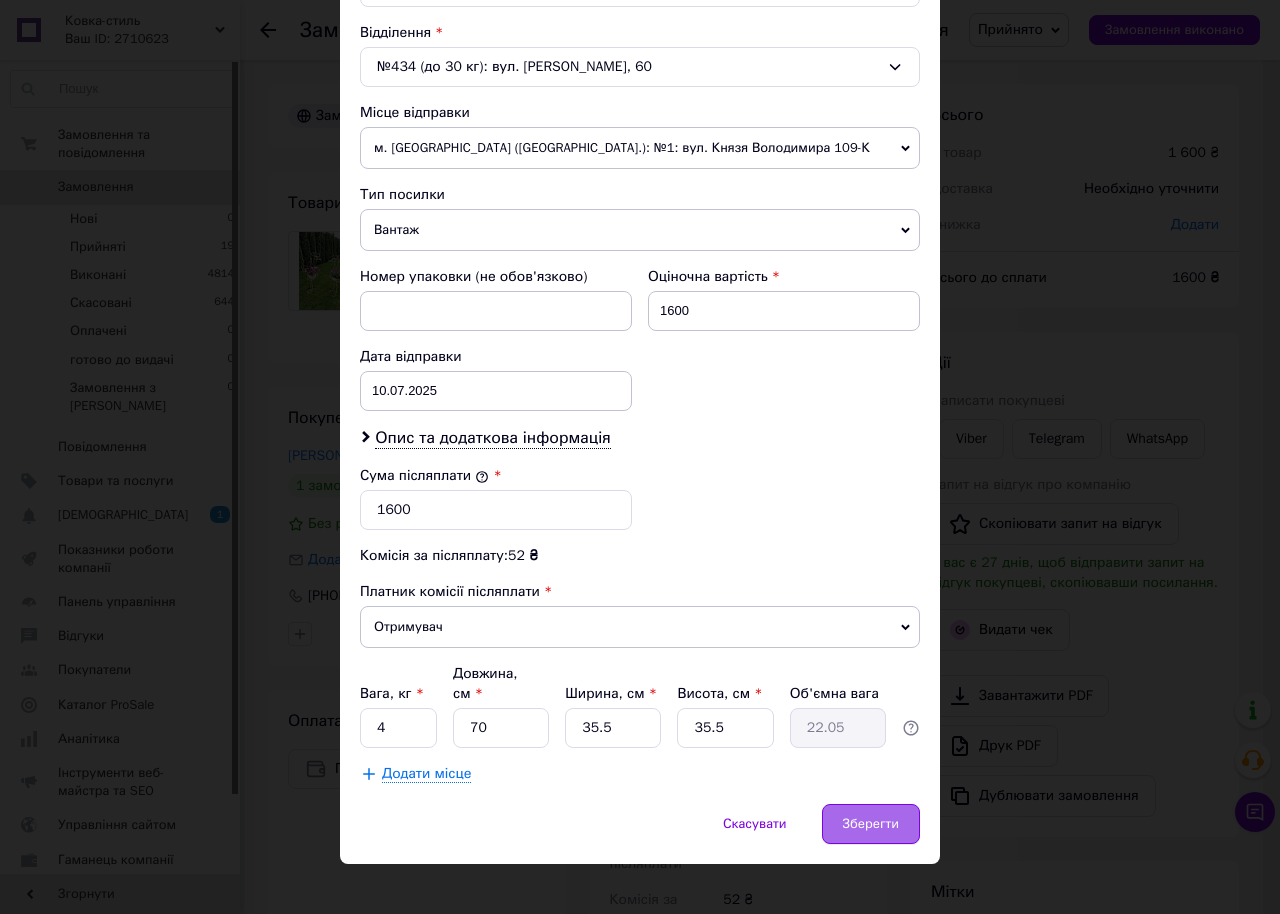 click on "Зберегти" at bounding box center (871, 824) 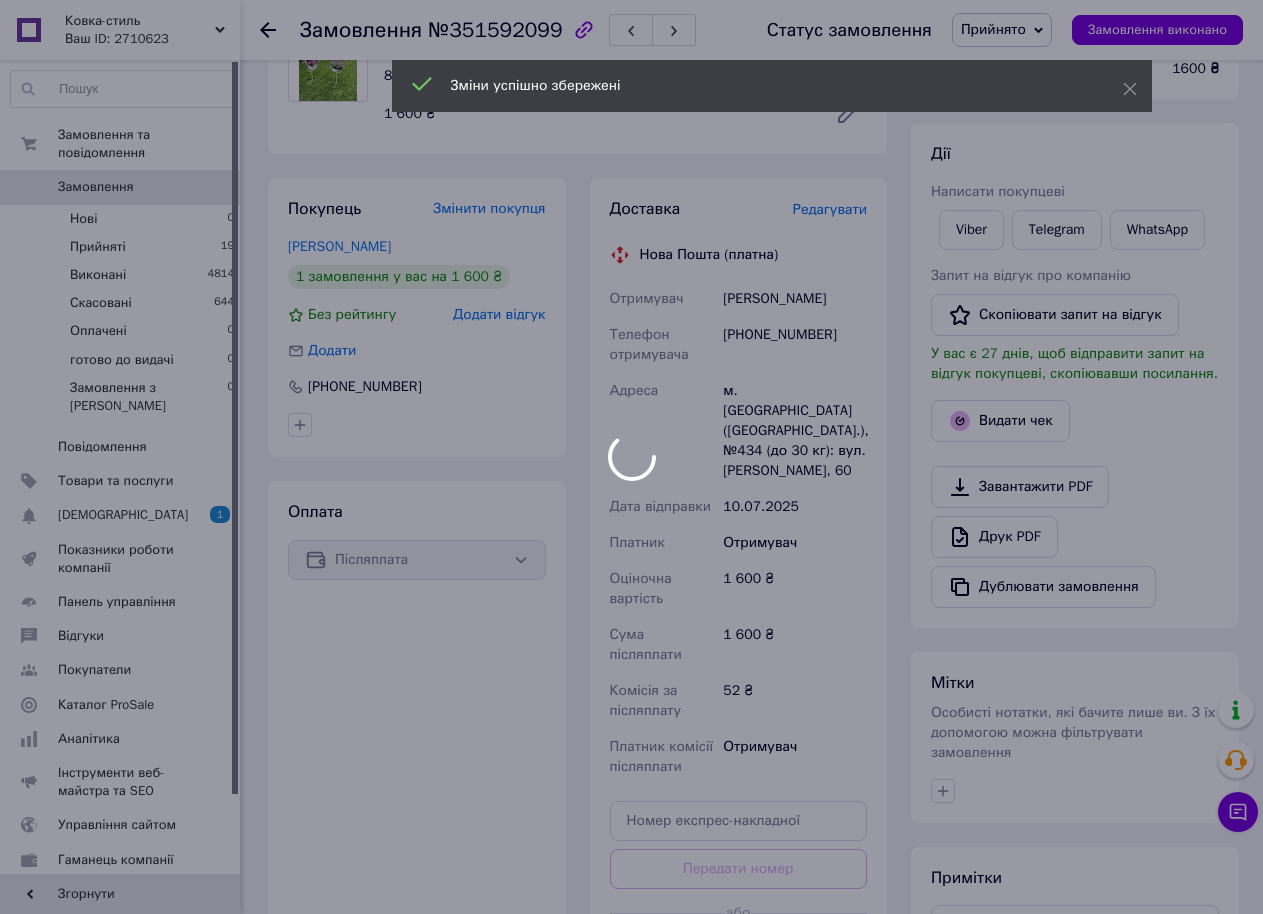 scroll, scrollTop: 400, scrollLeft: 0, axis: vertical 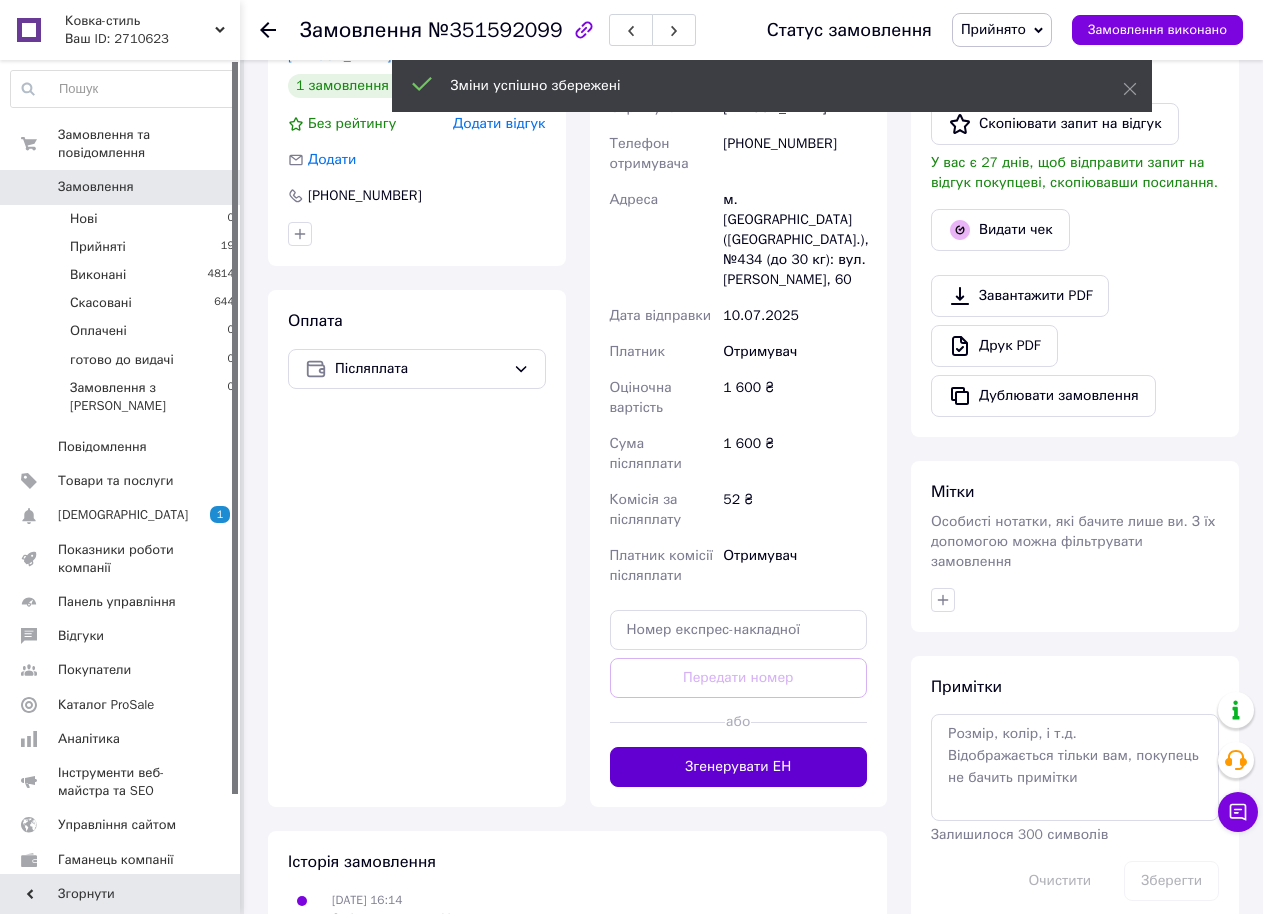 click on "Згенерувати ЕН" at bounding box center (739, 767) 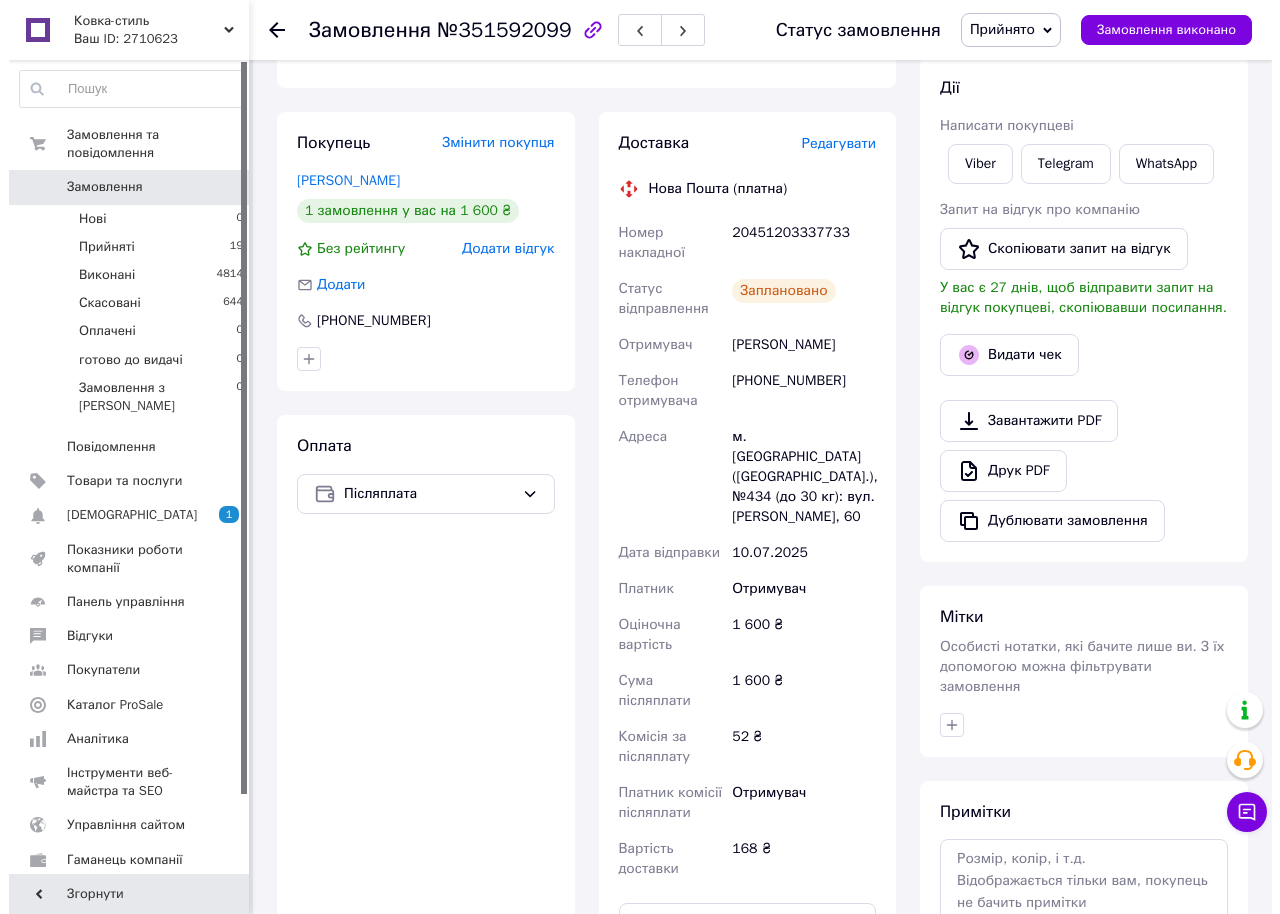 scroll, scrollTop: 100, scrollLeft: 0, axis: vertical 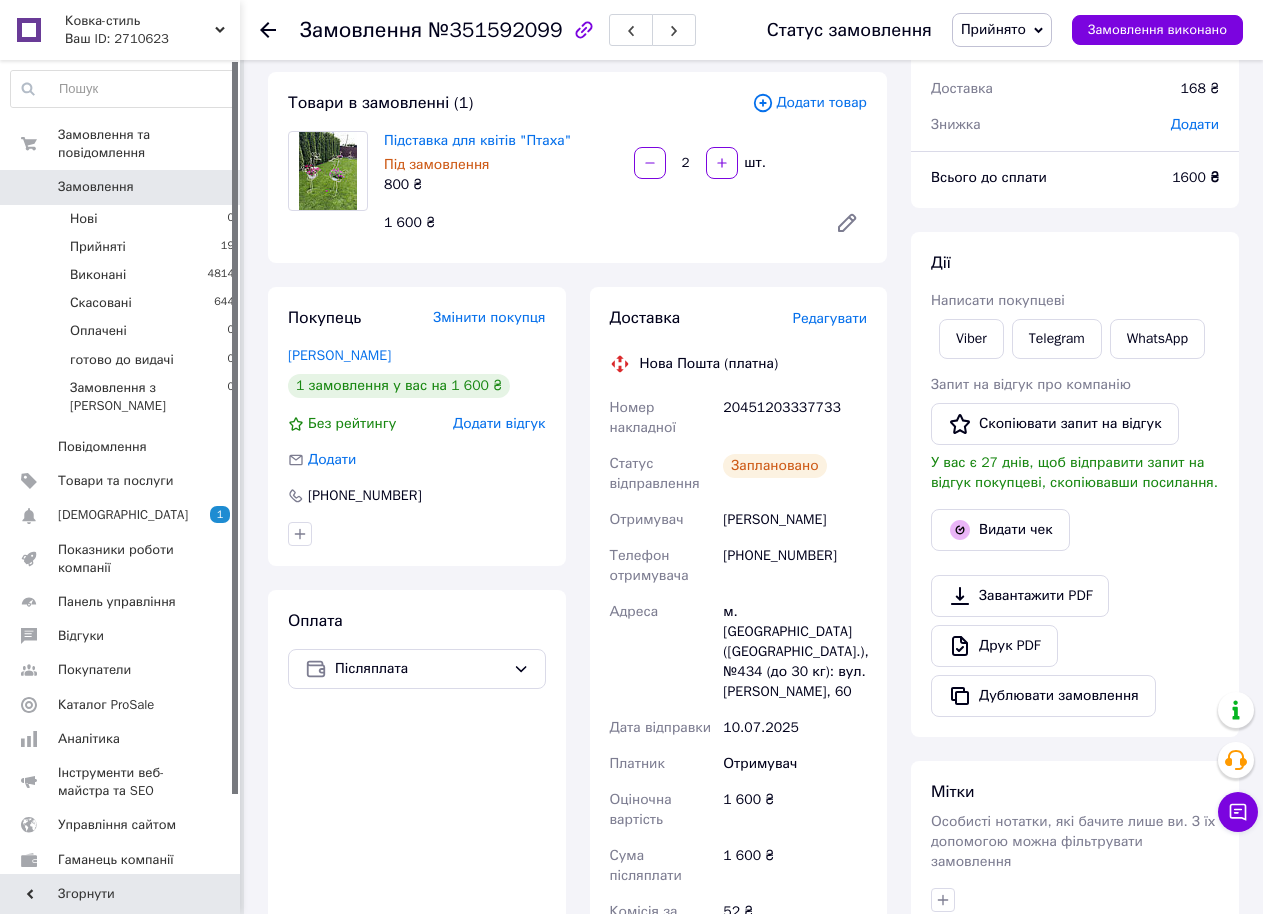 click on "Редагувати" at bounding box center (830, 318) 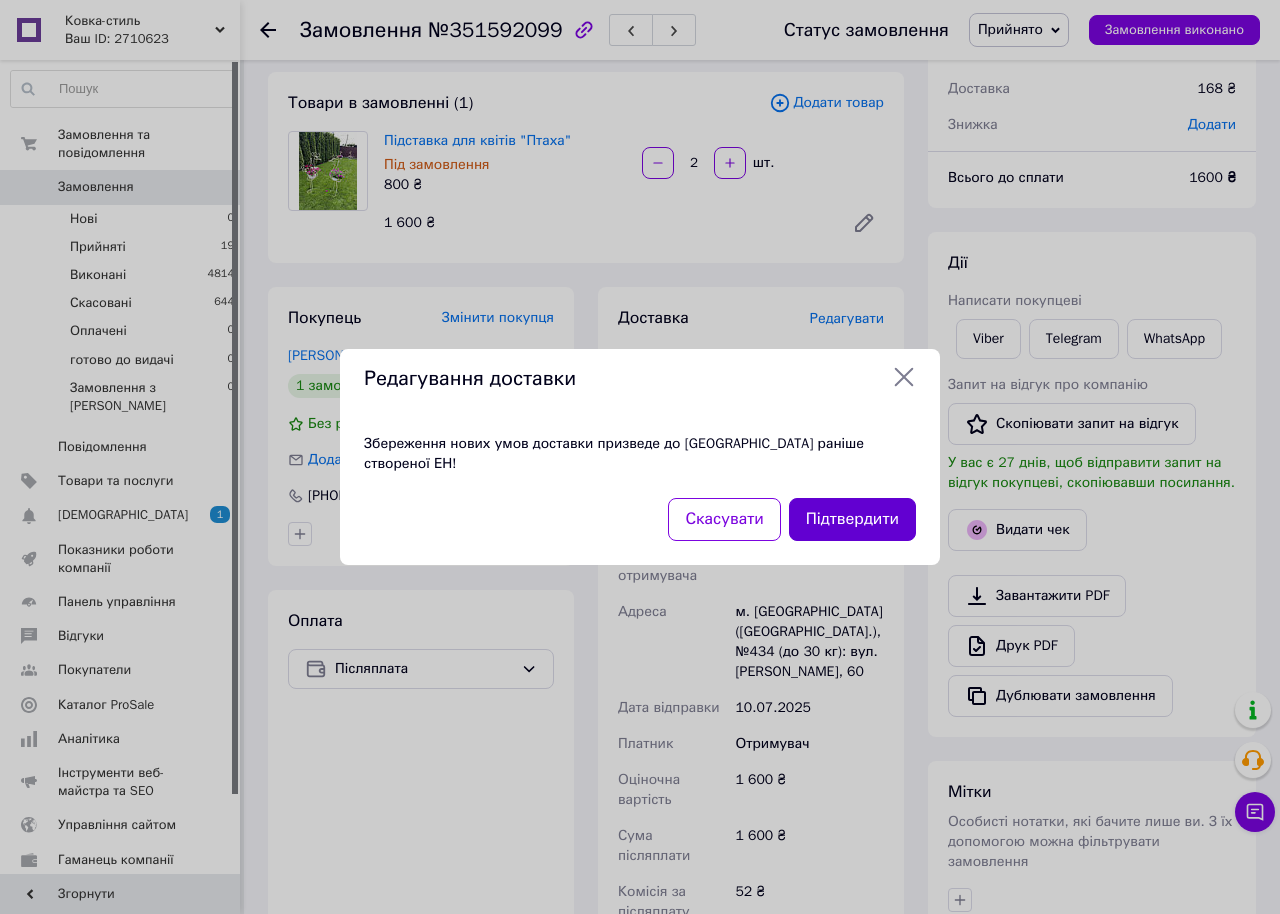 click on "Підтвердити" at bounding box center [852, 519] 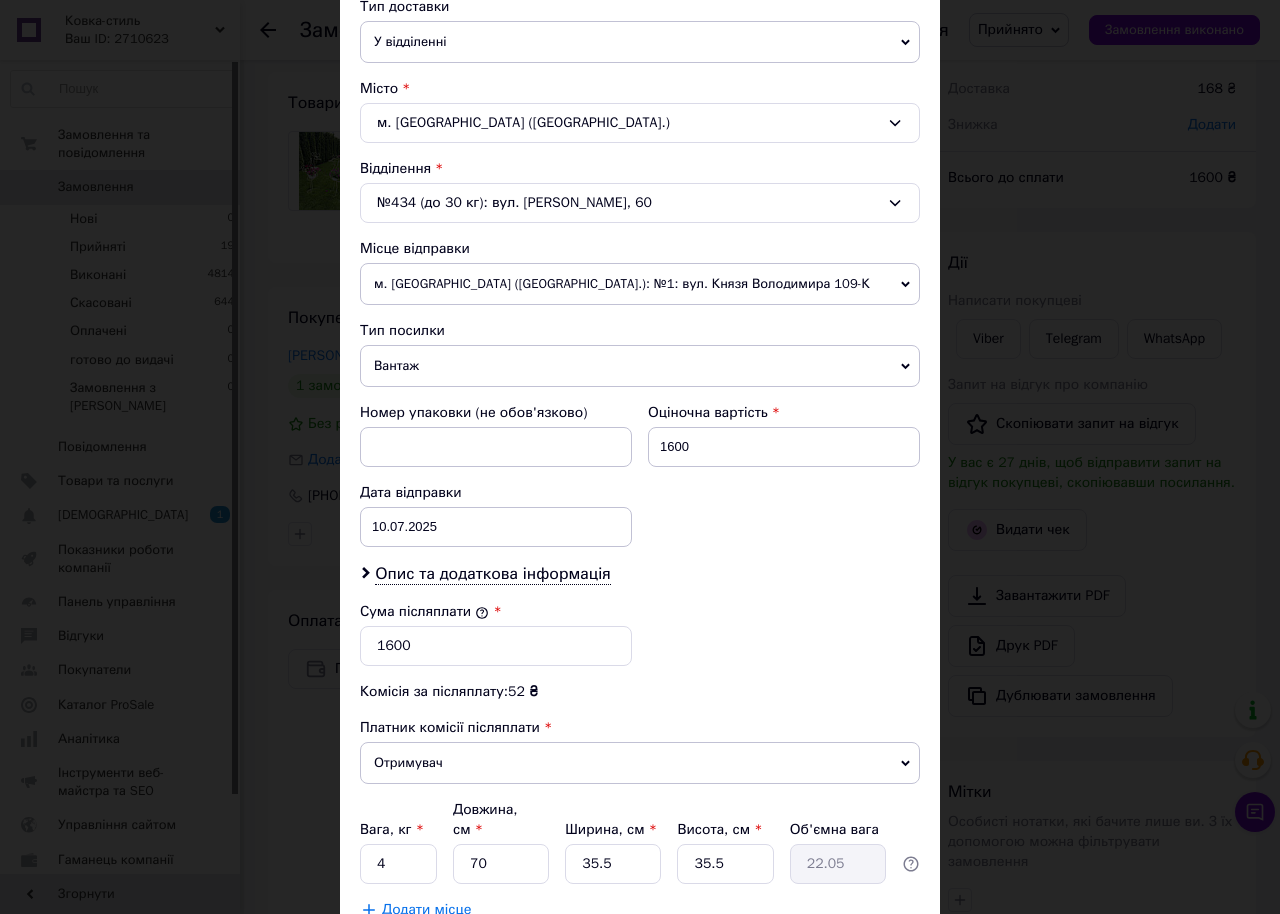 scroll, scrollTop: 612, scrollLeft: 0, axis: vertical 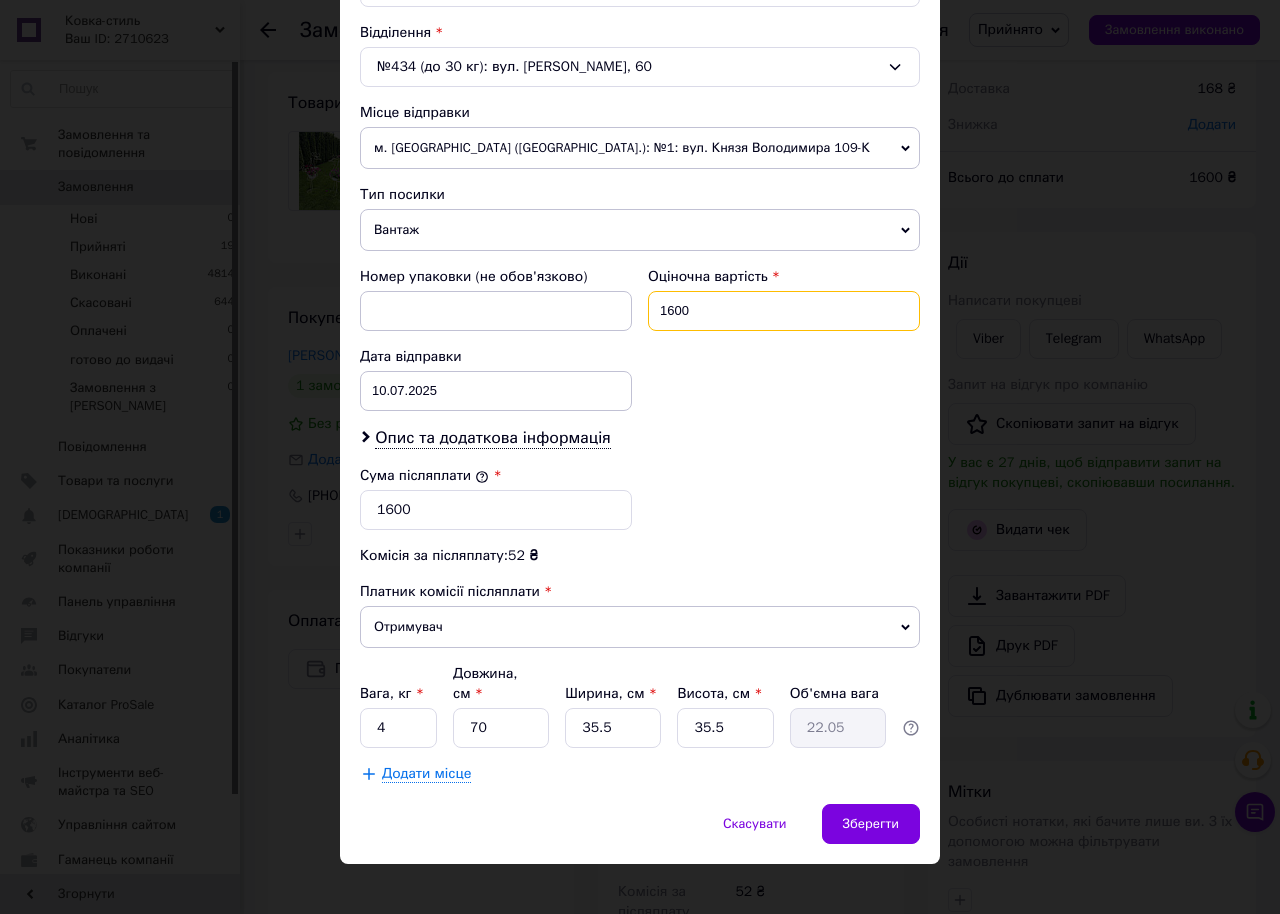 click on "1600" at bounding box center [784, 311] 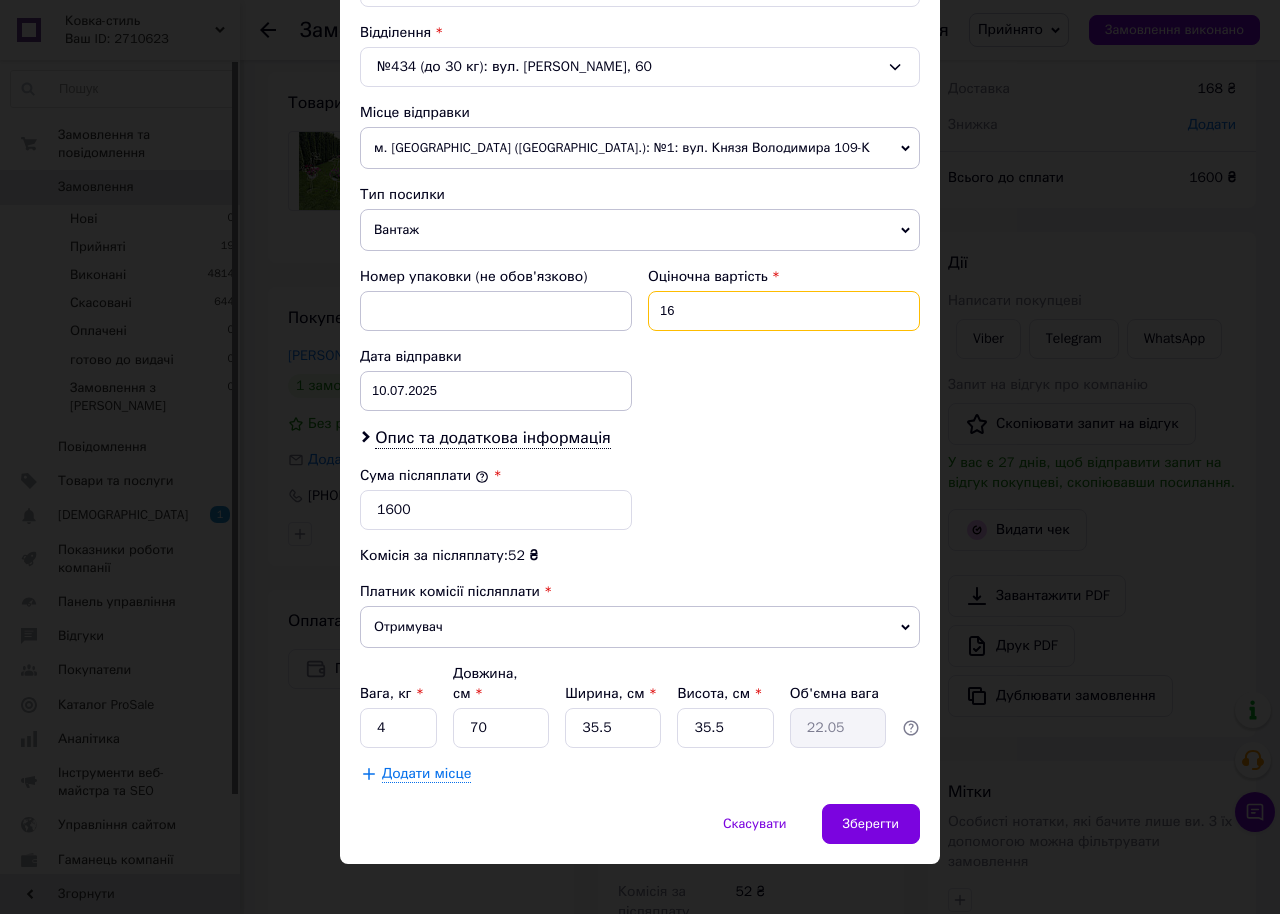 type on "1" 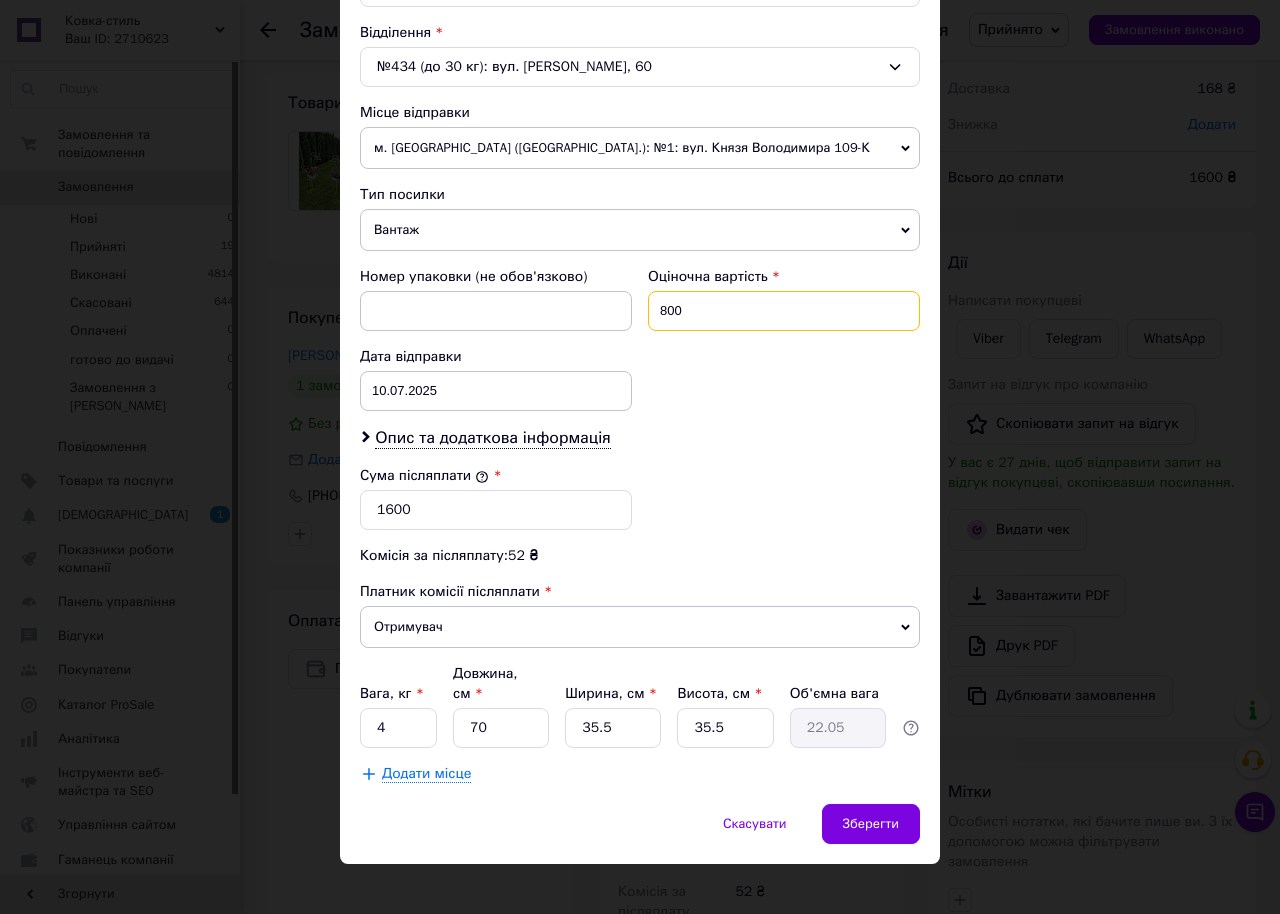 type on "800" 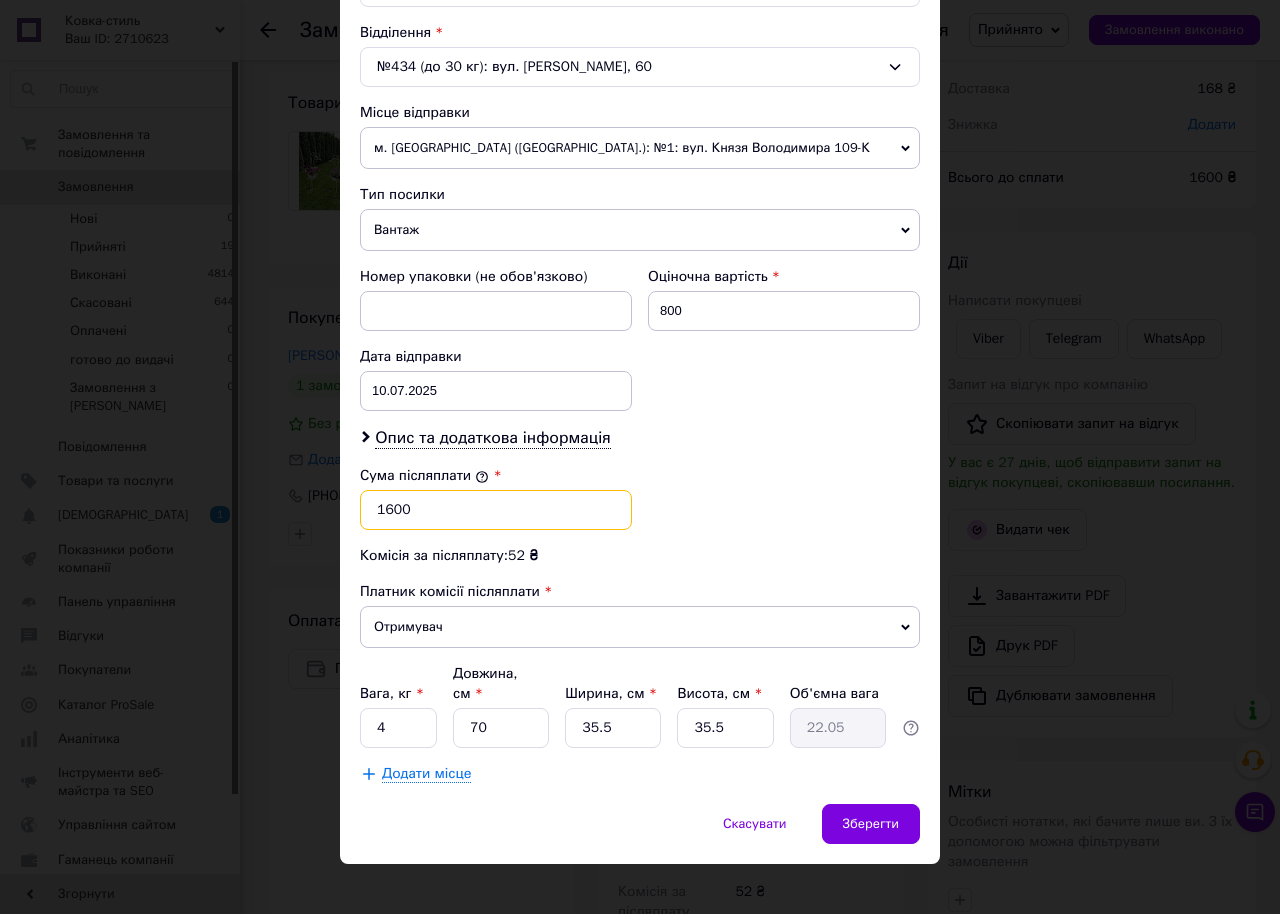 click on "1600" at bounding box center [496, 510] 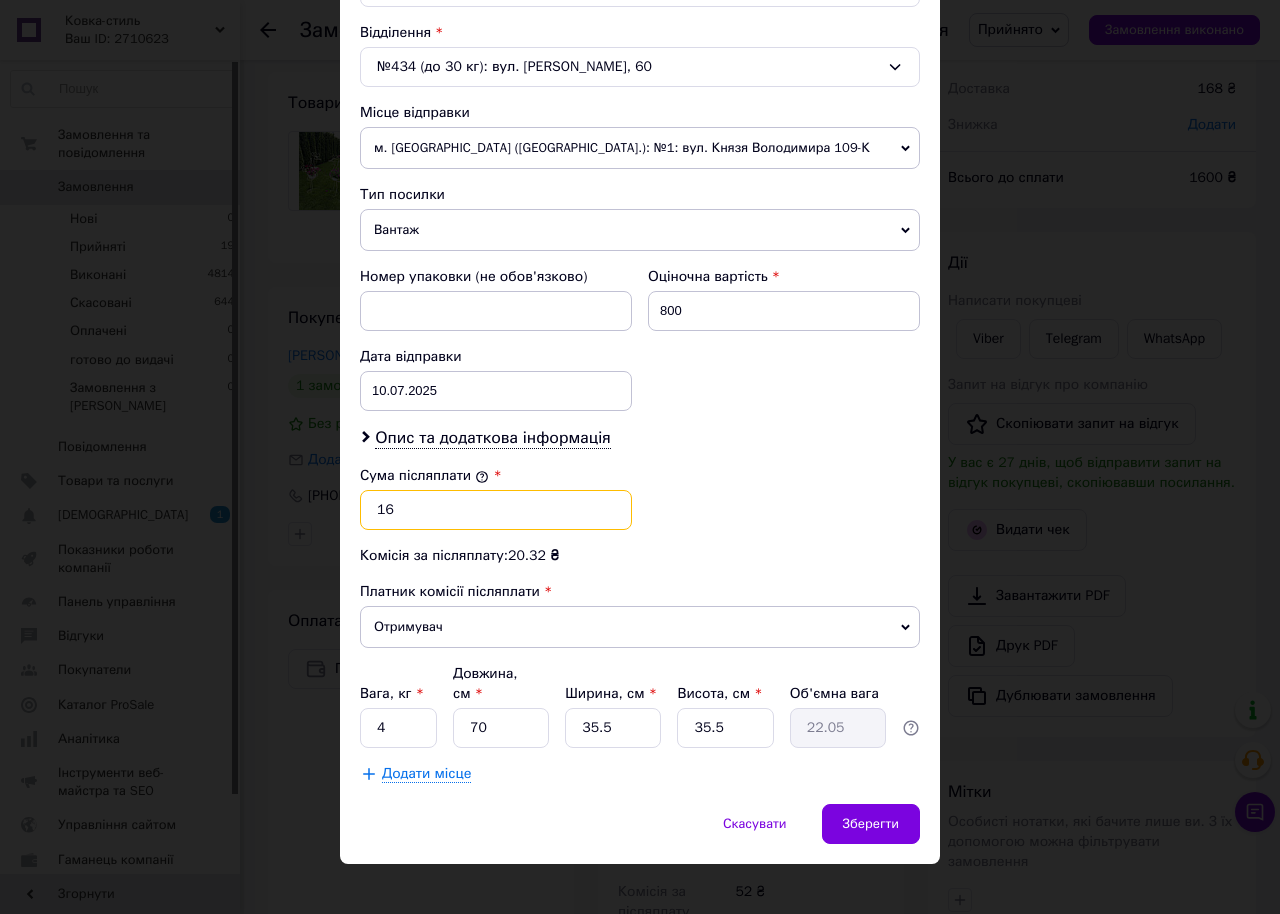 type on "1" 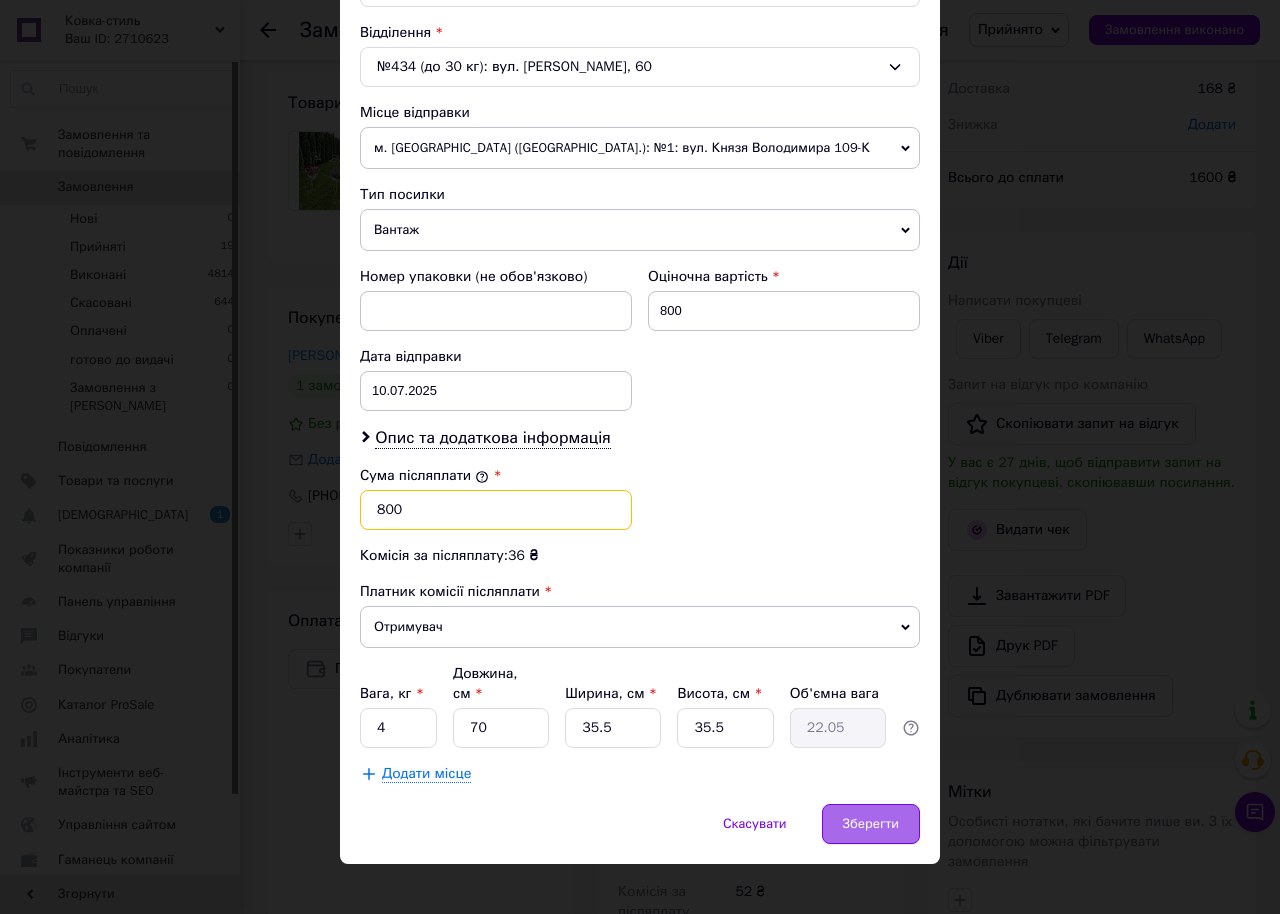 type on "800" 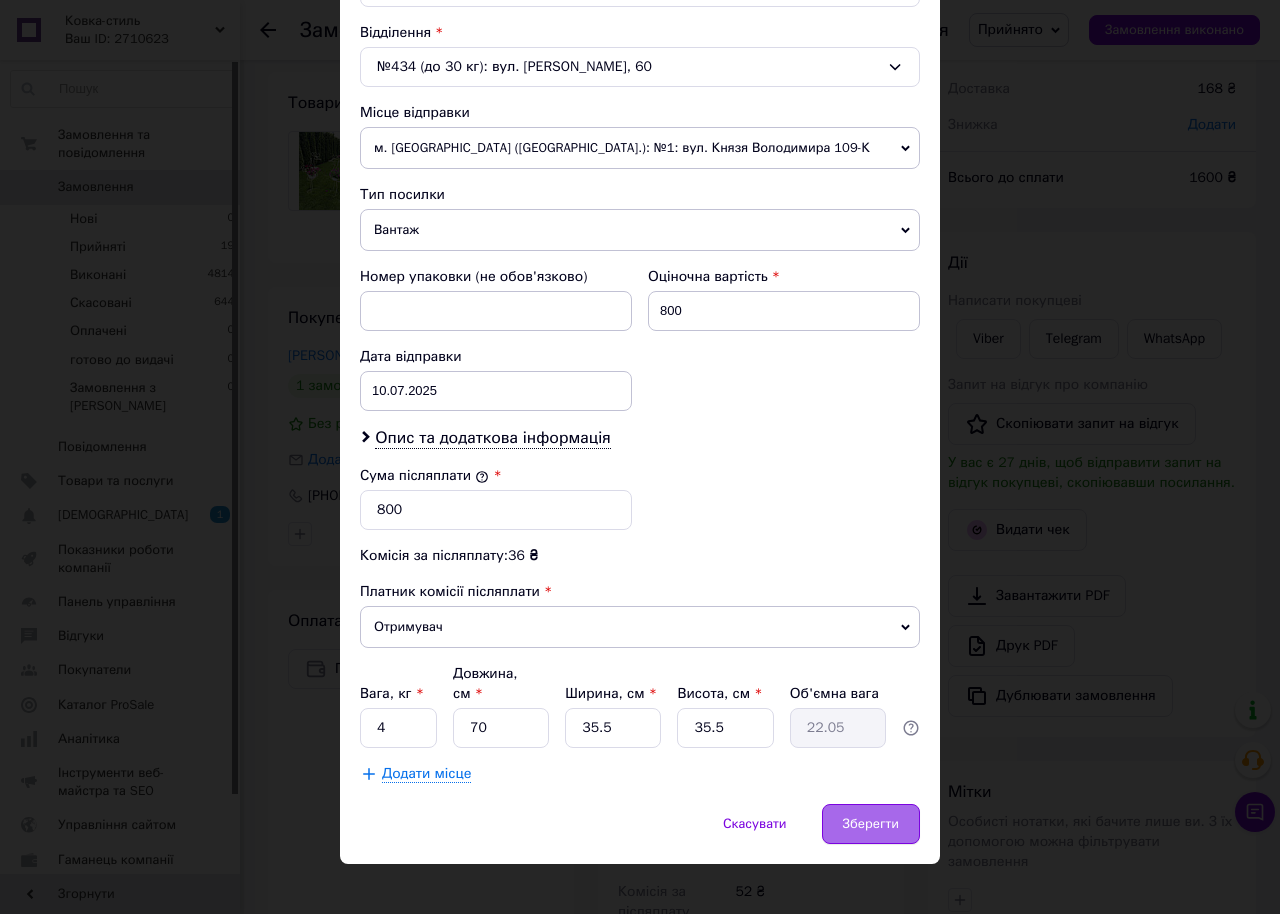 click on "Зберегти" at bounding box center [871, 824] 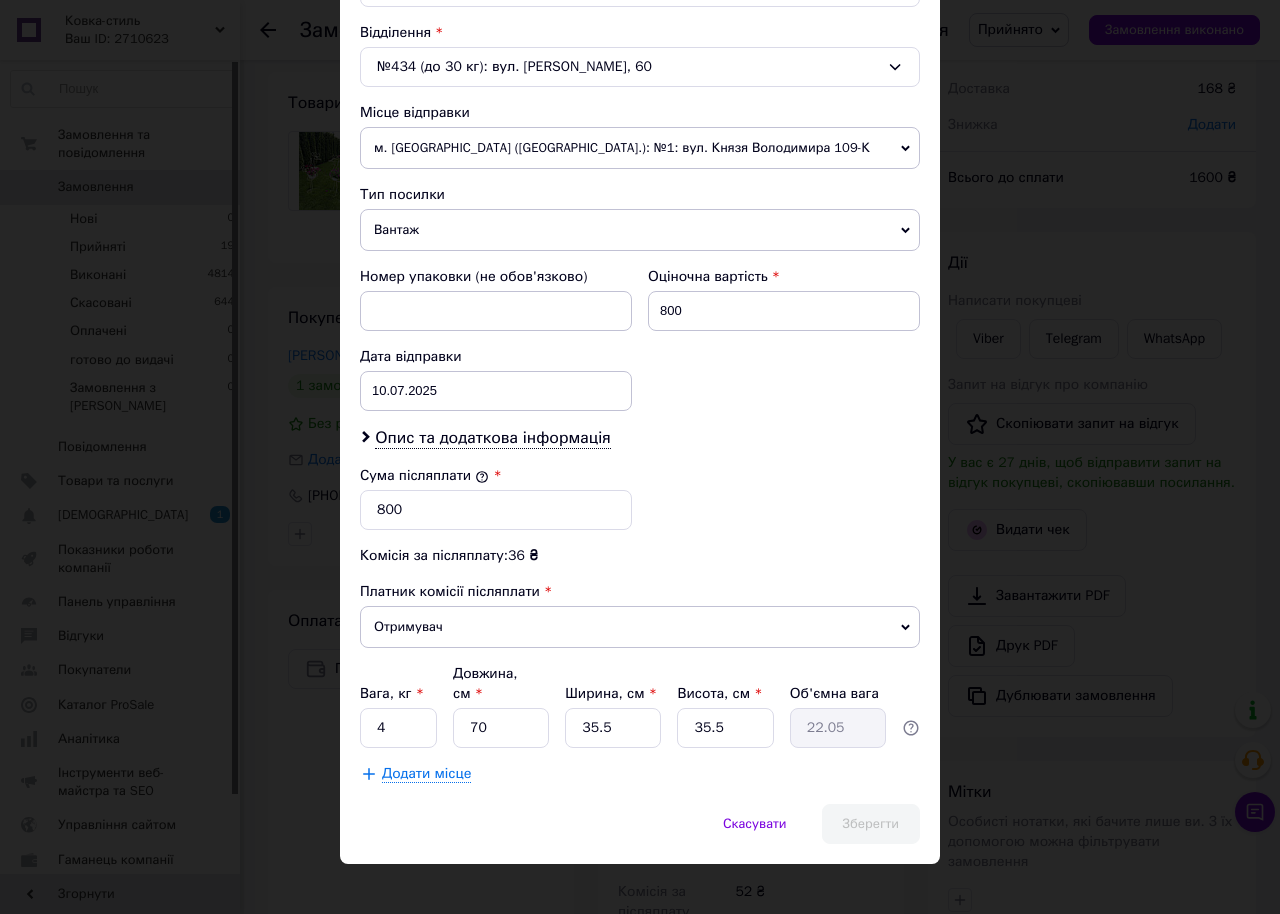 click on "Скасувати   Зберегти" at bounding box center (640, 834) 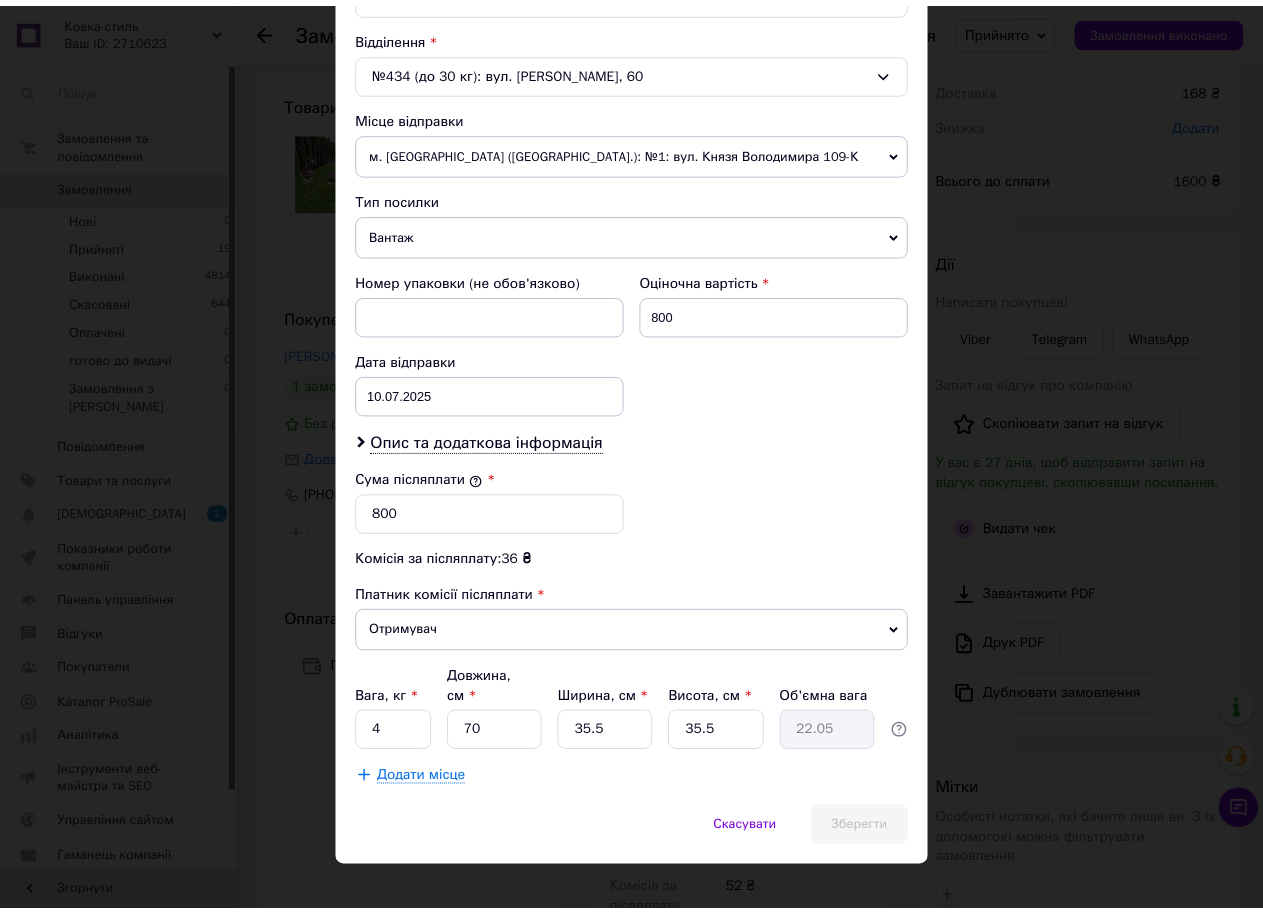 scroll, scrollTop: 612, scrollLeft: 0, axis: vertical 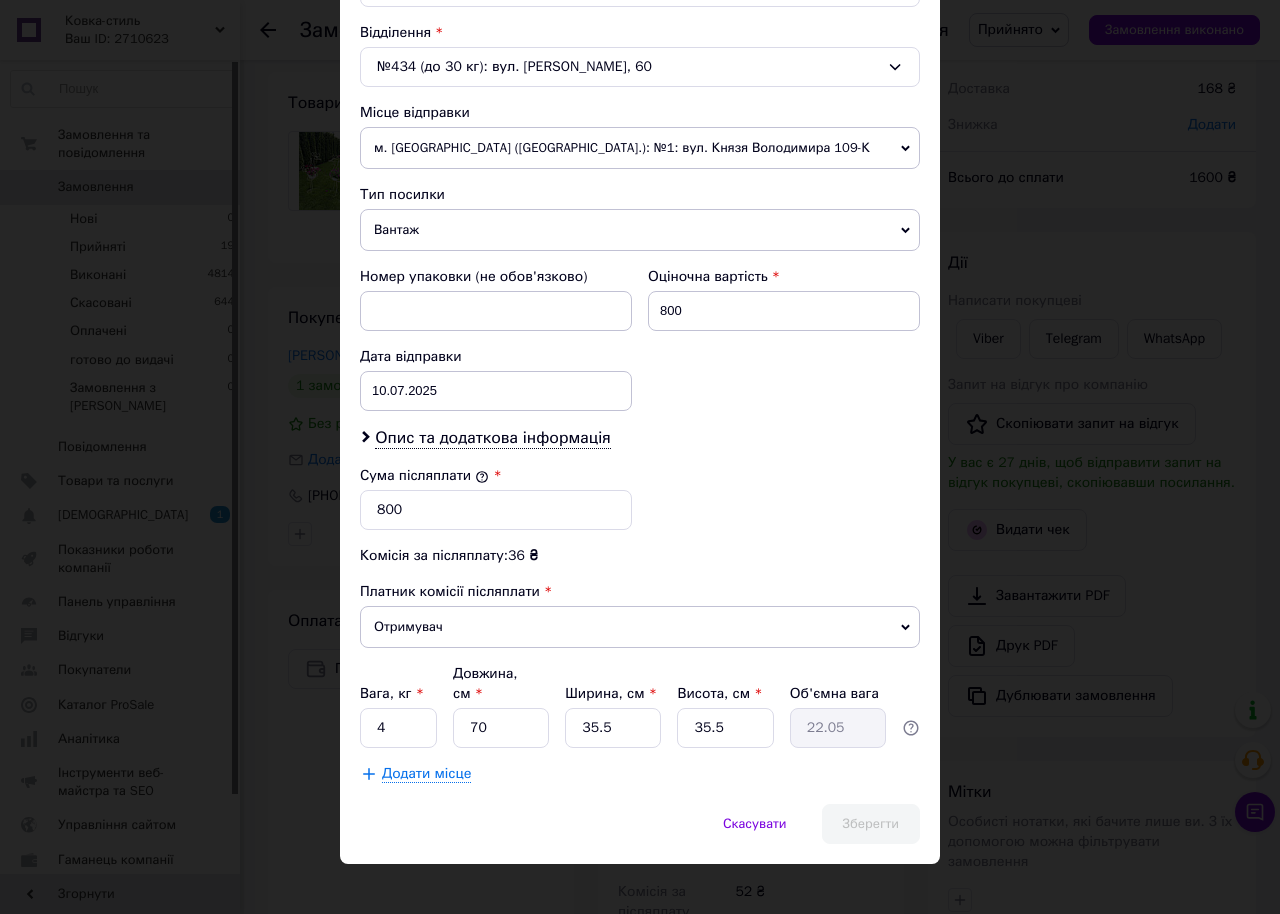 click on "Платник Отримувач Відправник Прізвище отримувача Бардаченко Ім'я отримувача Наталія По батькові отримувача Телефон отримувача +380505619676 Тип доставки У відділенні Кур'єром В поштоматі Місто м. Київ (Київська обл.) Відділення №434 (до 30 кг): вул. Олександра Бринжали, 60 Місце відправки м. Рівне (Рівненська обл.): №1: вул. Князя Володимира 109-К Харків: №99 (до 30 кг): просп. Аерокосмічний, 176, корп. 2 Додати ще місце відправки Тип посилки Вантаж Документи Номер упаковки (не обов'язково) Оціночна вартість 800 Дата відправки 10.07.2025 < 2025 > < Июль > Пн Вт Ср Чт Пт Сб Вс 30 1 2 3 4 5 6 7 8 9 10 11" at bounding box center [640, 201] 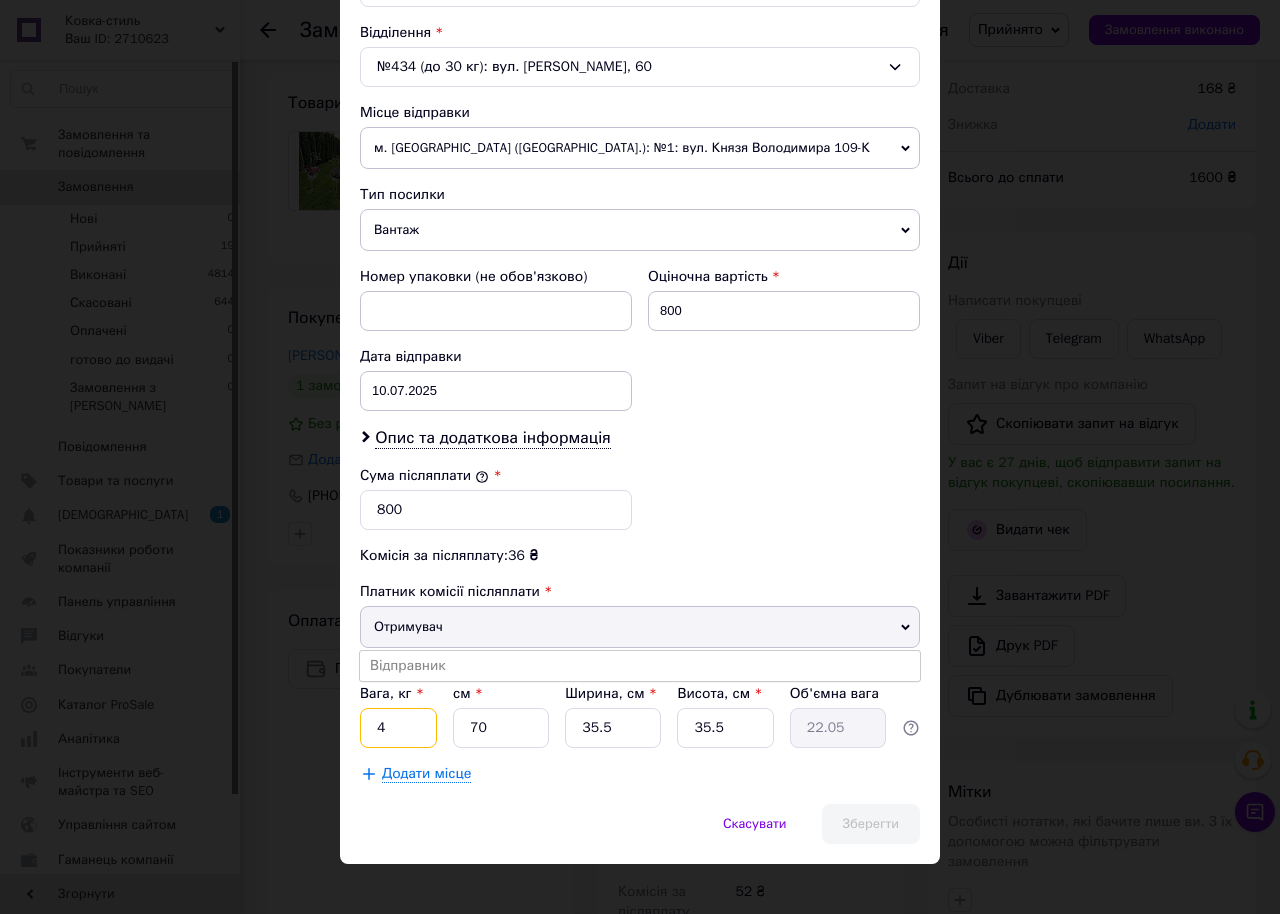 click on "4" at bounding box center (398, 728) 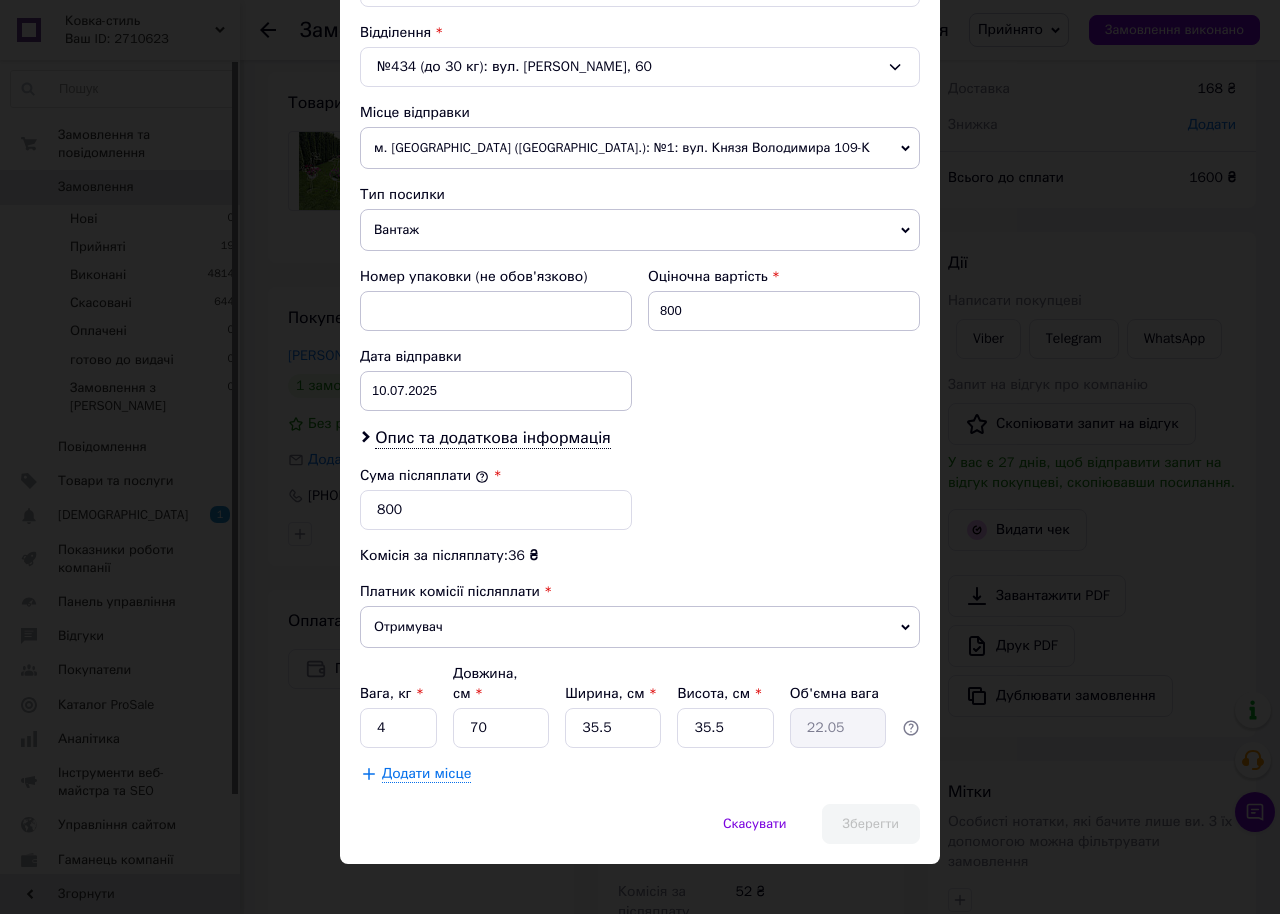 click on "Спосіб доставки Нова Пошта (платна) Платник Отримувач Відправник Прізвище отримувача Бардаченко Ім'я отримувача Наталія По батькові отримувача Телефон отримувача +380505619676 Тип доставки У відділенні Кур'єром В поштоматі Місто м. Київ (Київська обл.) Відділення №434 (до 30 кг): вул. Олександра Бринжали, 60 Місце відправки м. Рівне (Рівненська обл.): №1: вул. Князя Володимира 109-К Харків: №99 (до 30 кг): просп. Аерокосмічний, 176, корп. 2 Додати ще місце відправки Тип посилки Вантаж Документи Номер упаковки (не обов'язково) Оціночна вартість 800 Дата відправки 10.07.2025 < 2025 > < > Пн" at bounding box center [640, 161] 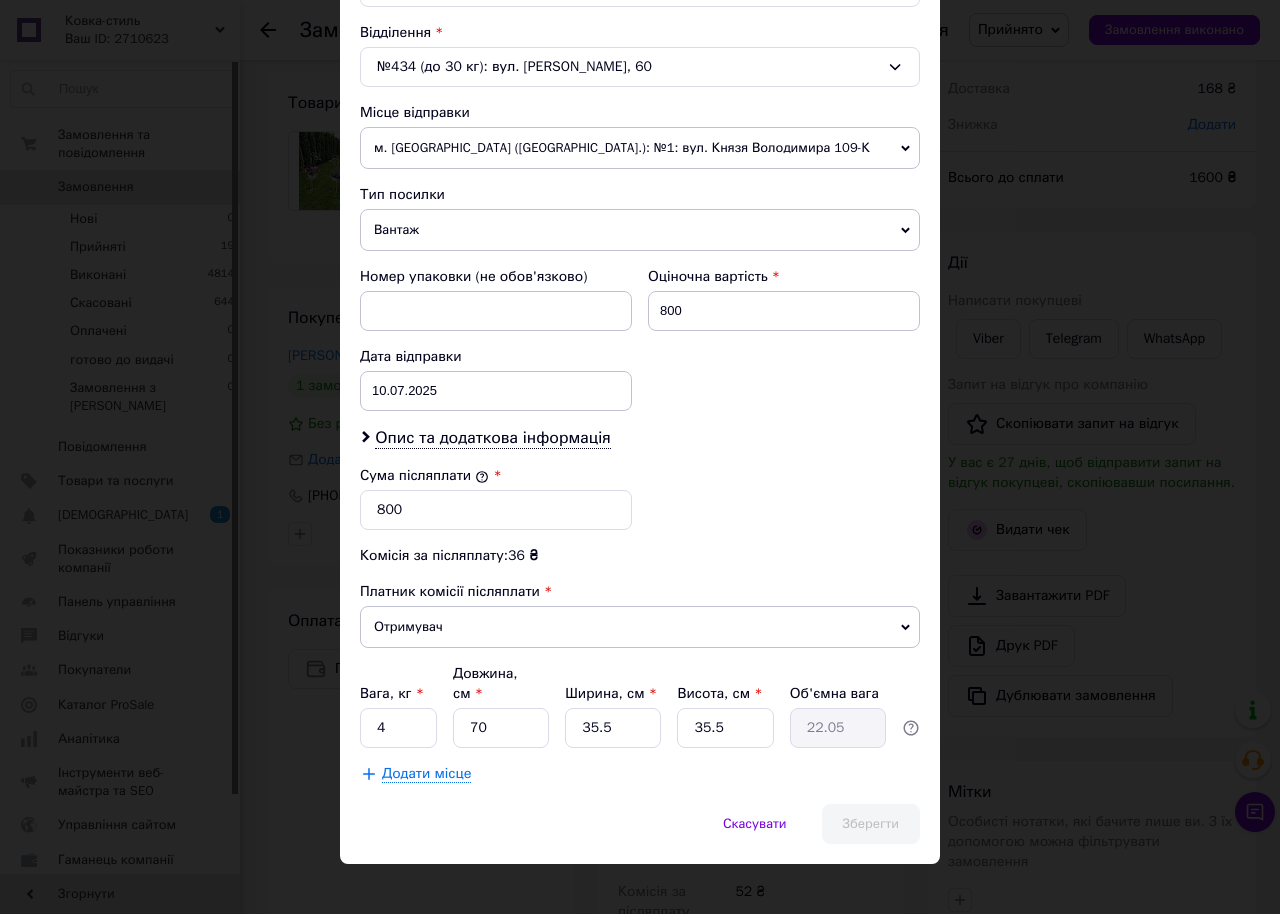 click on "Спосіб доставки Нова Пошта (платна) Платник Отримувач Відправник Прізвище отримувача Бардаченко Ім'я отримувача Наталія По батькові отримувача Телефон отримувача +380505619676 Тип доставки У відділенні Кур'єром В поштоматі Місто м. Київ (Київська обл.) Відділення №434 (до 30 кг): вул. Олександра Бринжали, 60 Місце відправки м. Рівне (Рівненська обл.): №1: вул. Князя Володимира 109-К Харків: №99 (до 30 кг): просп. Аерокосмічний, 176, корп. 2 Додати ще місце відправки Тип посилки Вантаж Документи Номер упаковки (не обов'язково) Оціночна вартість 800 Дата відправки 10.07.2025 < 2025 > < > Пн" at bounding box center [640, 161] 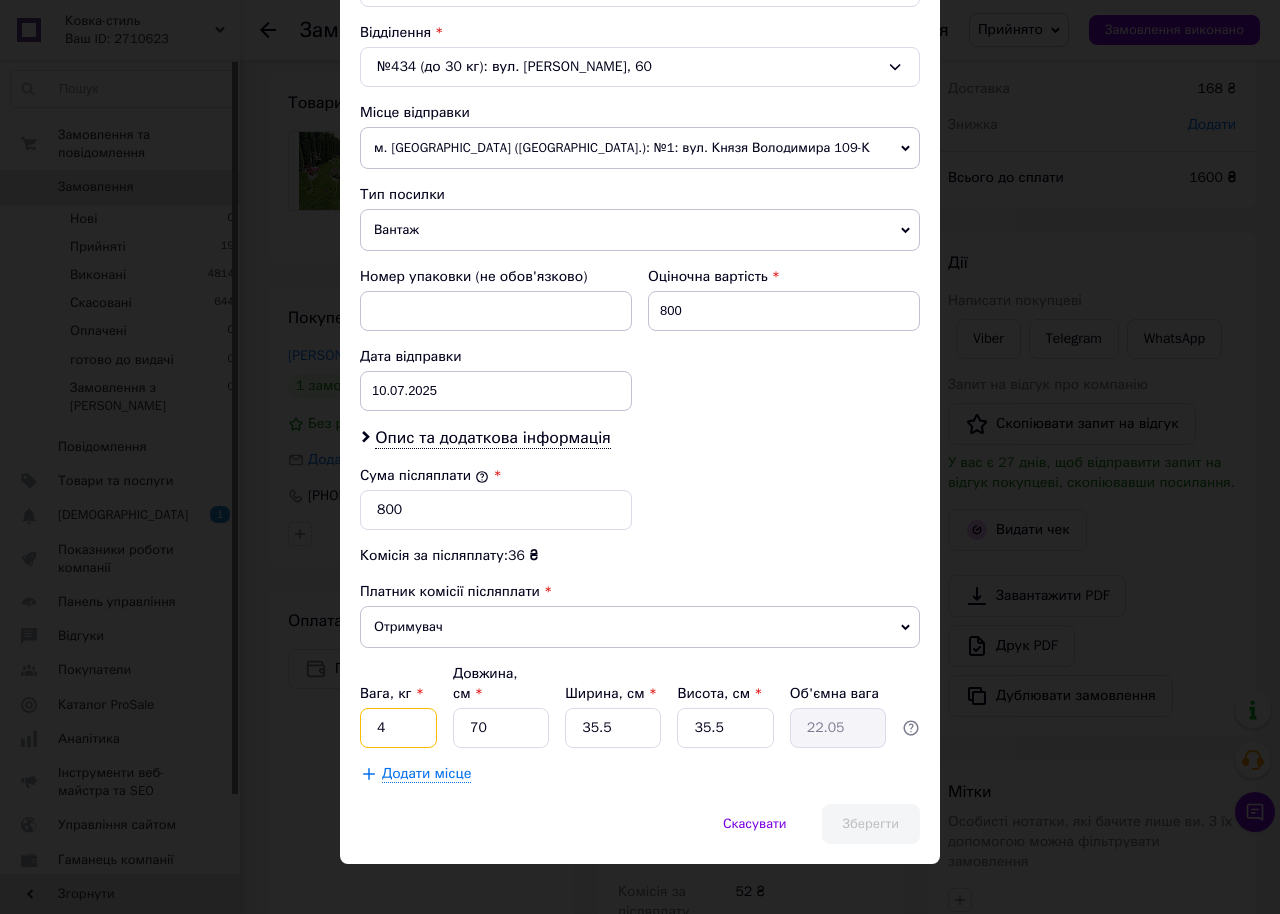 click on "4" at bounding box center (398, 728) 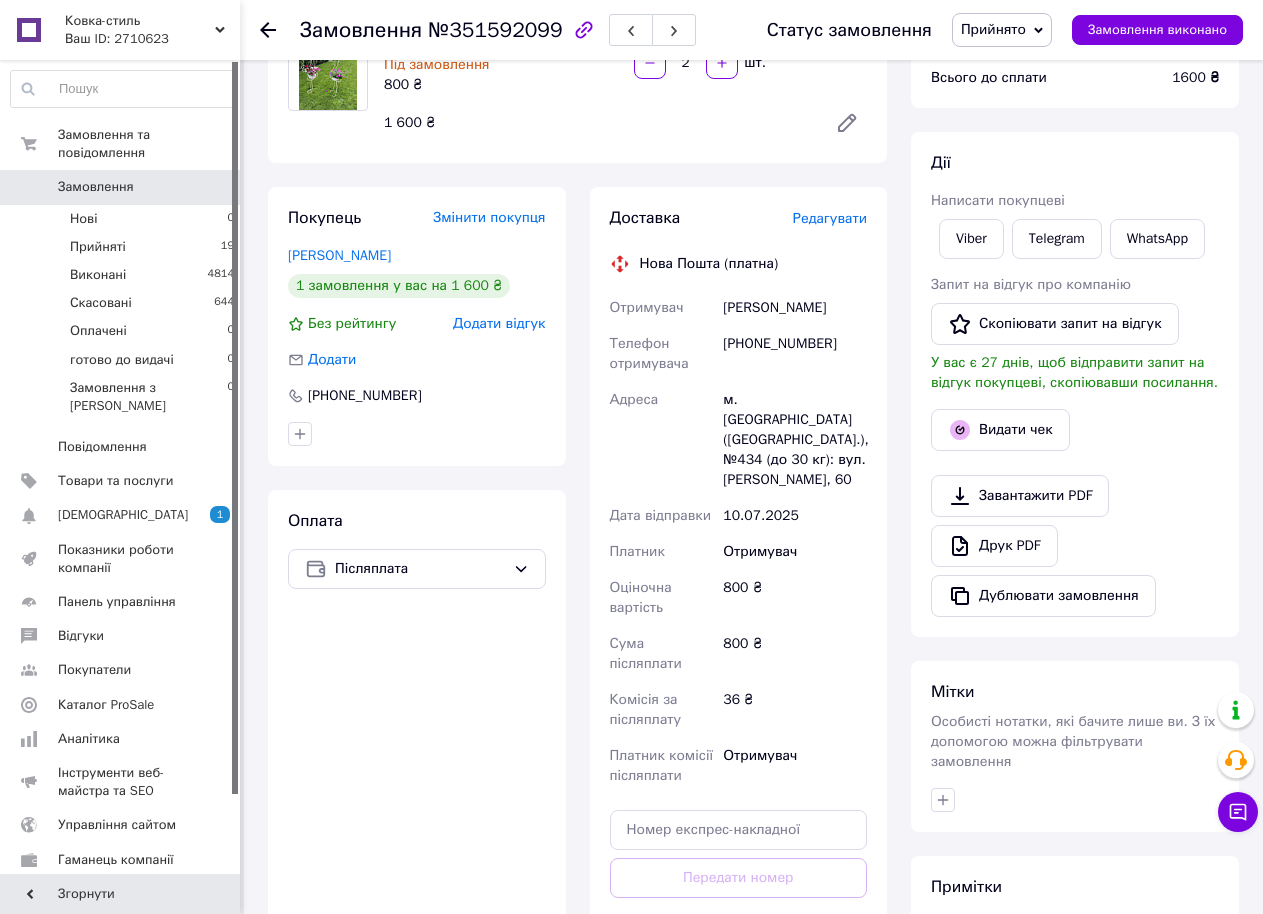 scroll, scrollTop: 600, scrollLeft: 0, axis: vertical 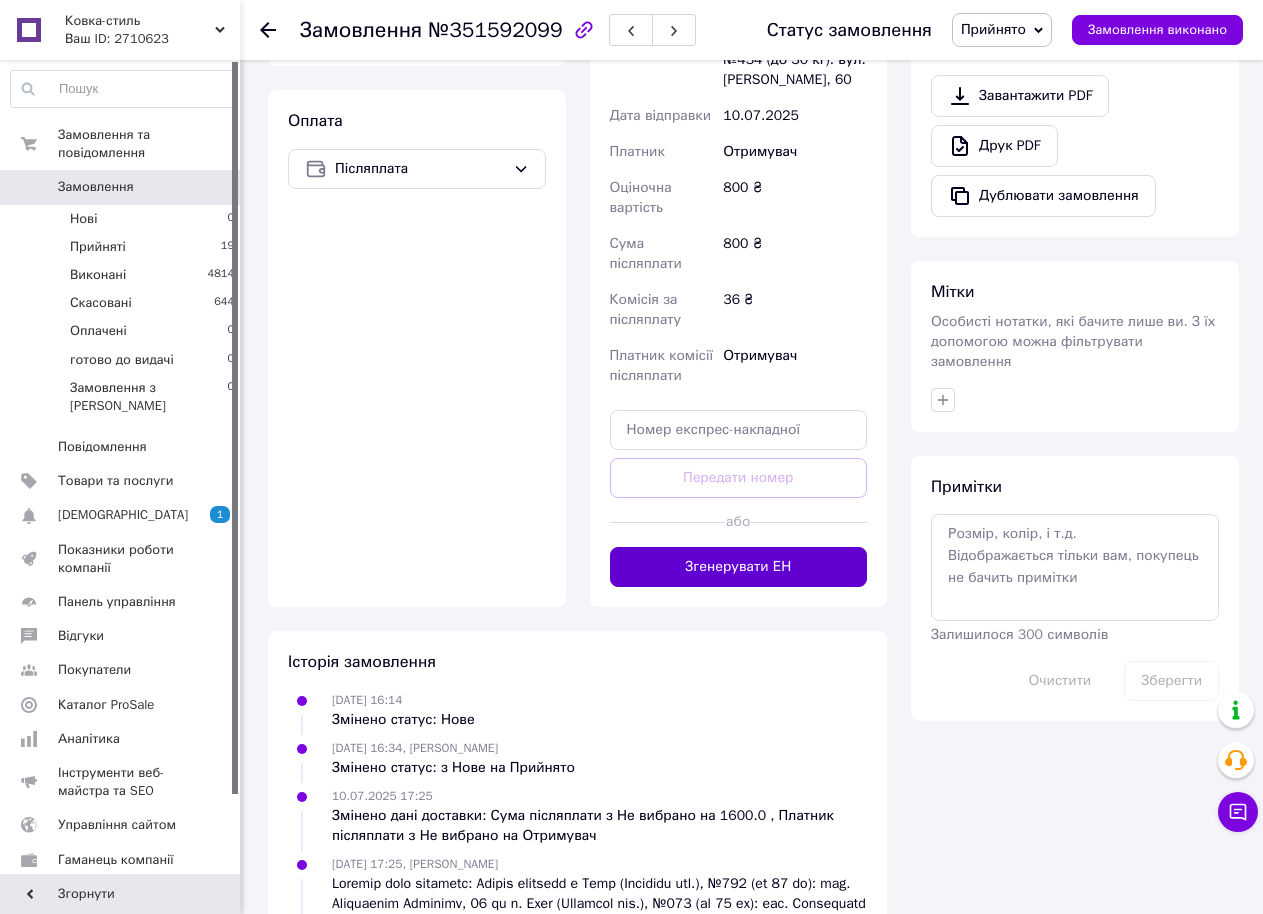 click on "Згенерувати ЕН" at bounding box center [739, 567] 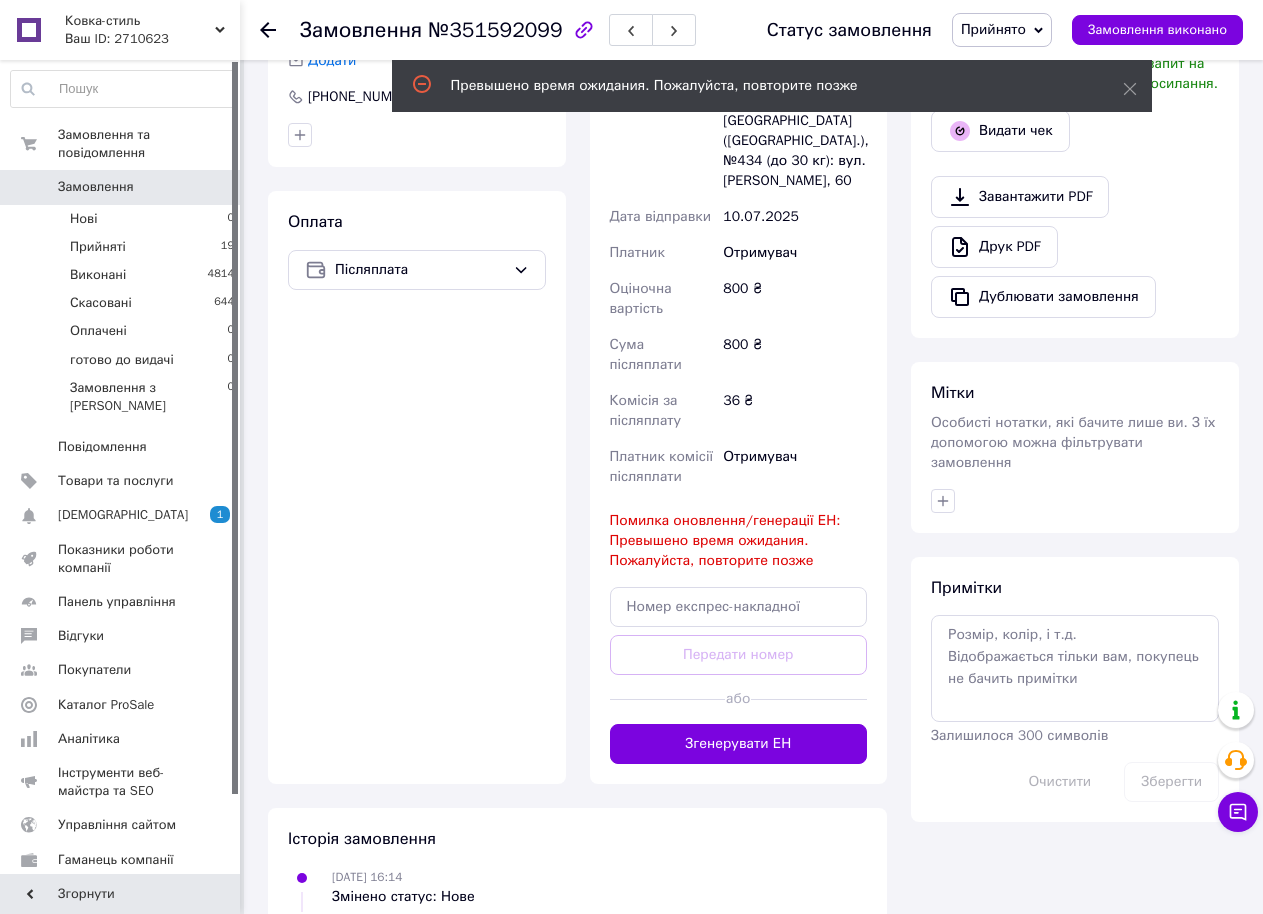 scroll, scrollTop: 400, scrollLeft: 0, axis: vertical 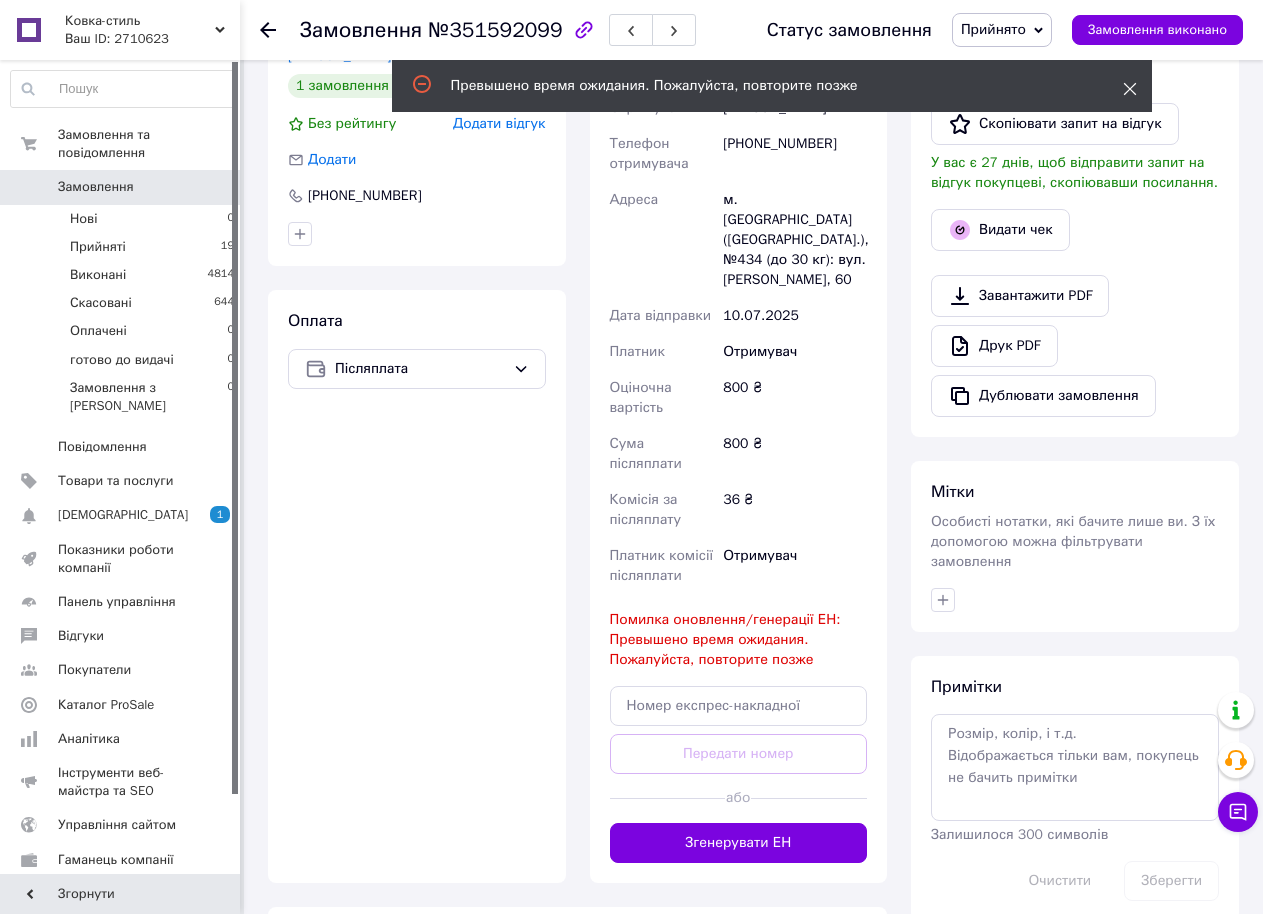 click 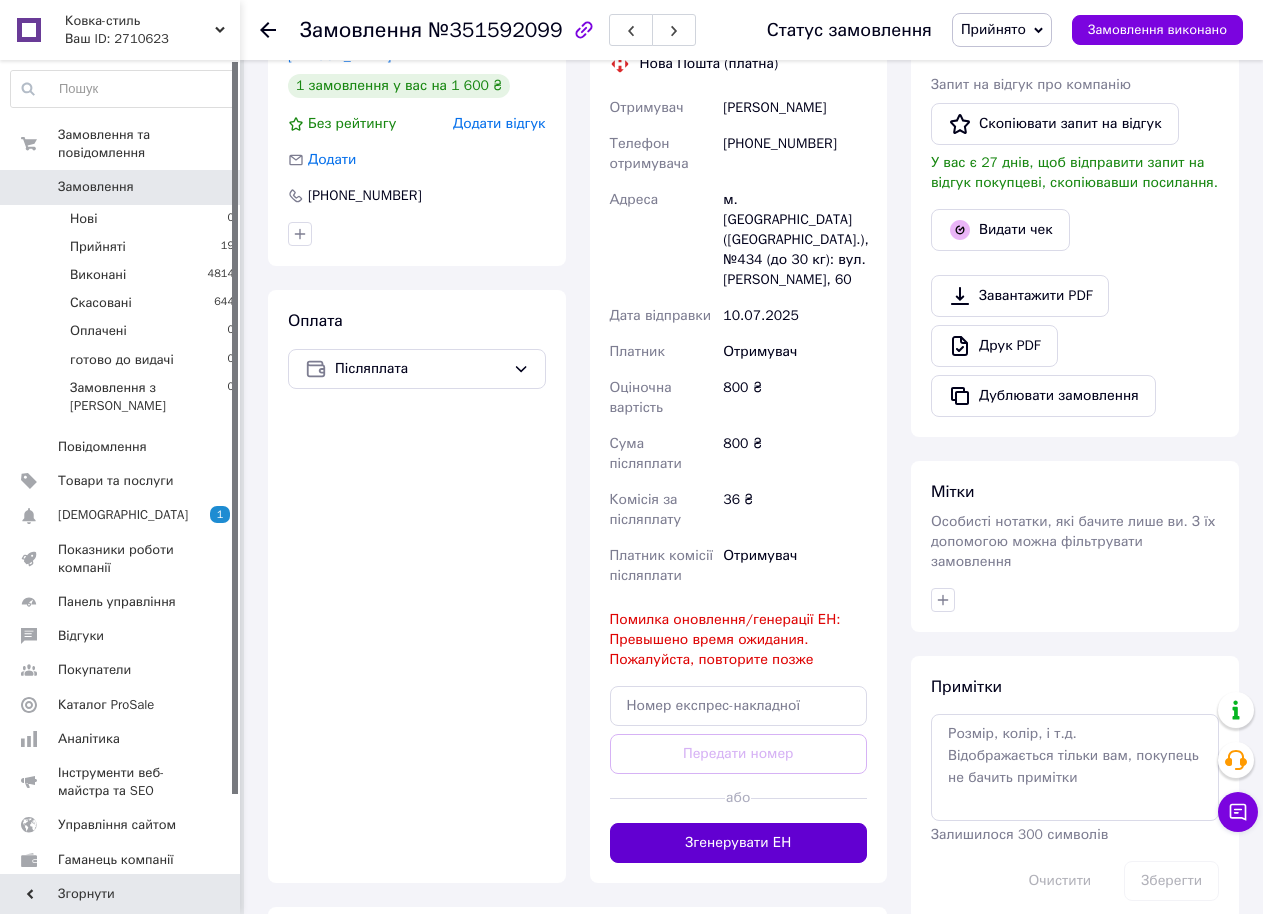 click on "Згенерувати ЕН" at bounding box center [739, 843] 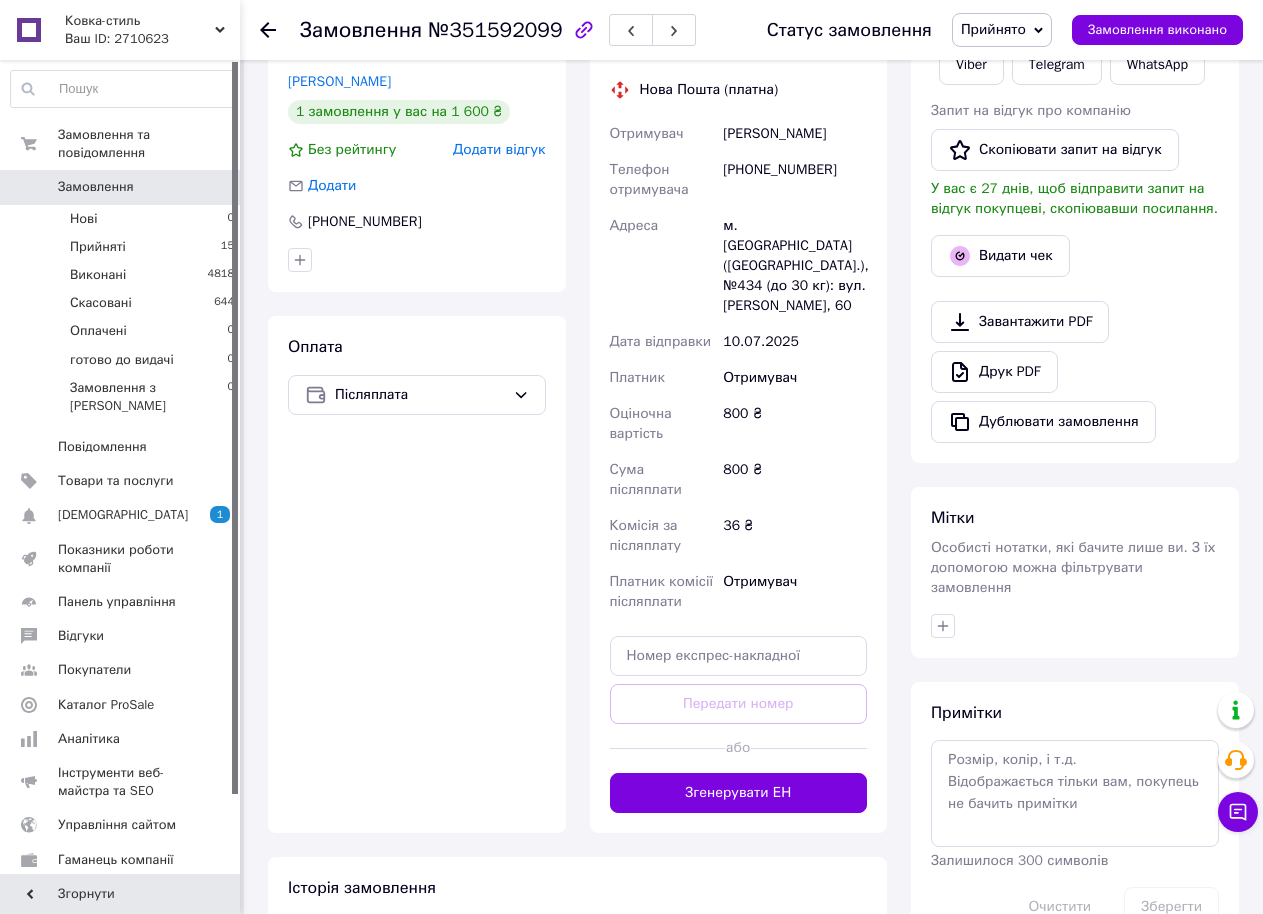 scroll, scrollTop: 400, scrollLeft: 0, axis: vertical 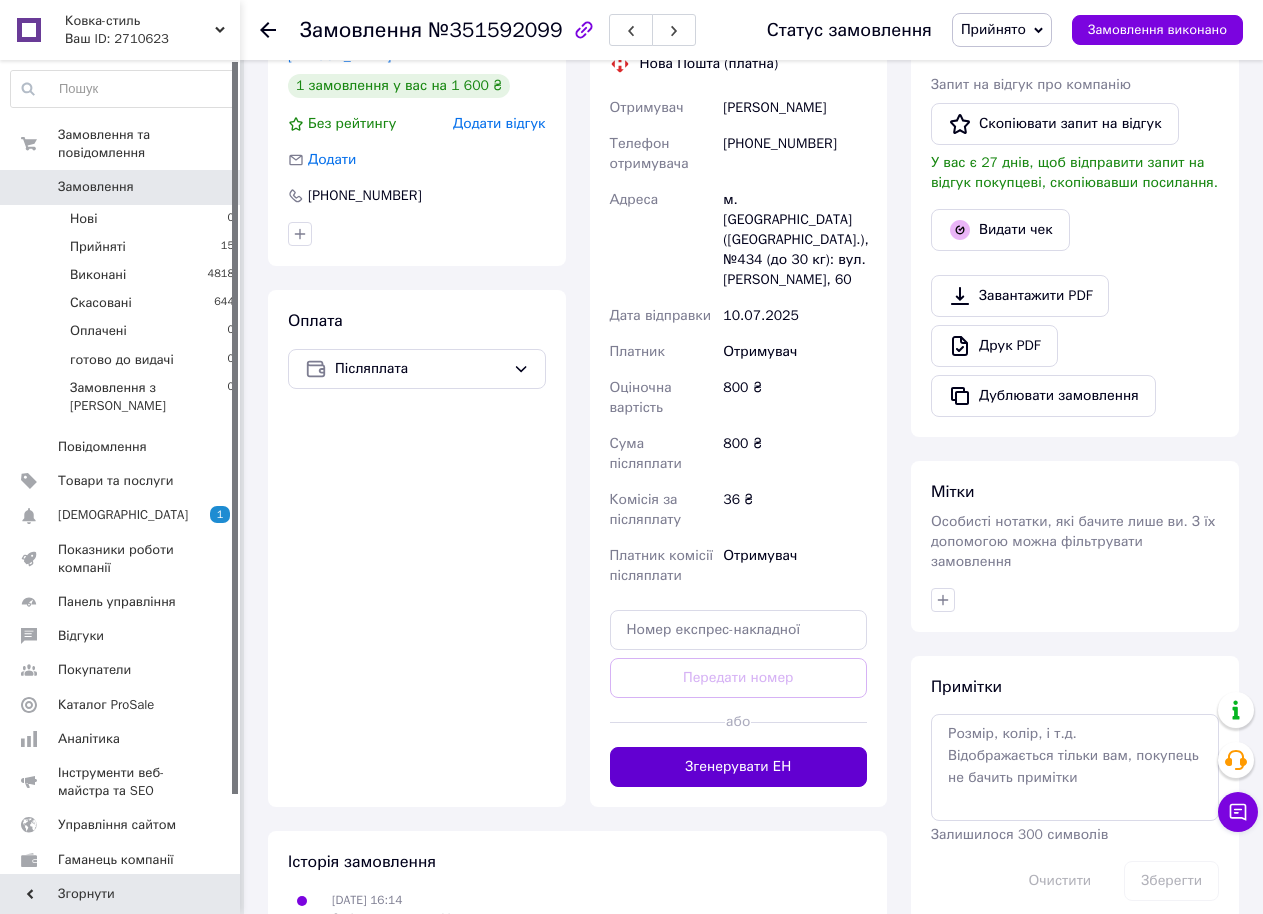 click on "Згенерувати ЕН" at bounding box center (739, 767) 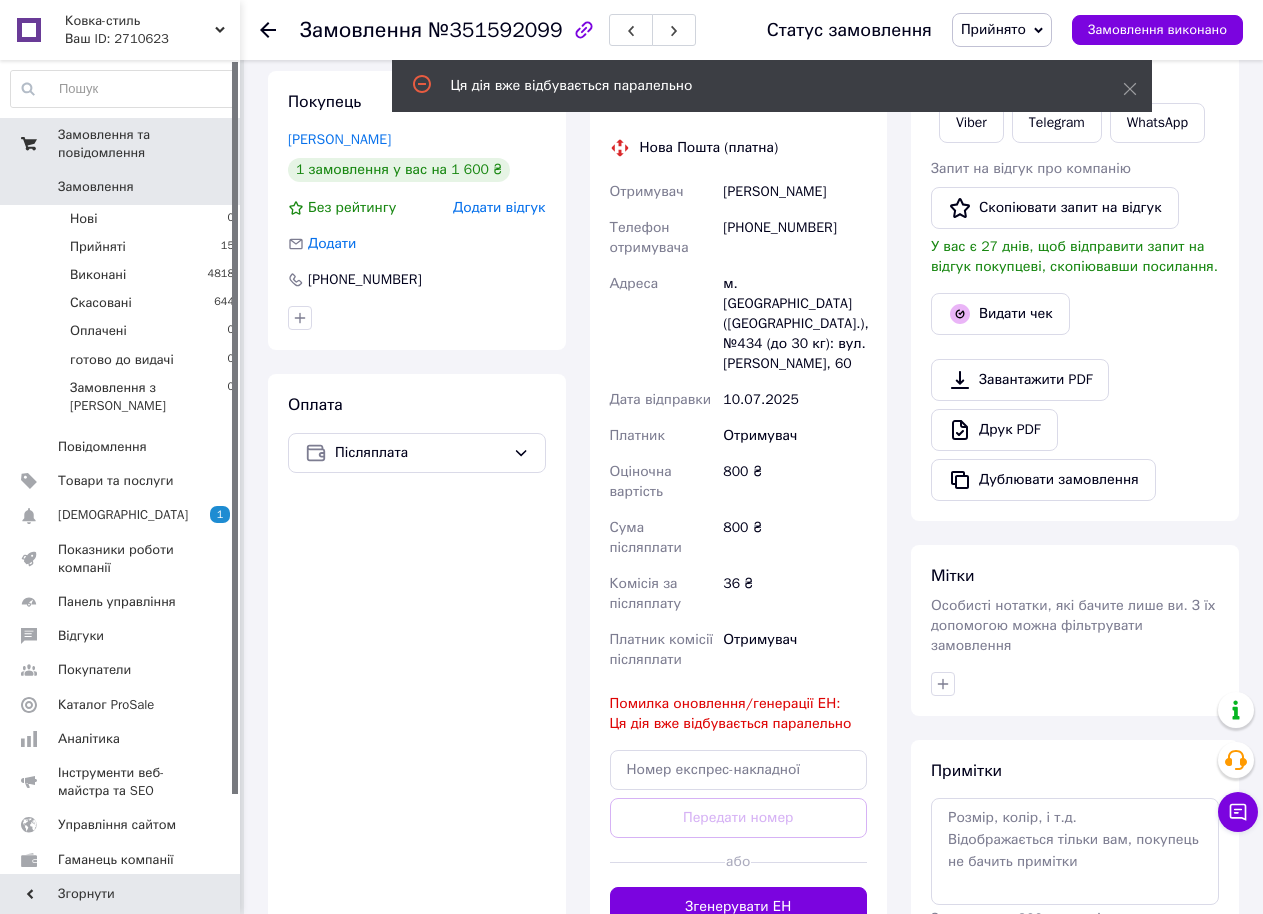 scroll, scrollTop: 300, scrollLeft: 0, axis: vertical 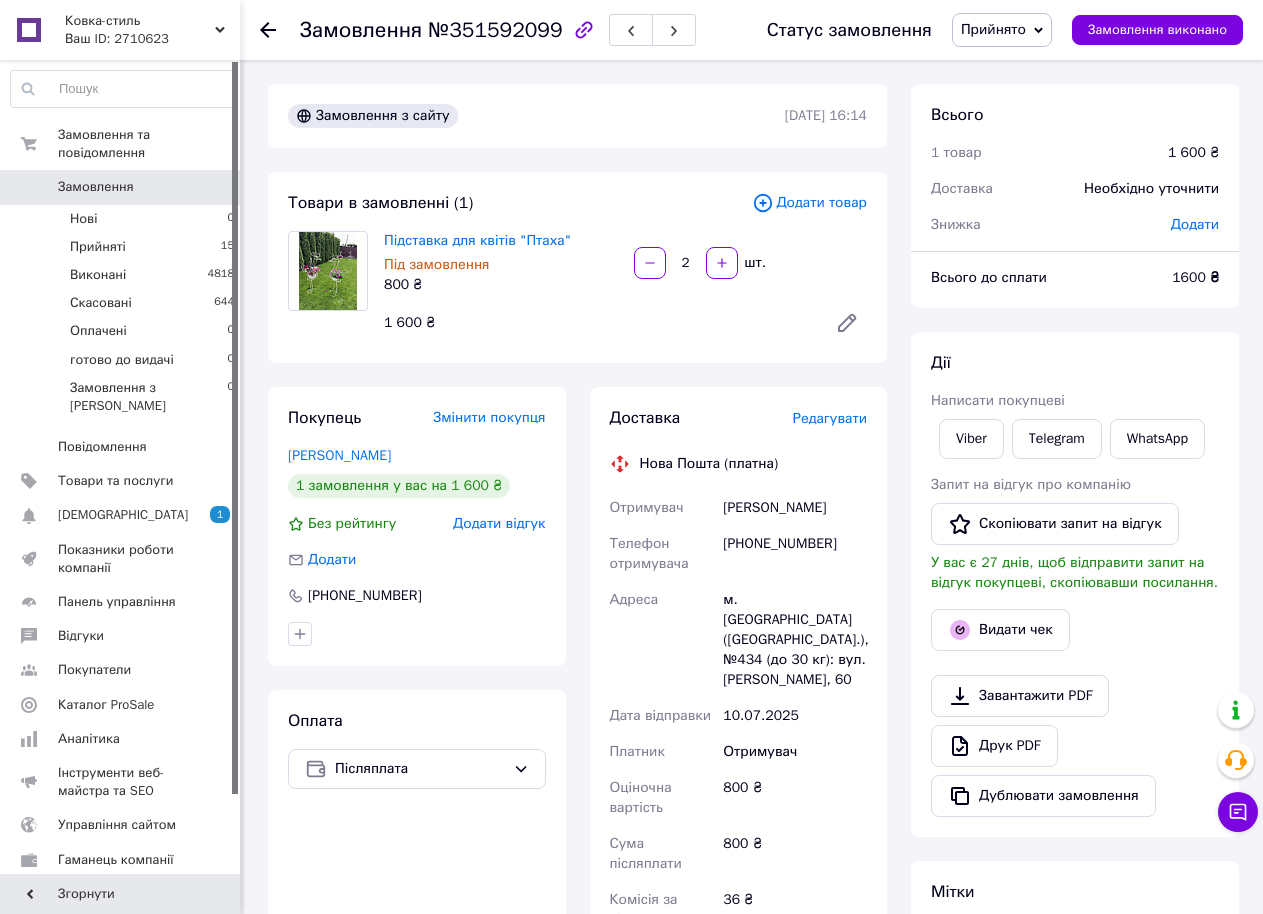 click 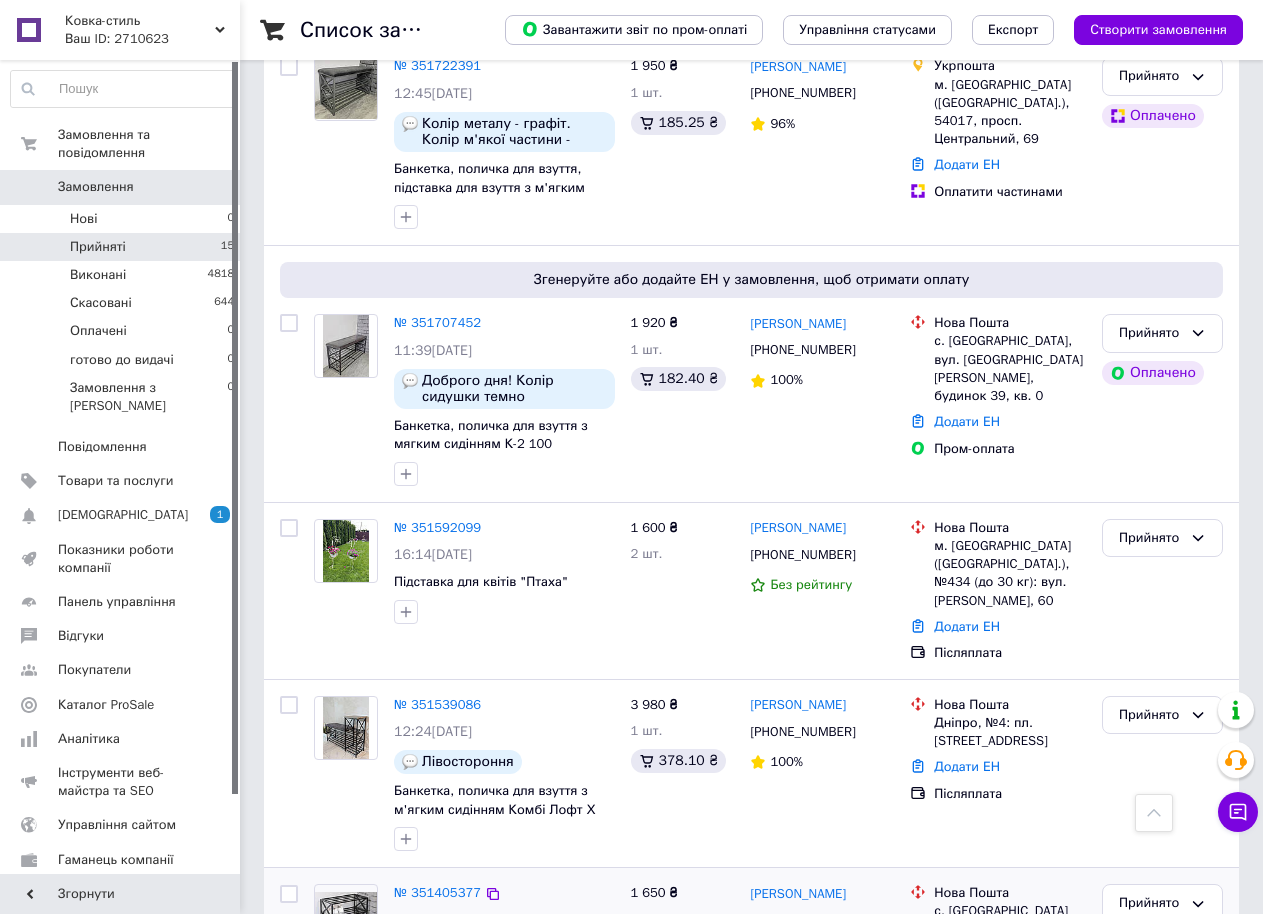 scroll, scrollTop: 1800, scrollLeft: 0, axis: vertical 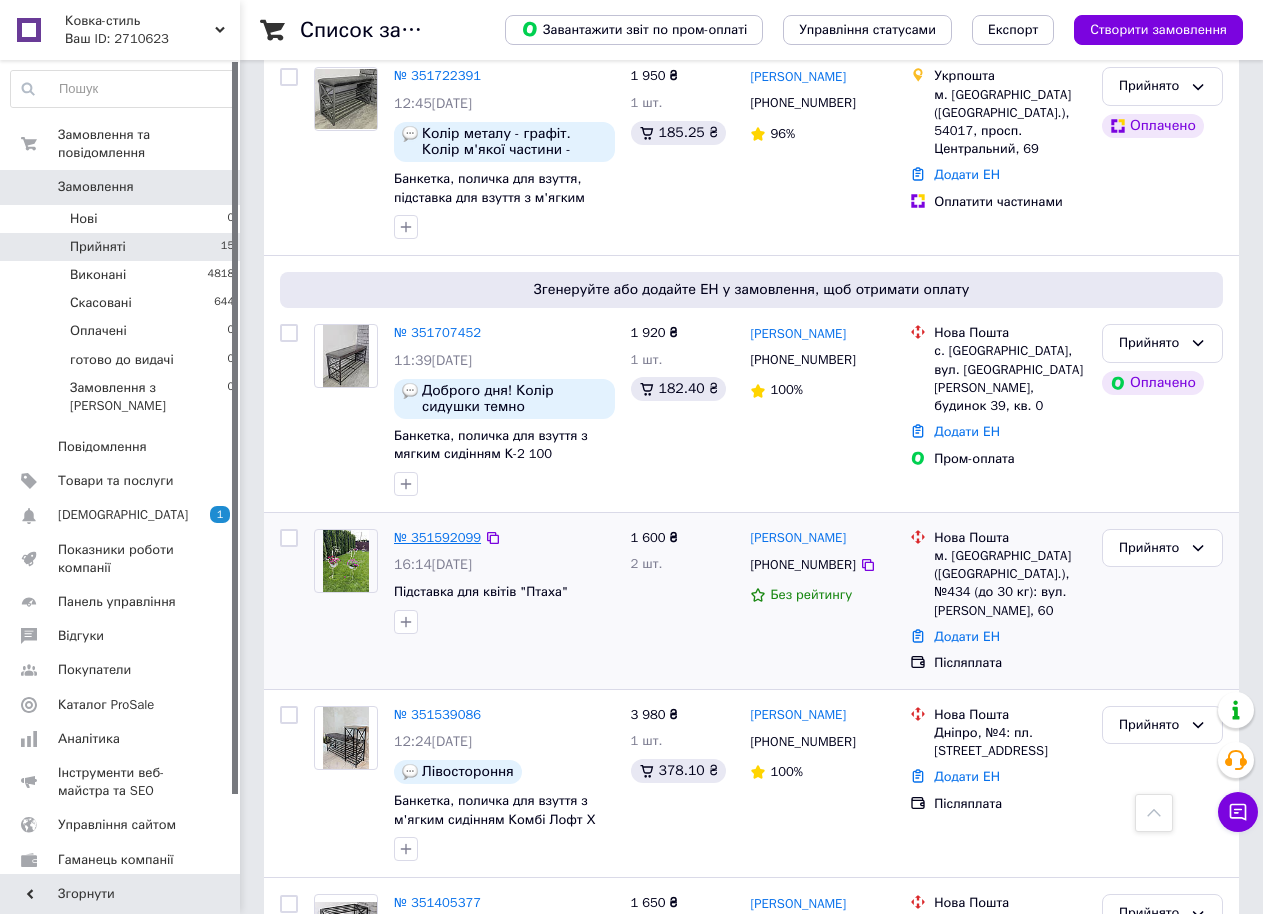 click on "№ 351592099" at bounding box center [437, 537] 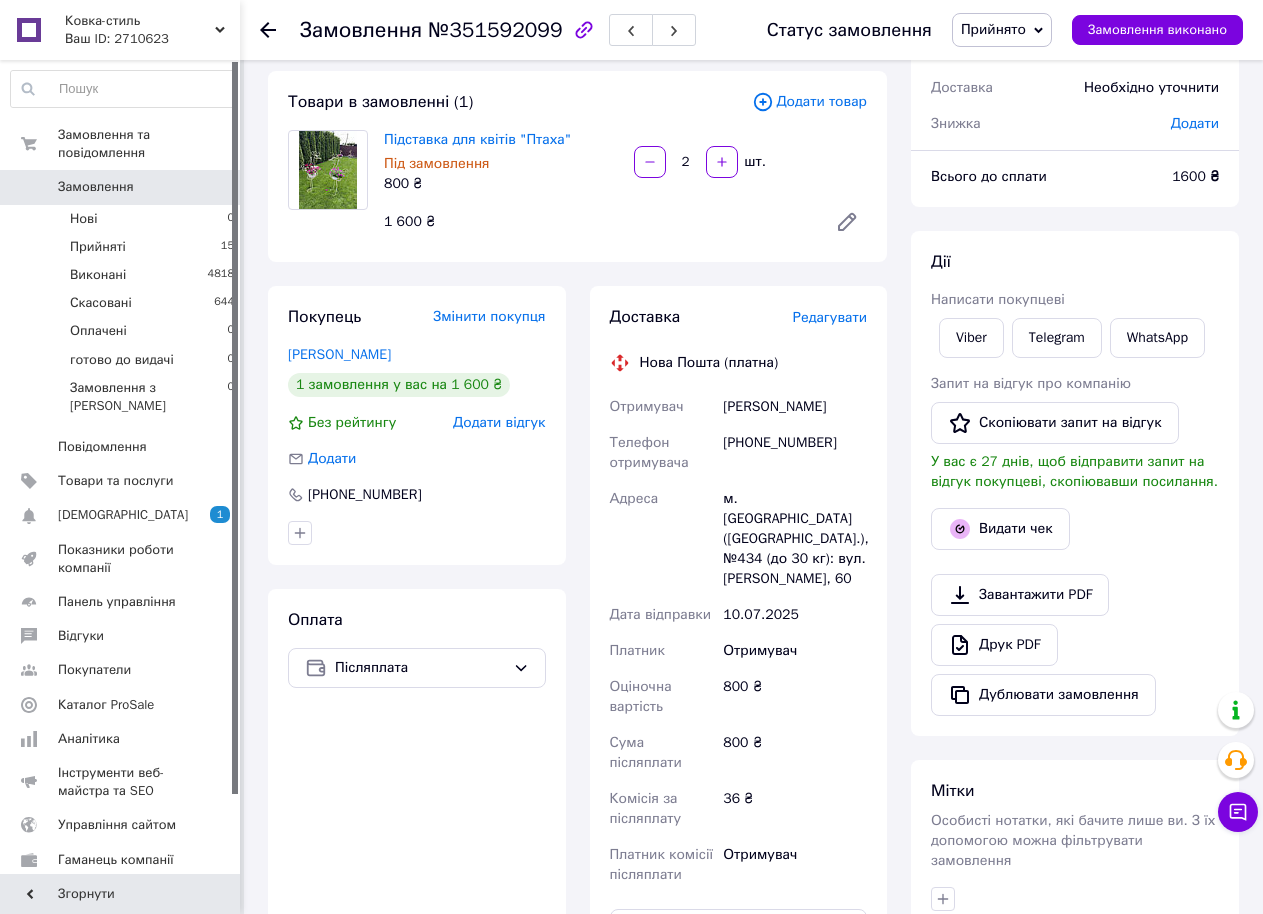 scroll, scrollTop: 600, scrollLeft: 0, axis: vertical 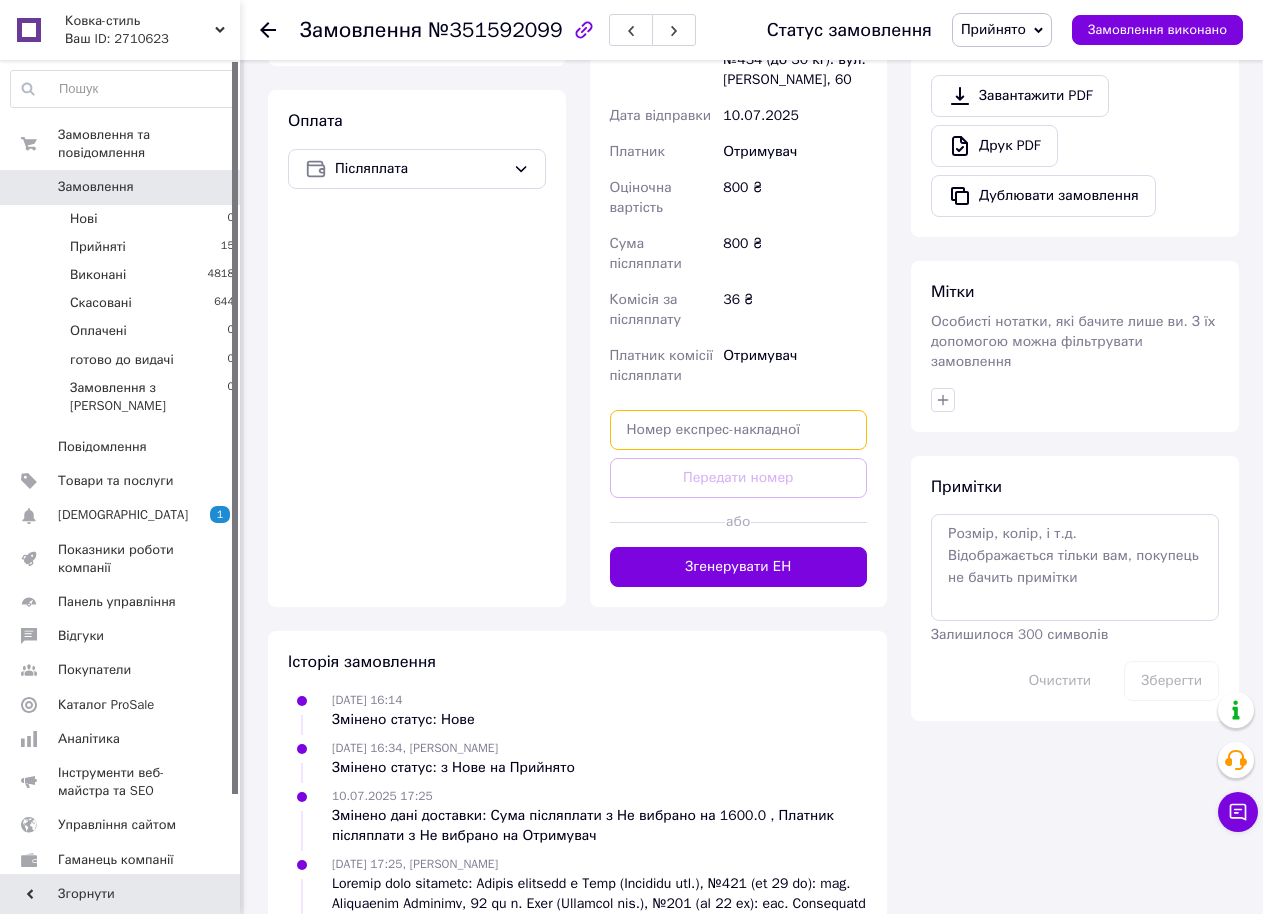 click at bounding box center (739, 430) 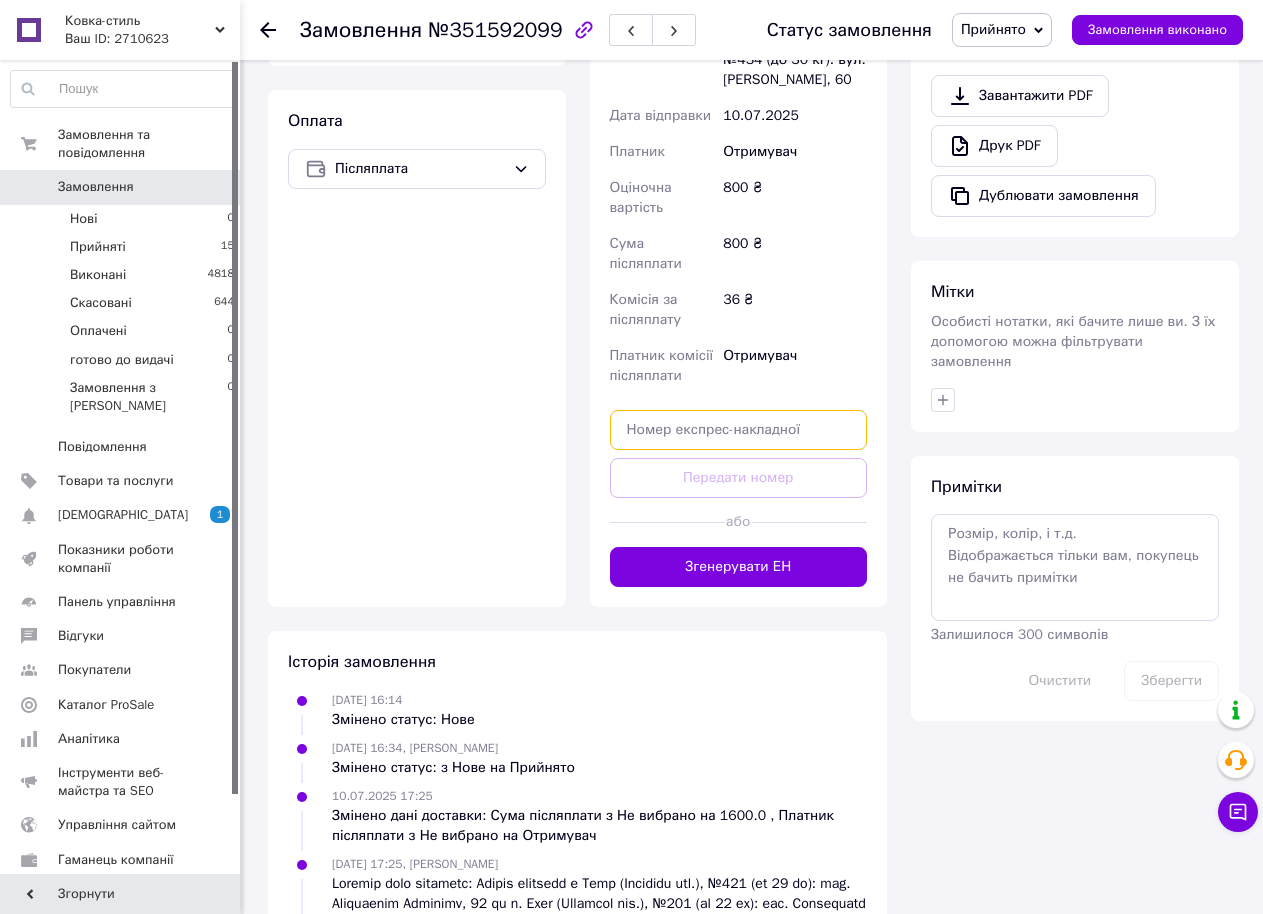 paste on "20451203339129" 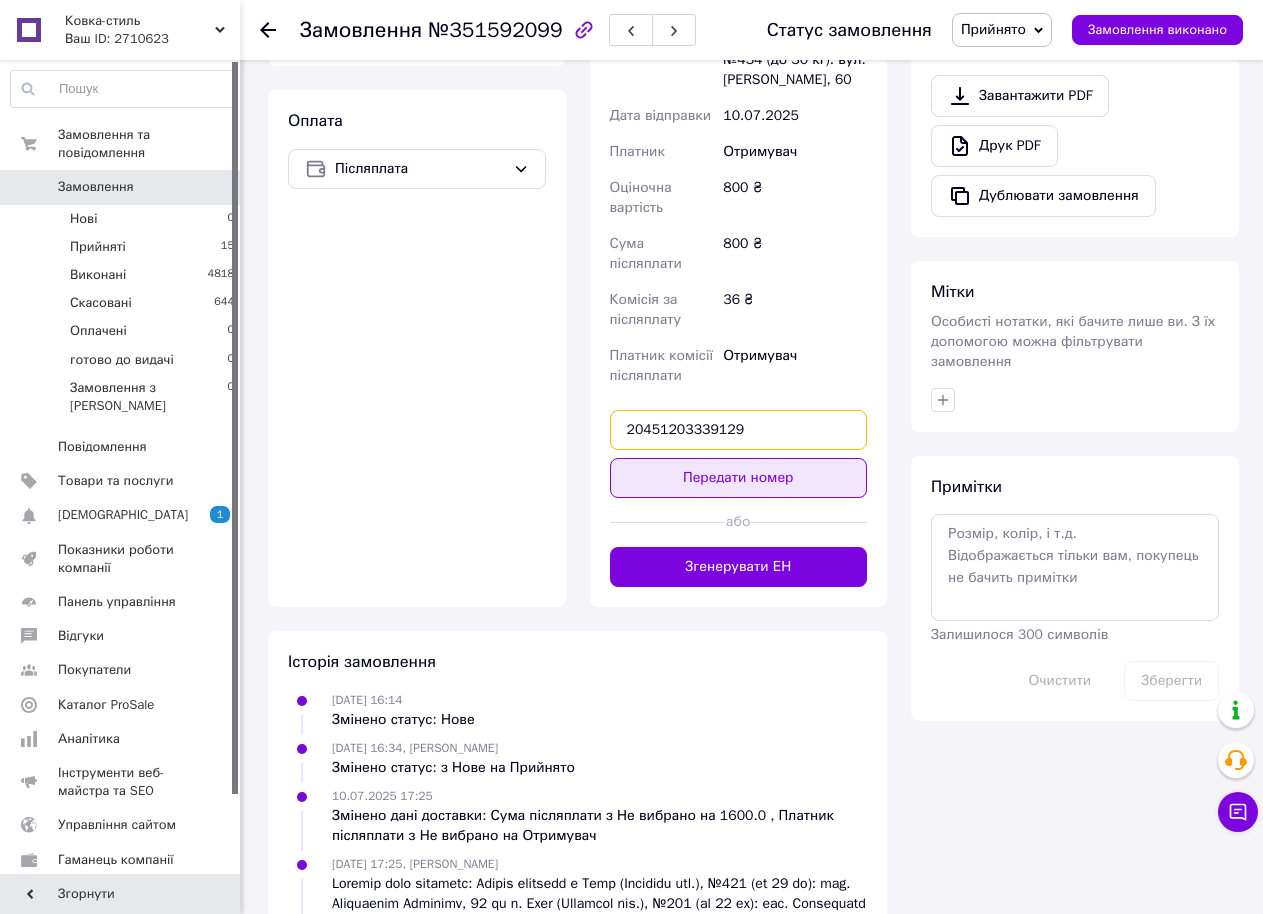 type on "20451203339129" 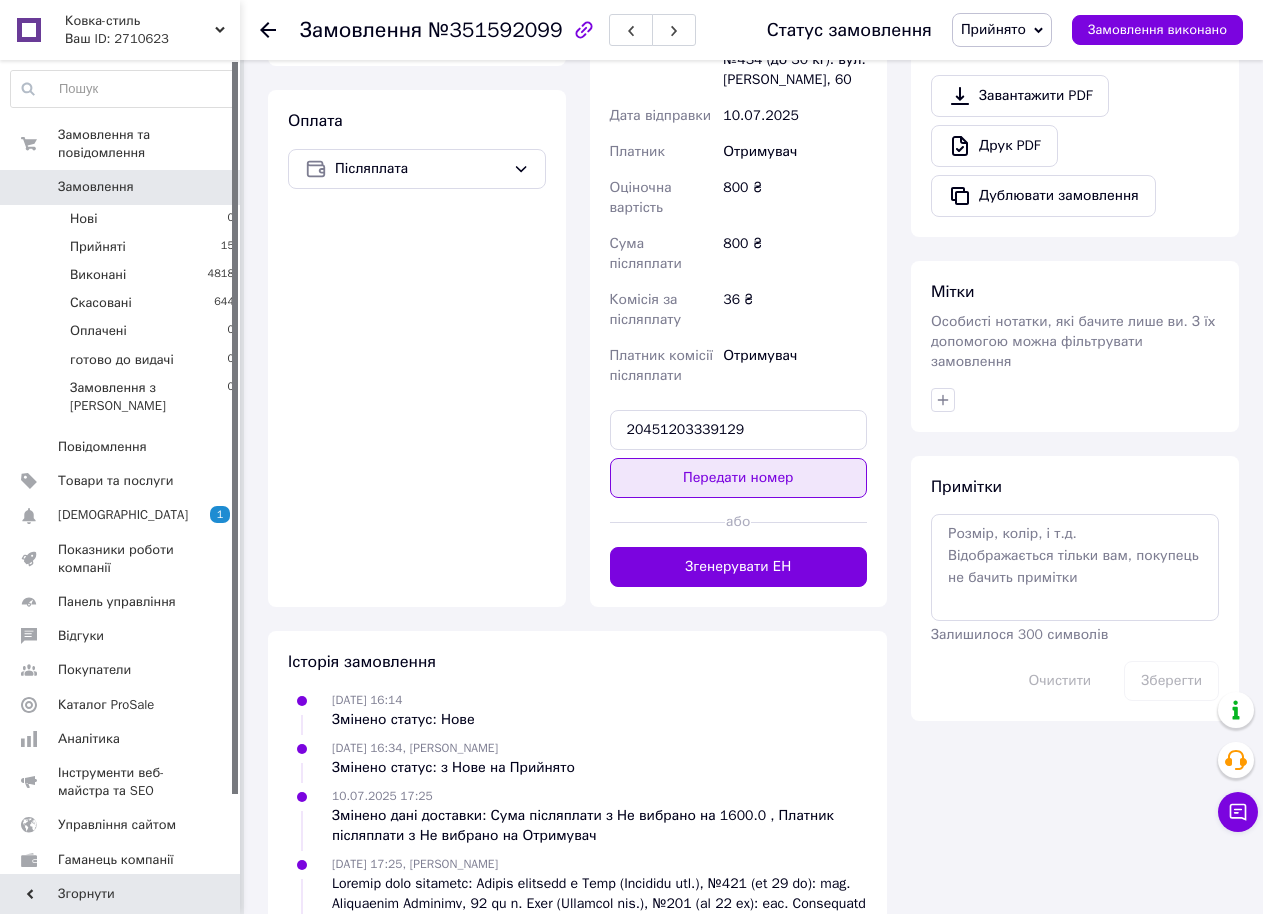 click on "Передати номер" at bounding box center [739, 478] 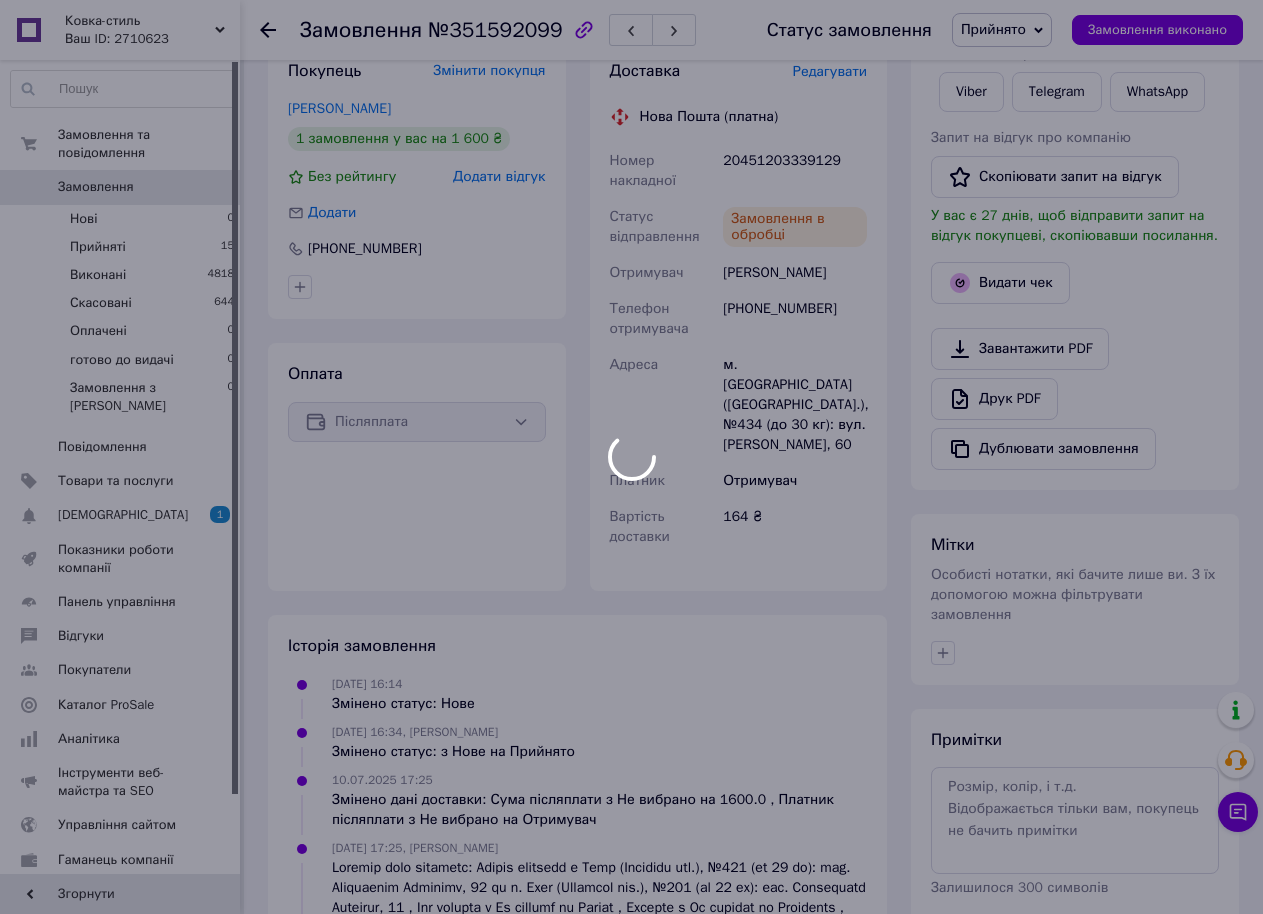 scroll, scrollTop: 200, scrollLeft: 0, axis: vertical 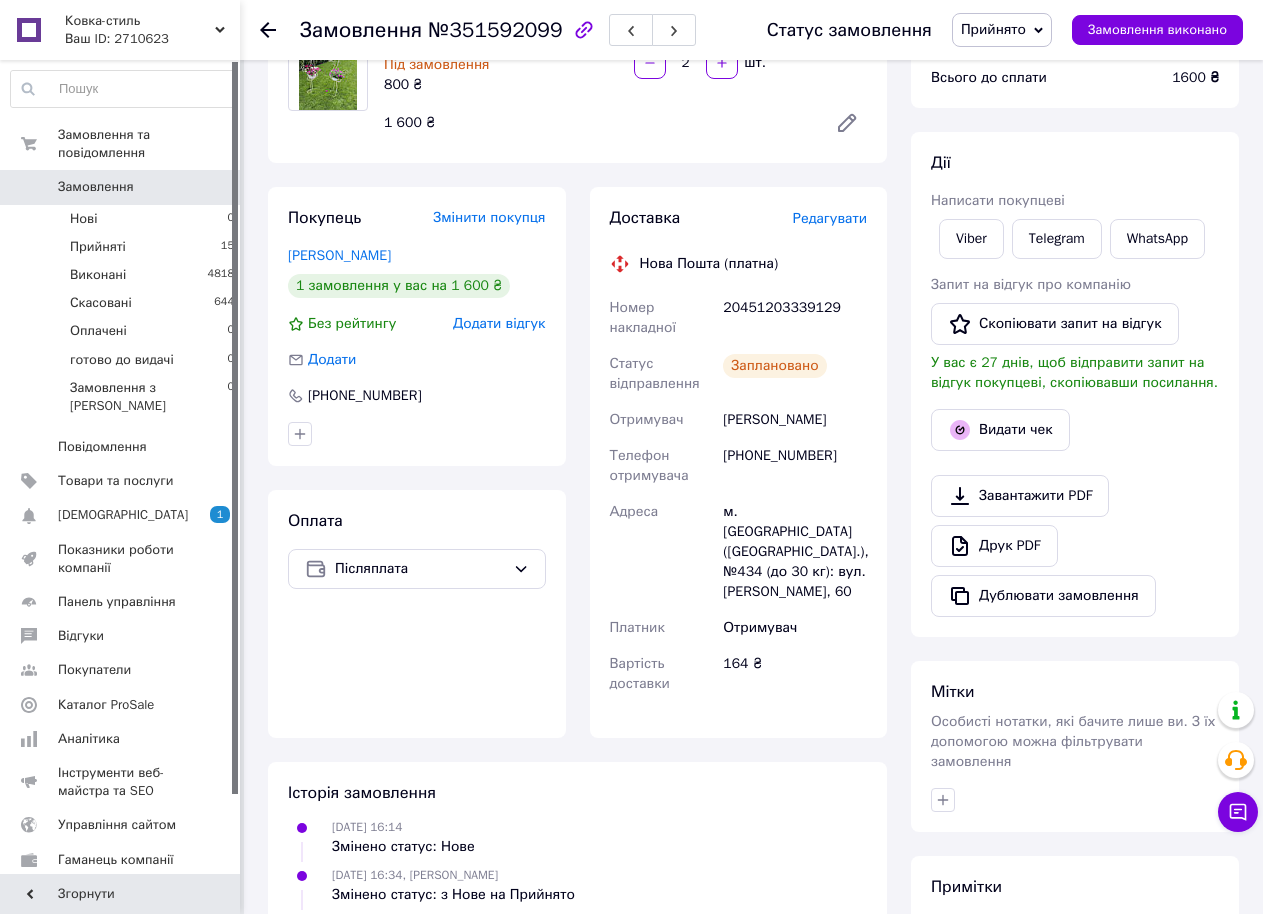 click 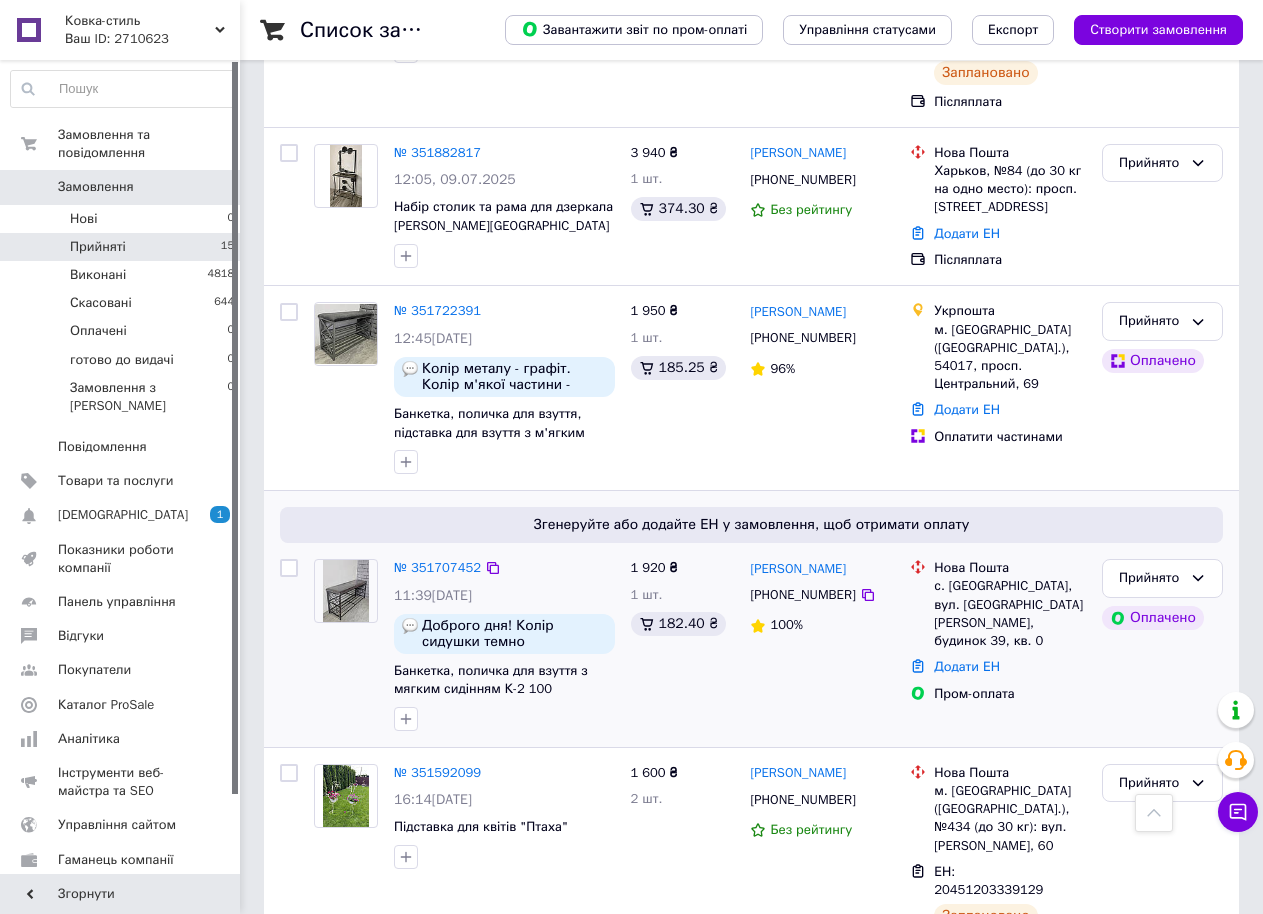 scroll, scrollTop: 1600, scrollLeft: 0, axis: vertical 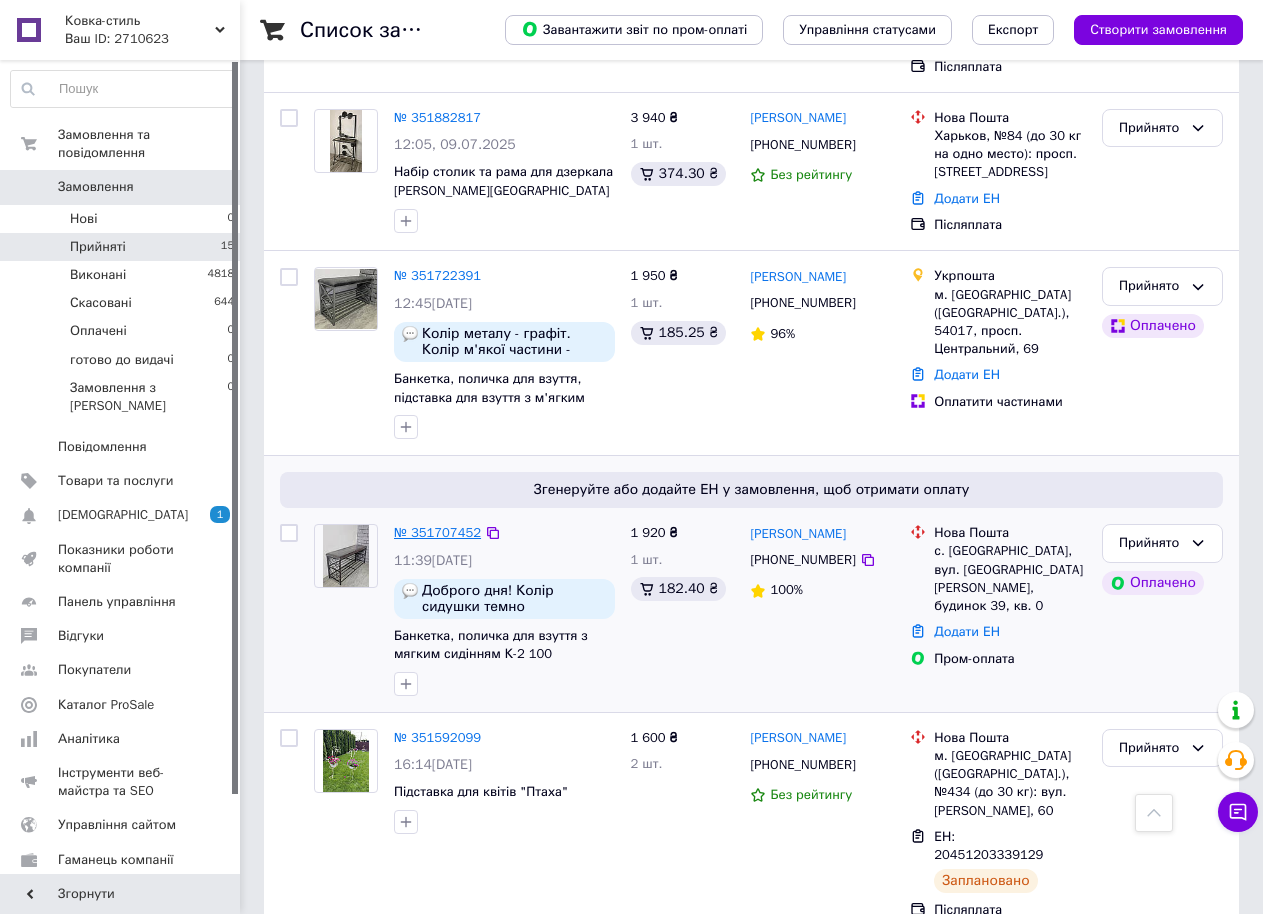 click on "№ 351707452" at bounding box center (437, 532) 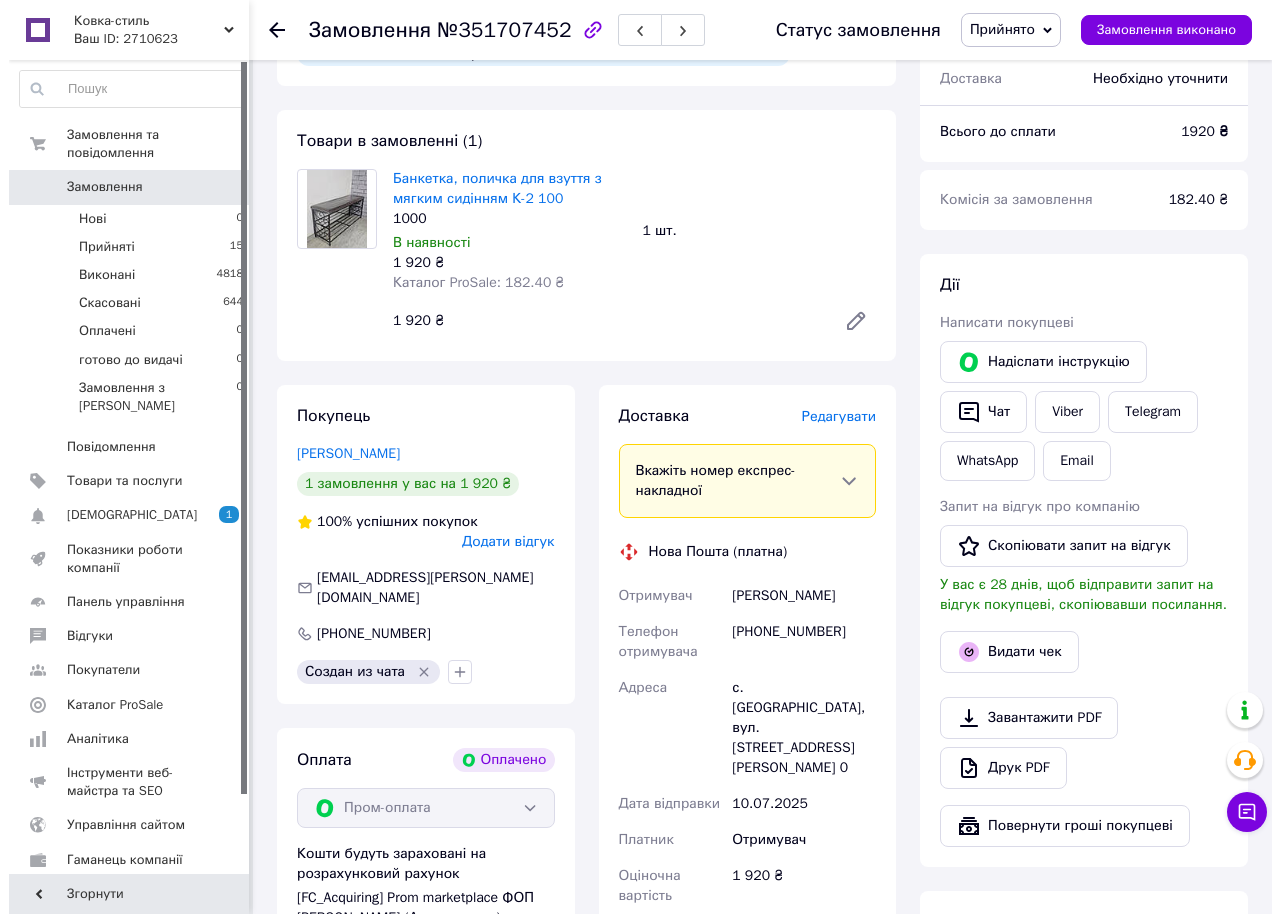 scroll, scrollTop: 200, scrollLeft: 0, axis: vertical 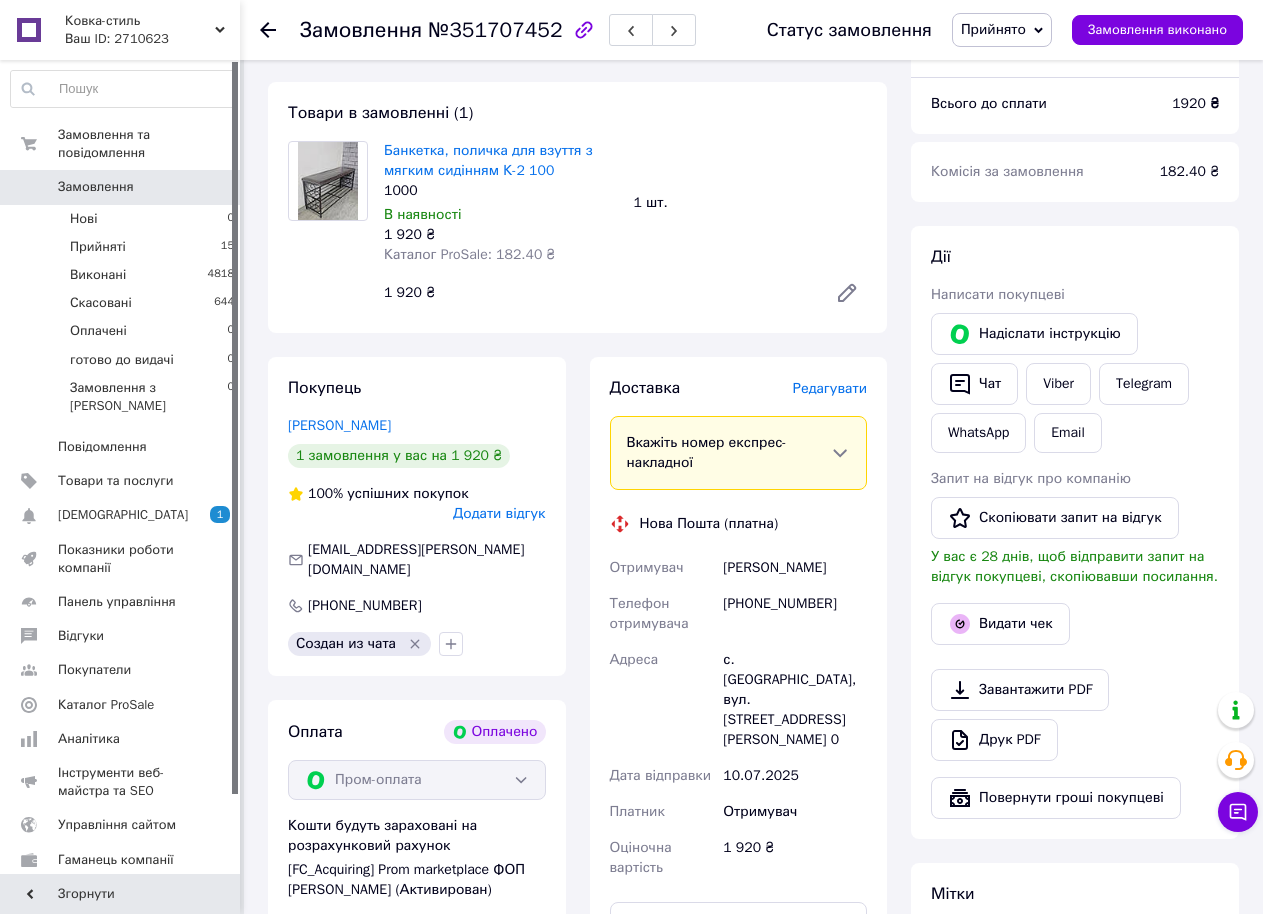 click on "Редагувати" at bounding box center (830, 388) 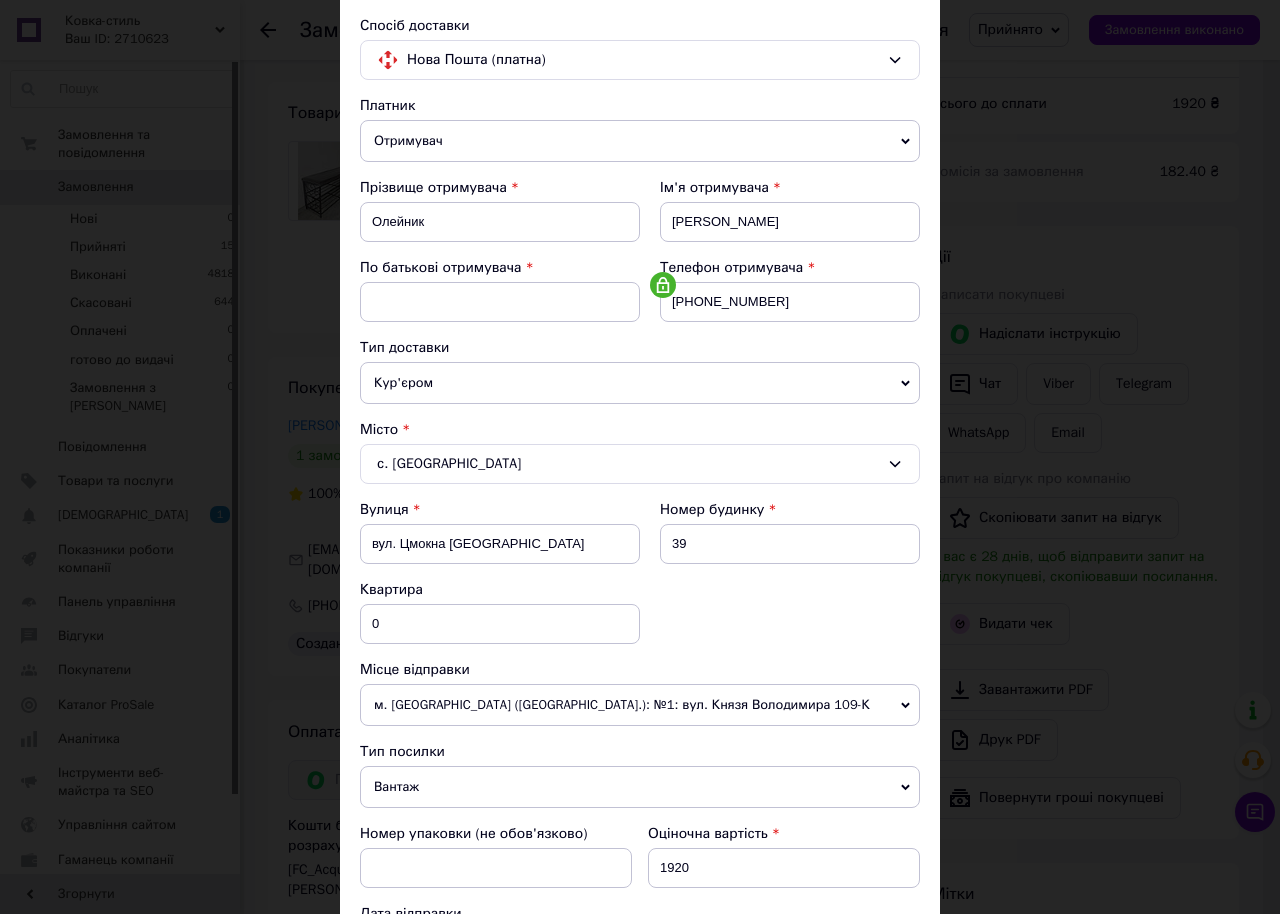 scroll, scrollTop: 0, scrollLeft: 0, axis: both 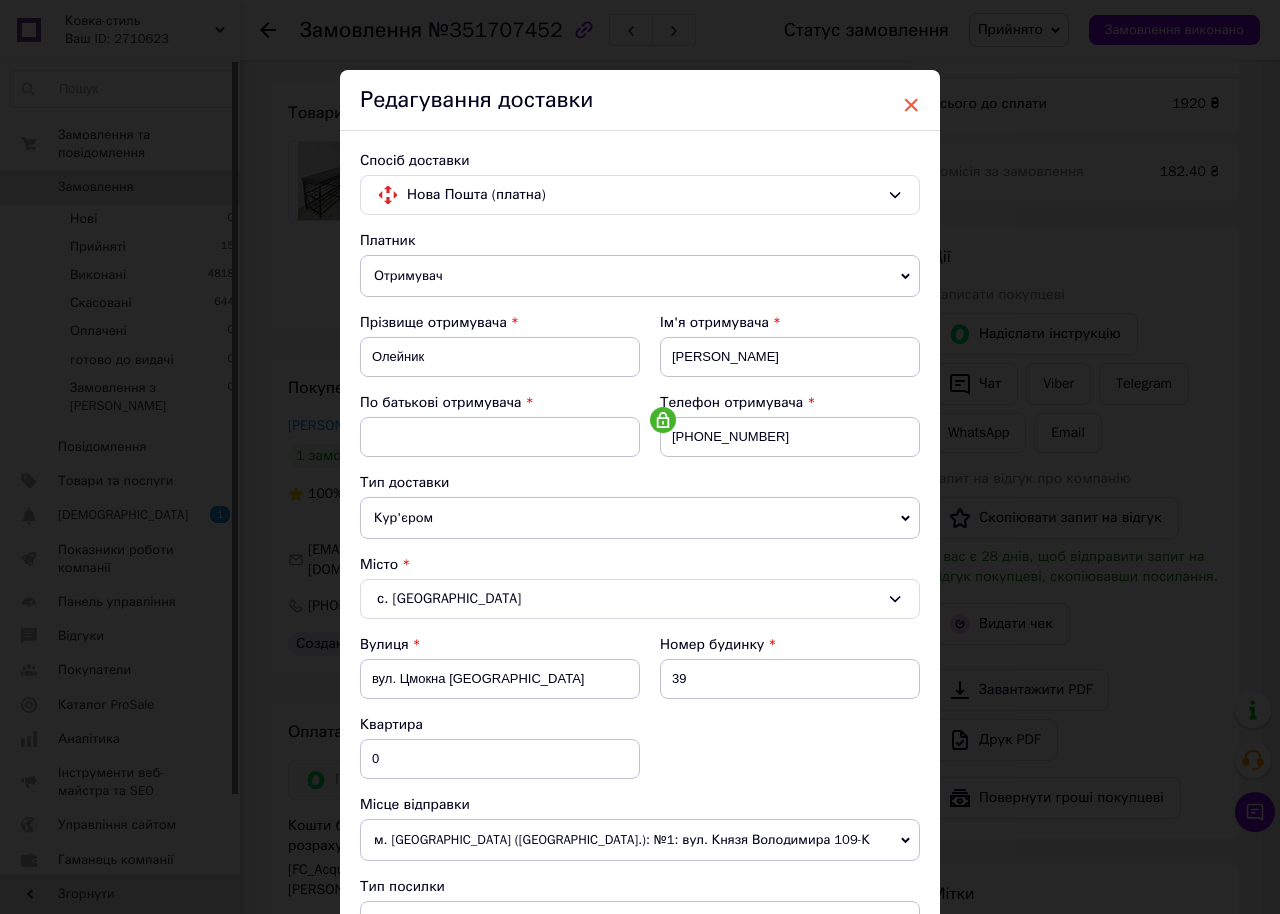 click on "×" at bounding box center (911, 105) 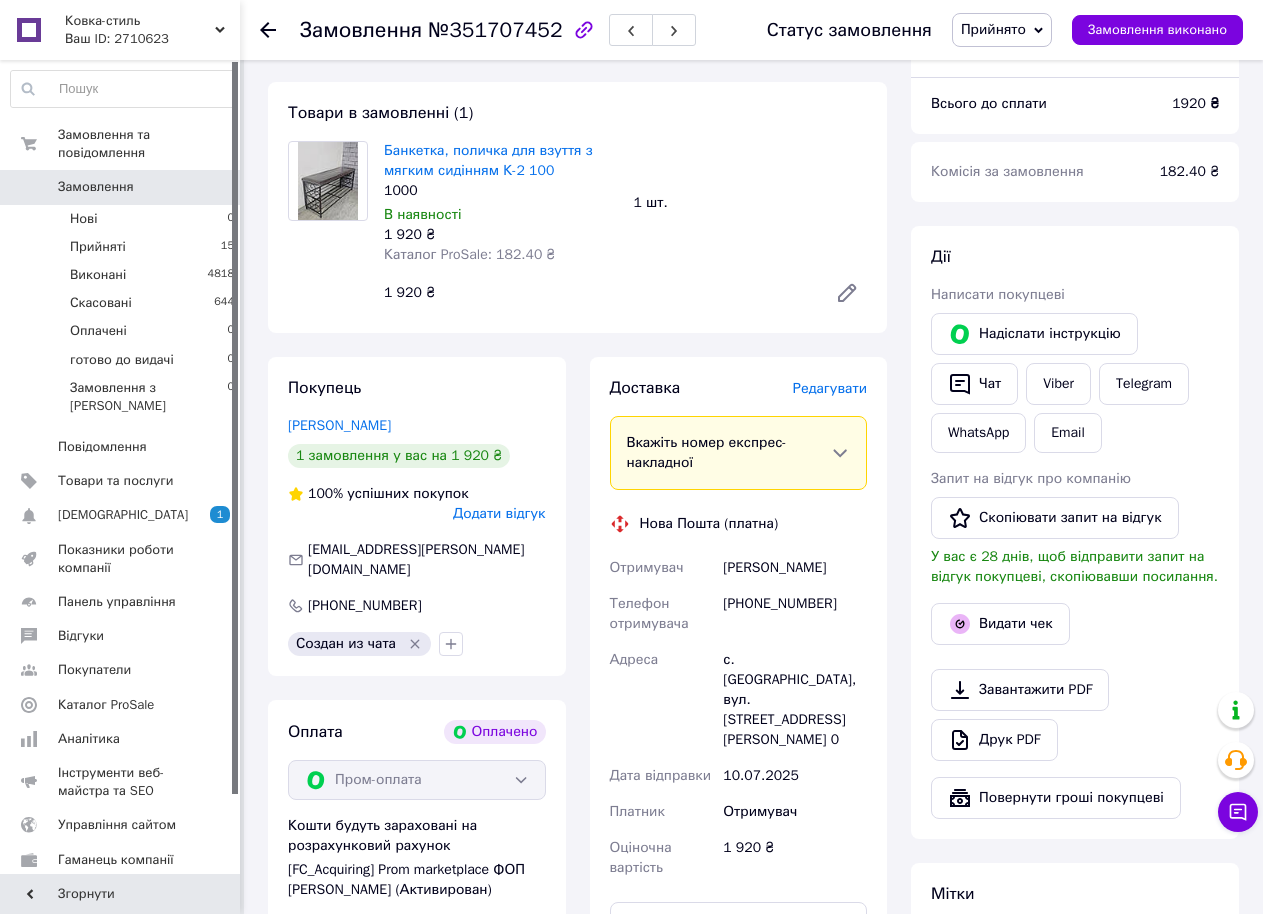click on "Редагувати" at bounding box center [830, 388] 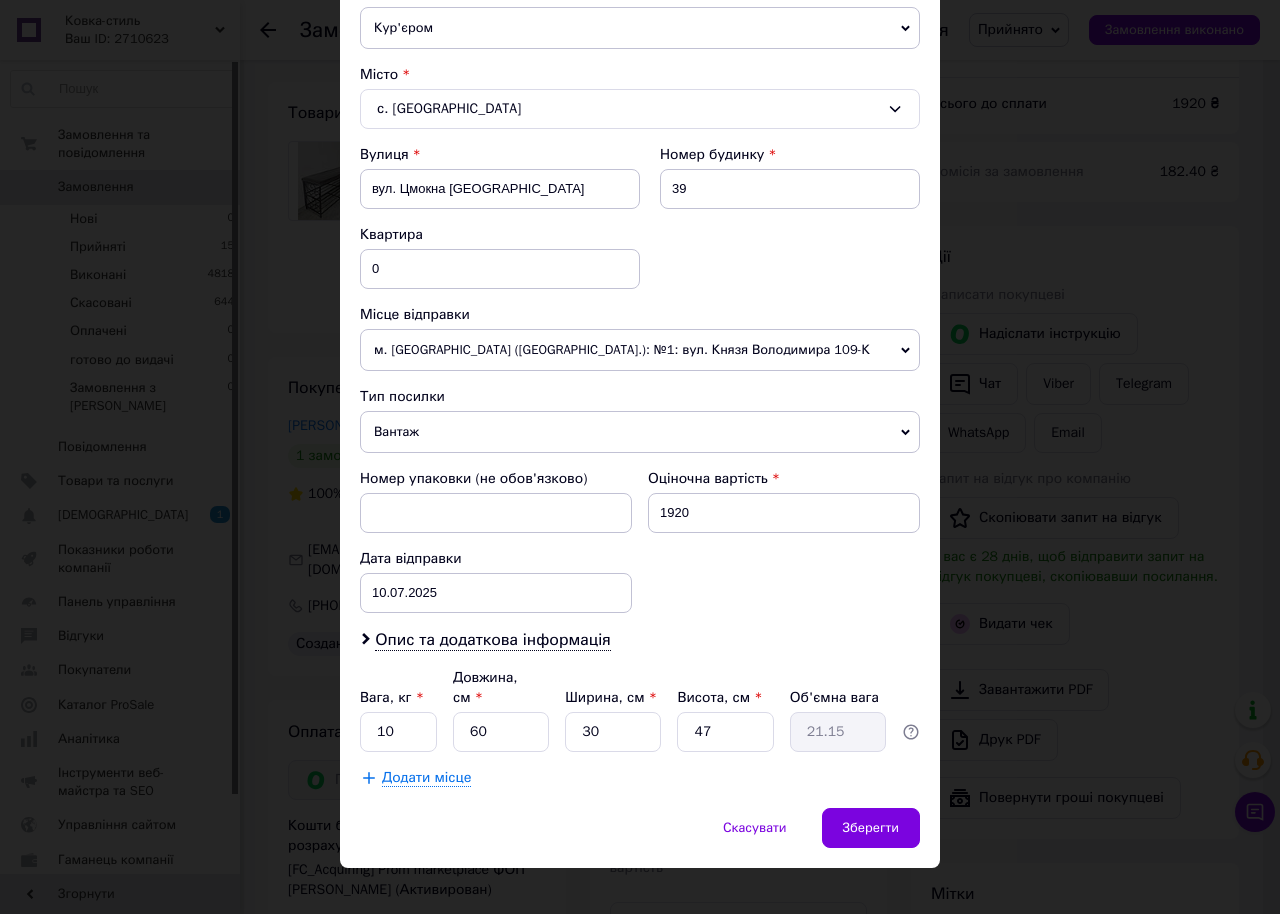 scroll, scrollTop: 494, scrollLeft: 0, axis: vertical 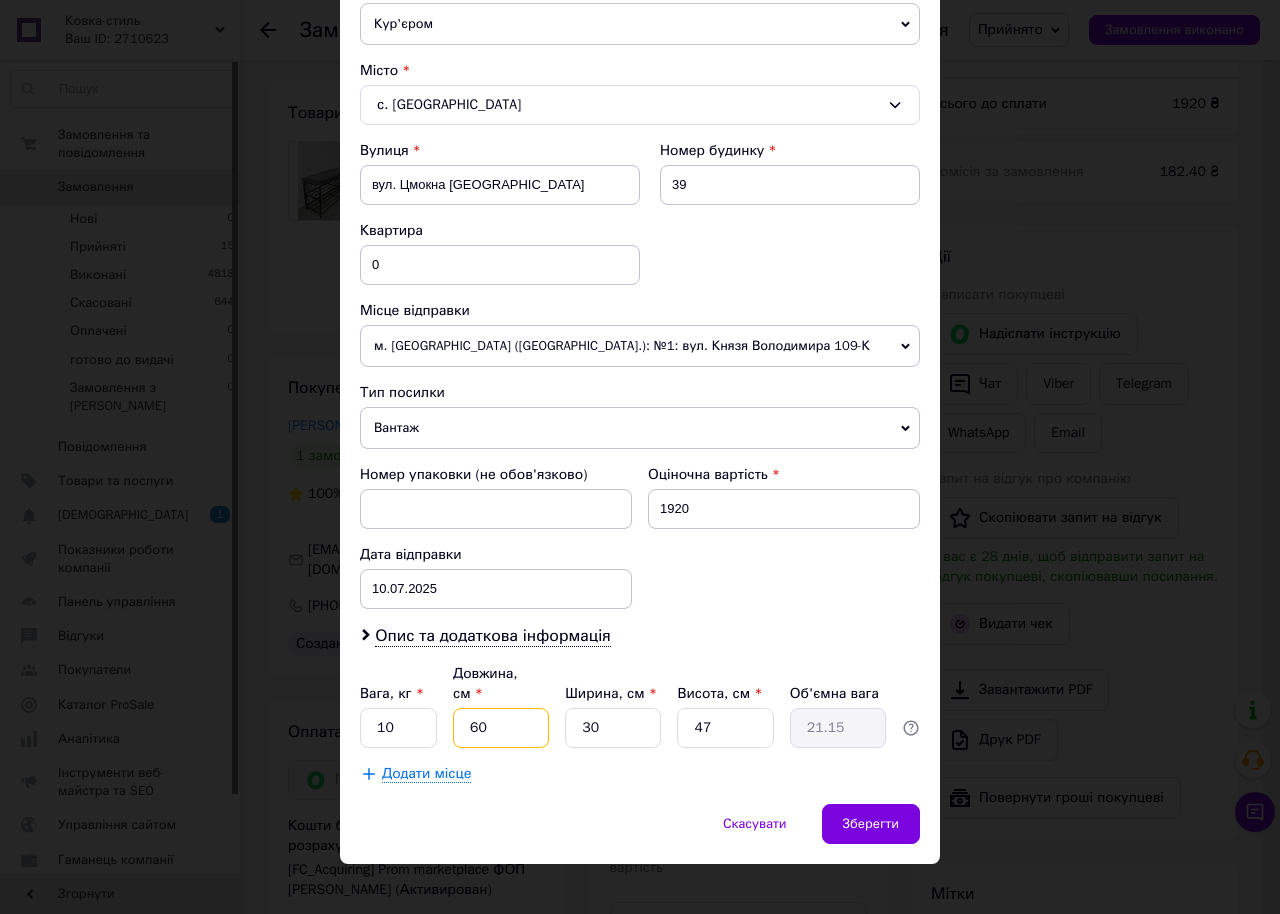 click on "60" at bounding box center [501, 728] 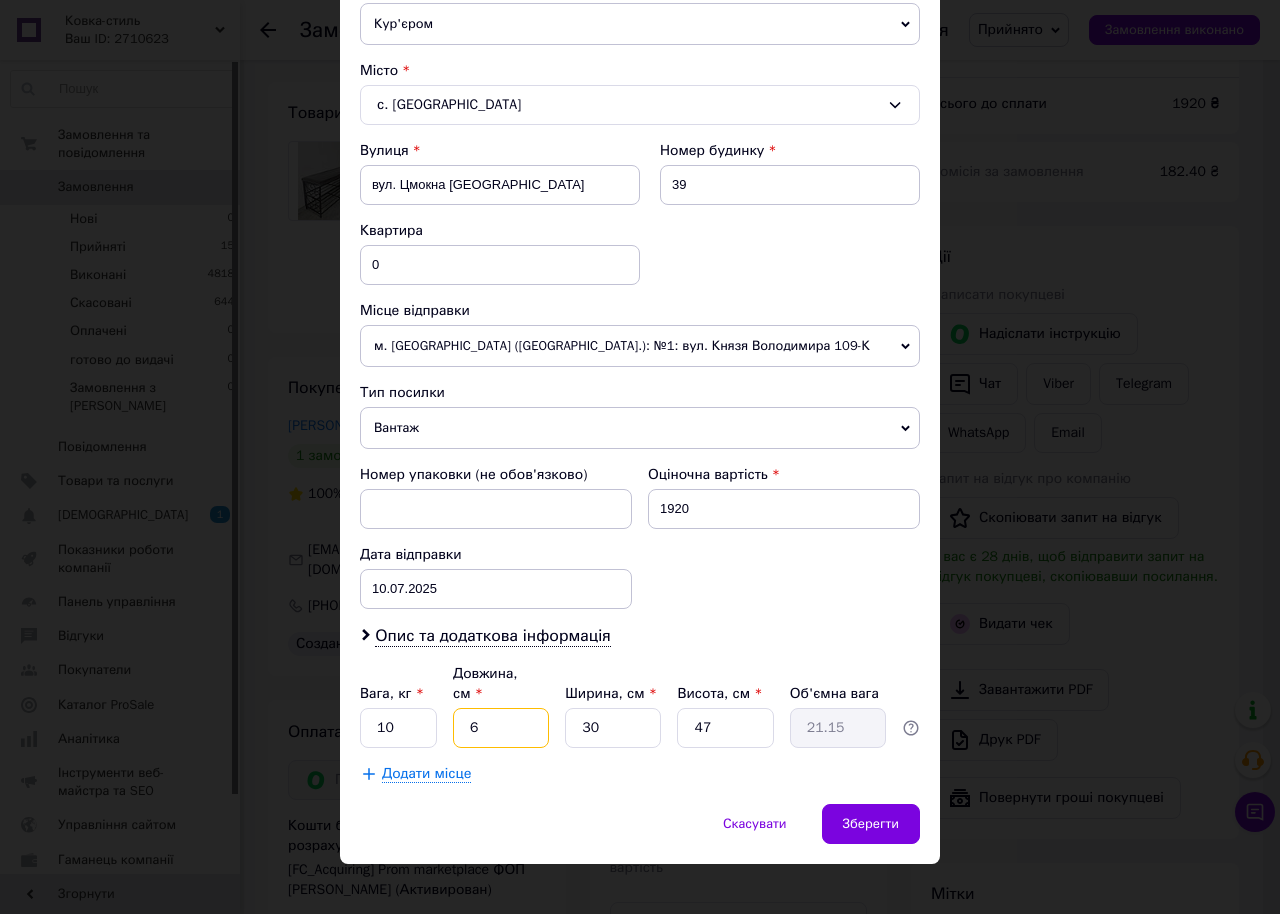 type on "2.12" 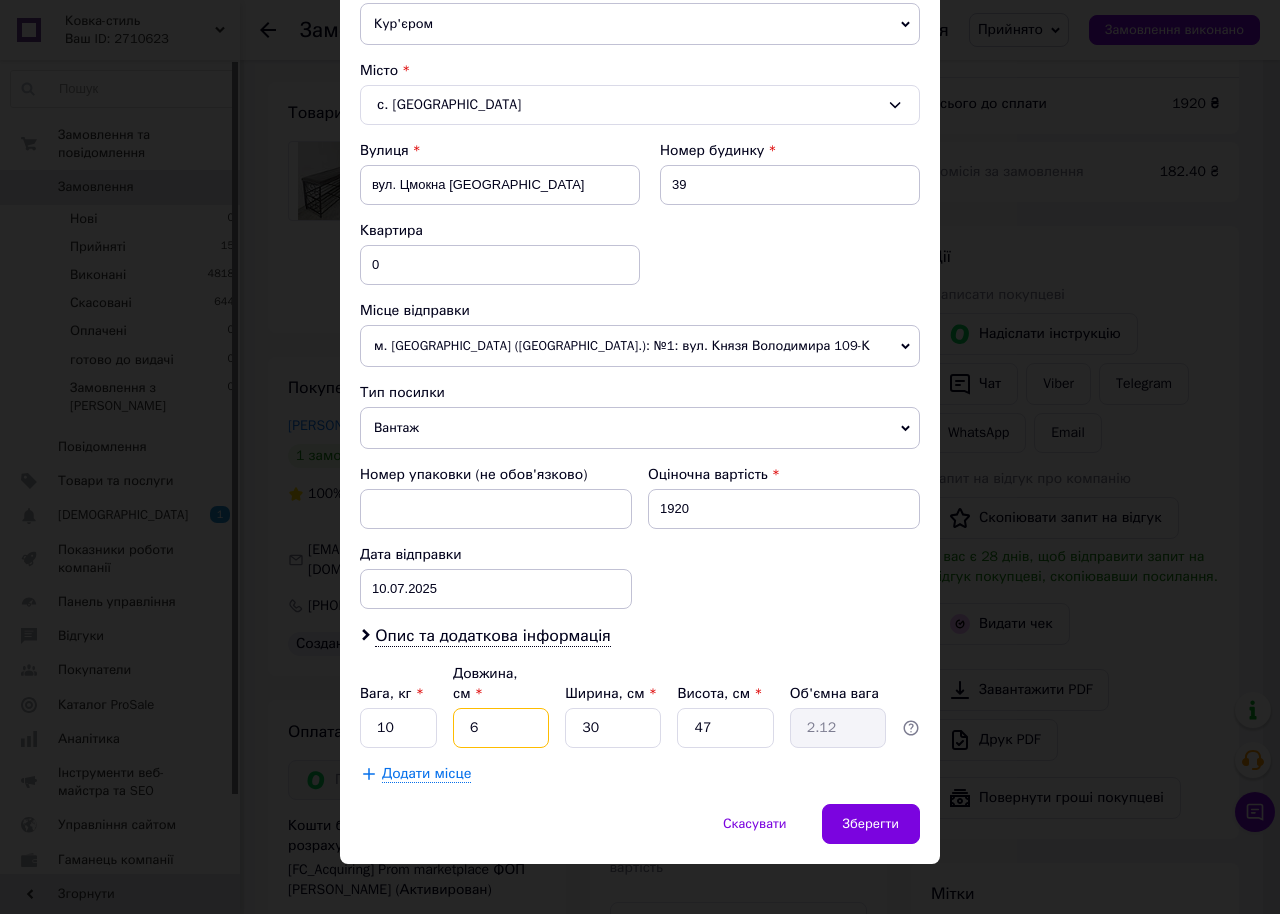 type 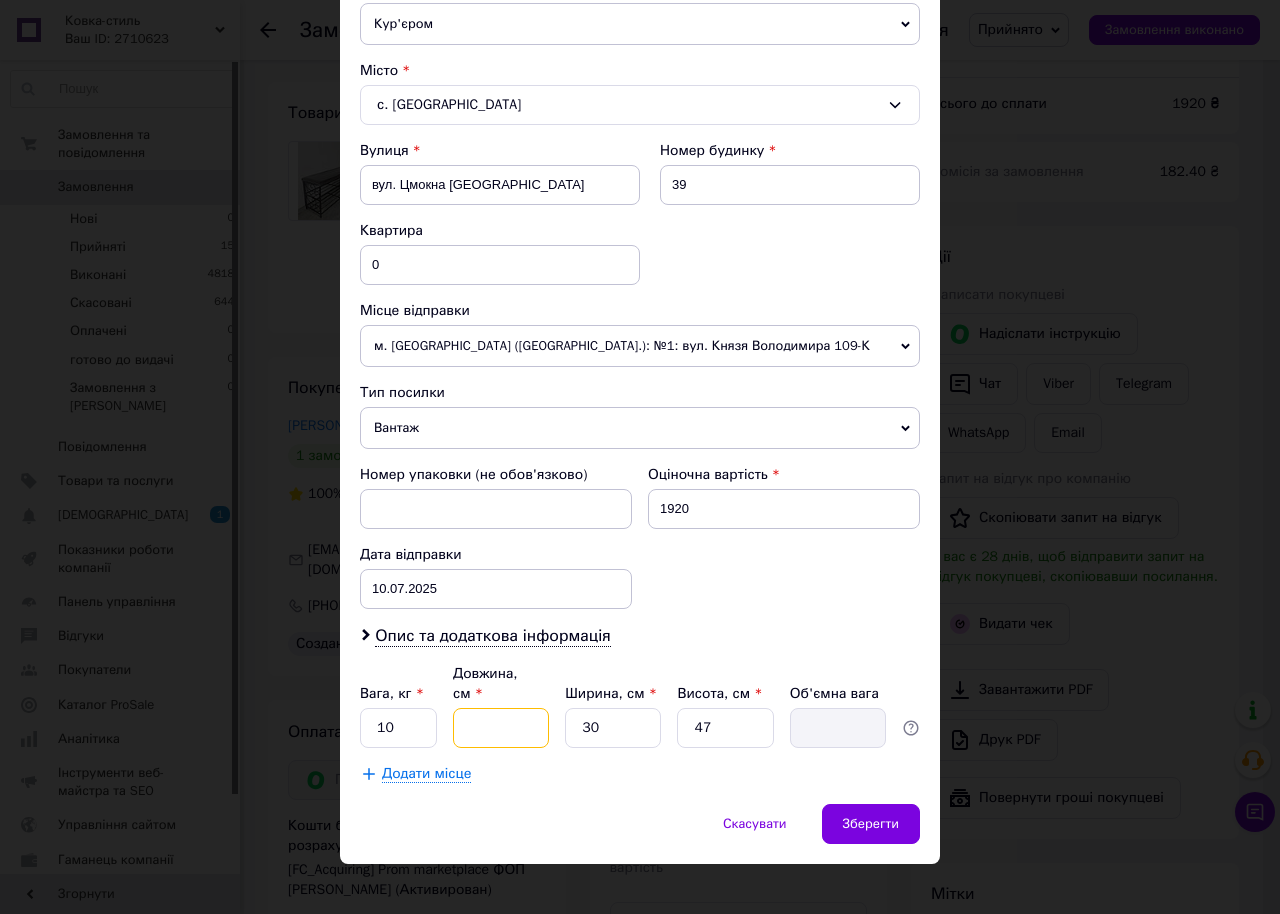 type on "1" 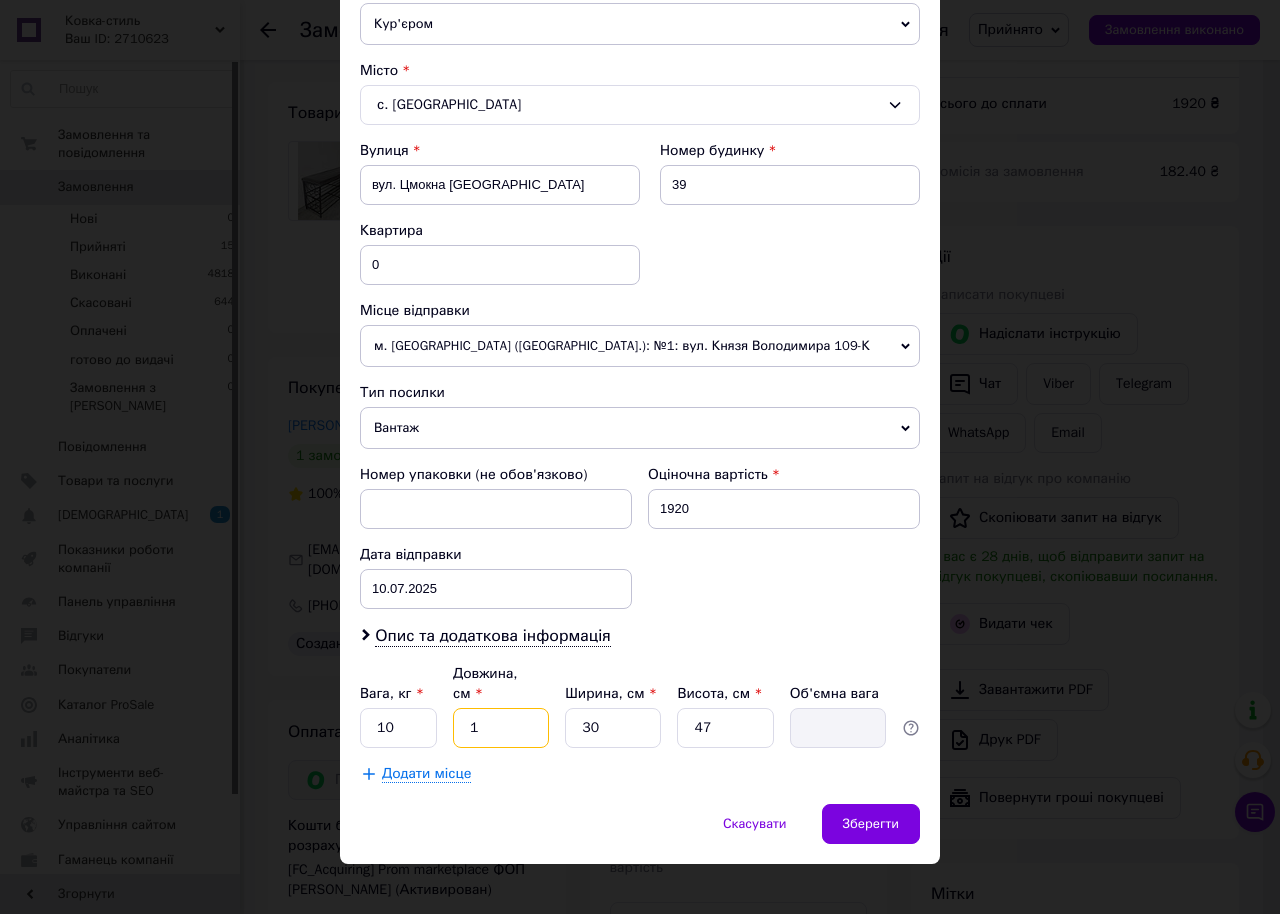 type on "0.35" 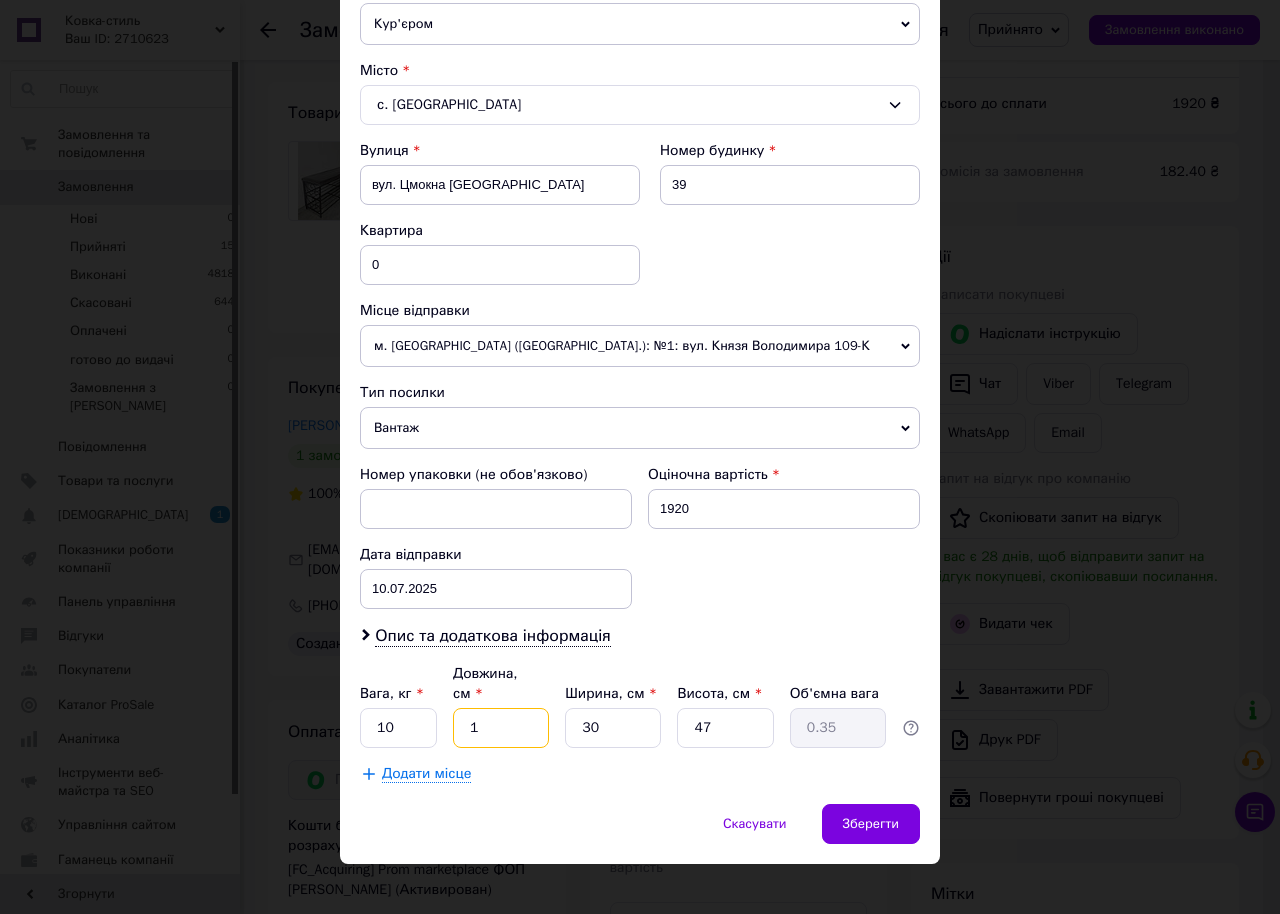 type on "10" 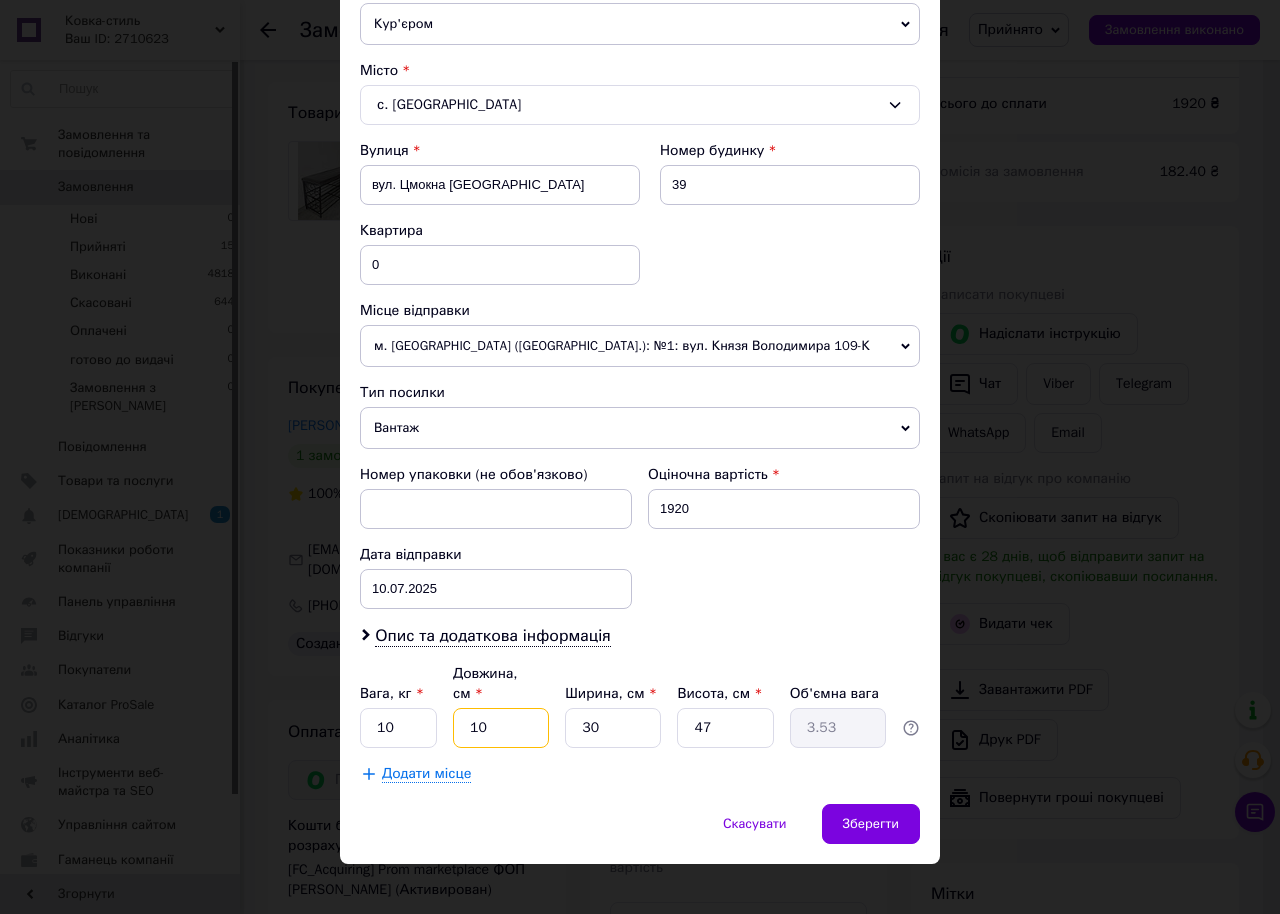 type on "101" 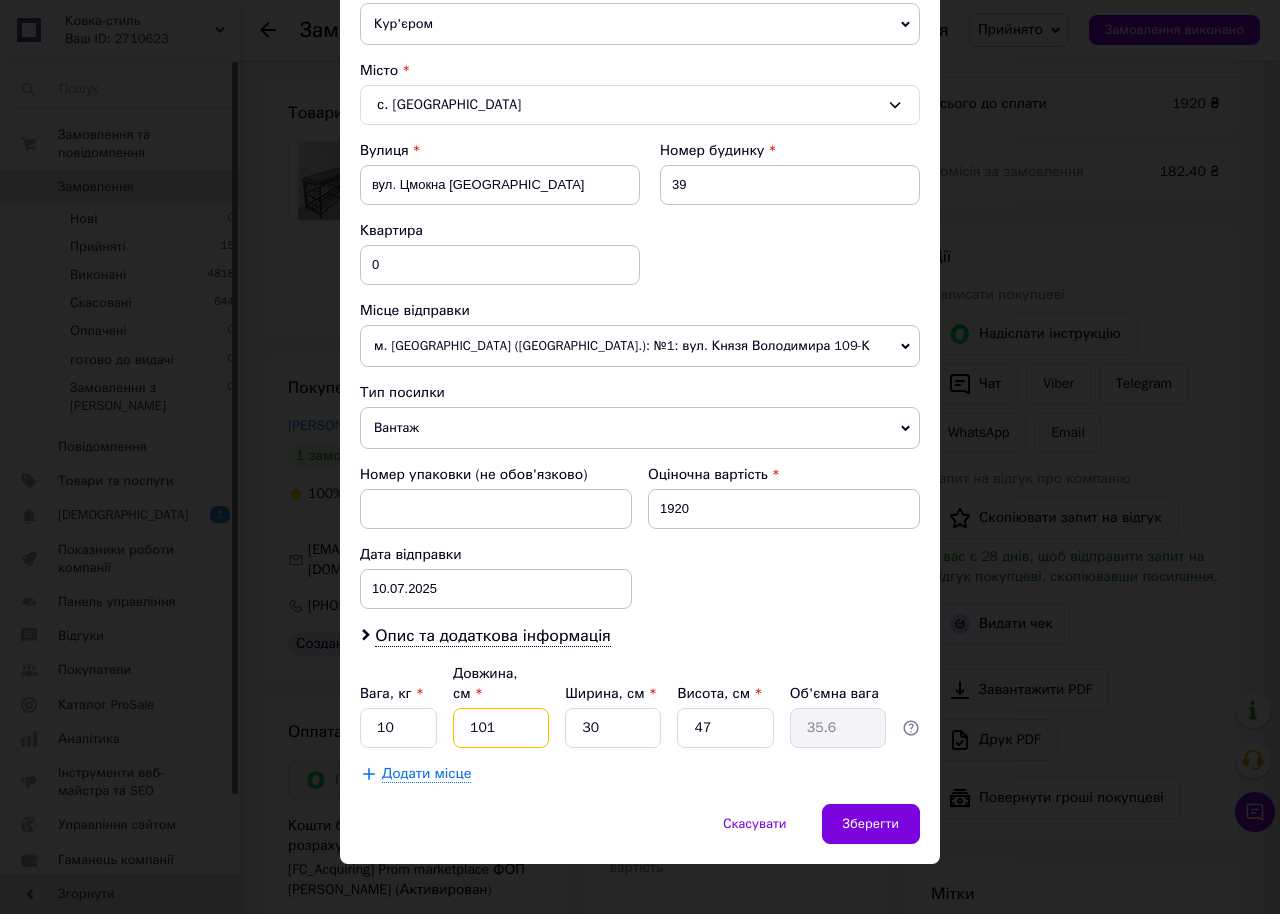 type on "101" 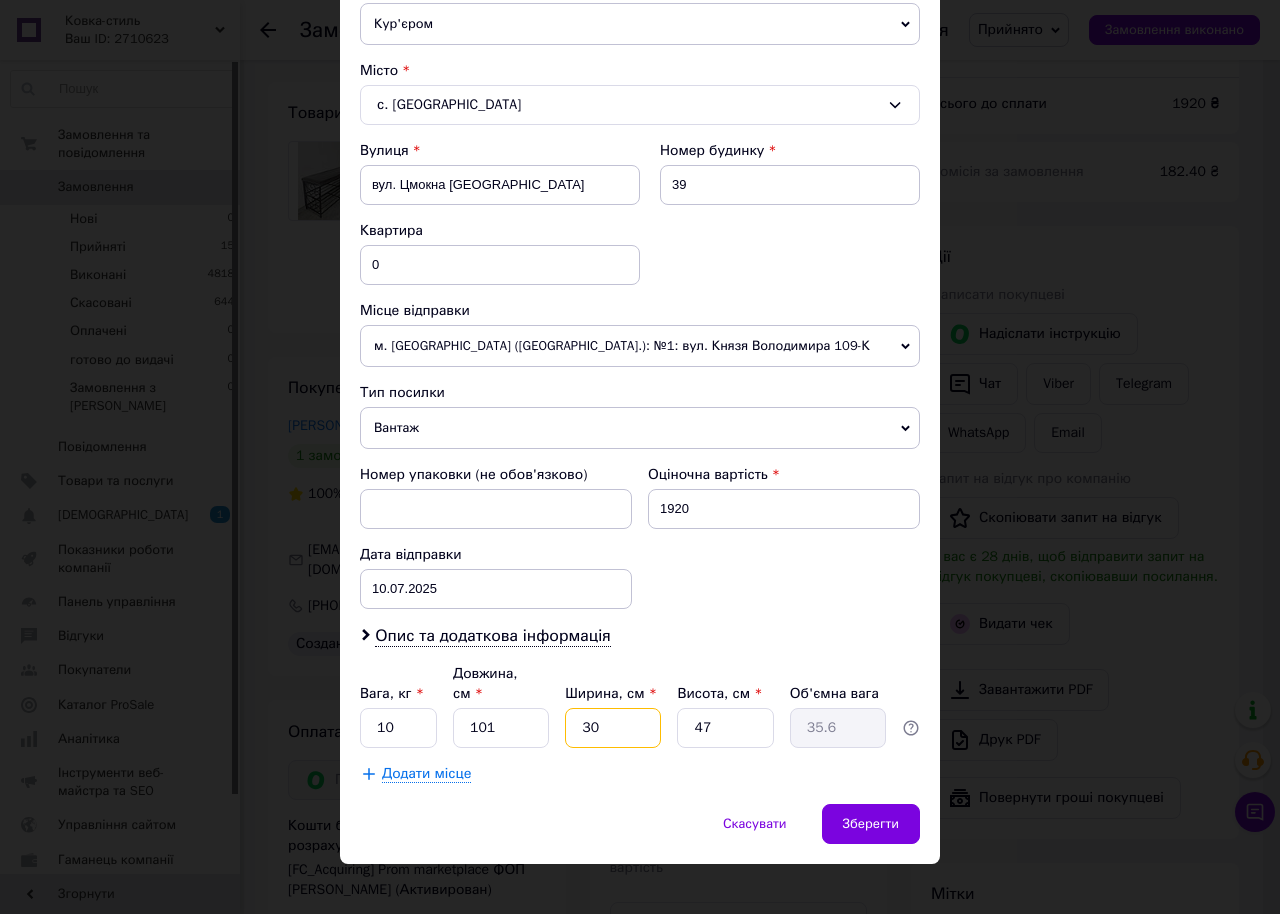click on "30" at bounding box center [613, 728] 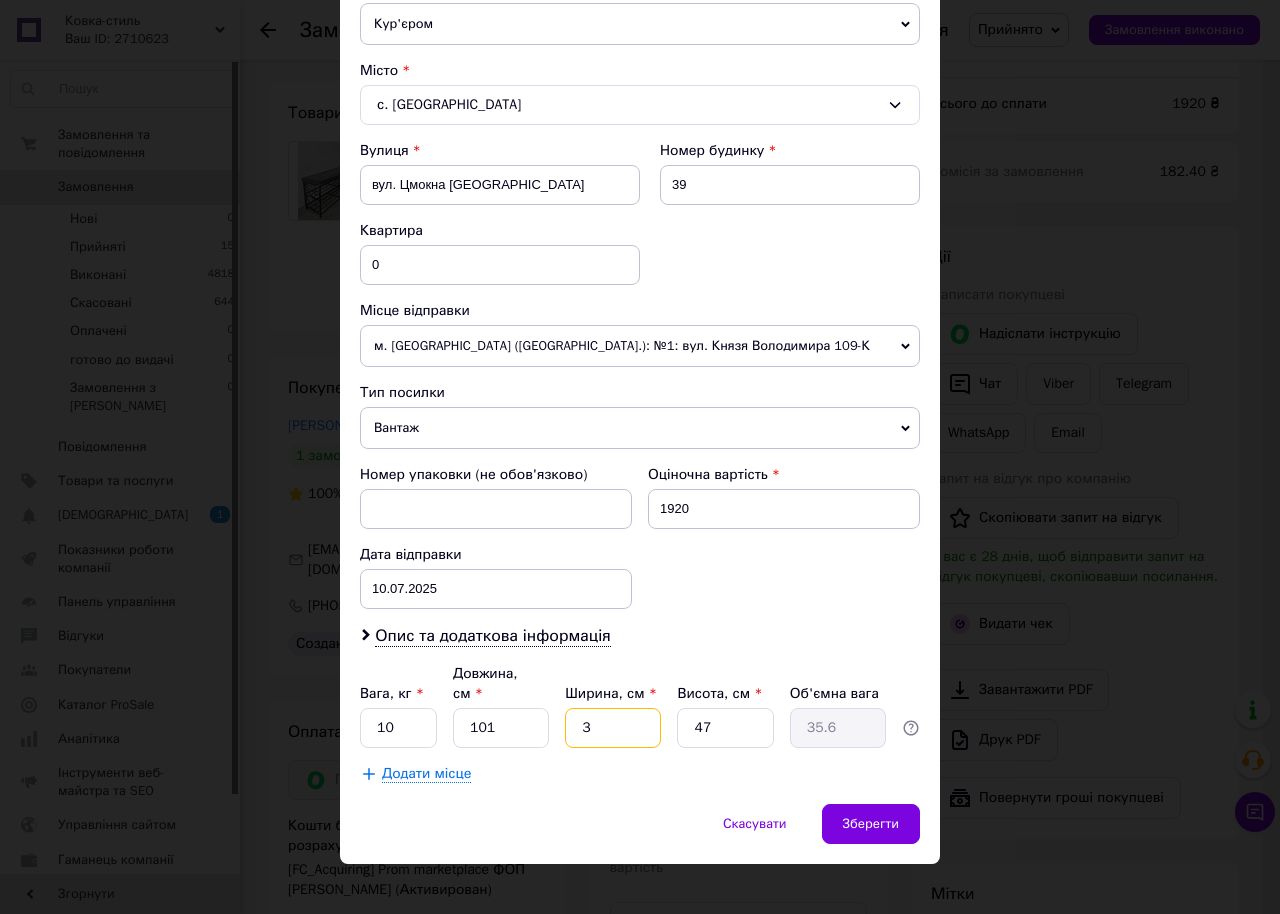 type on "3.56" 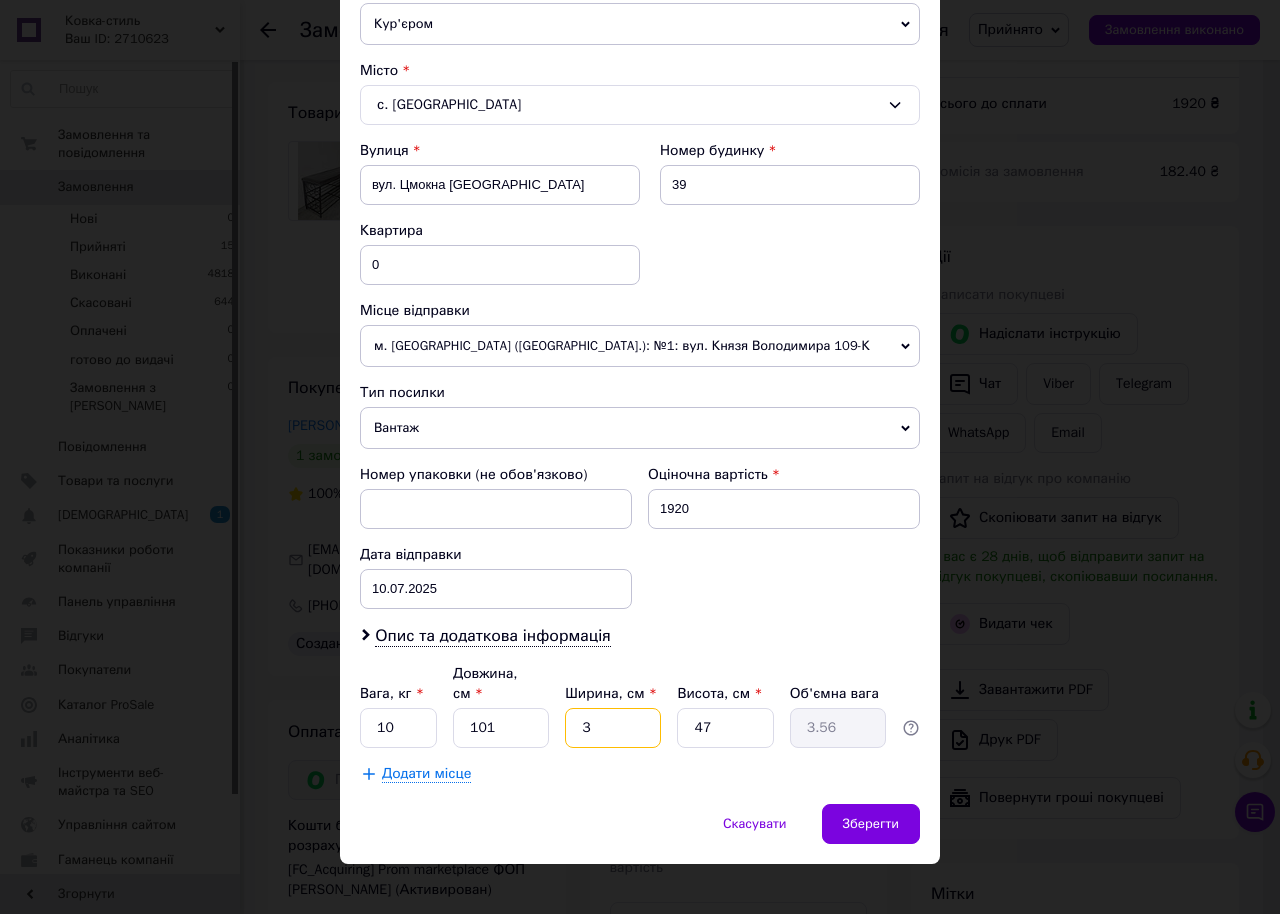 type on "31" 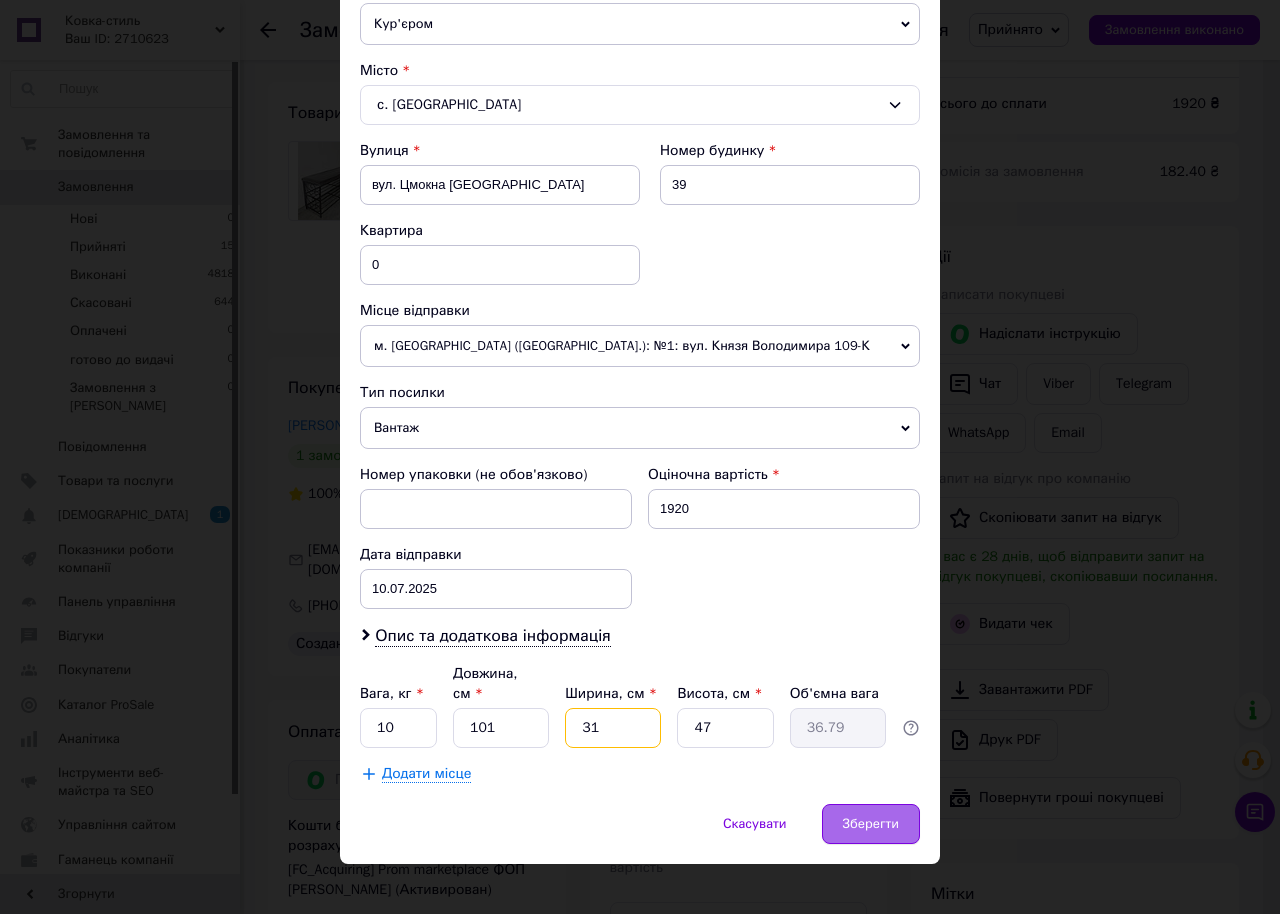 type on "31" 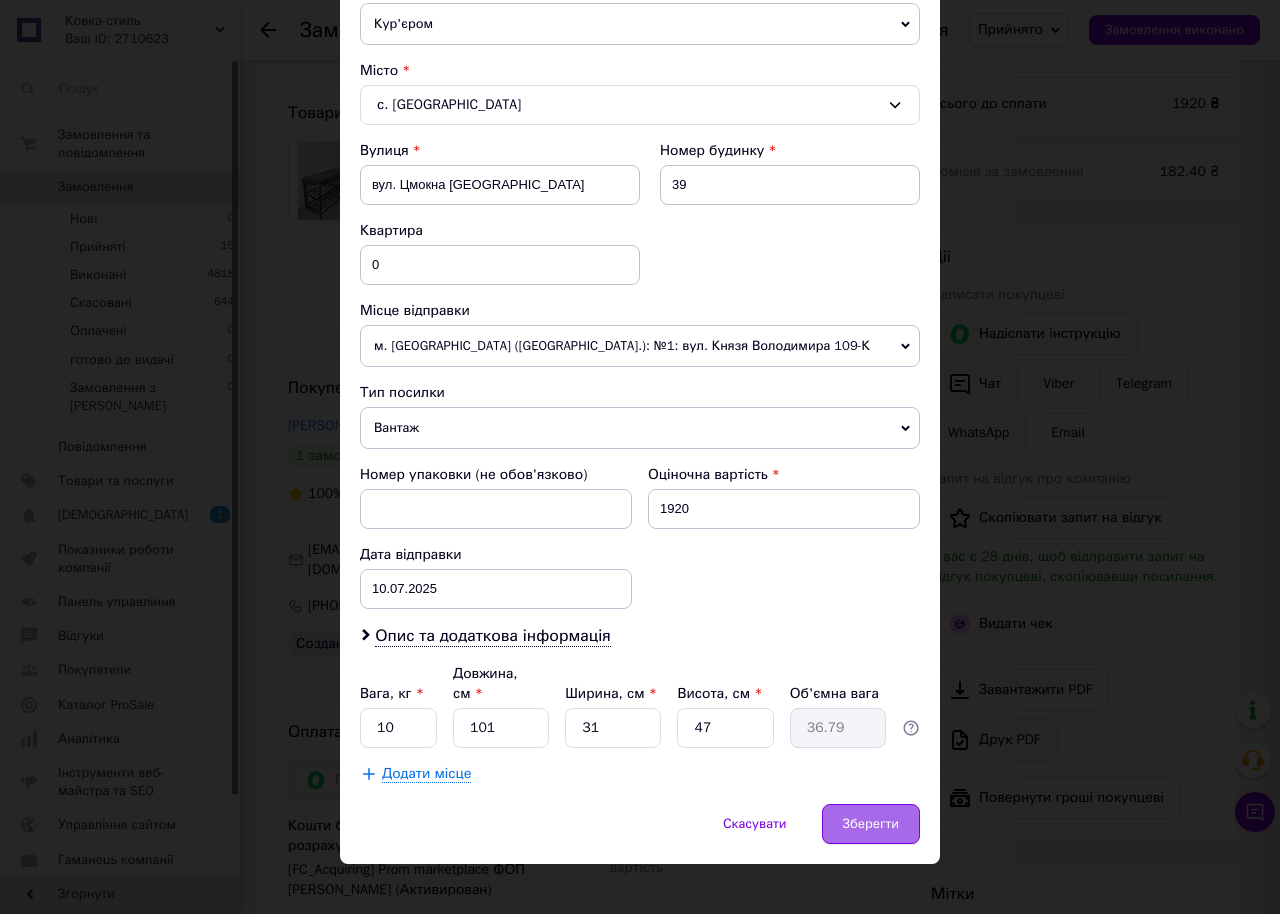 click on "Зберегти" at bounding box center (871, 824) 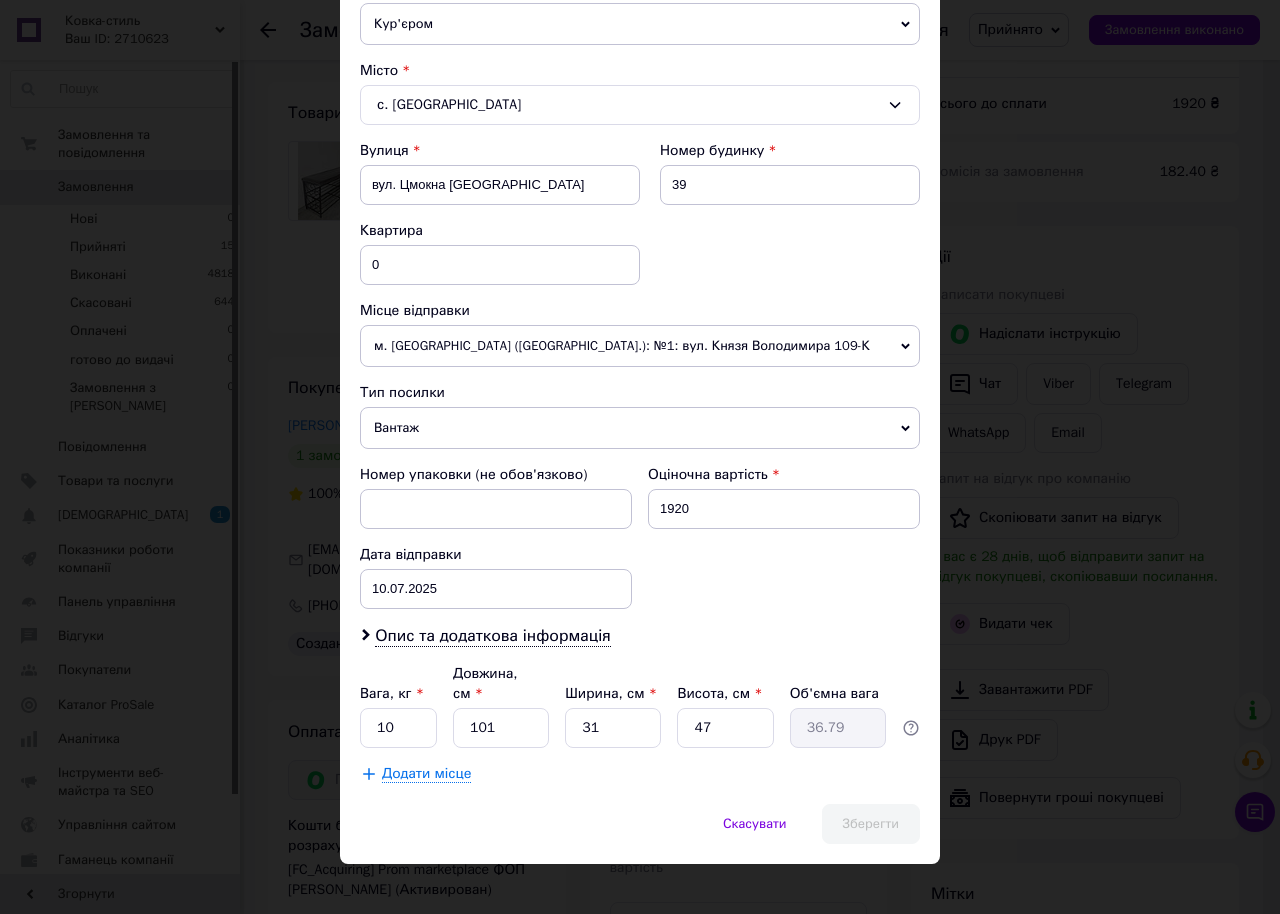 scroll, scrollTop: 0, scrollLeft: 0, axis: both 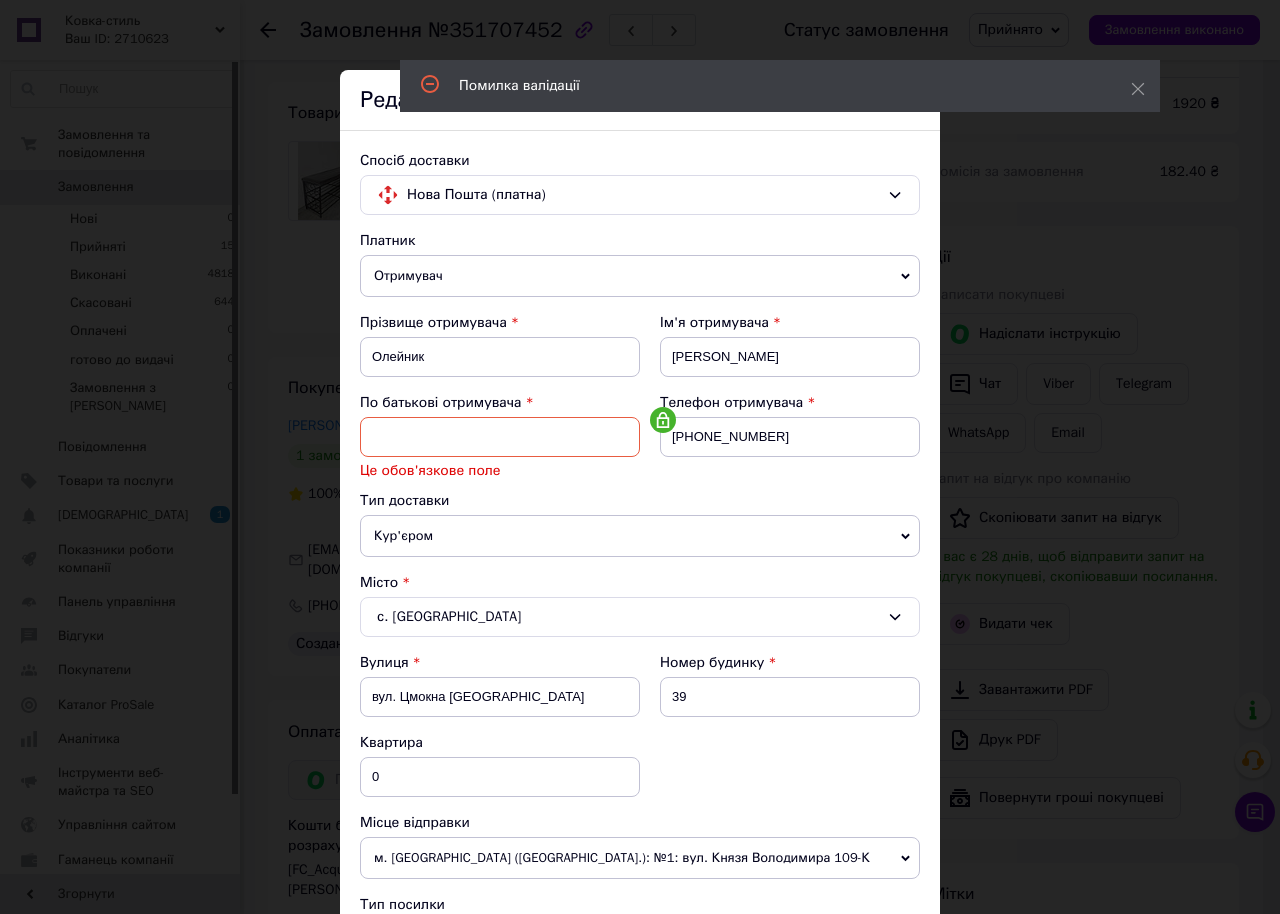 click at bounding box center [500, 437] 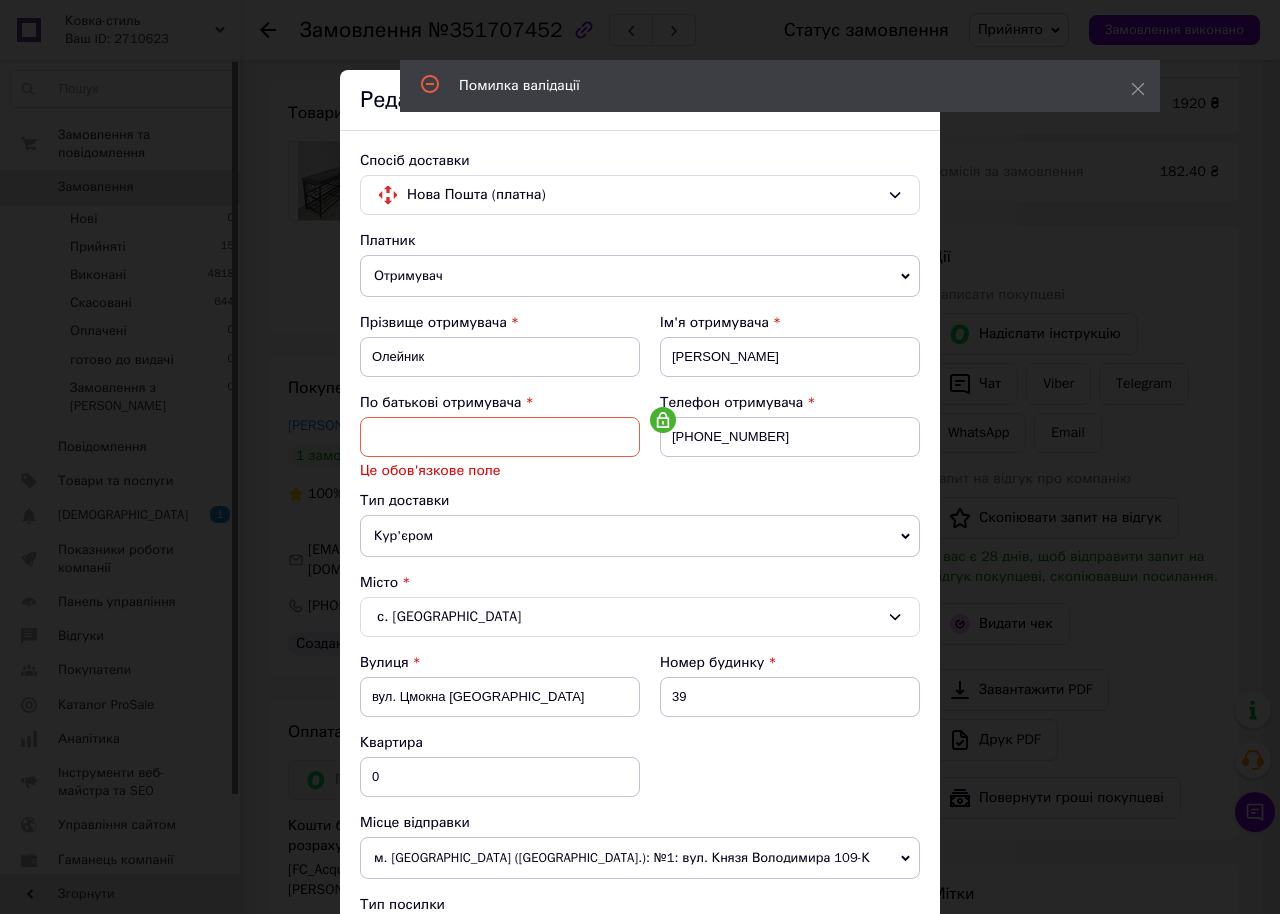 type on "Р" 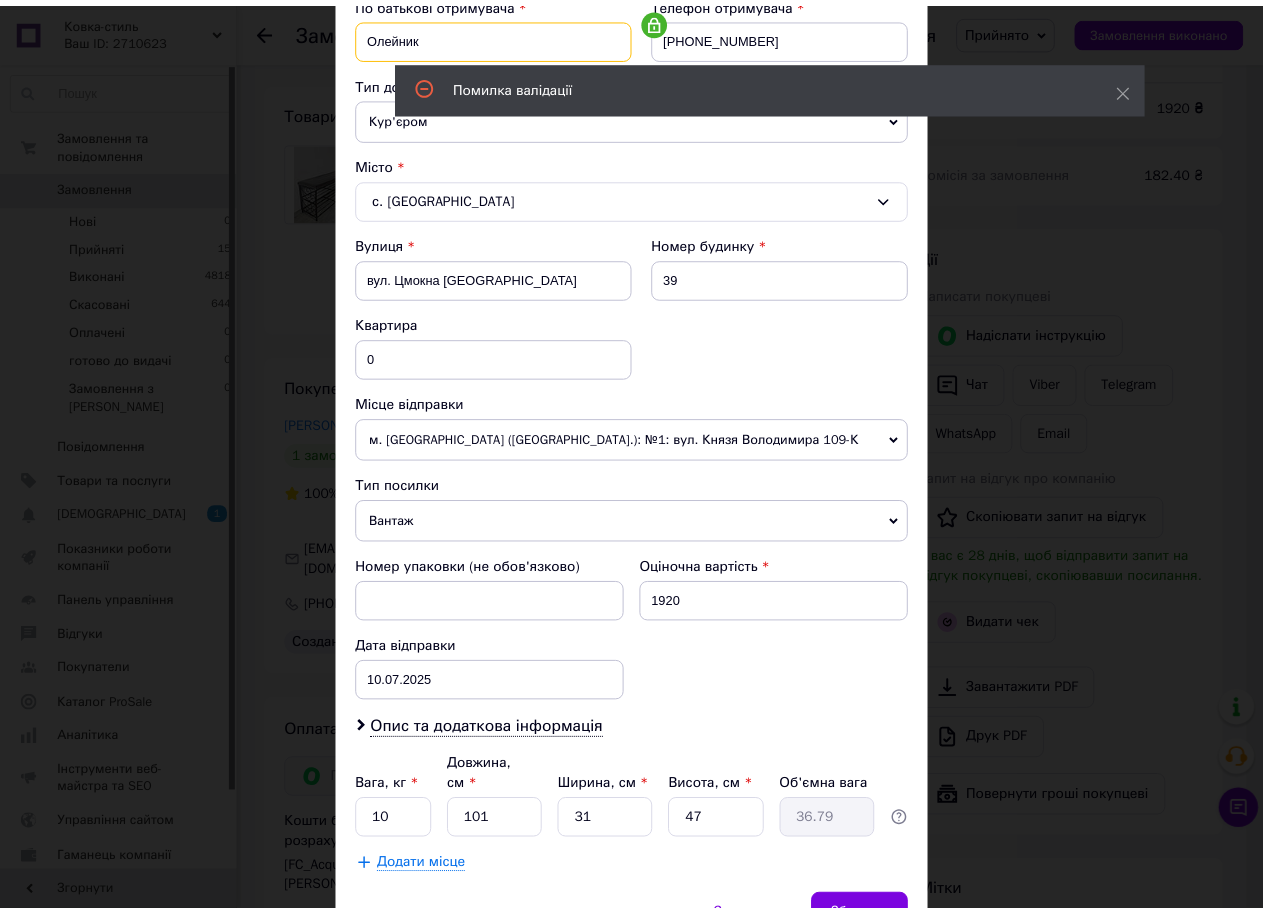 scroll, scrollTop: 494, scrollLeft: 0, axis: vertical 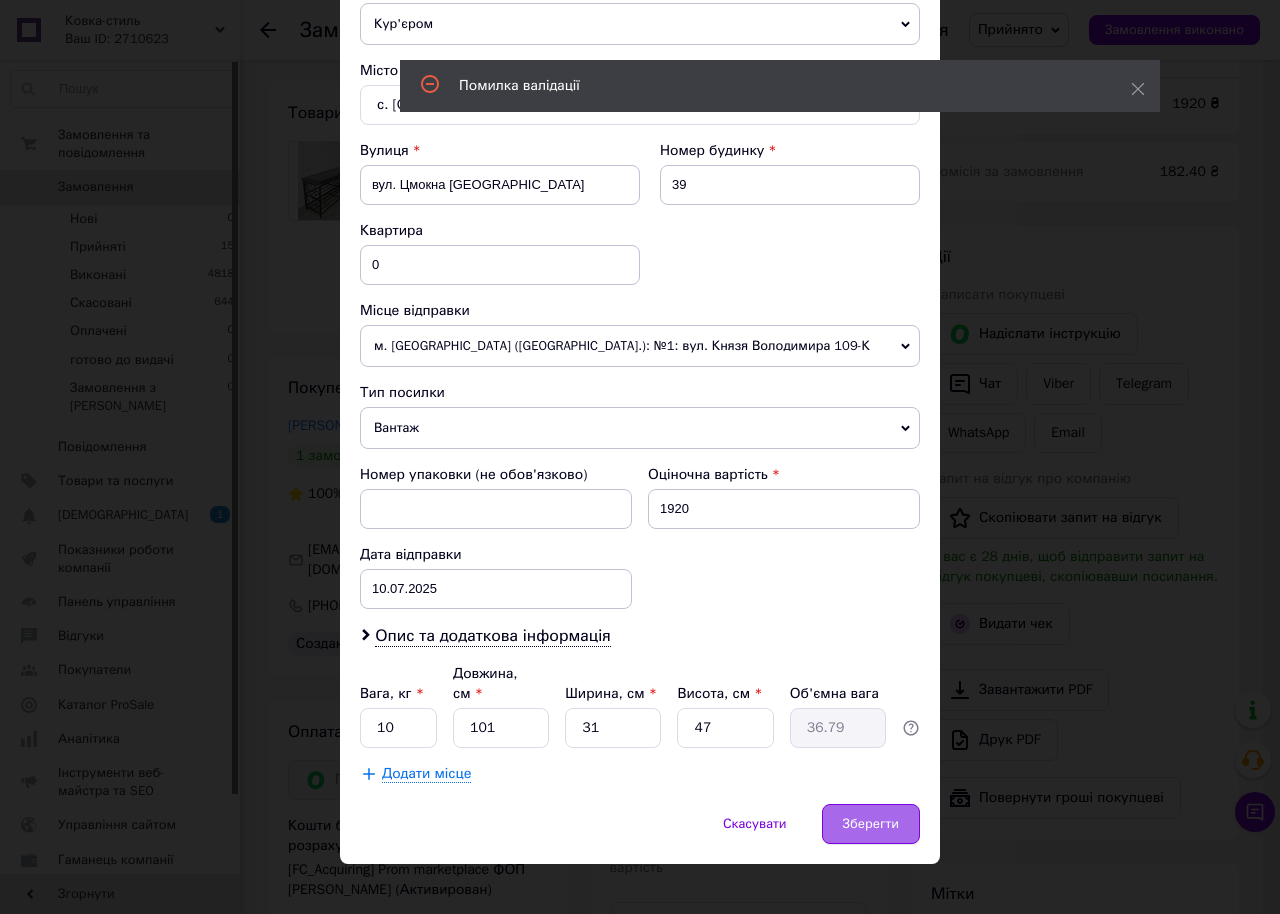 type on "Олейник" 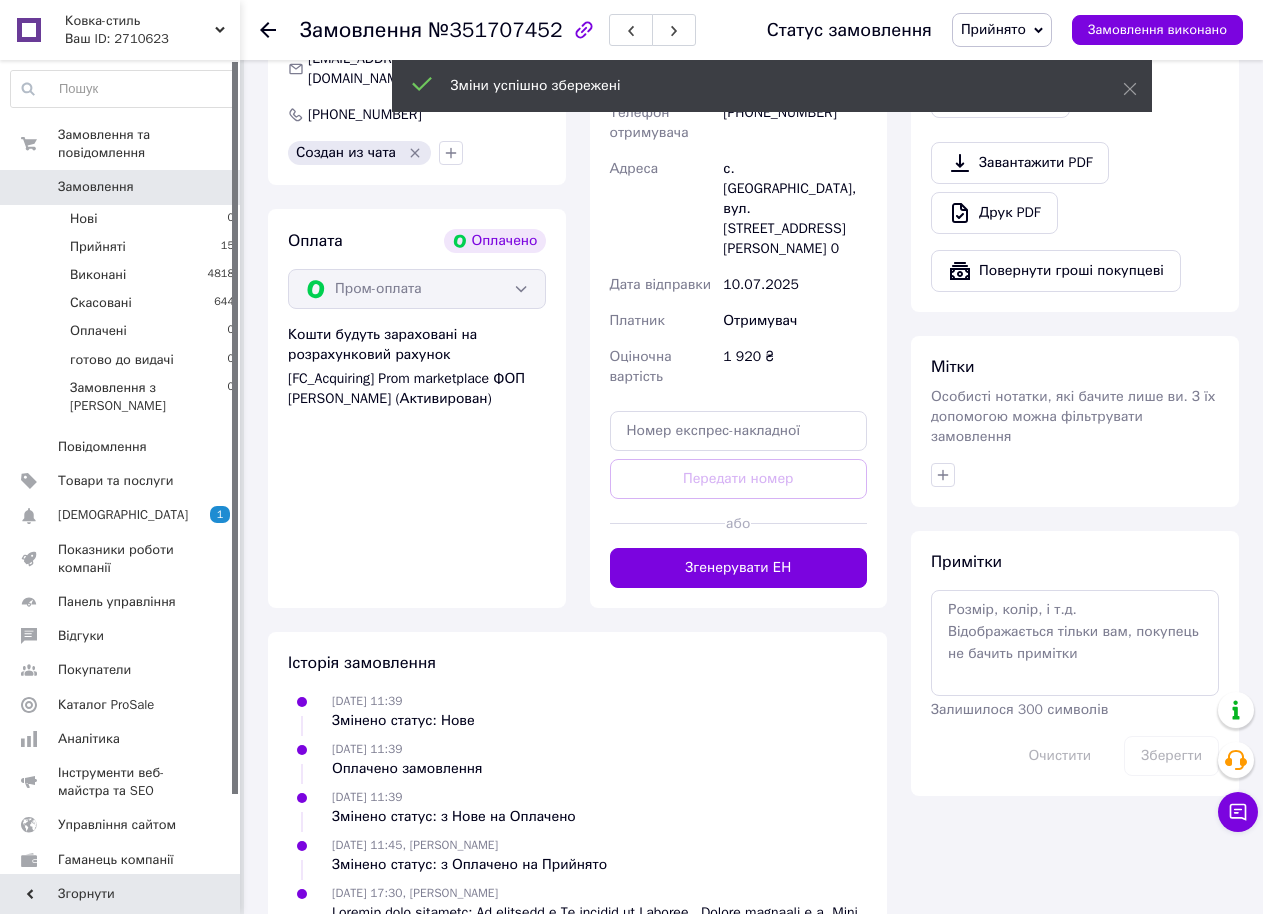 scroll, scrollTop: 700, scrollLeft: 0, axis: vertical 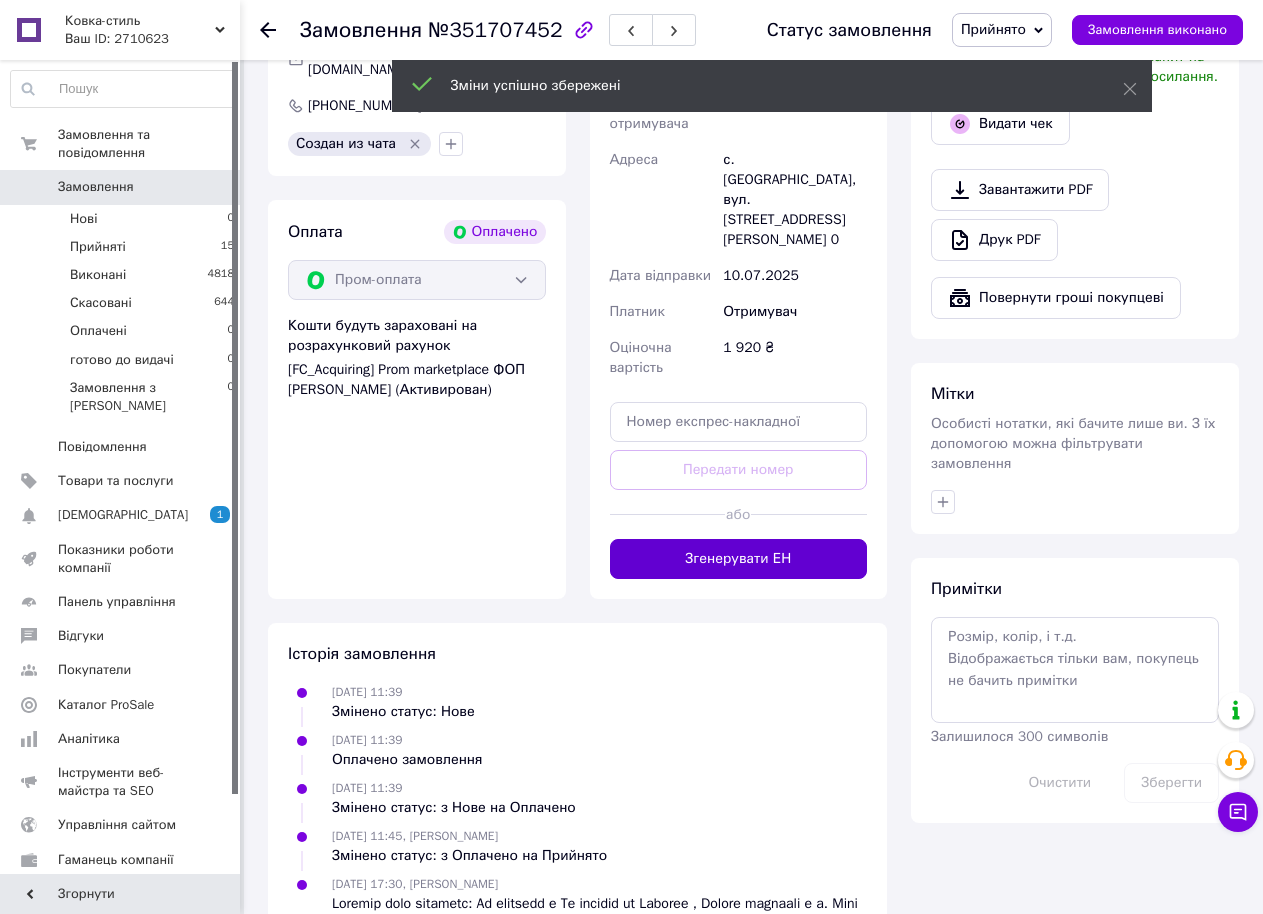click on "Згенерувати ЕН" at bounding box center [739, 559] 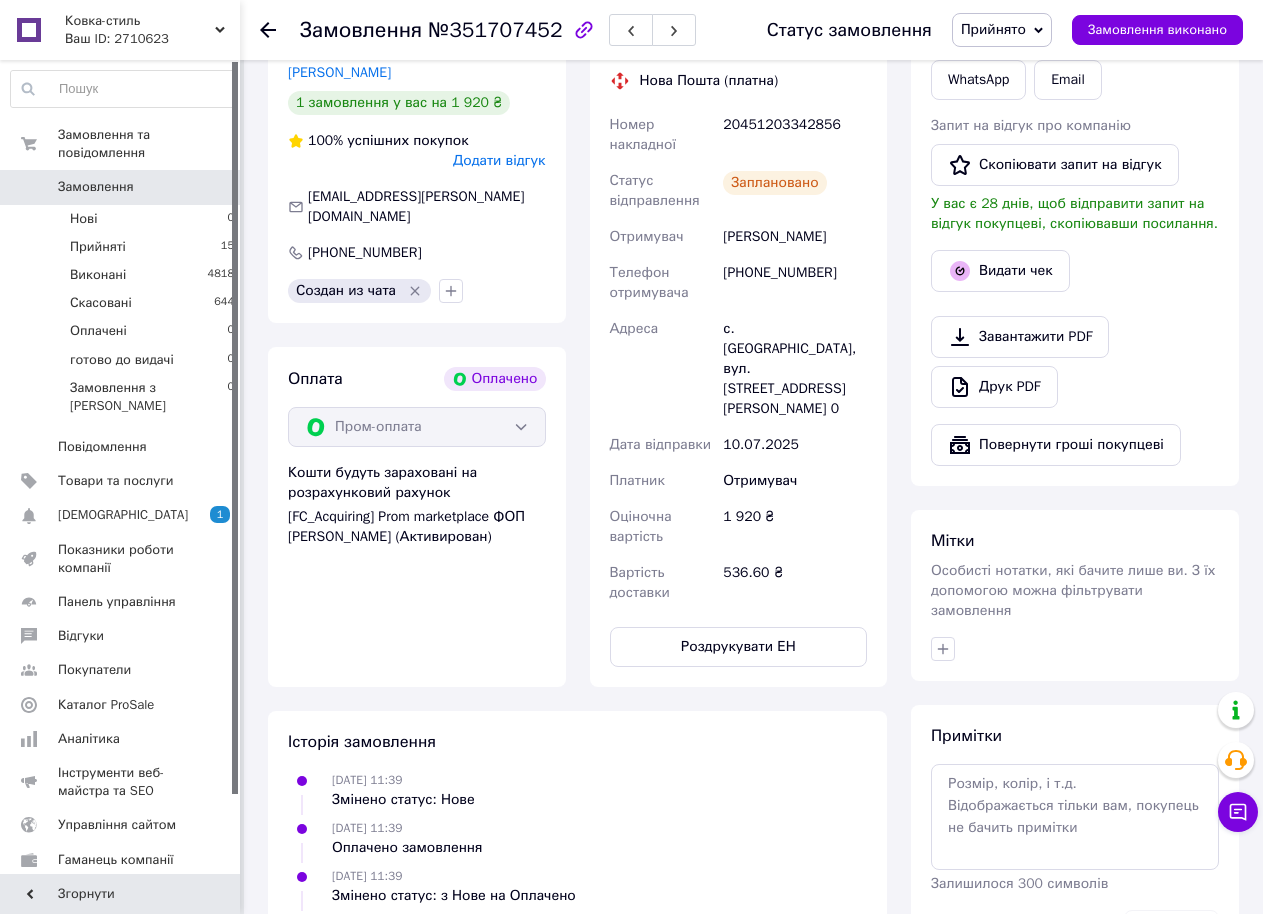 scroll, scrollTop: 300, scrollLeft: 0, axis: vertical 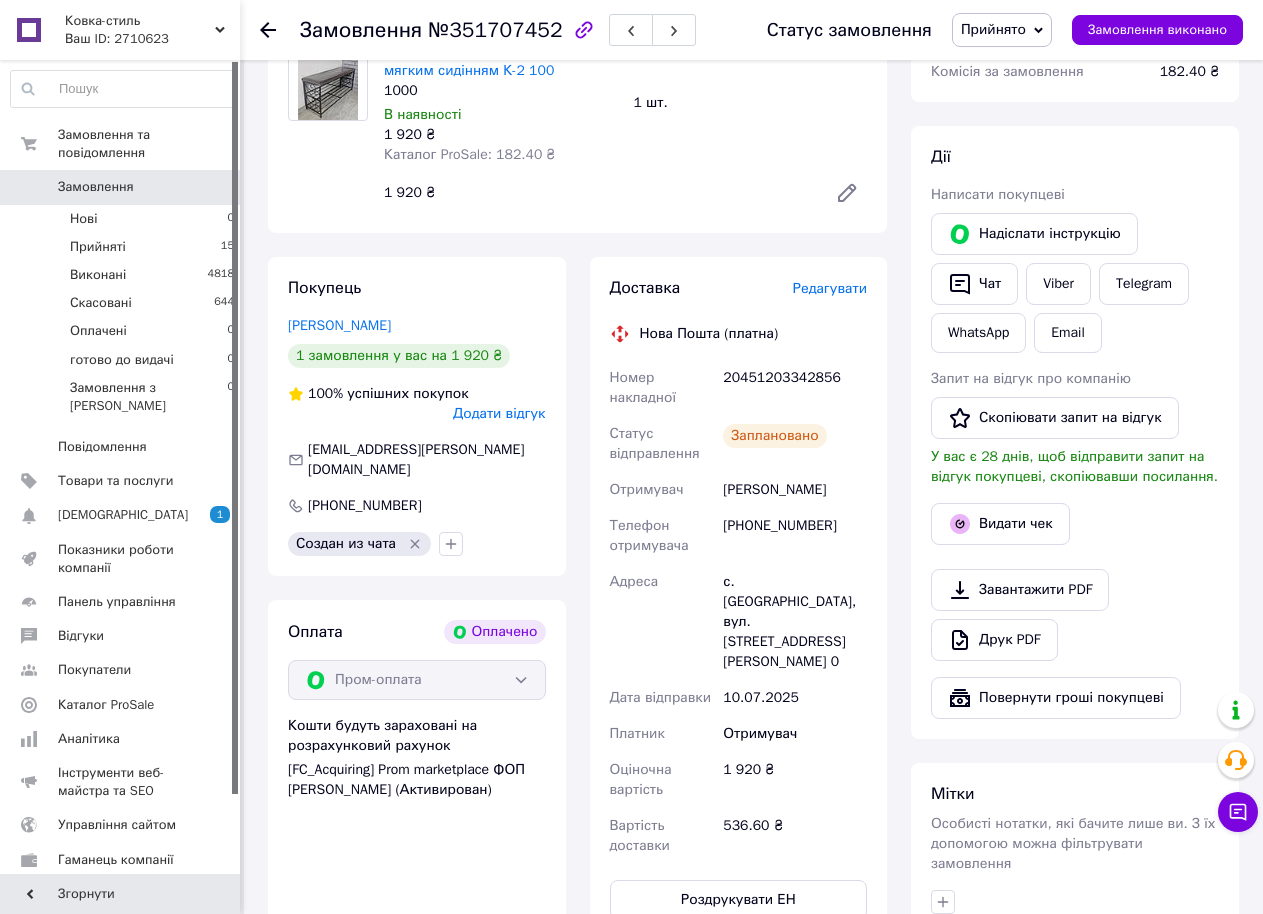 click at bounding box center [280, 30] 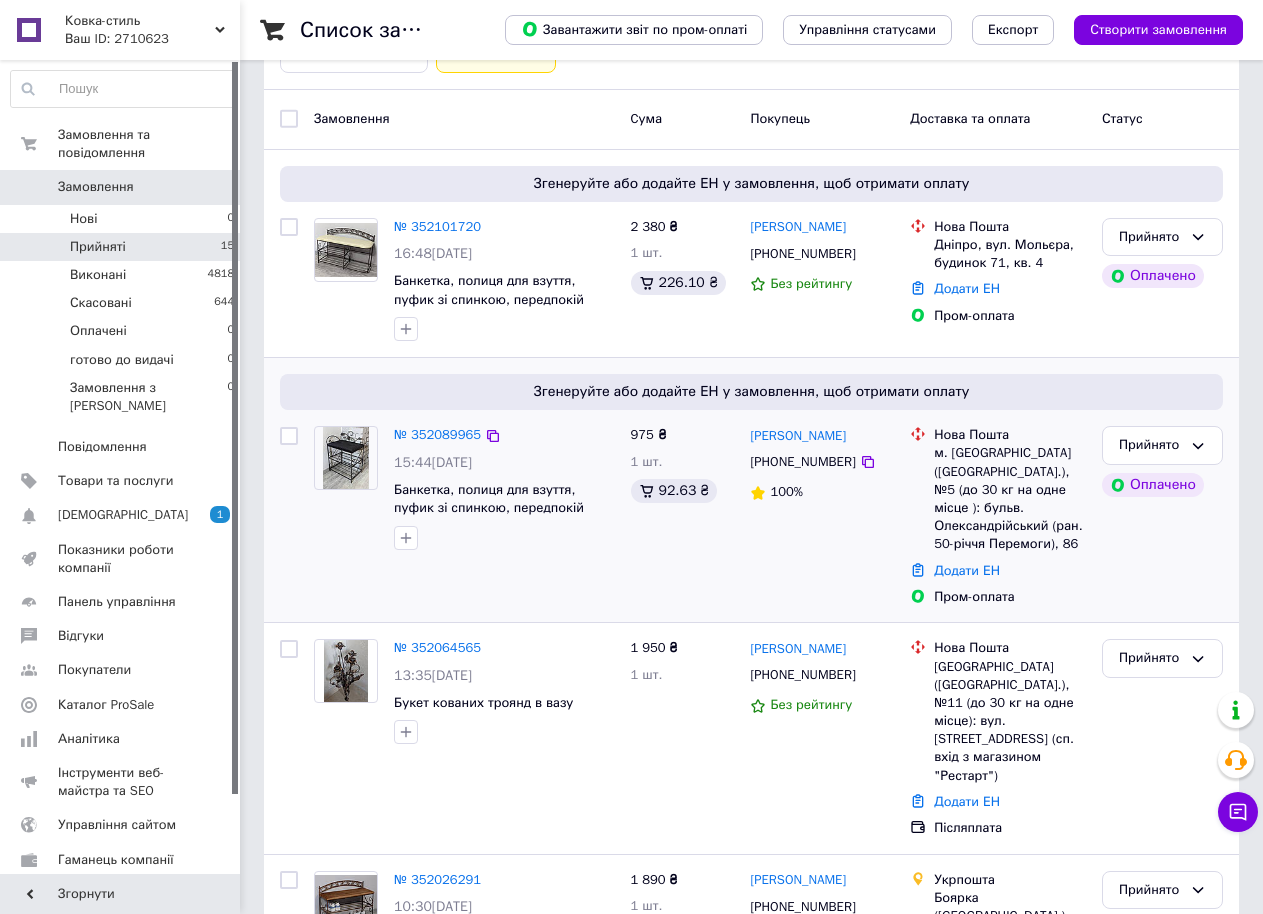 scroll, scrollTop: 300, scrollLeft: 0, axis: vertical 